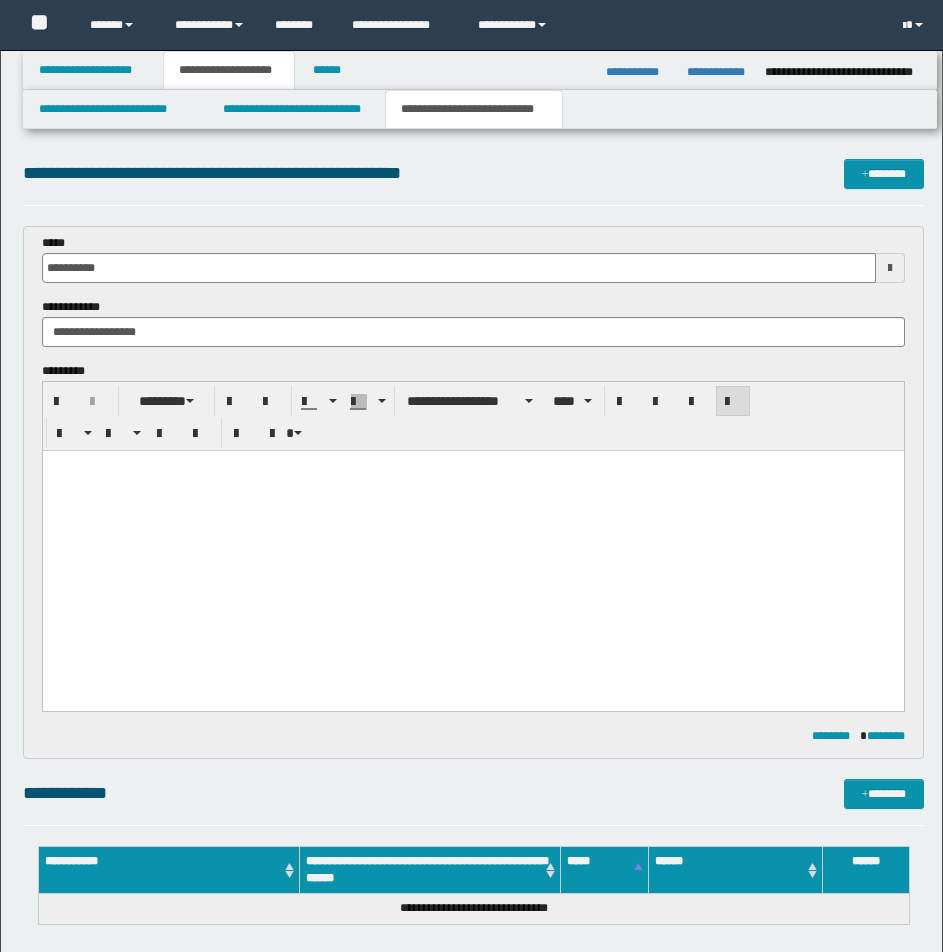 scroll, scrollTop: 0, scrollLeft: 0, axis: both 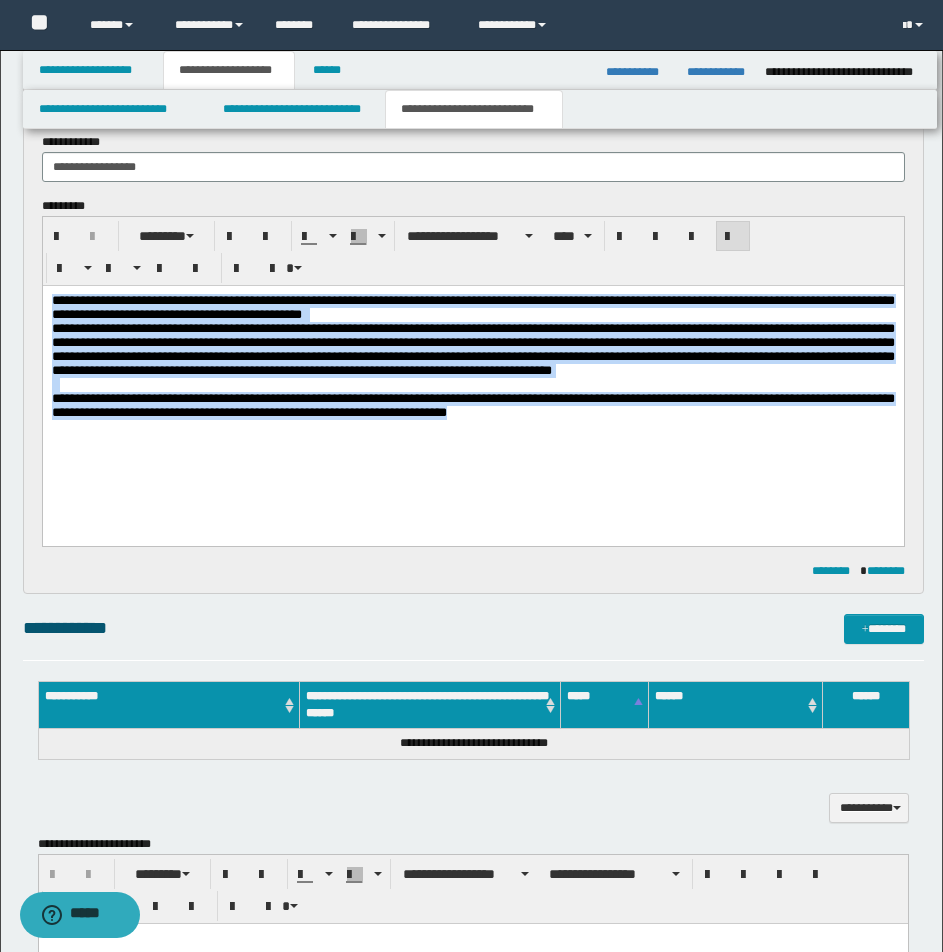 click on "**********" at bounding box center (472, 307) 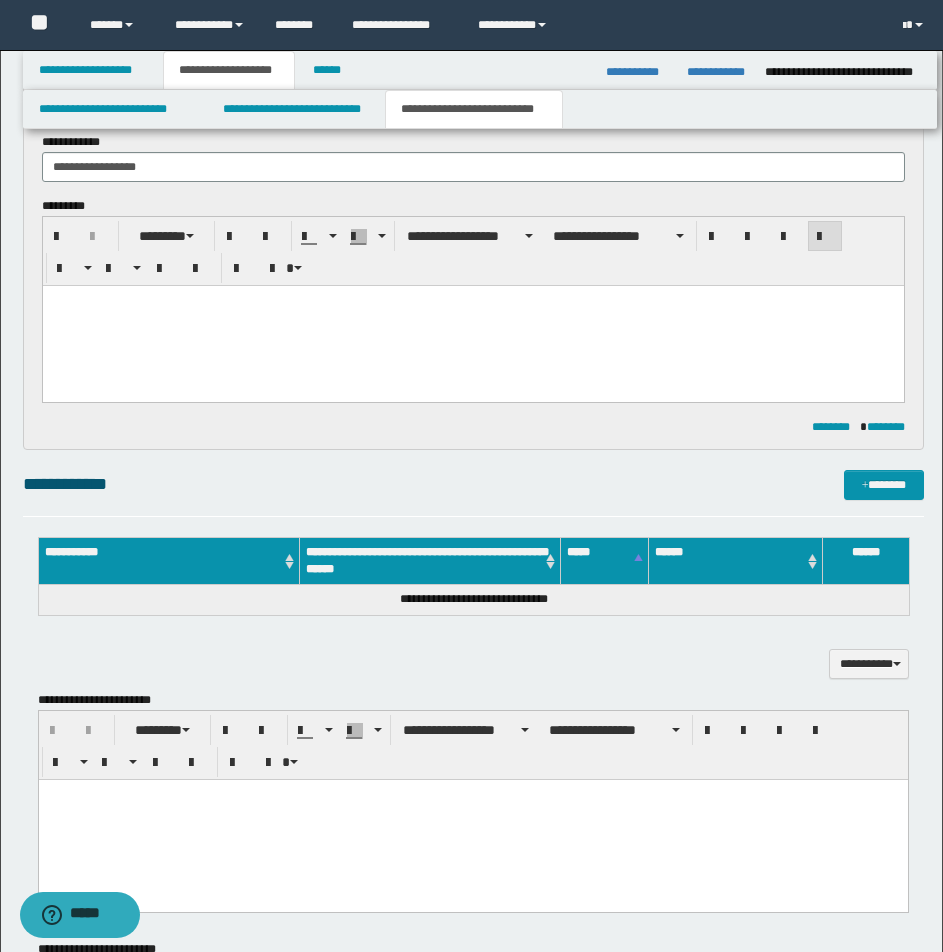 paste 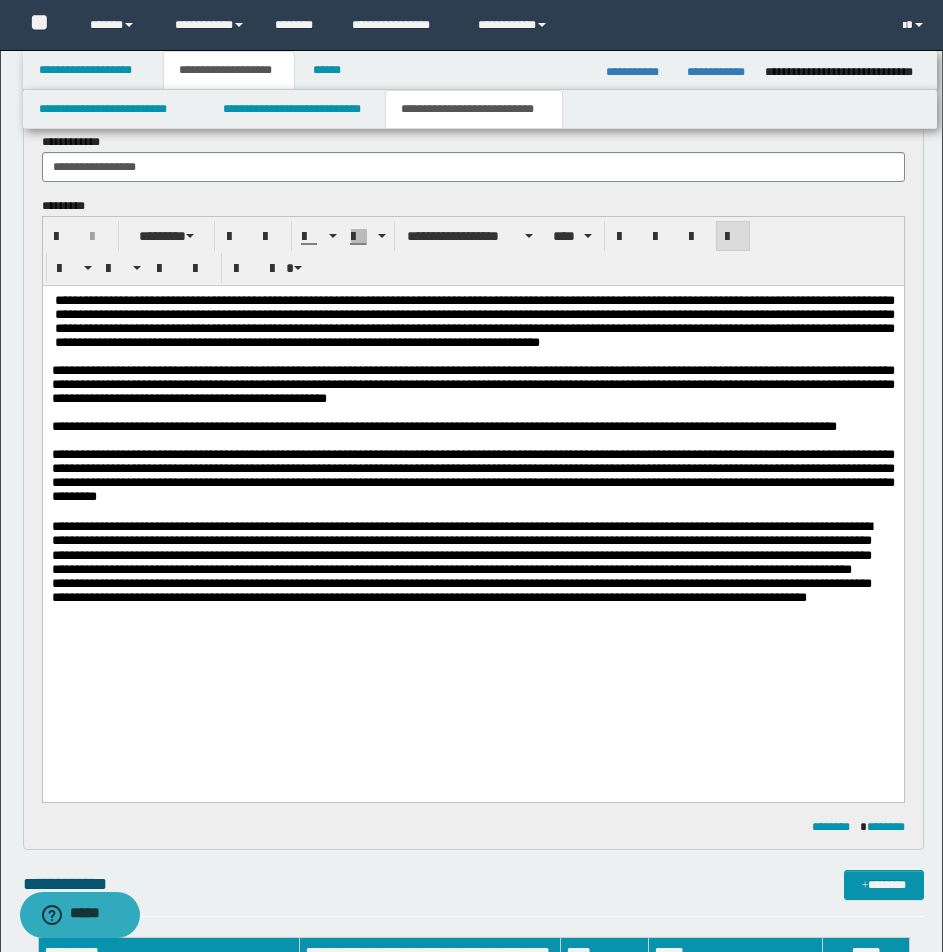click on "**********" at bounding box center [474, 322] 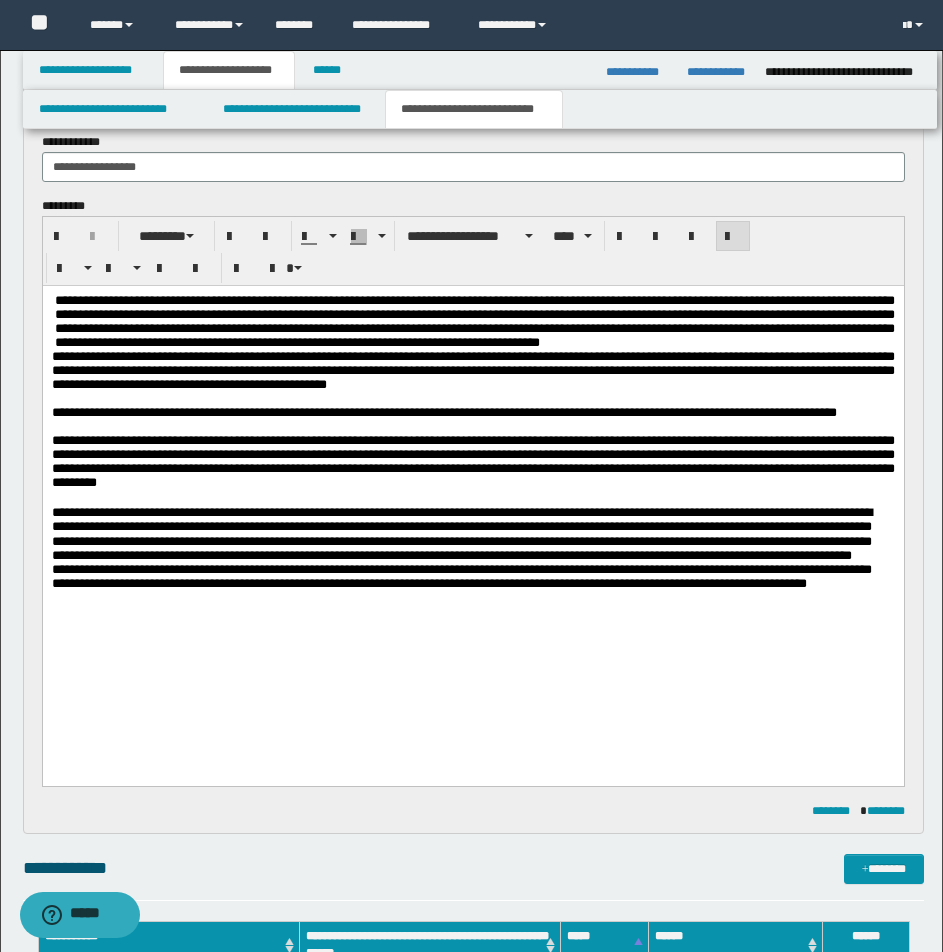 click on "**********" at bounding box center (472, 371) 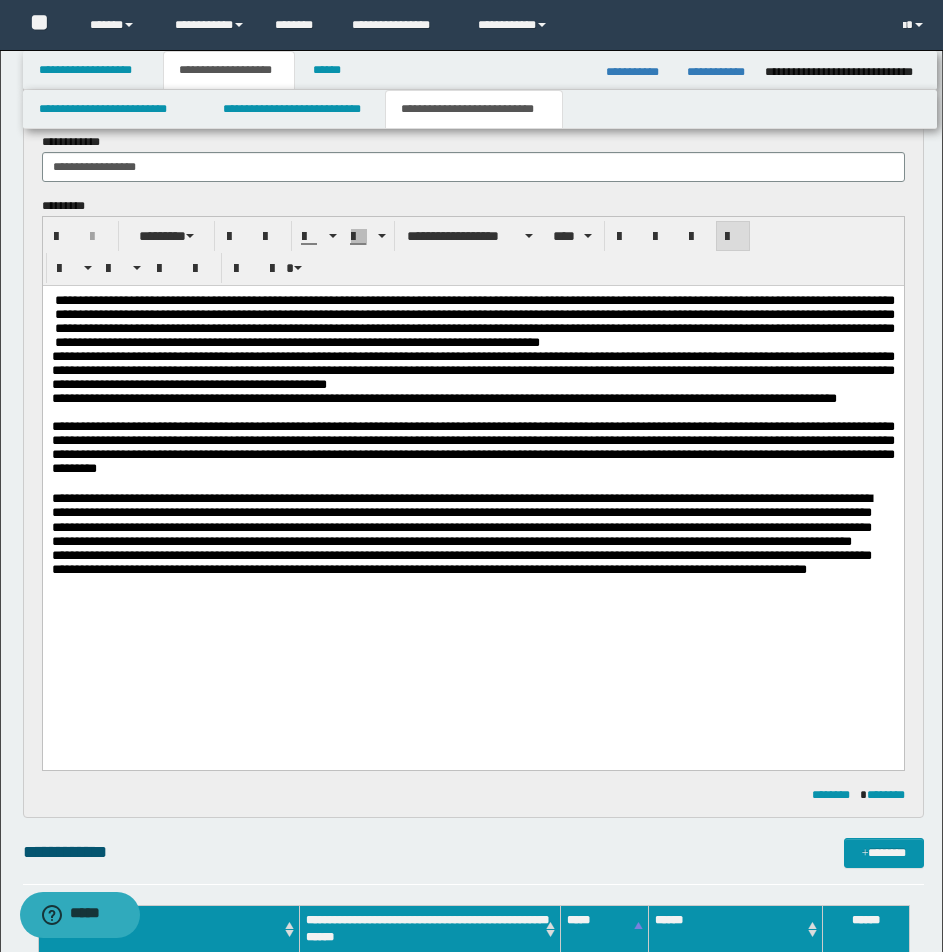 click on "**********" at bounding box center (472, 399) 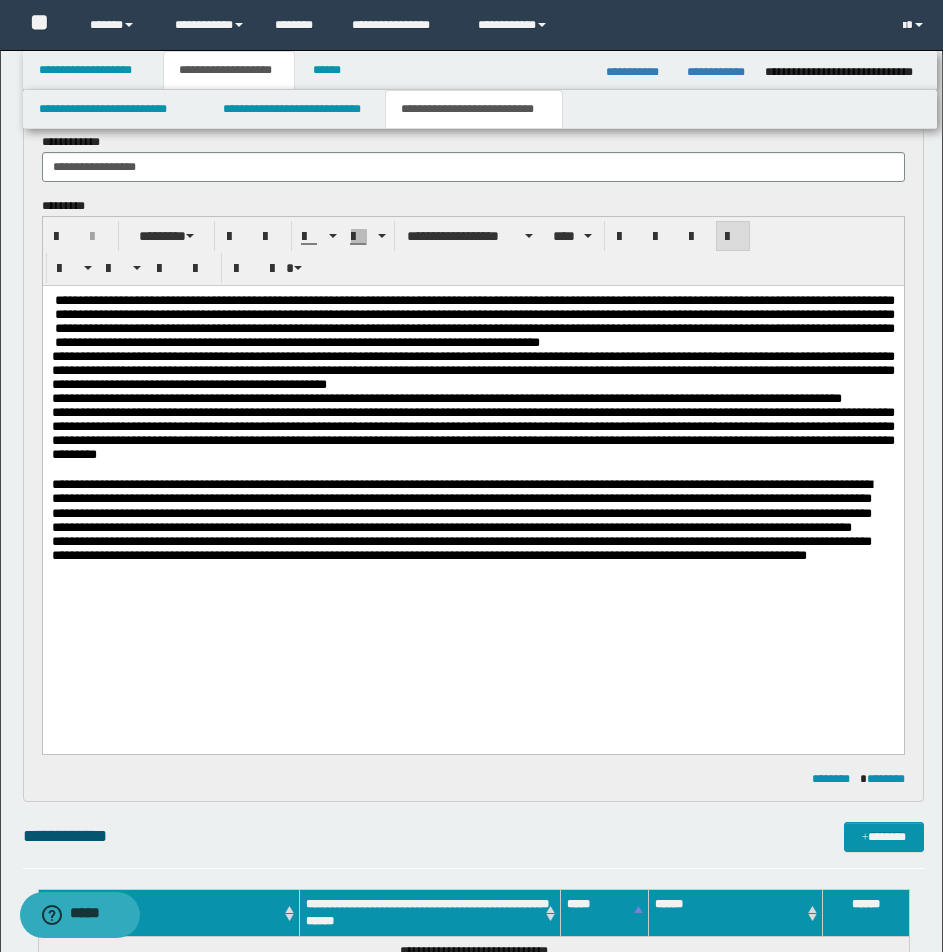 click on "**********" at bounding box center [472, 434] 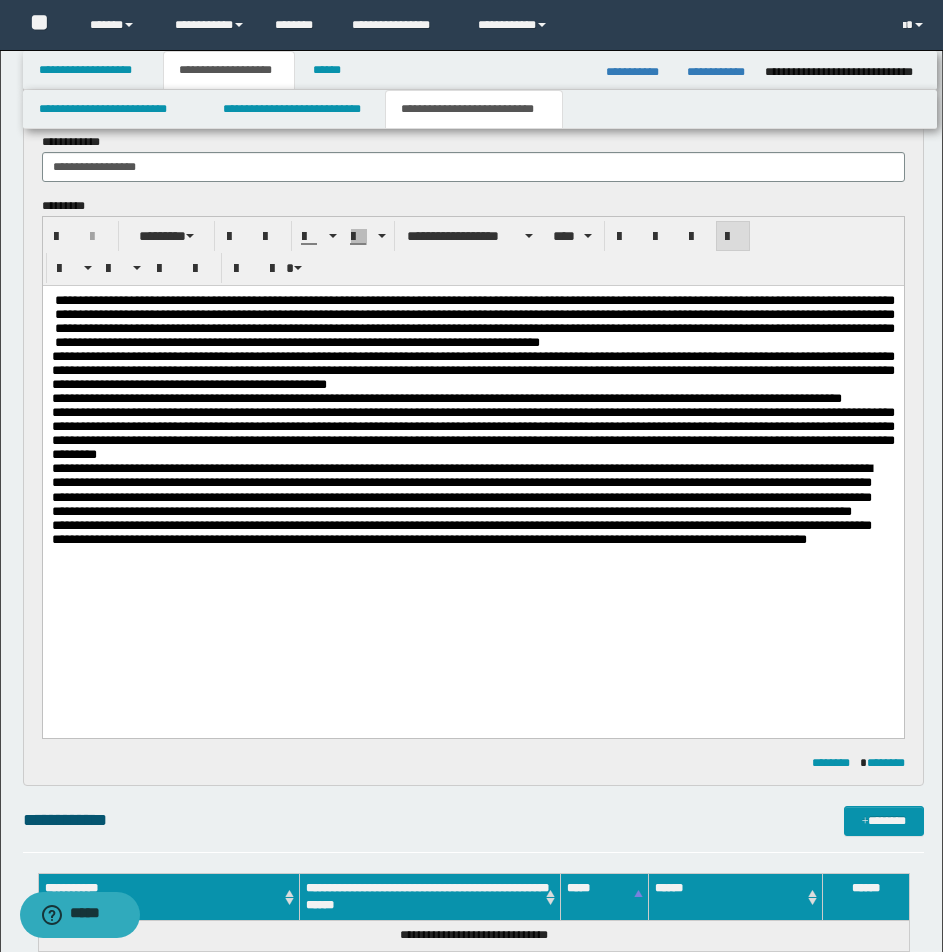 scroll, scrollTop: 998, scrollLeft: 0, axis: vertical 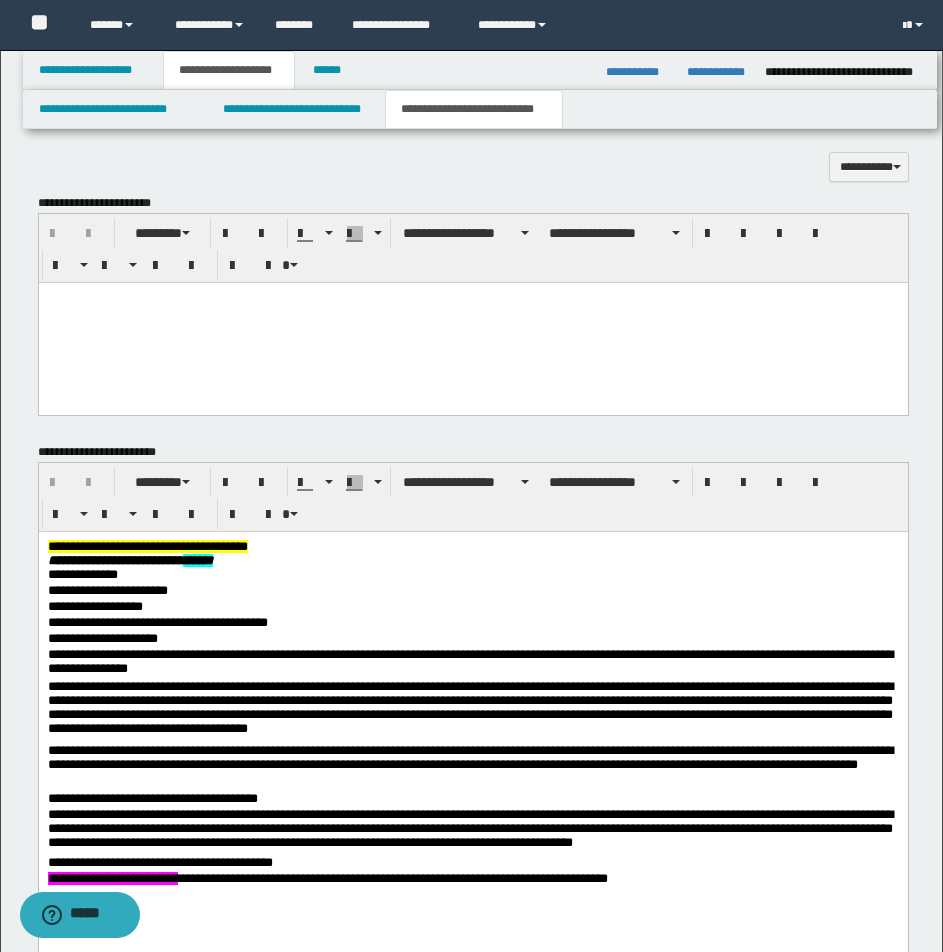 click at bounding box center [472, 322] 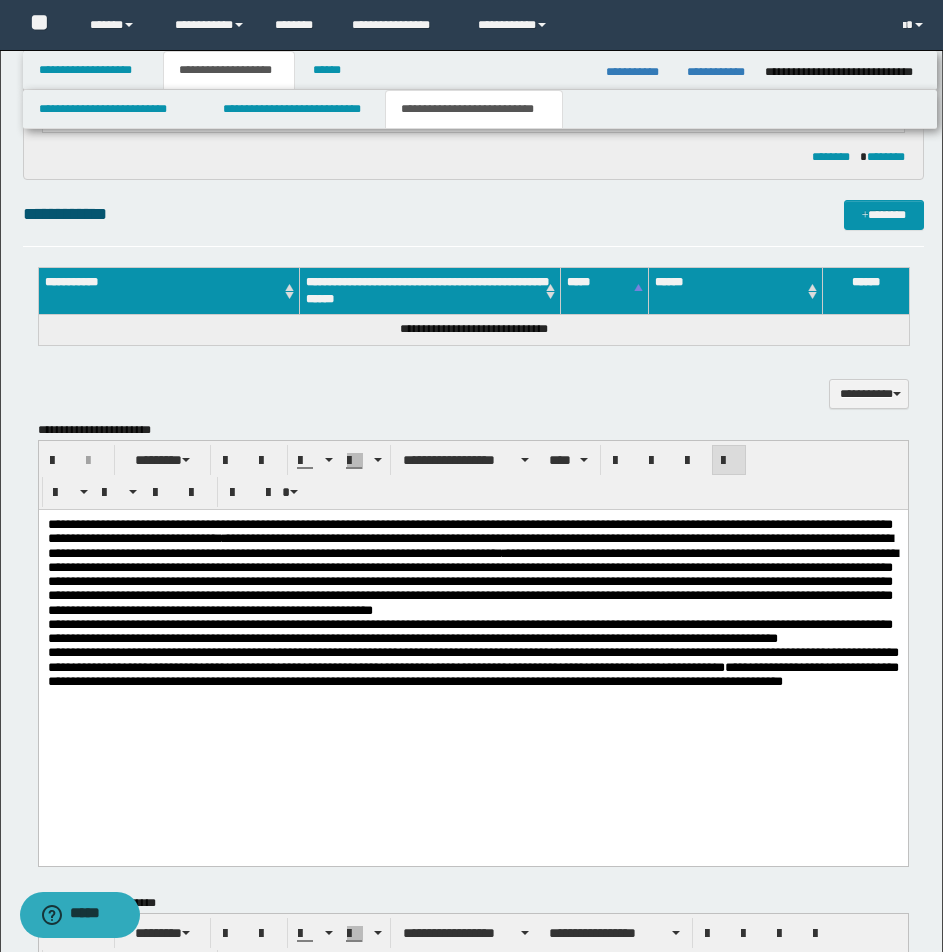 scroll, scrollTop: 683, scrollLeft: 0, axis: vertical 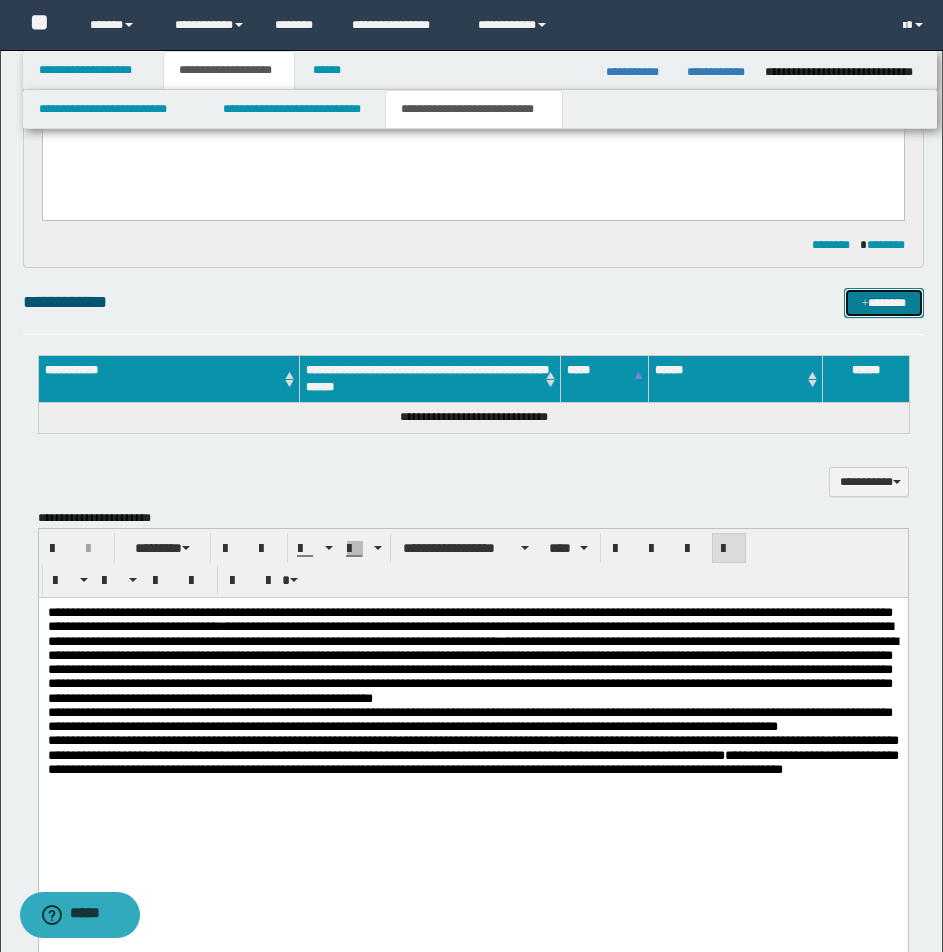 click on "*******" at bounding box center (884, 303) 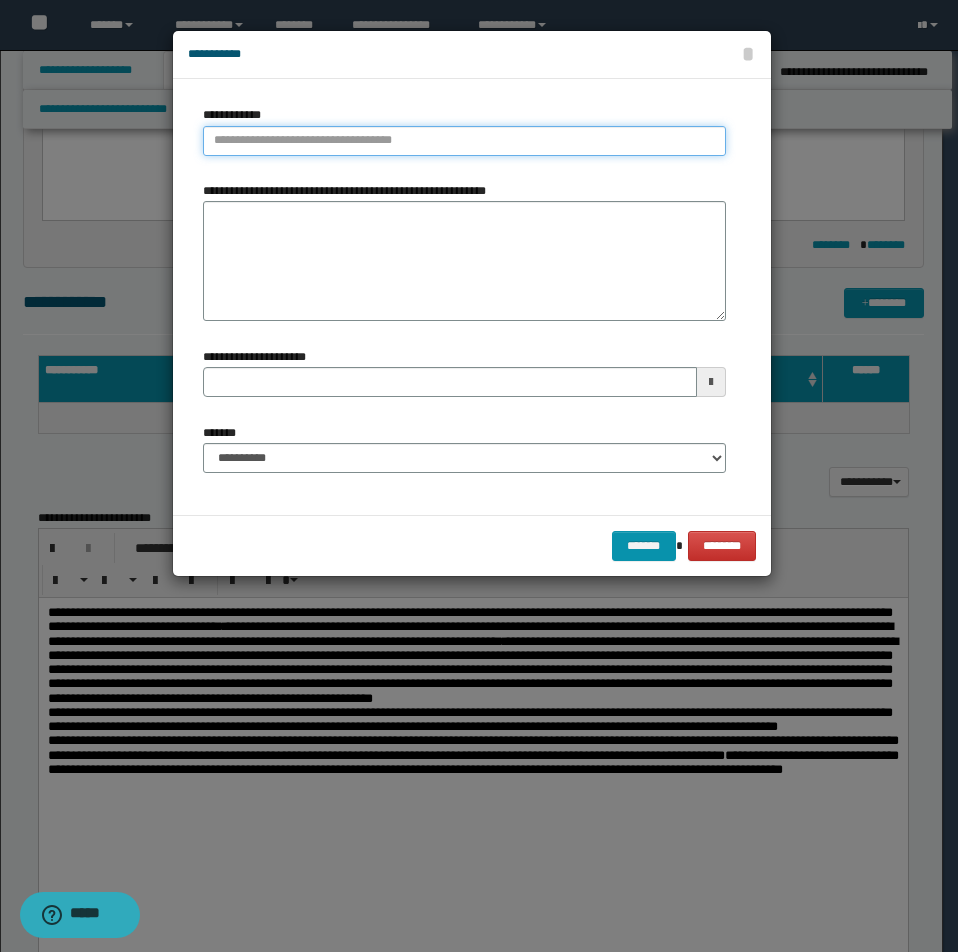 click on "**********" at bounding box center (464, 141) 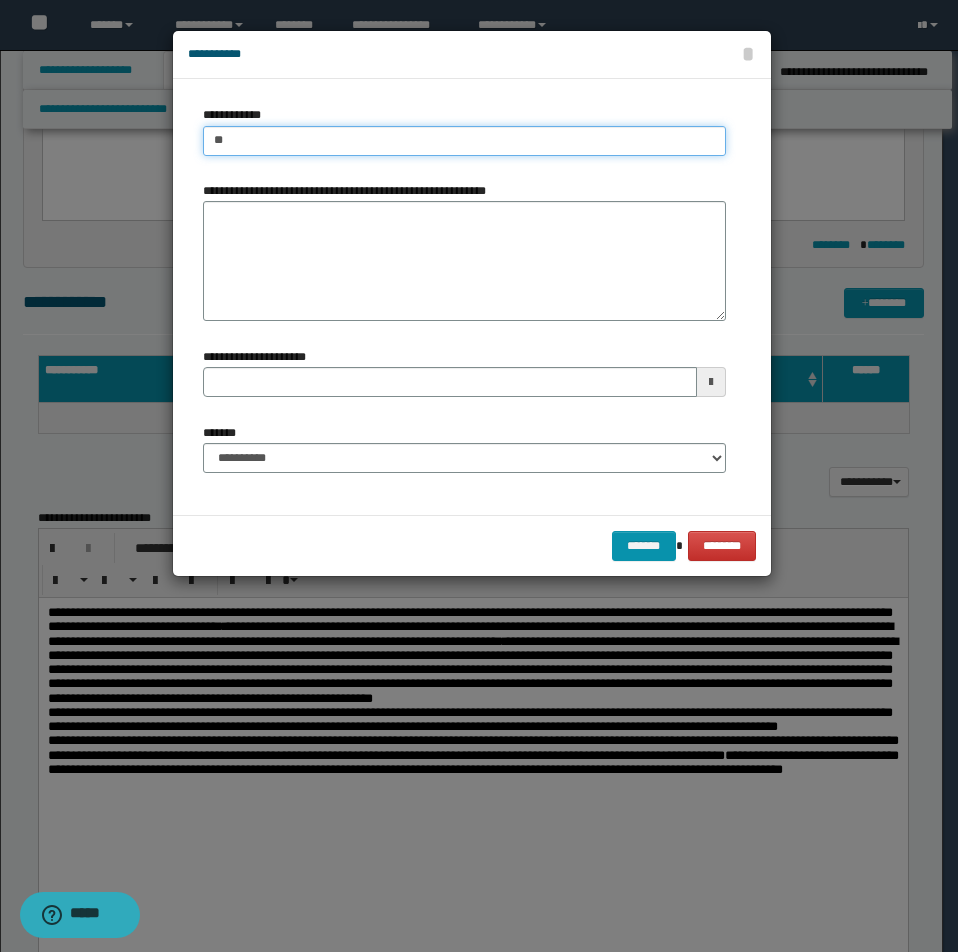 type on "***" 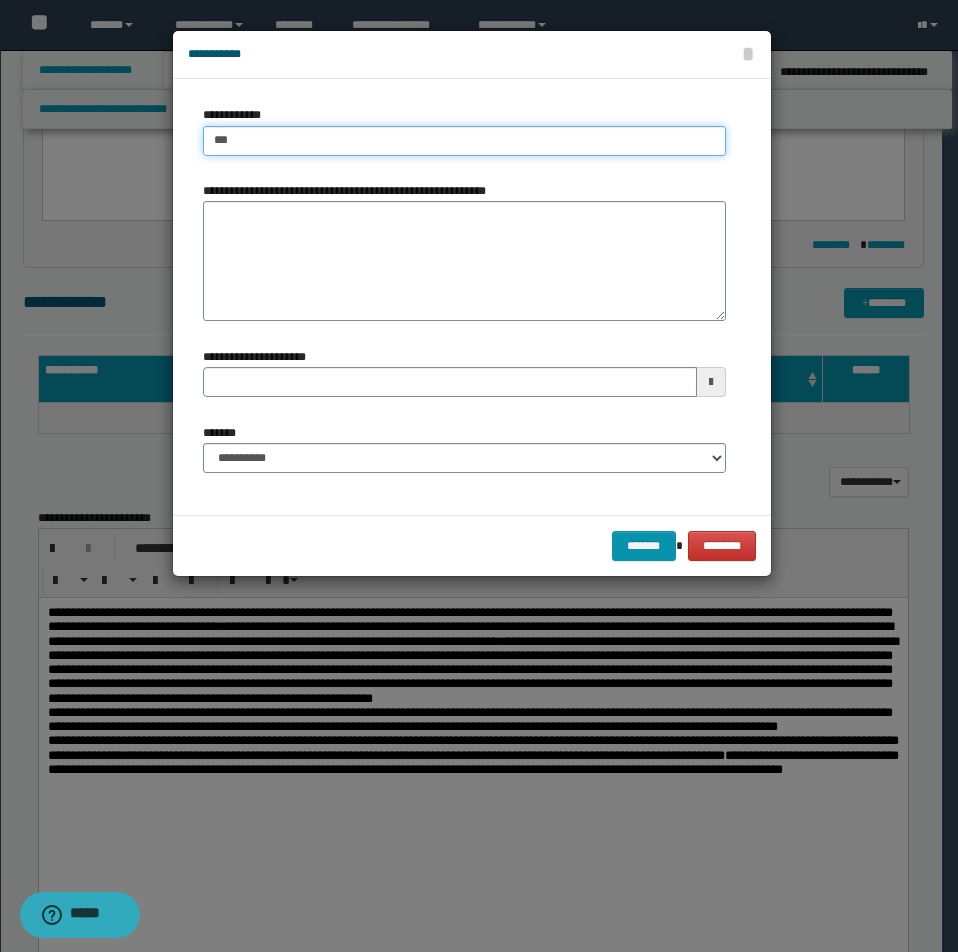 type on "***" 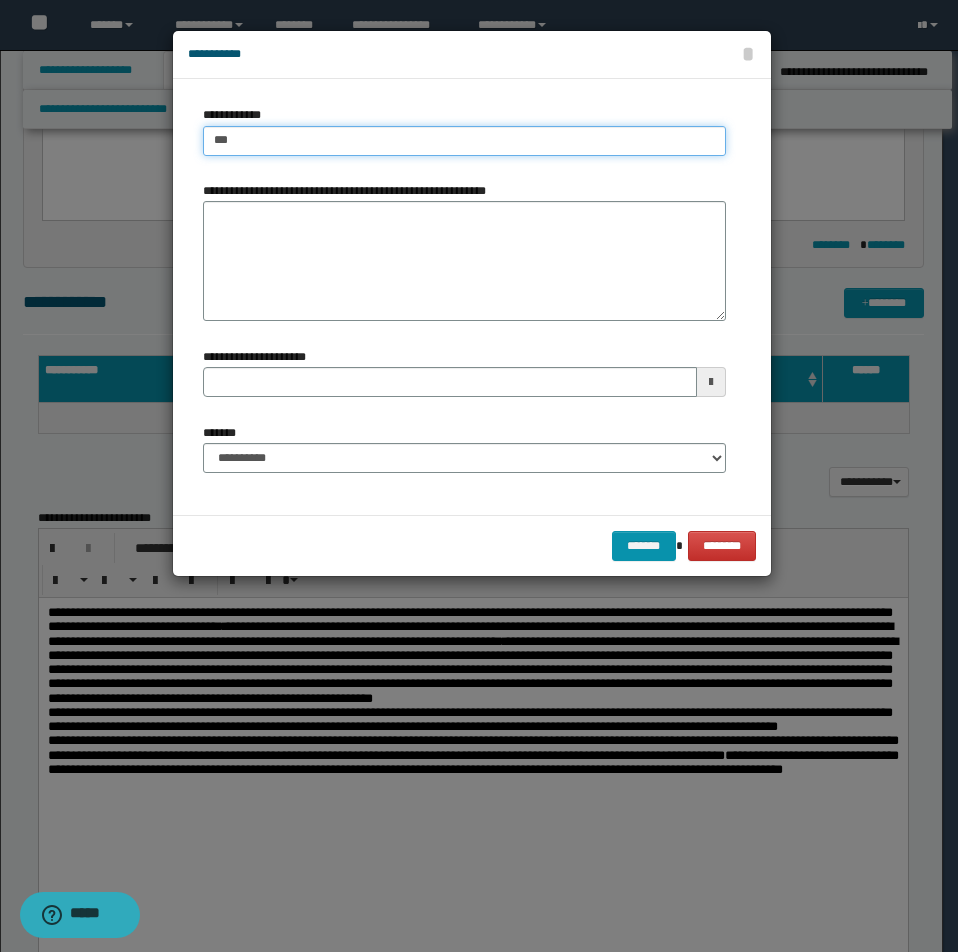 type 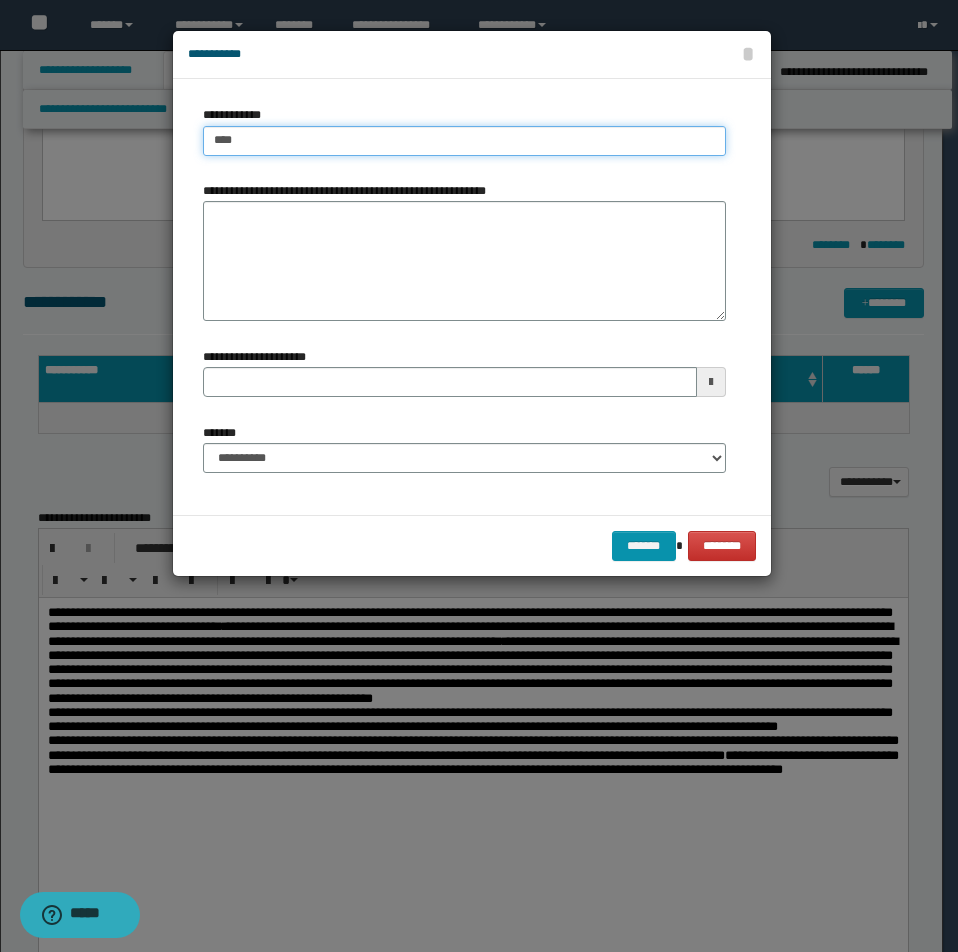 type on "****" 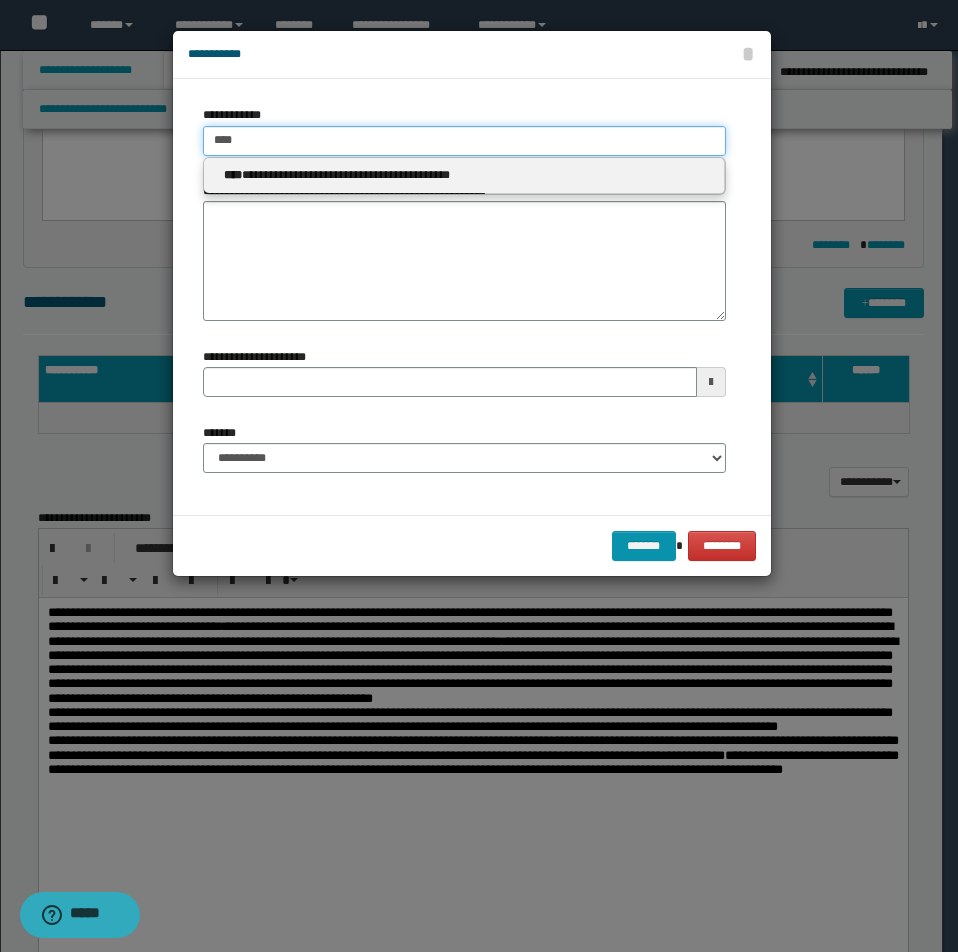 type on "****" 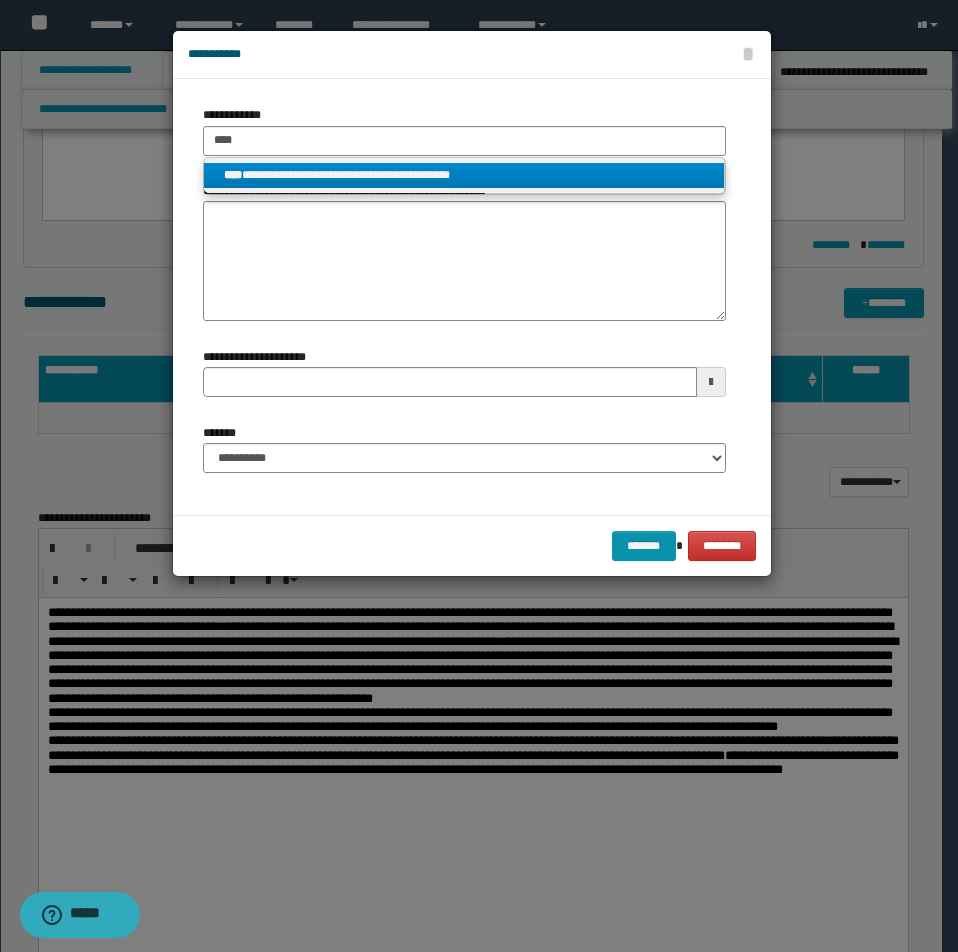 click on "**********" at bounding box center (464, 175) 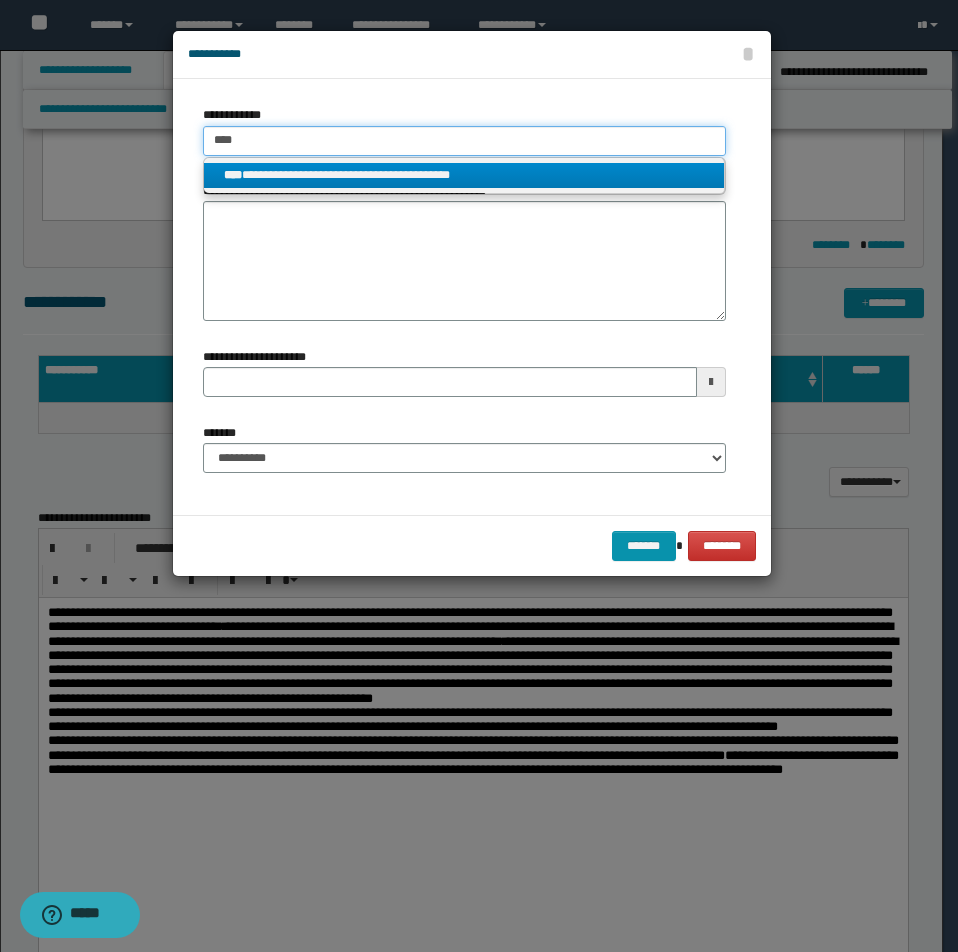 type 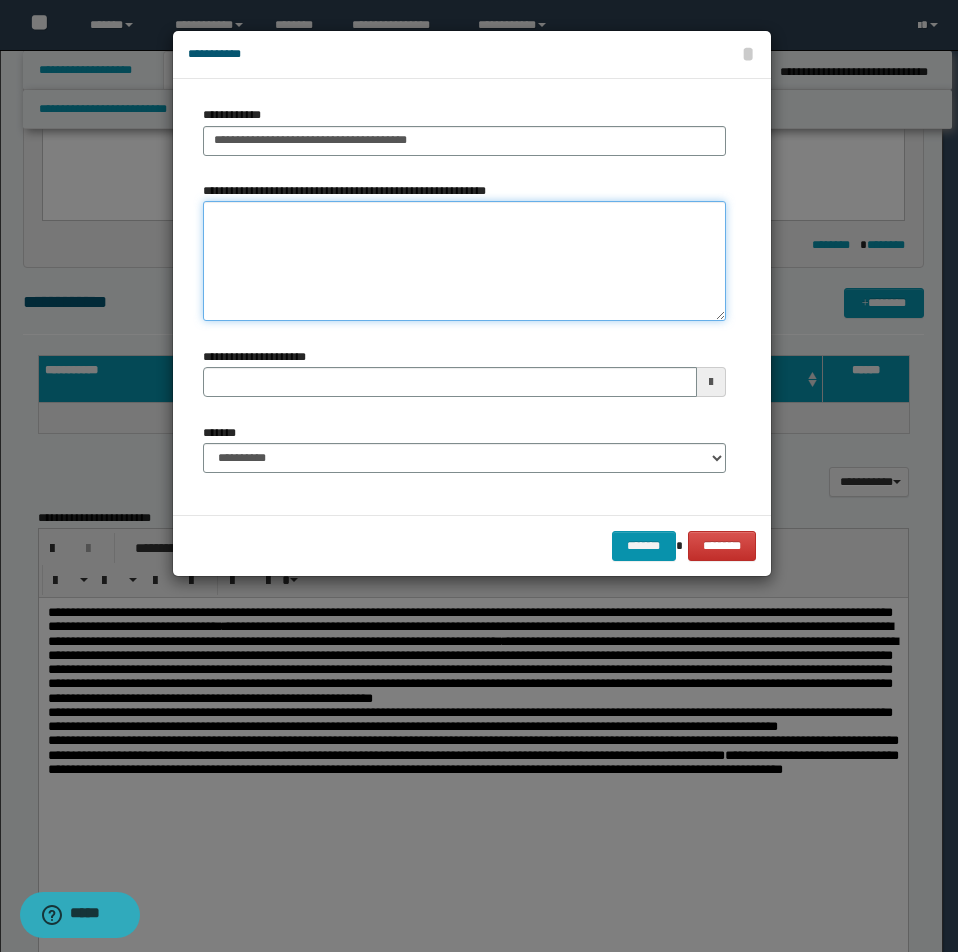 type 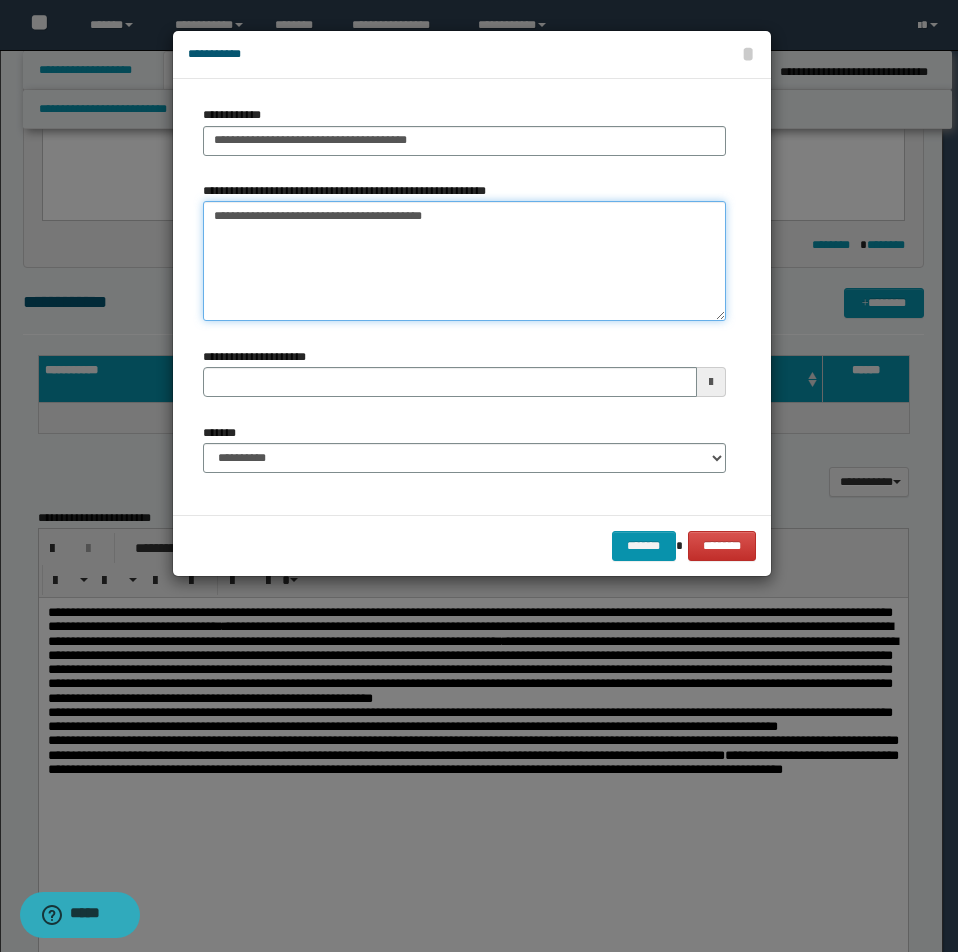 type on "**********" 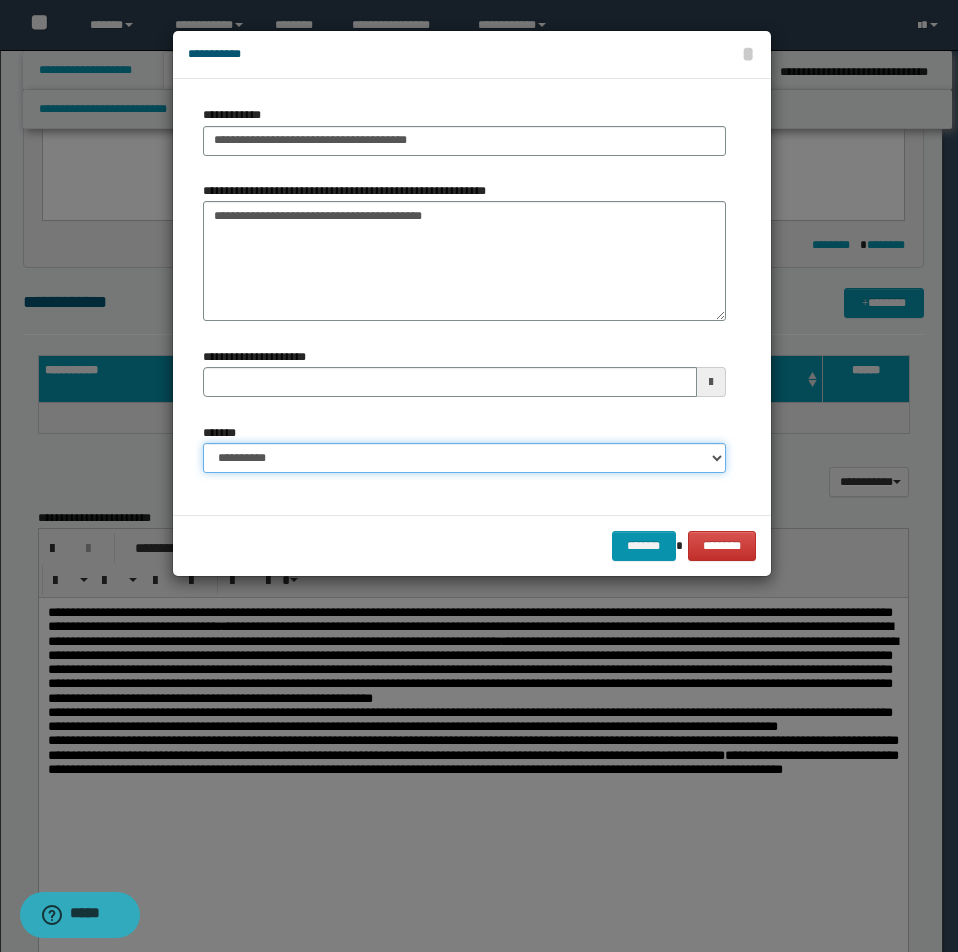 click on "**********" at bounding box center (464, 458) 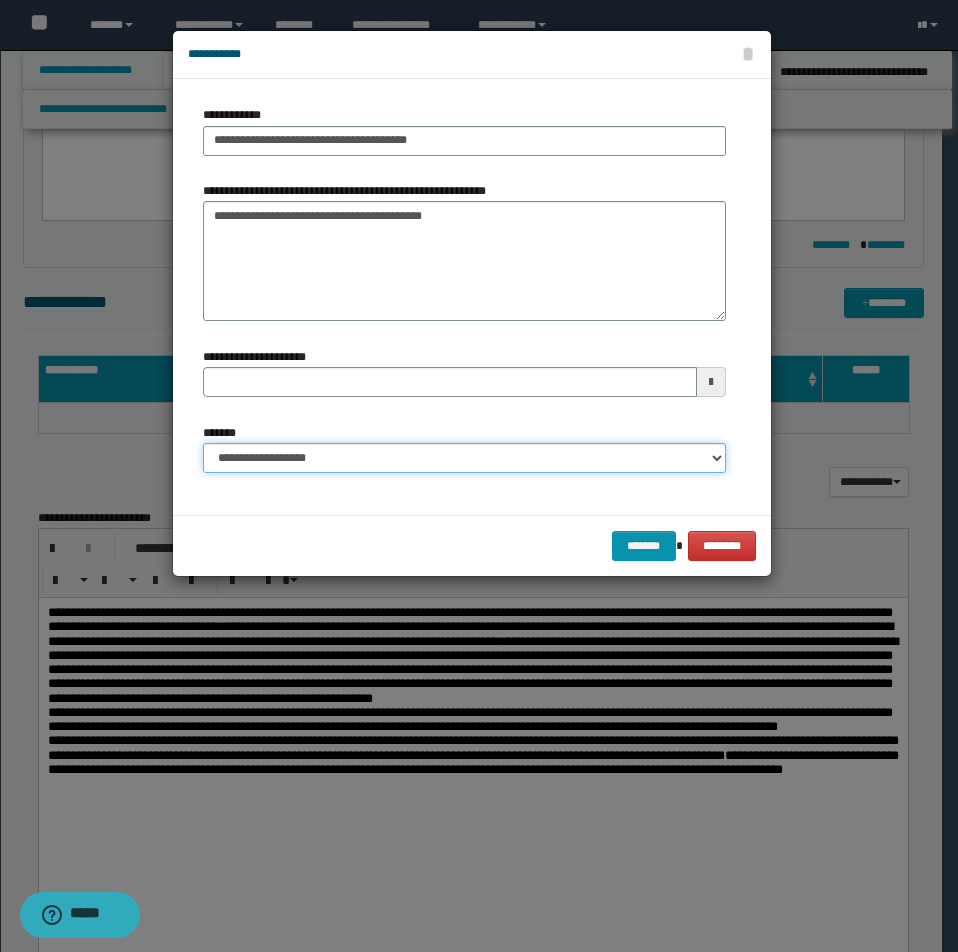 click on "**********" at bounding box center [464, 458] 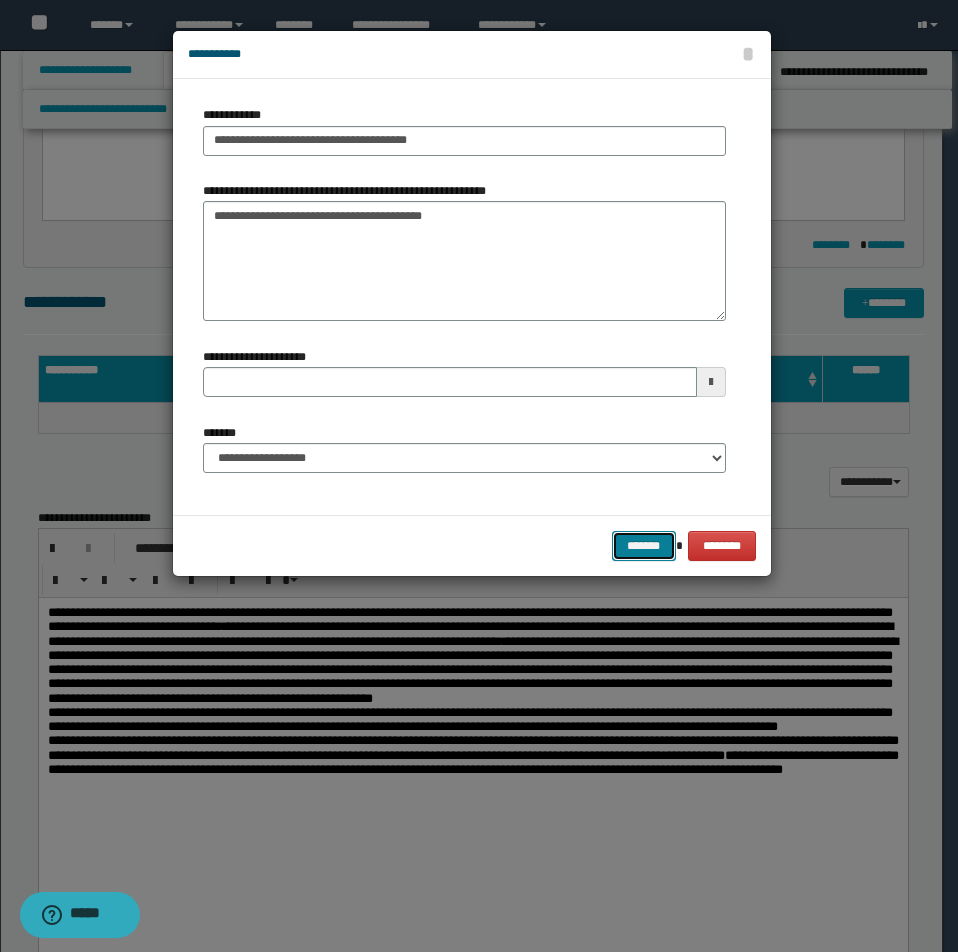 click on "*******" at bounding box center [644, 546] 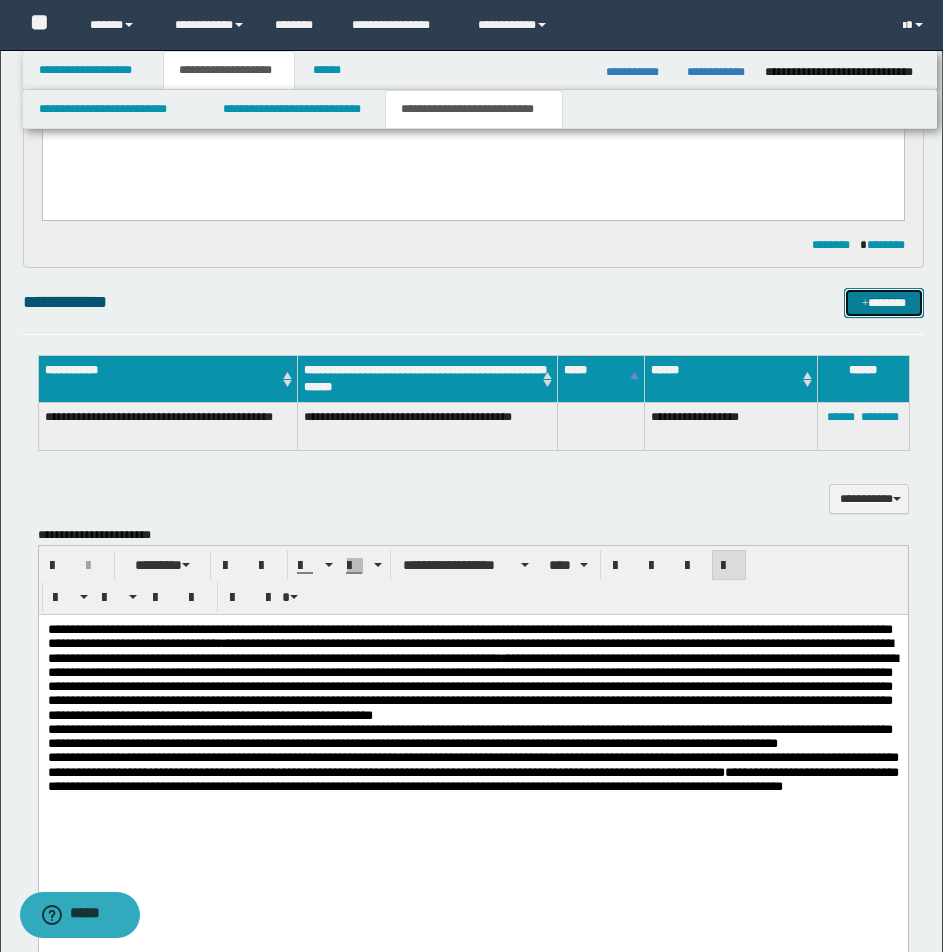 click on "*******" at bounding box center [884, 303] 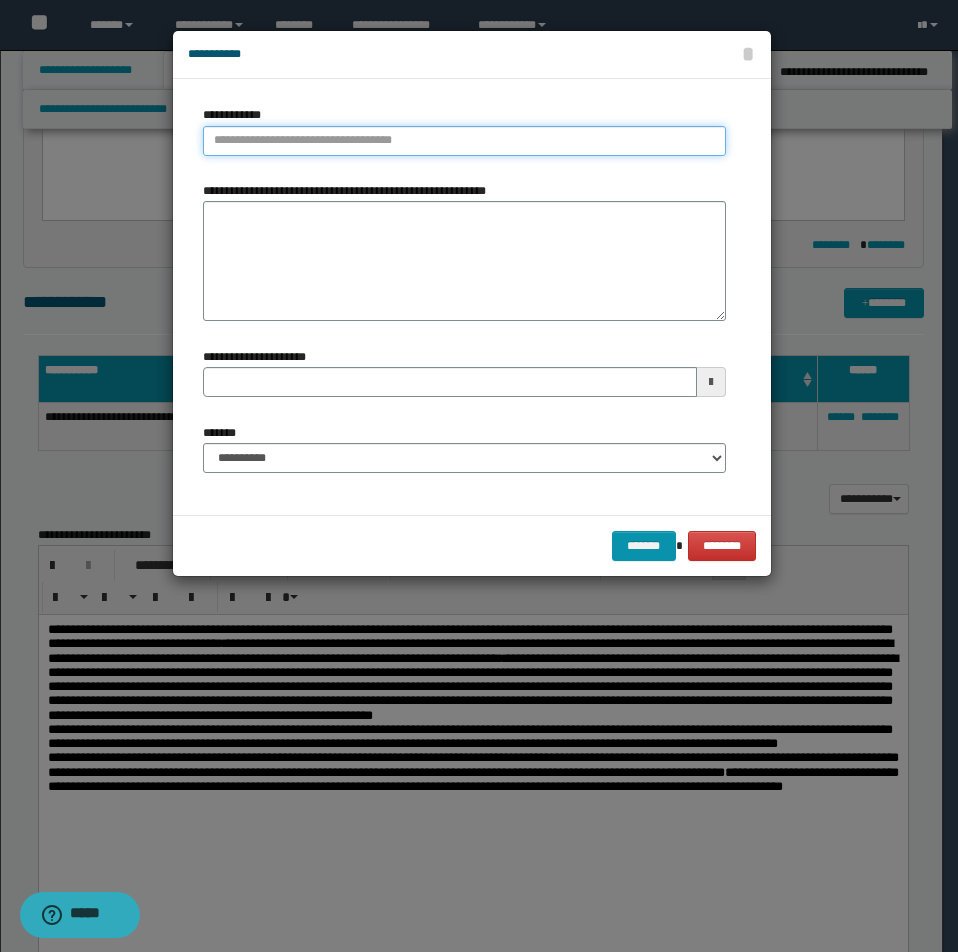 type on "**********" 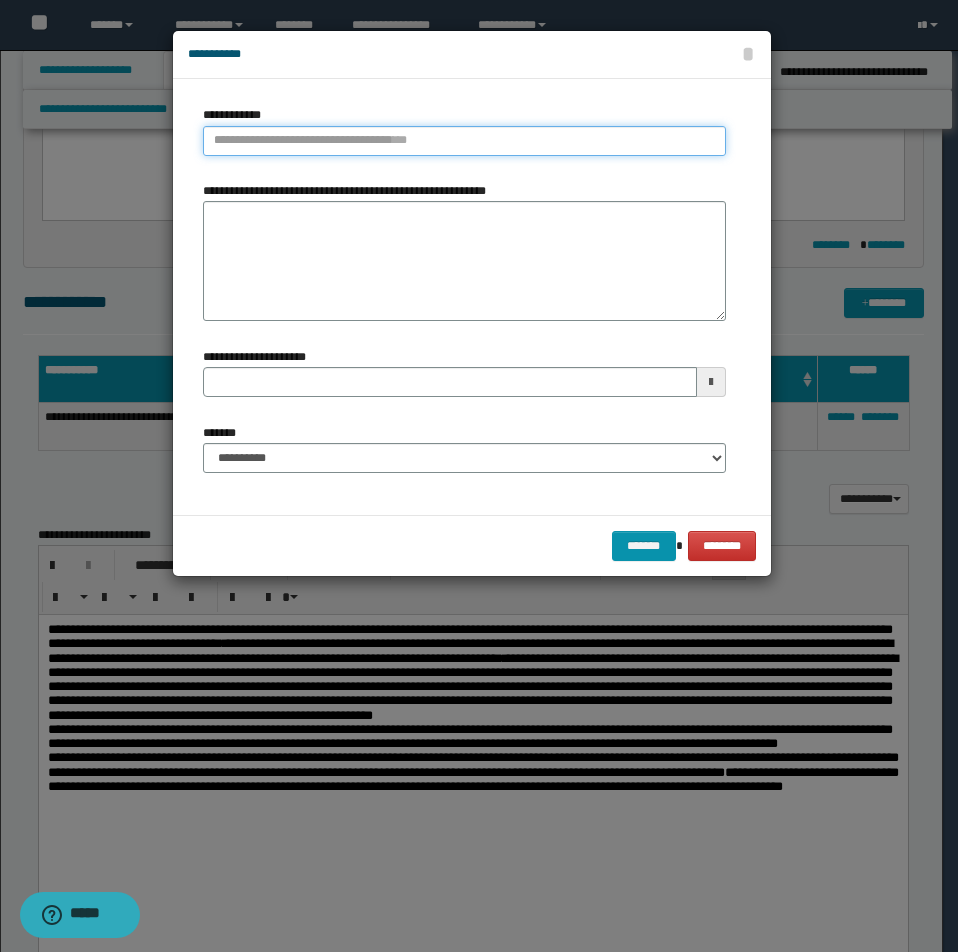 click on "**********" at bounding box center (464, 141) 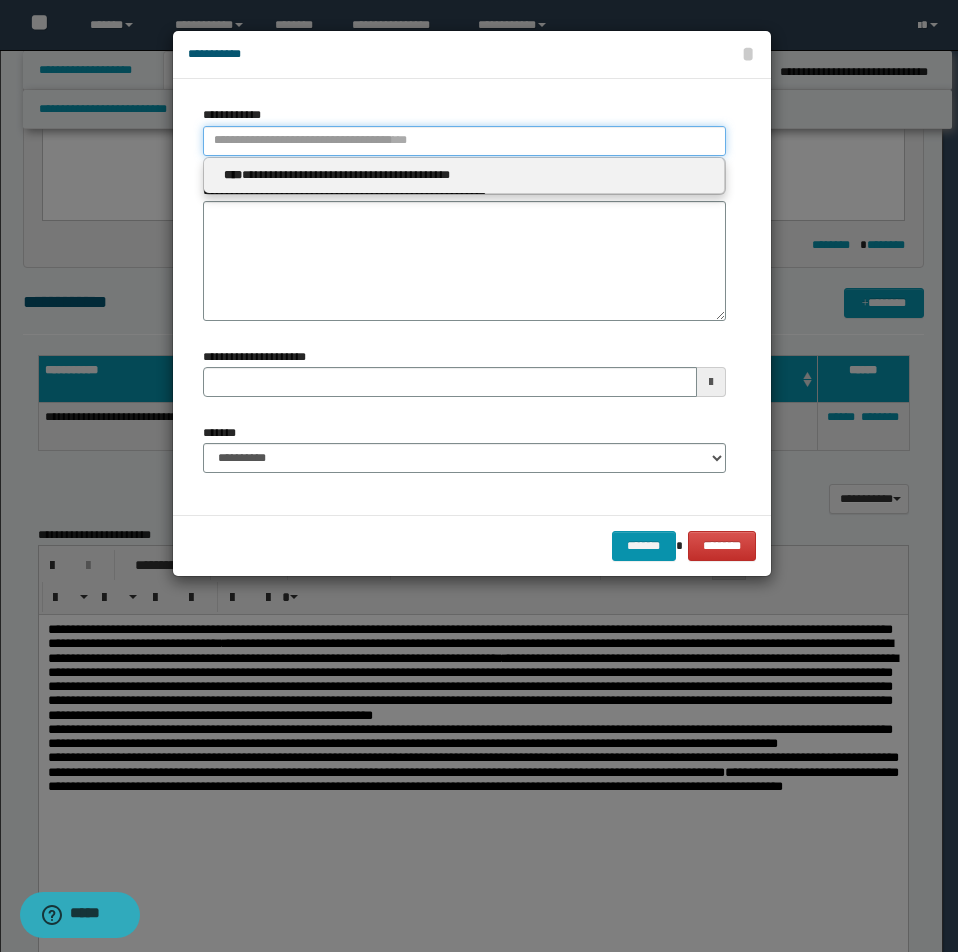 type 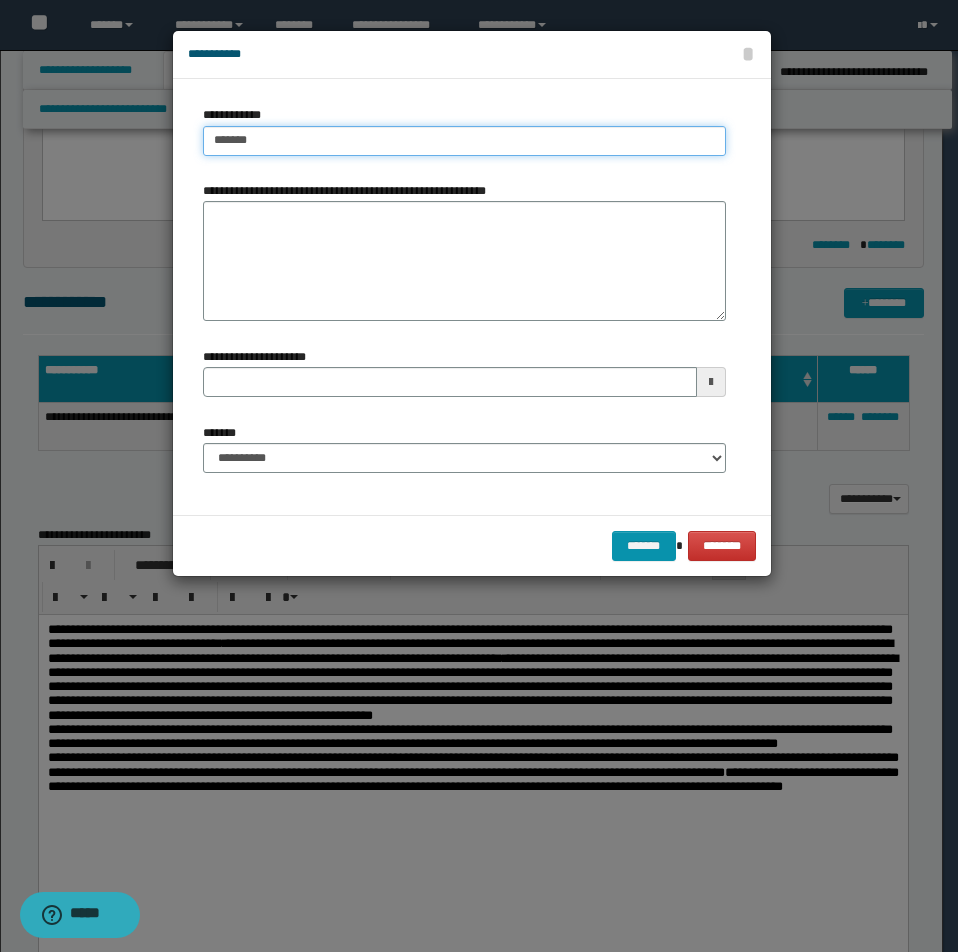 type on "******" 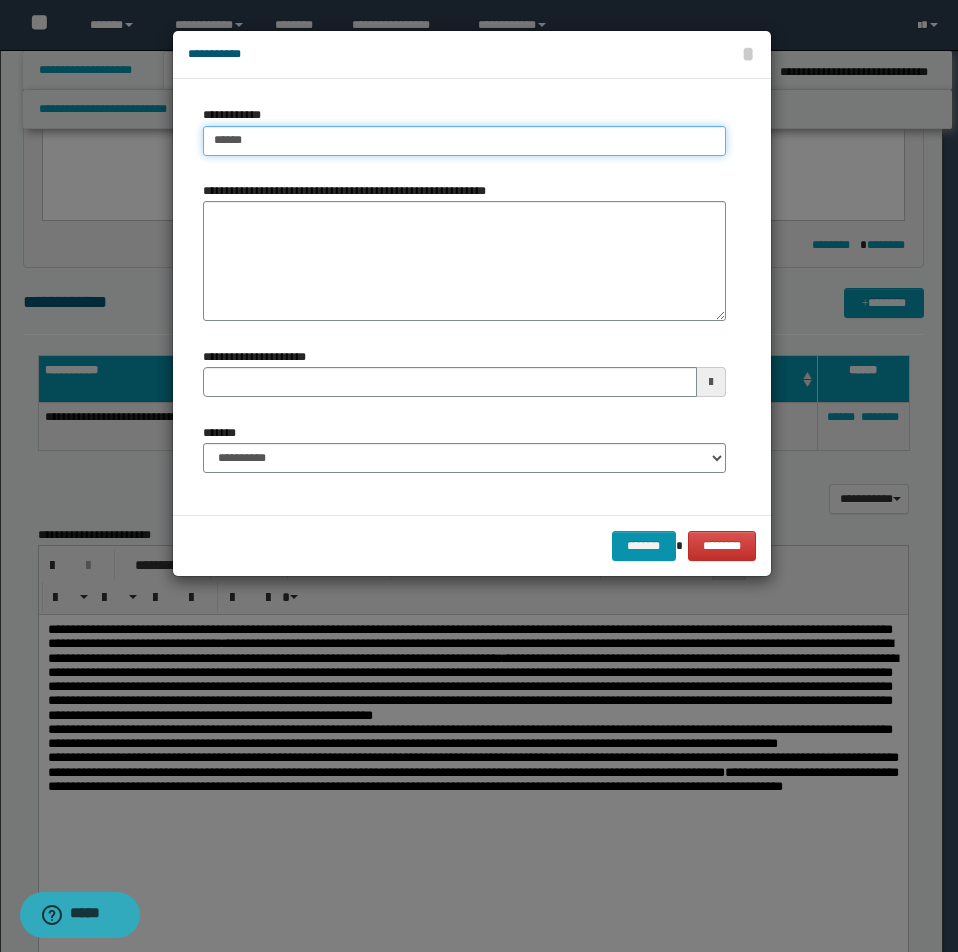 type on "**********" 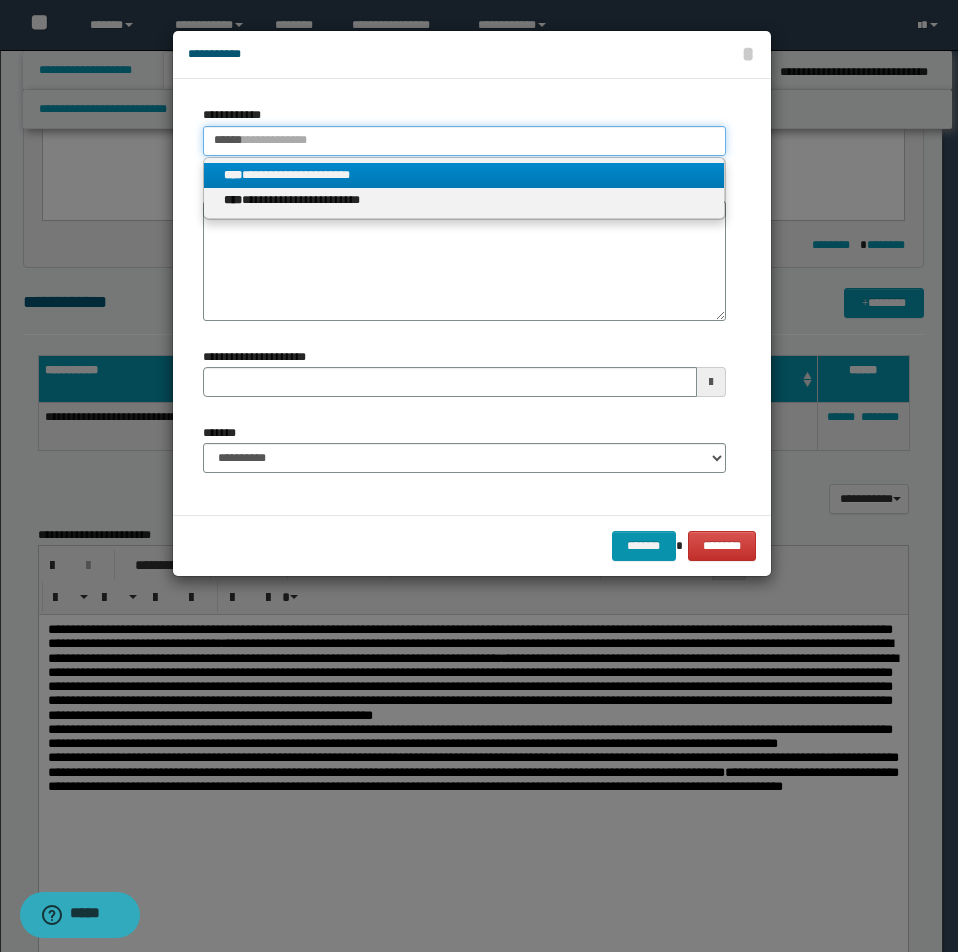 type on "******" 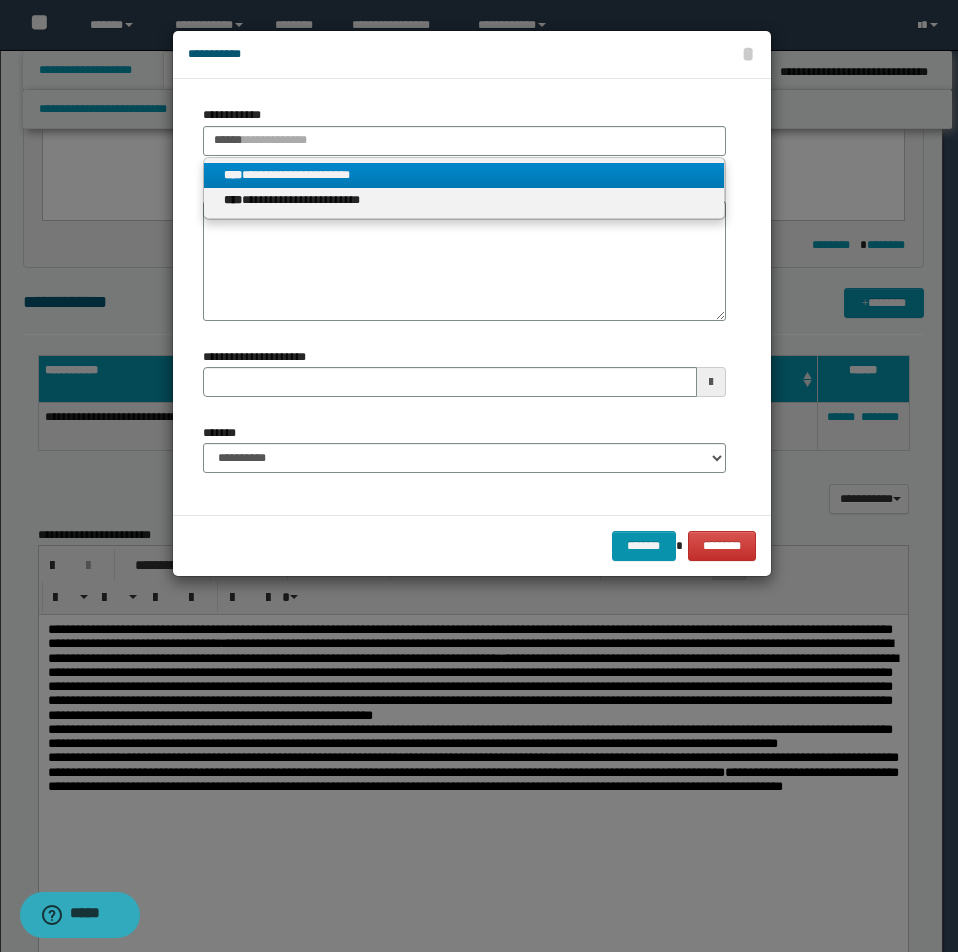 click on "**********" at bounding box center (464, 175) 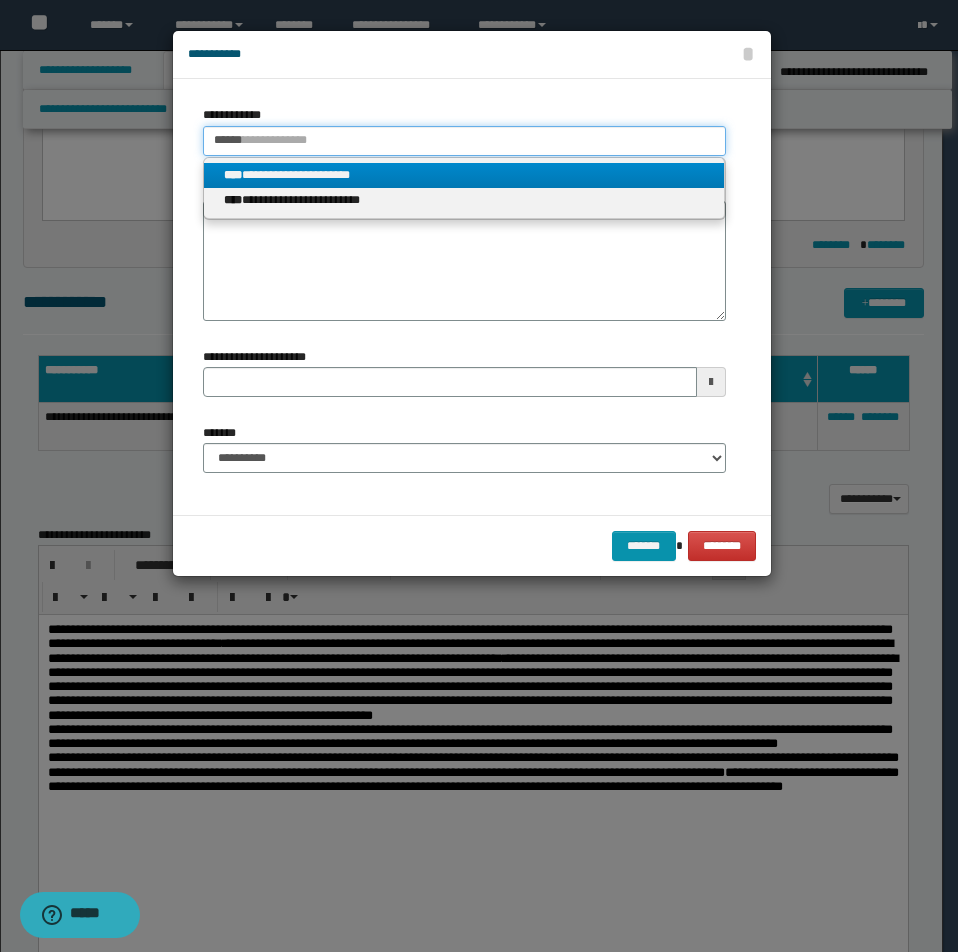 type 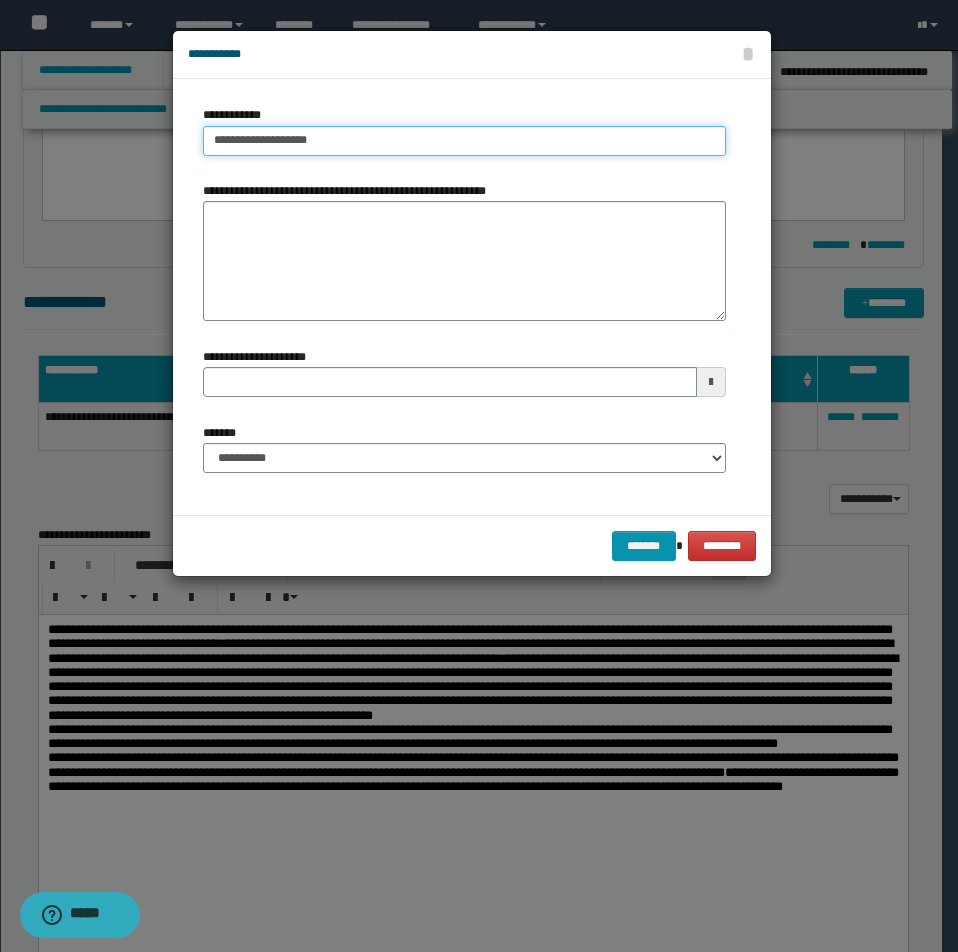 drag, startPoint x: 213, startPoint y: 144, endPoint x: 399, endPoint y: 146, distance: 186.01076 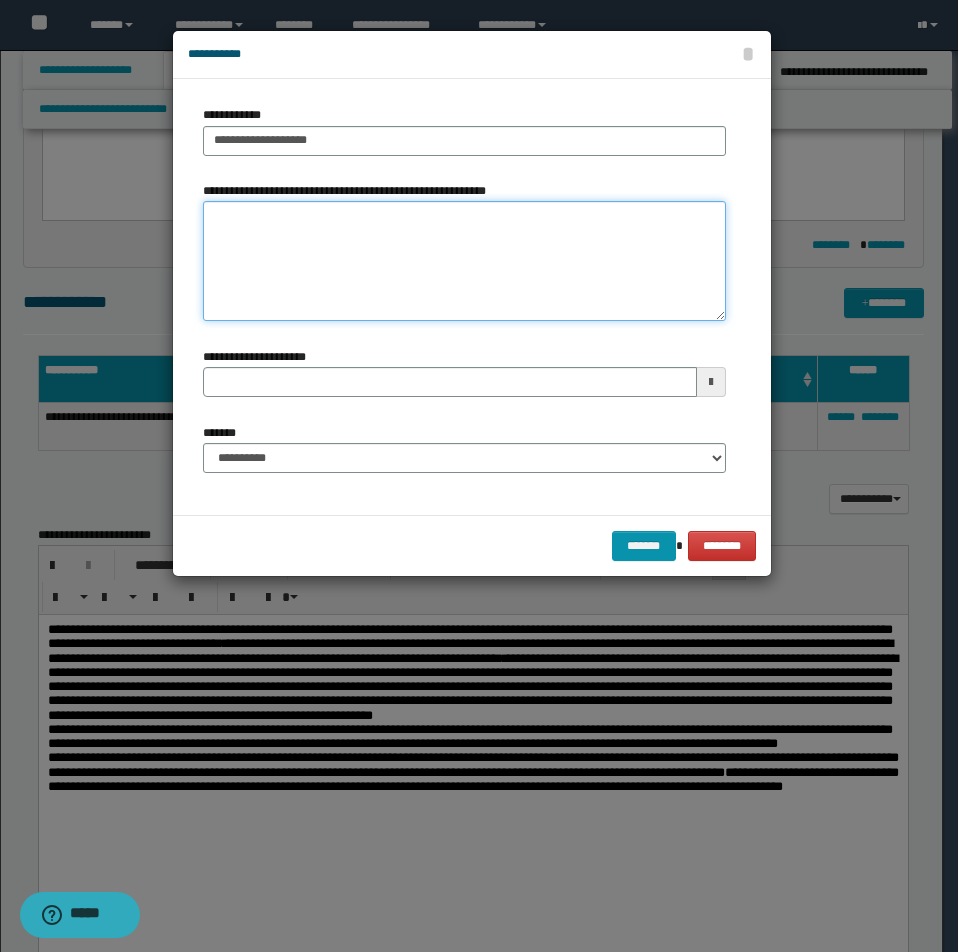 click on "**********" at bounding box center [464, 261] 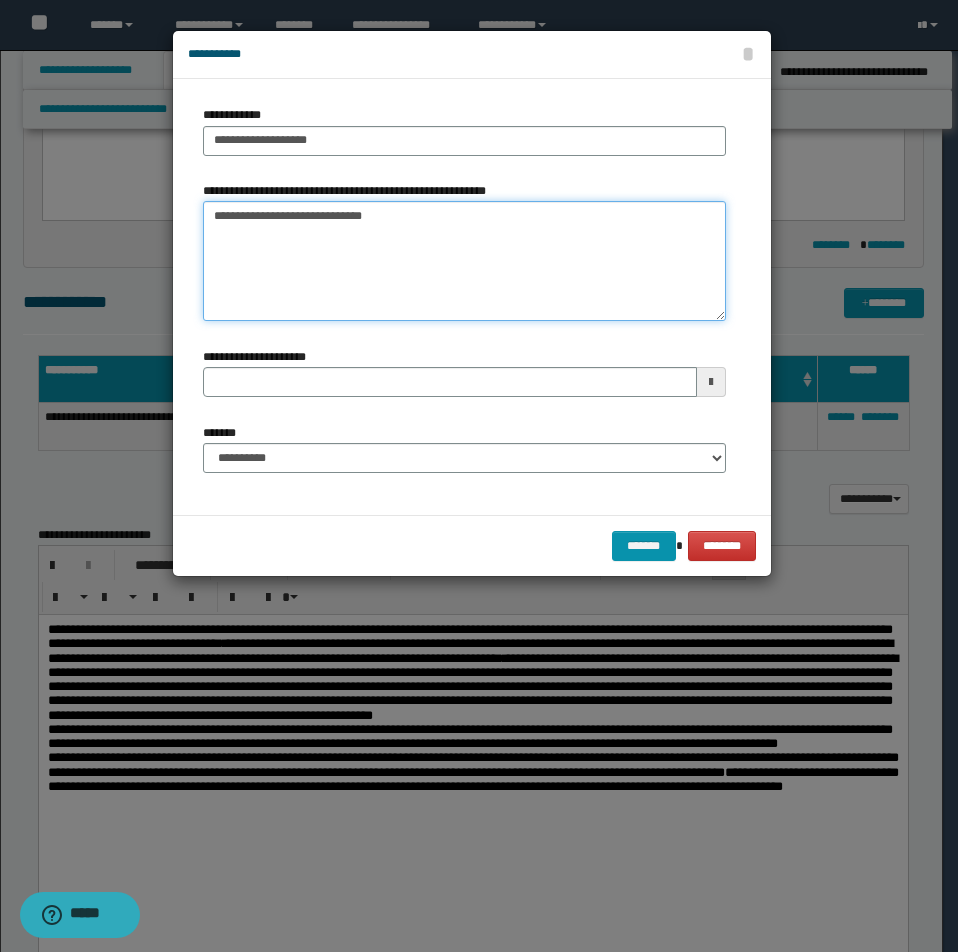 type on "**********" 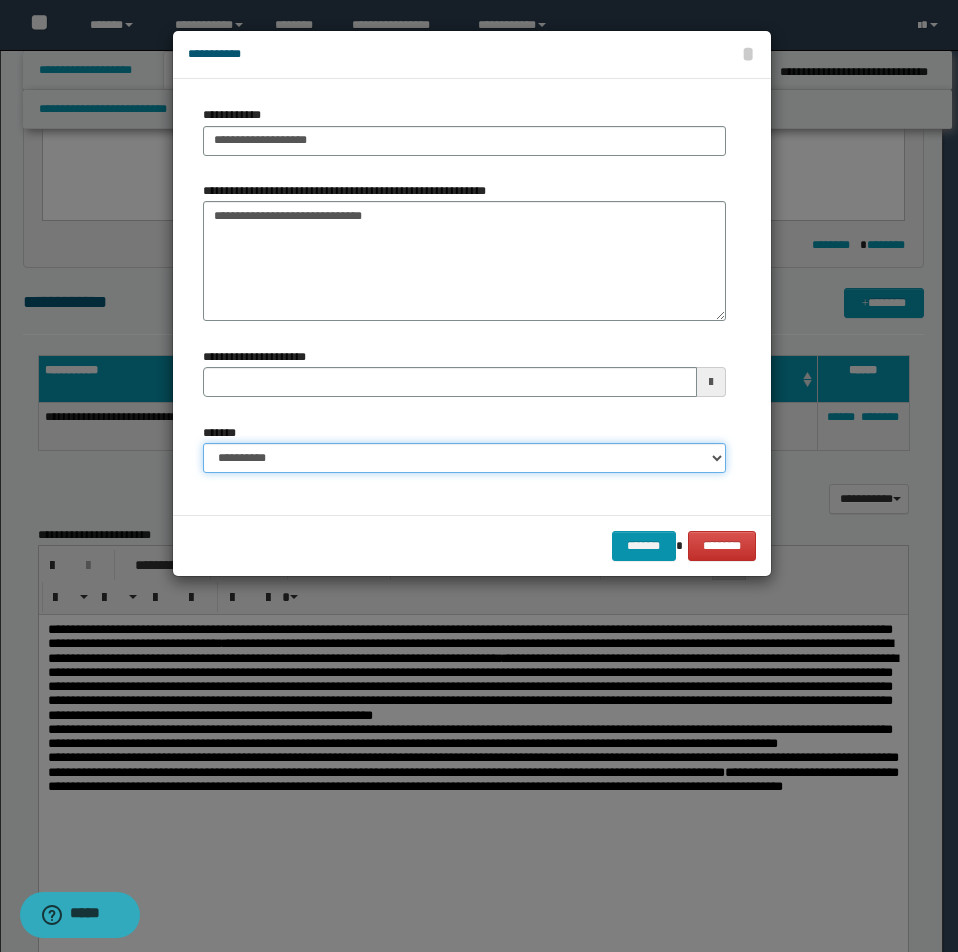 click on "**********" at bounding box center [464, 458] 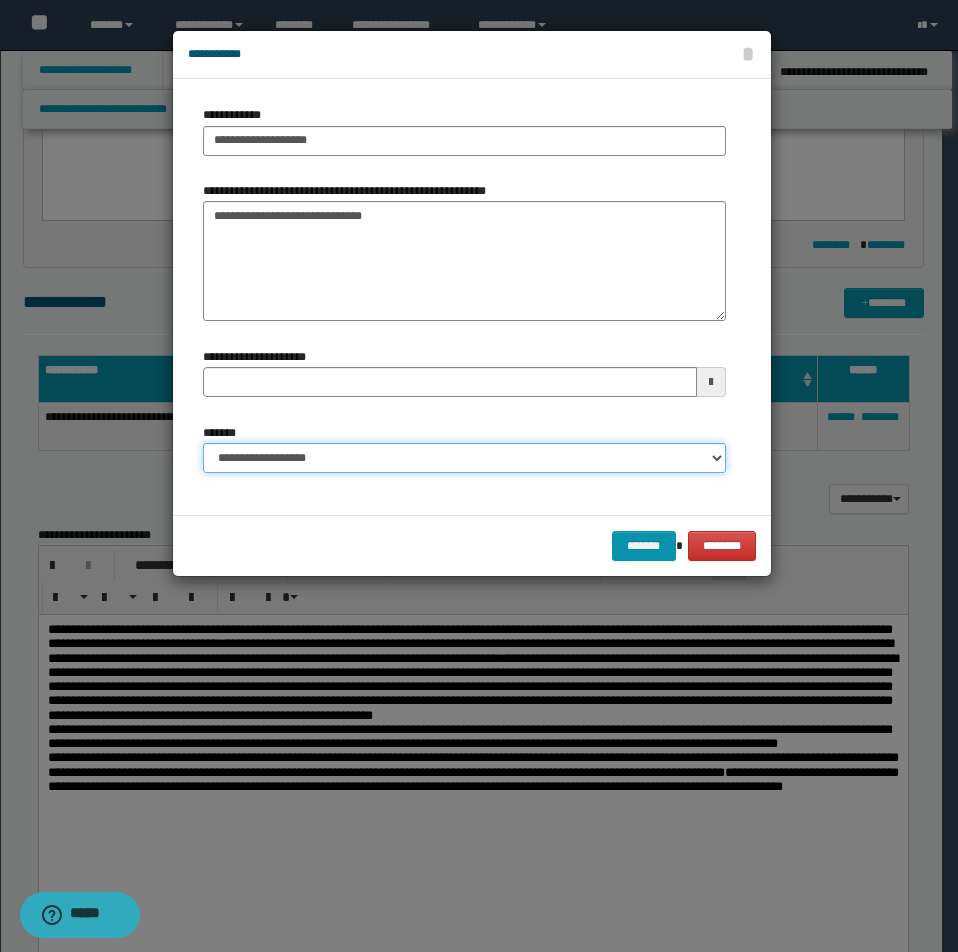 click on "**********" at bounding box center (464, 458) 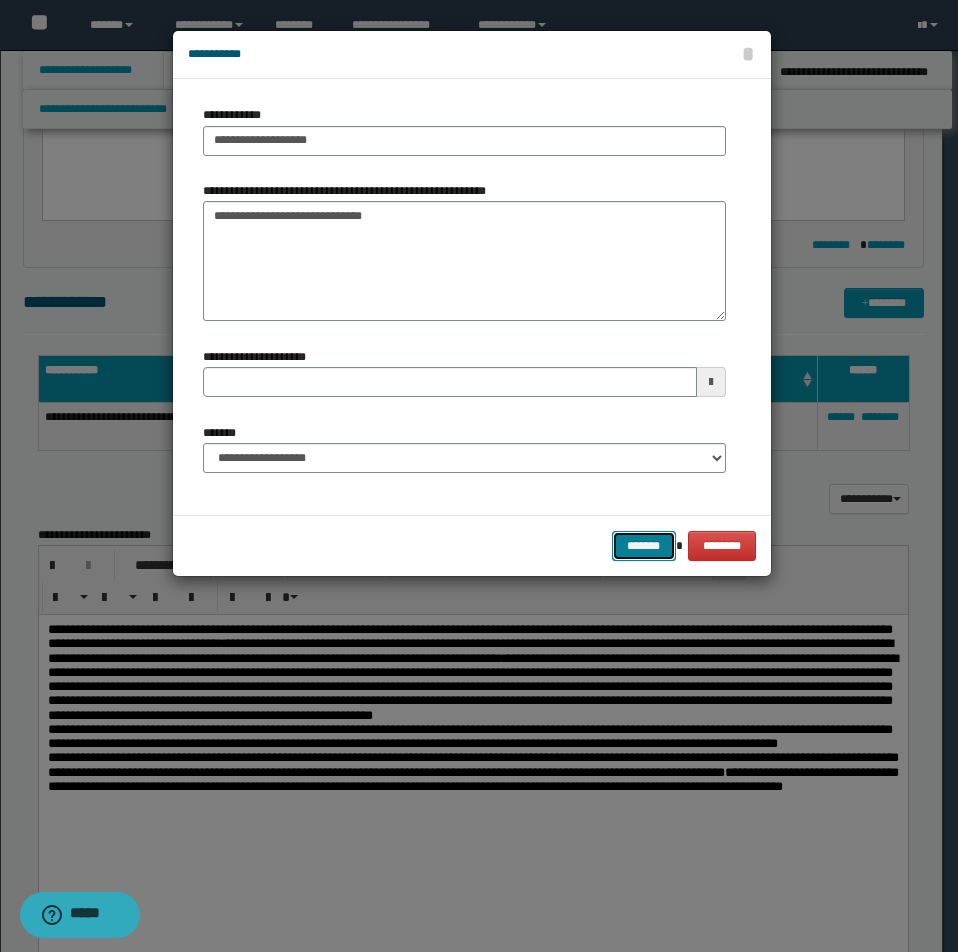 click on "*******" at bounding box center [644, 546] 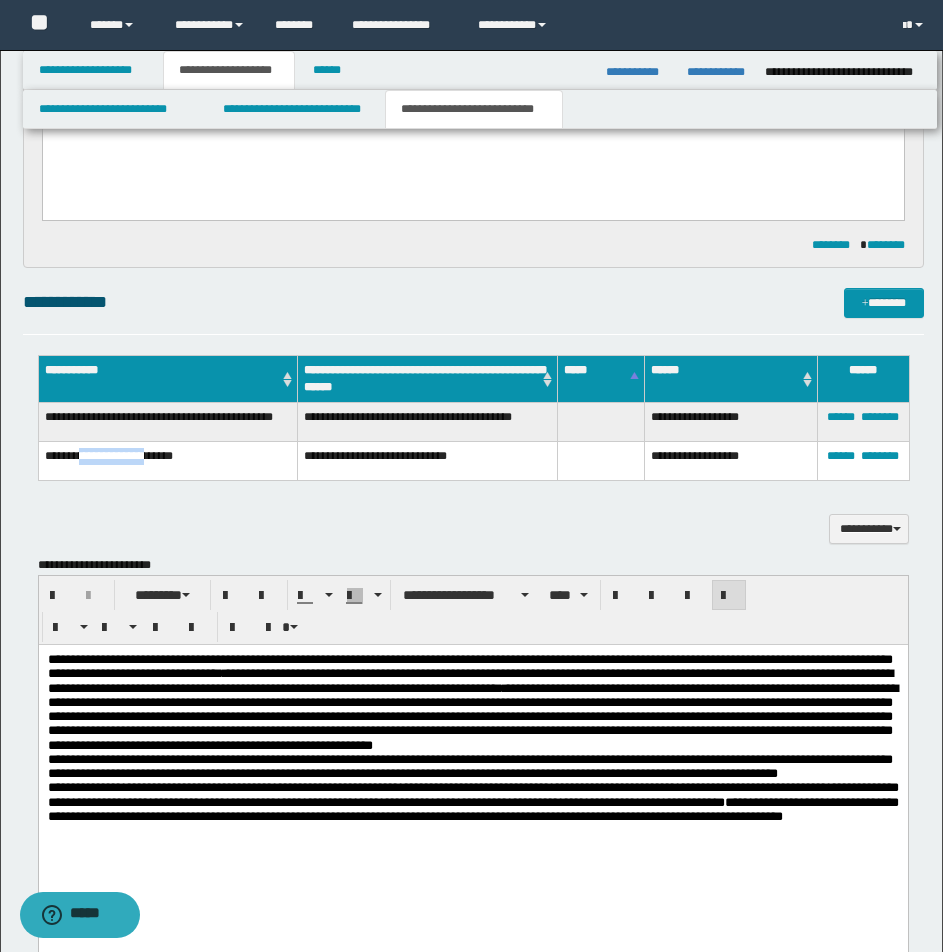 drag, startPoint x: 89, startPoint y: 462, endPoint x: 147, endPoint y: 464, distance: 58.034473 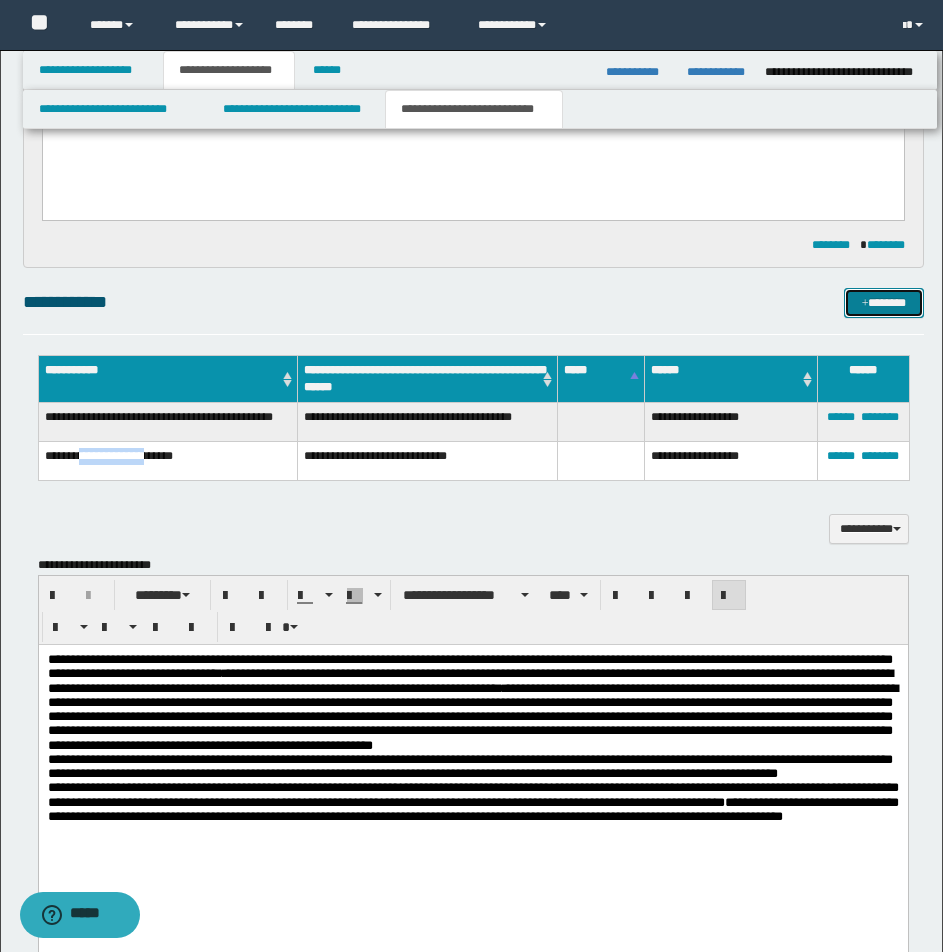 click on "*******" at bounding box center (884, 303) 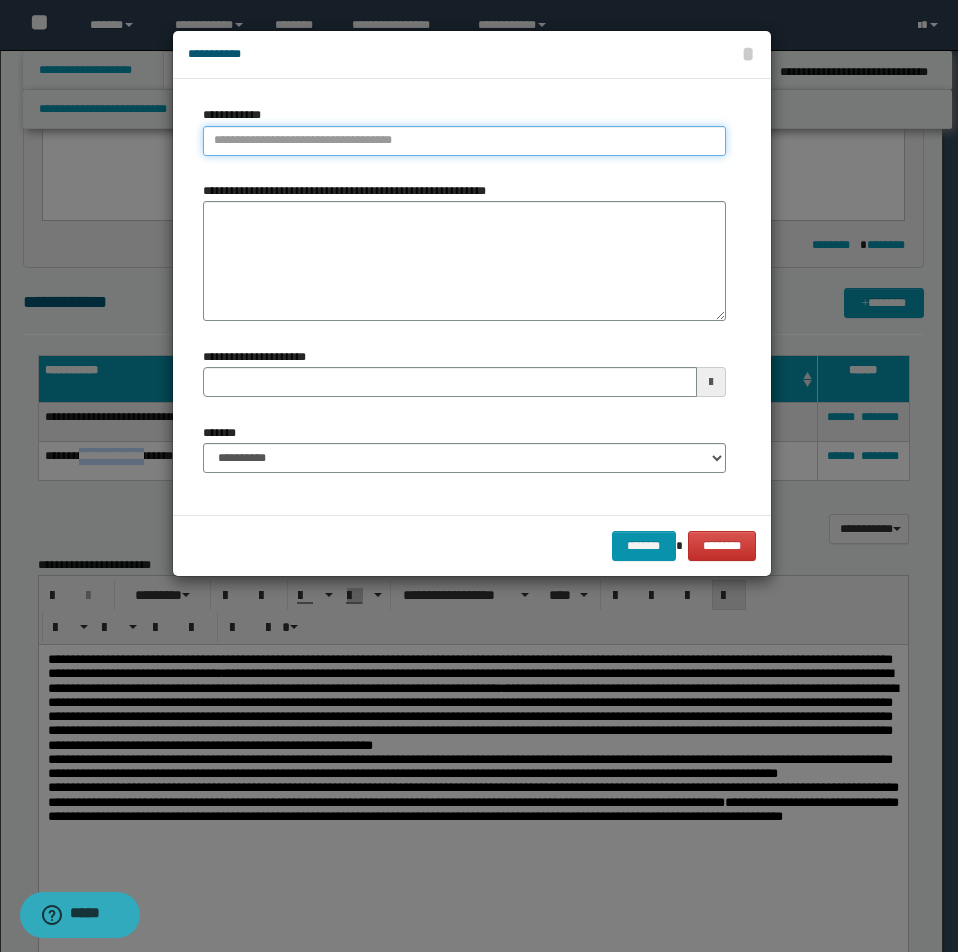 type on "**********" 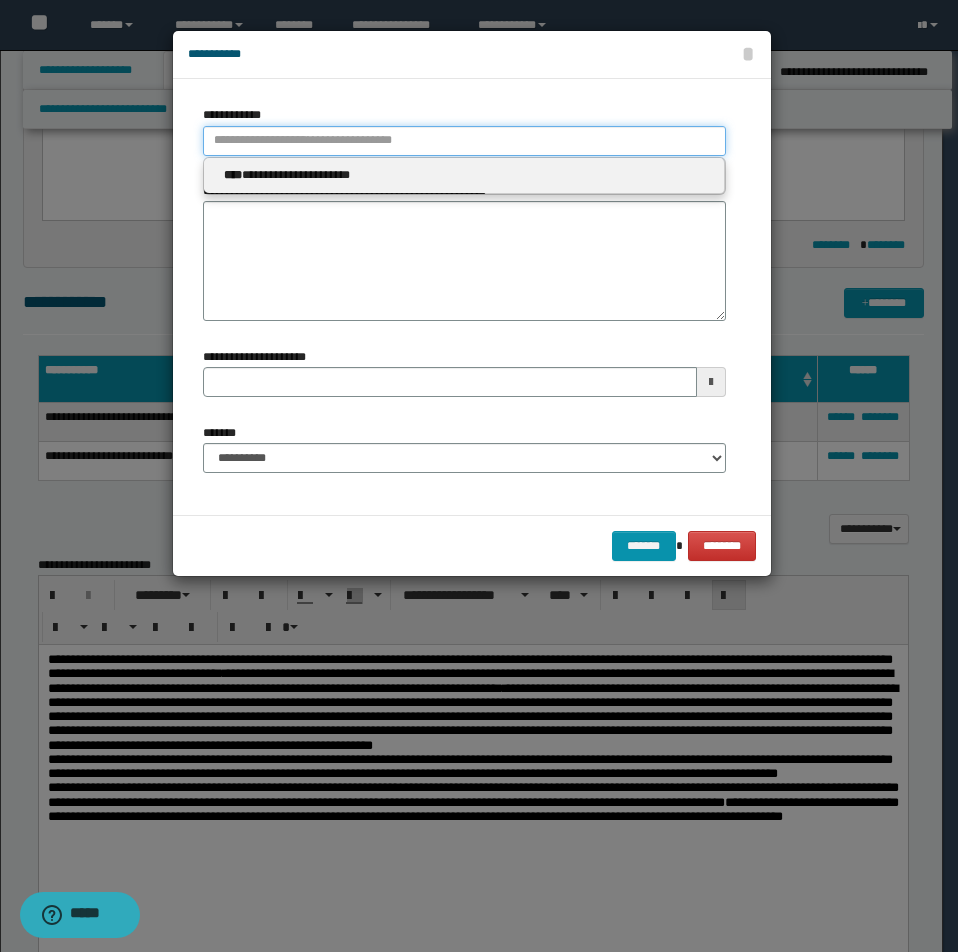 click on "**********" at bounding box center [464, 141] 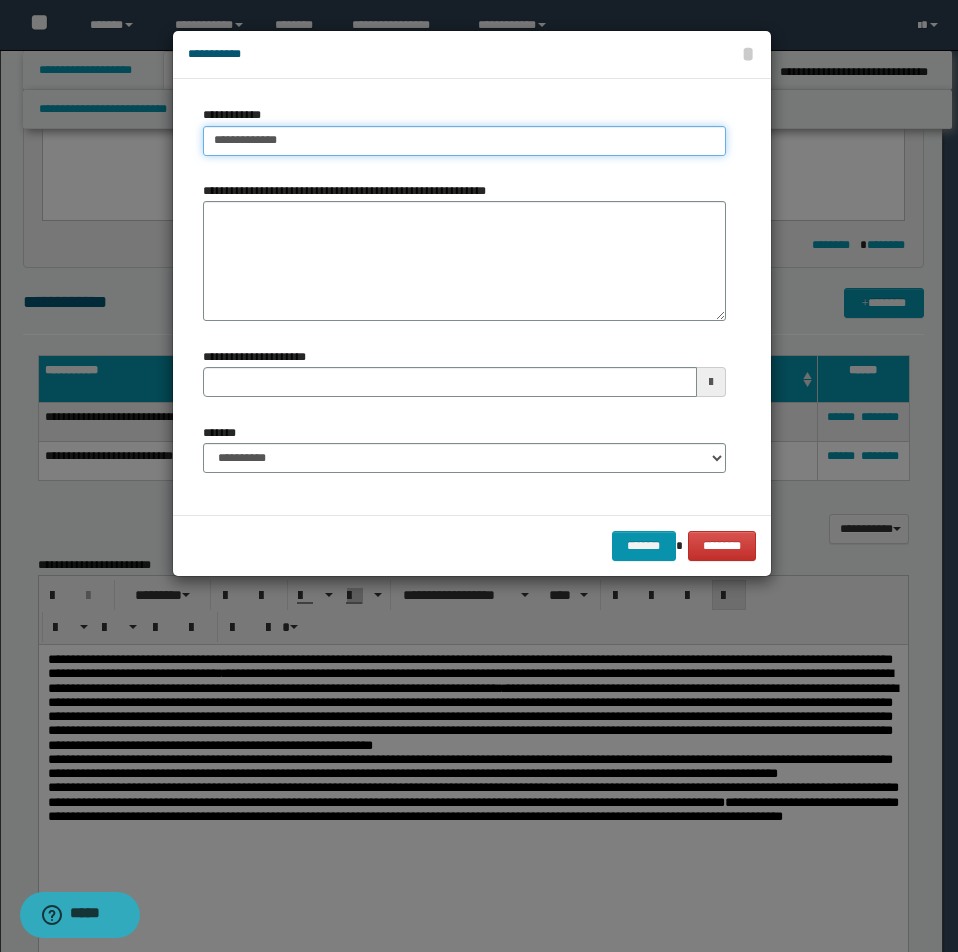 type on "**********" 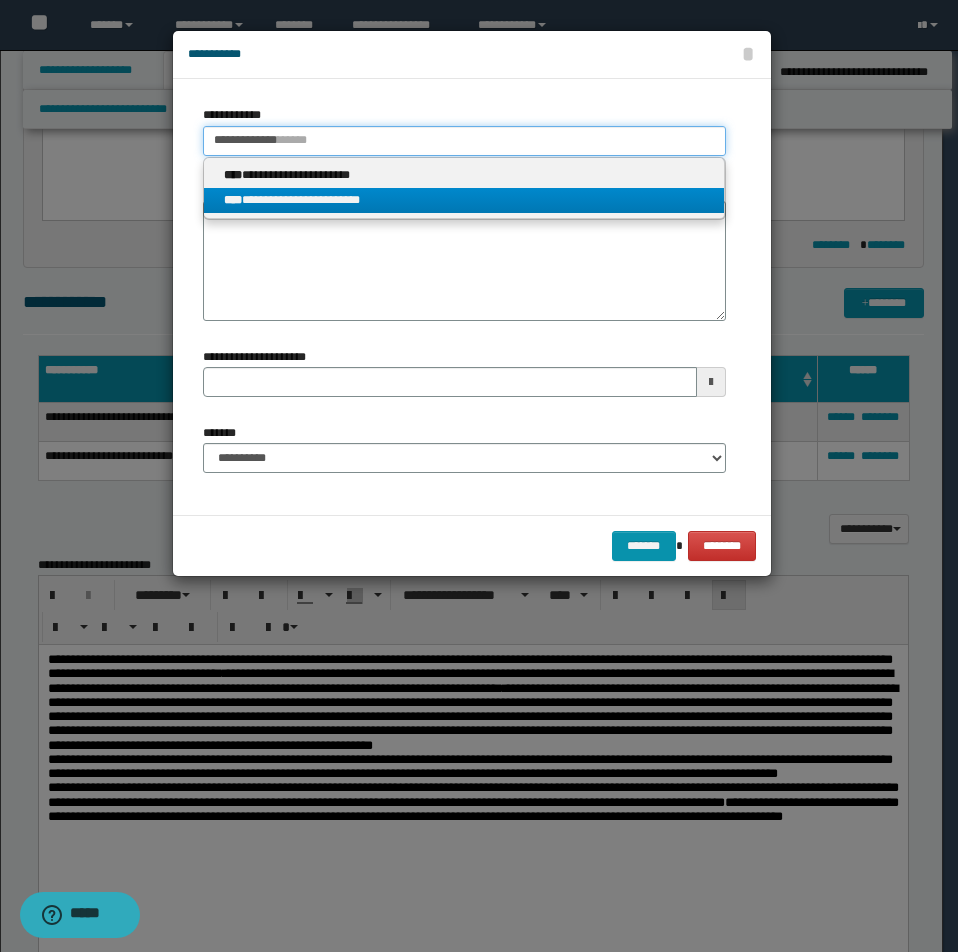 type on "**********" 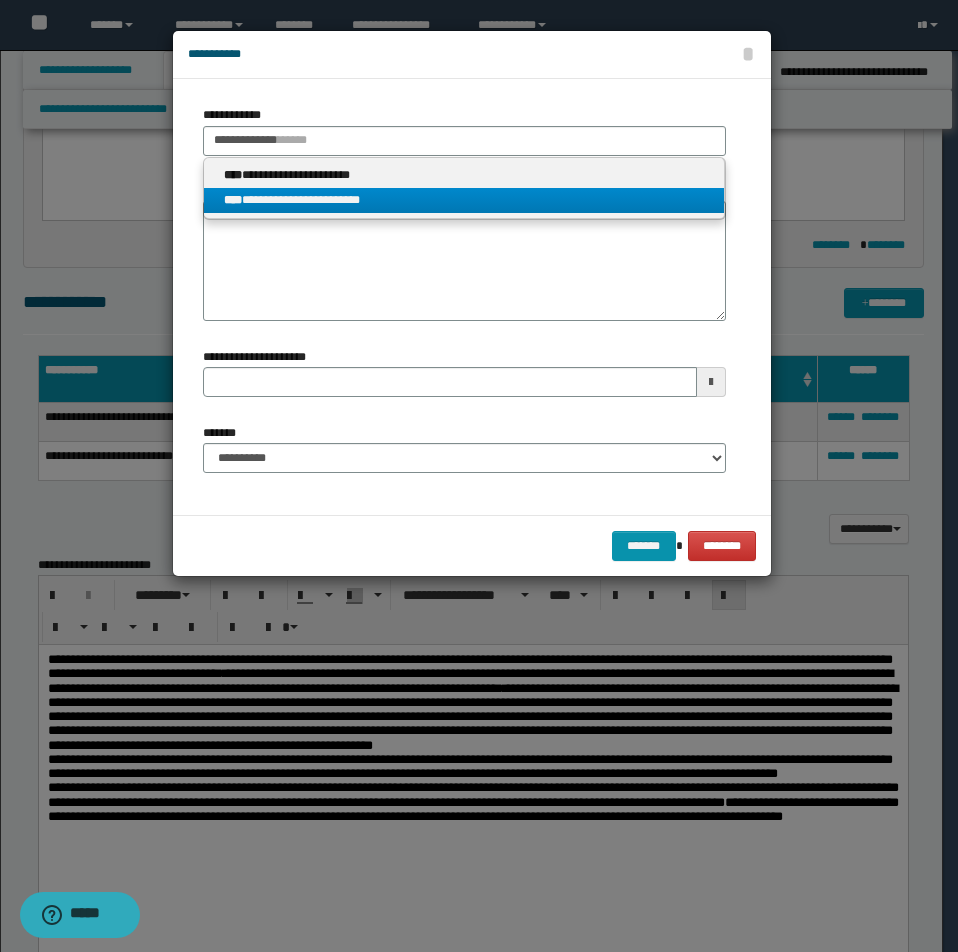 click on "****" at bounding box center [233, 200] 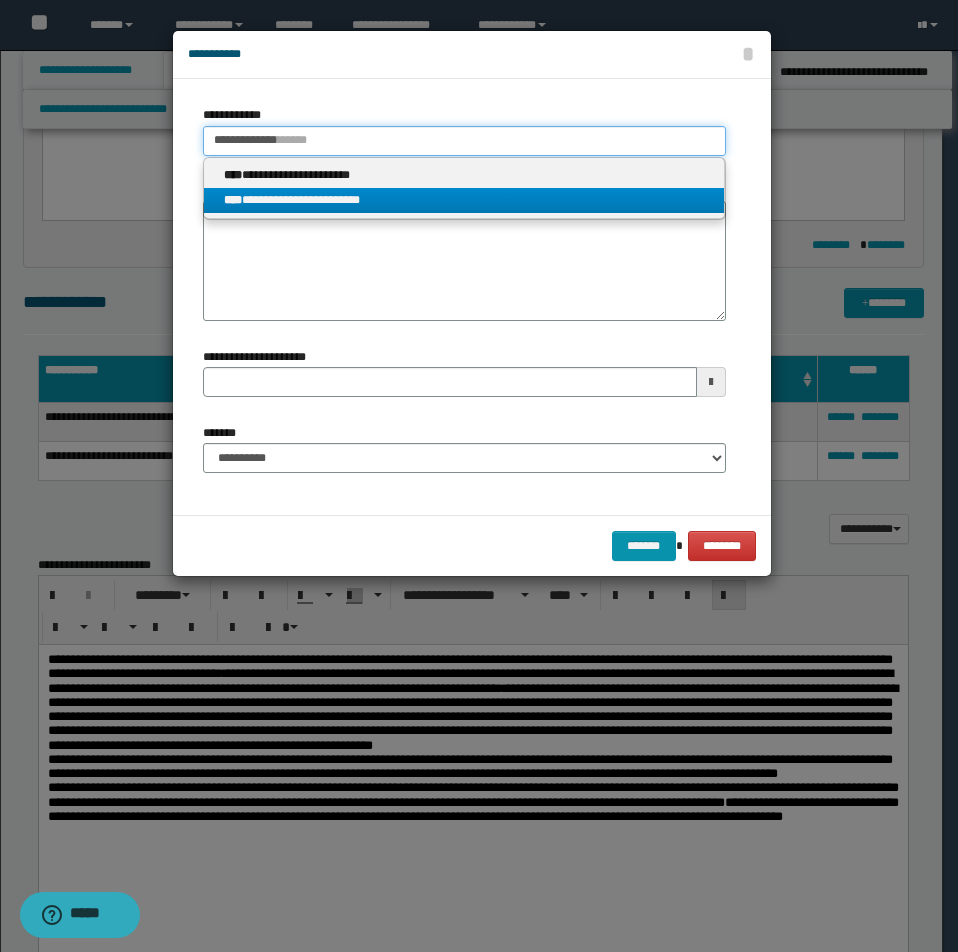 type 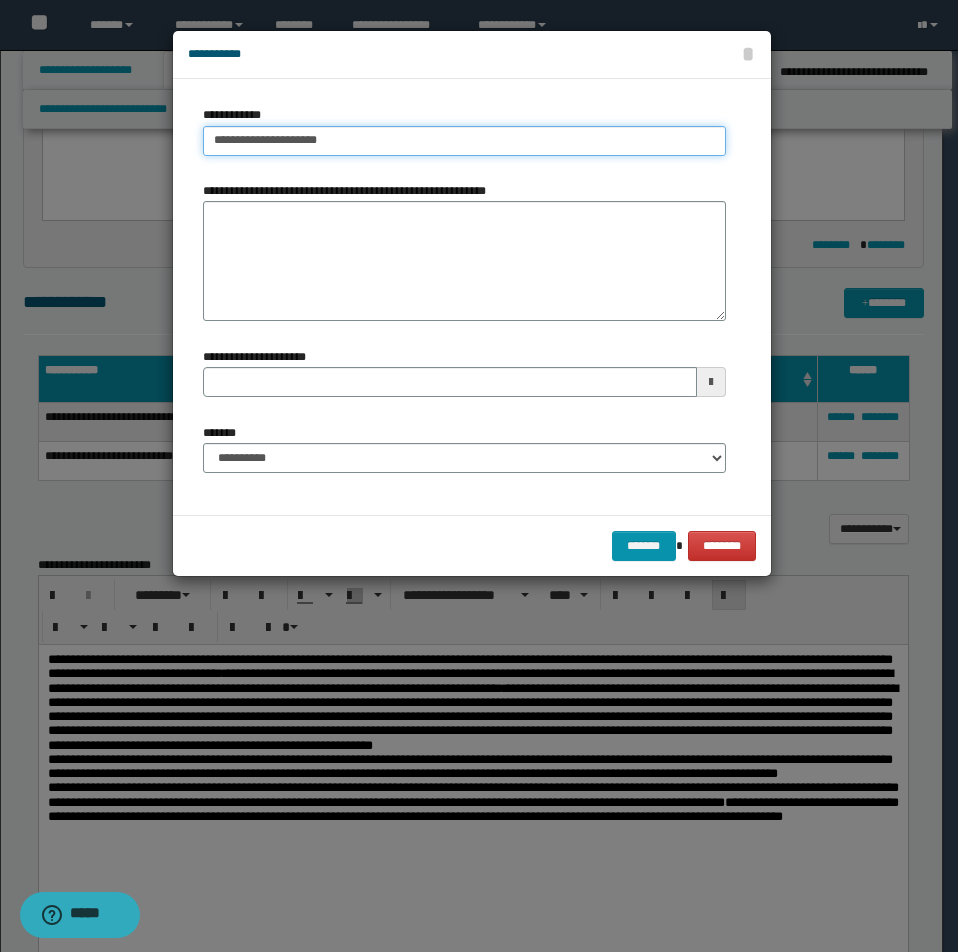drag, startPoint x: 214, startPoint y: 139, endPoint x: 458, endPoint y: 139, distance: 244 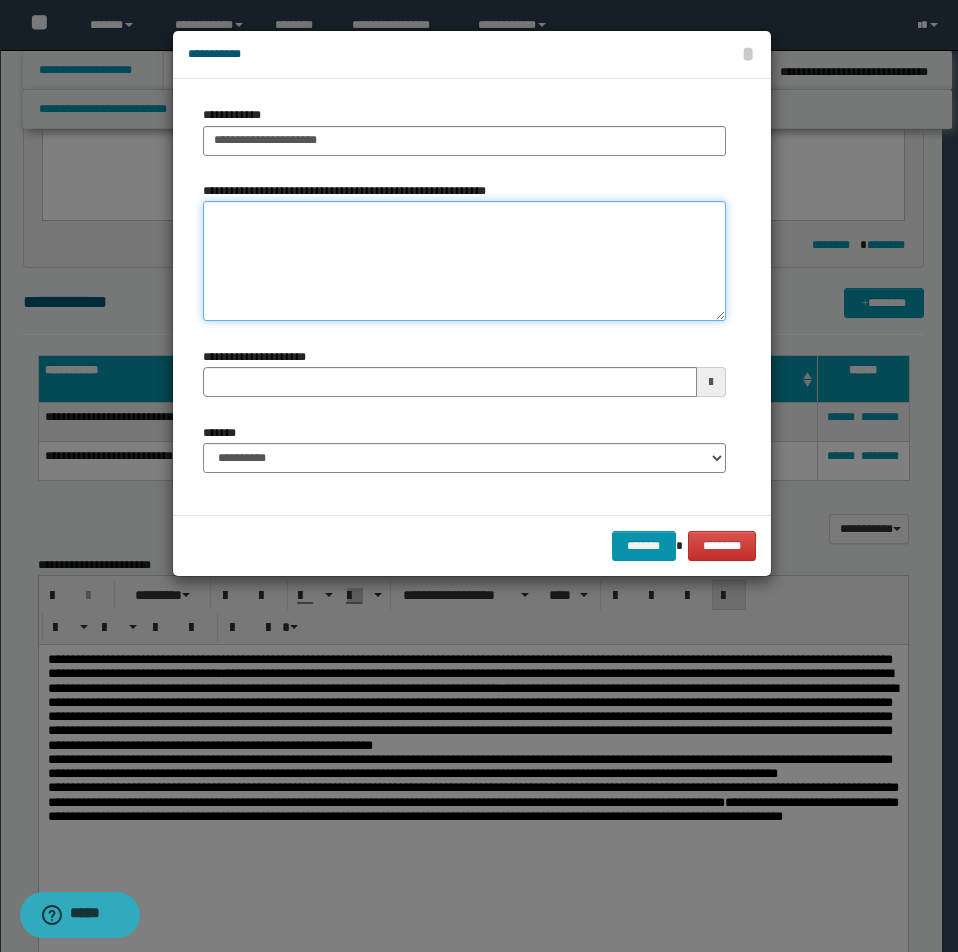 click on "**********" at bounding box center [464, 261] 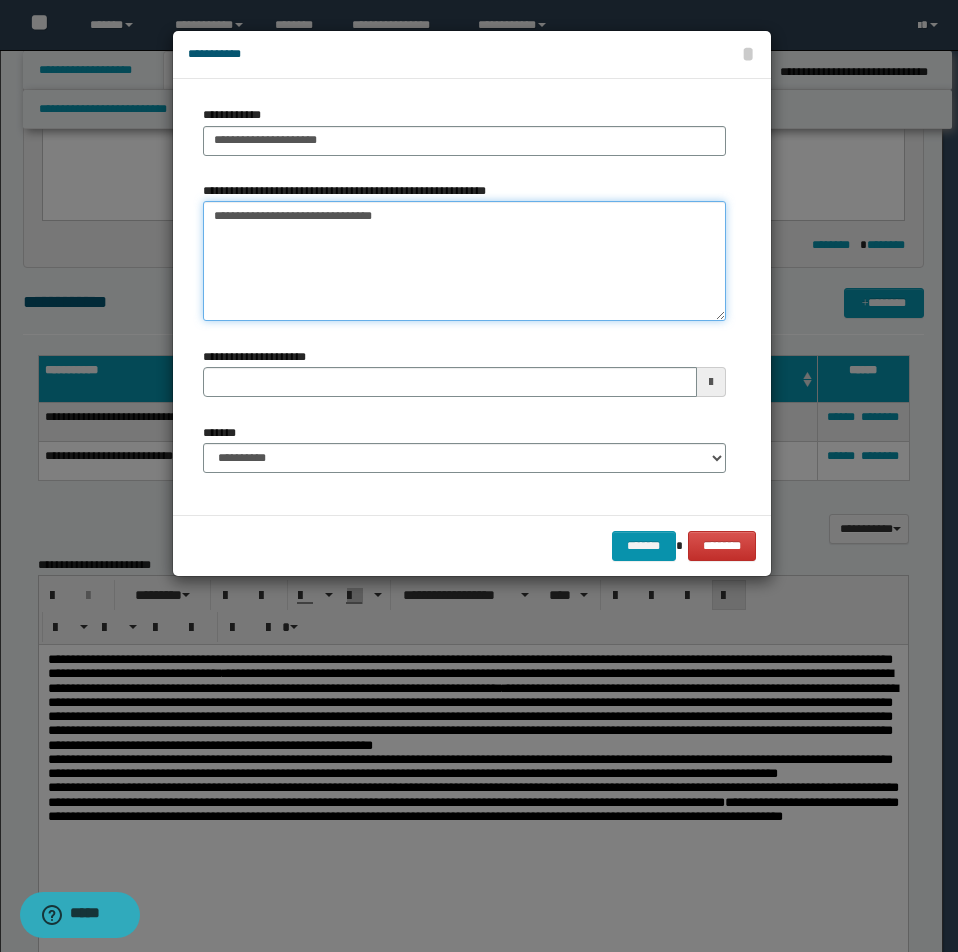 type on "**********" 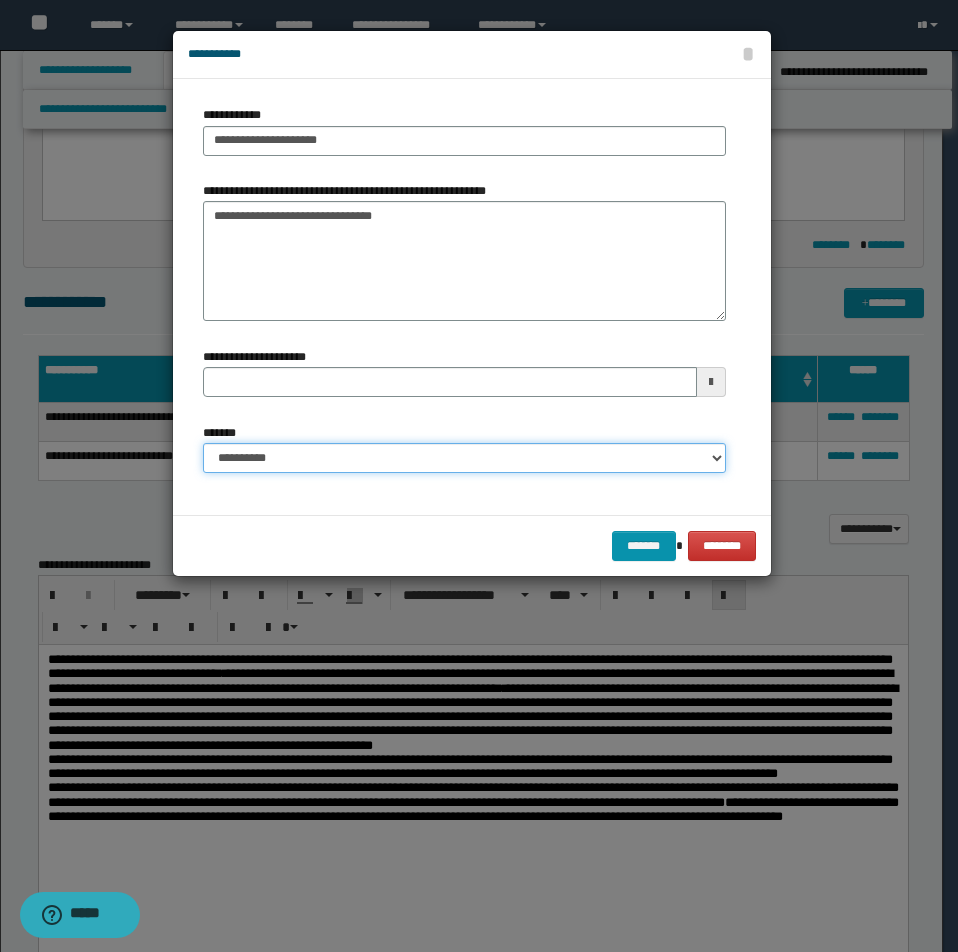 click on "**********" at bounding box center (464, 458) 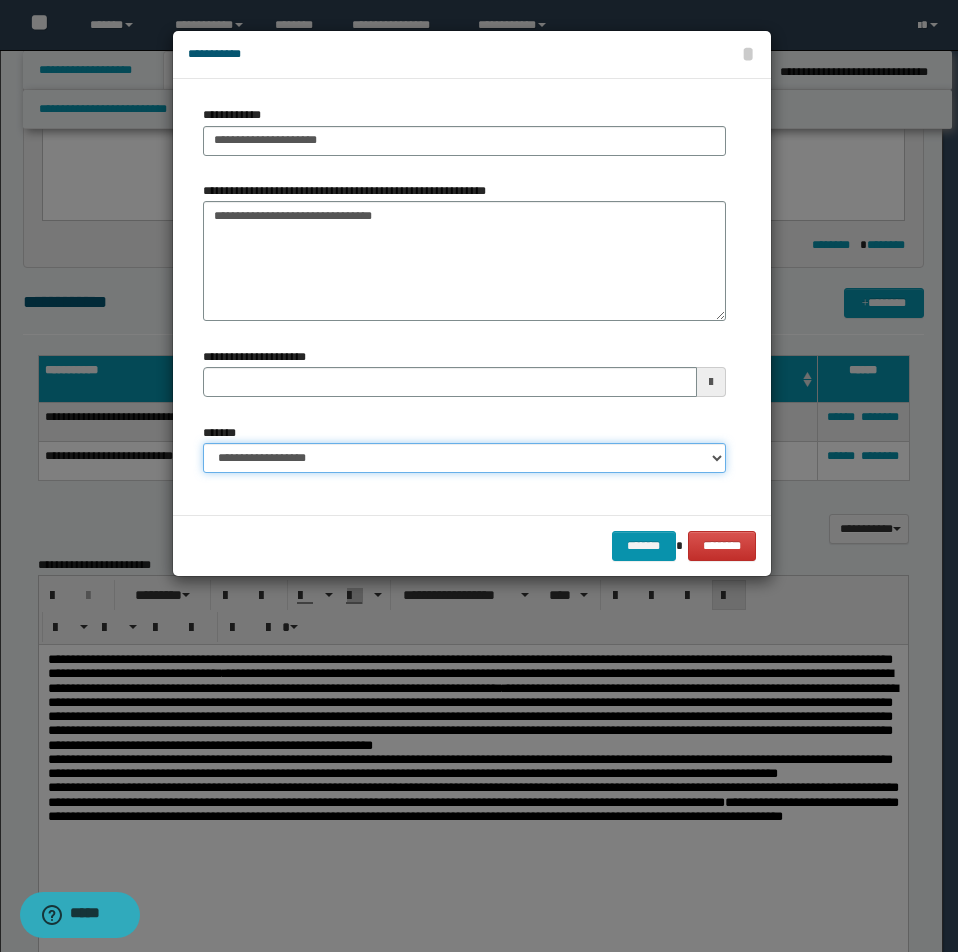 click on "**********" at bounding box center [464, 458] 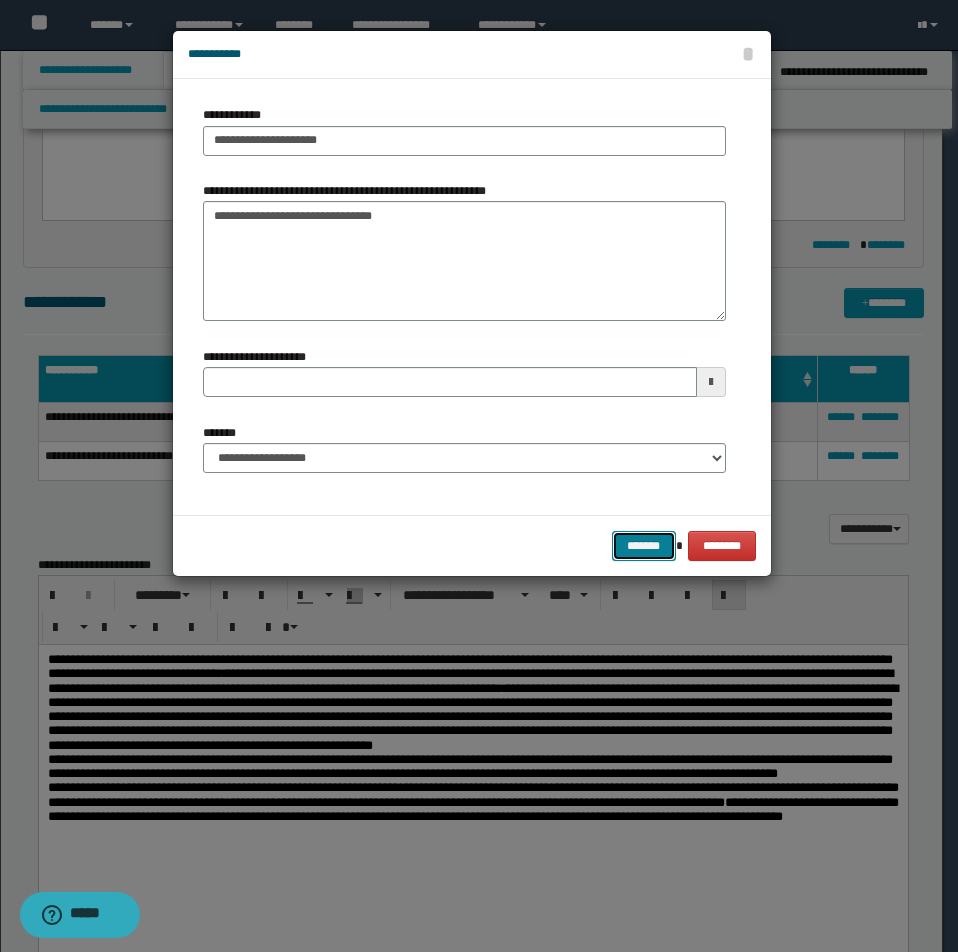click on "*******" at bounding box center [644, 546] 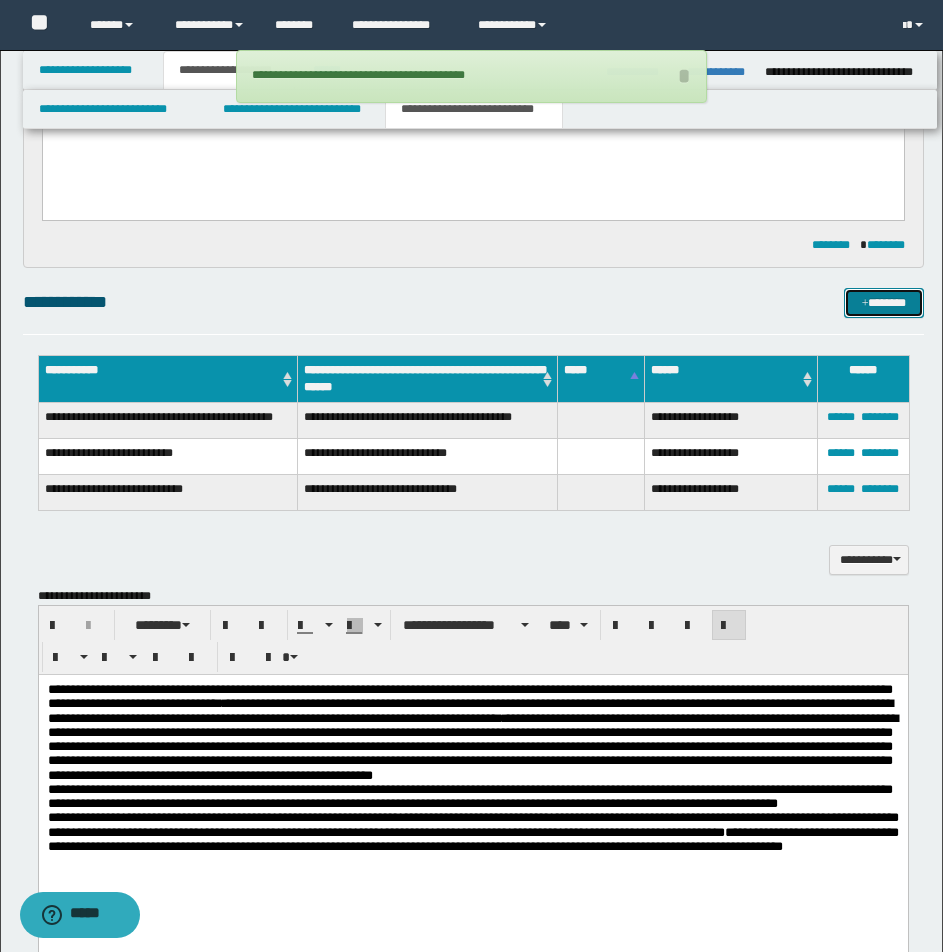 scroll, scrollTop: 0, scrollLeft: 0, axis: both 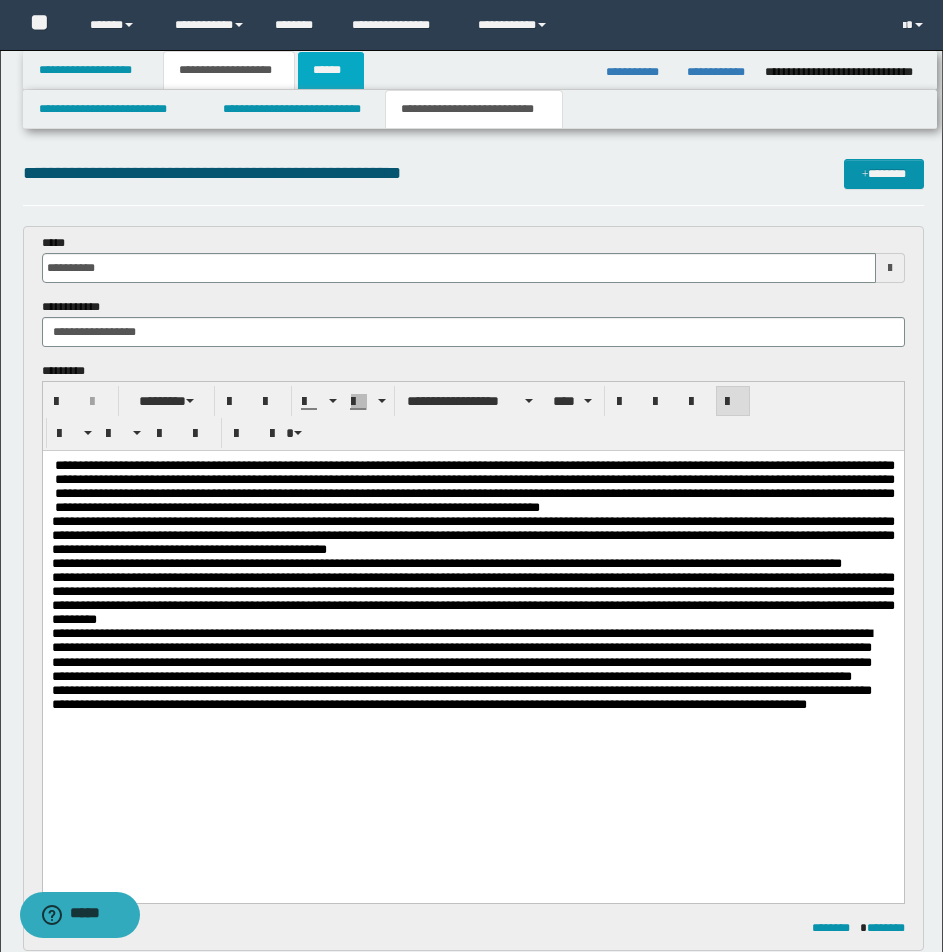 click on "******" at bounding box center [331, 70] 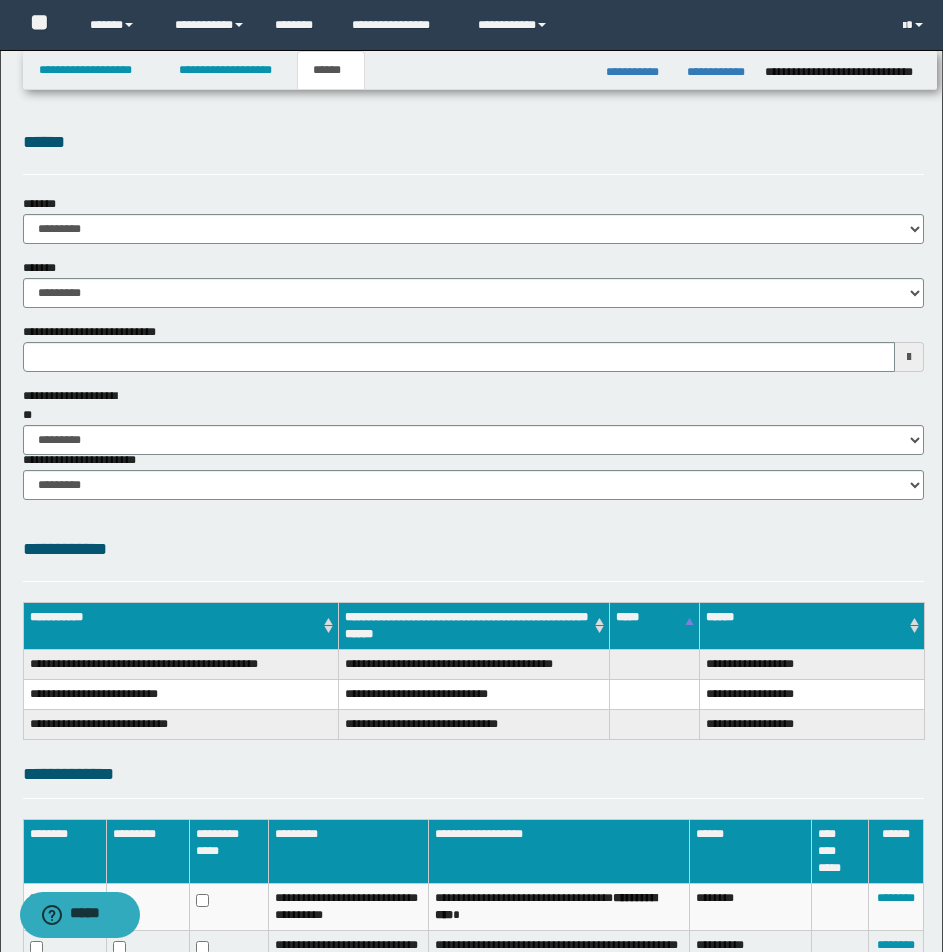 scroll, scrollTop: 0, scrollLeft: 0, axis: both 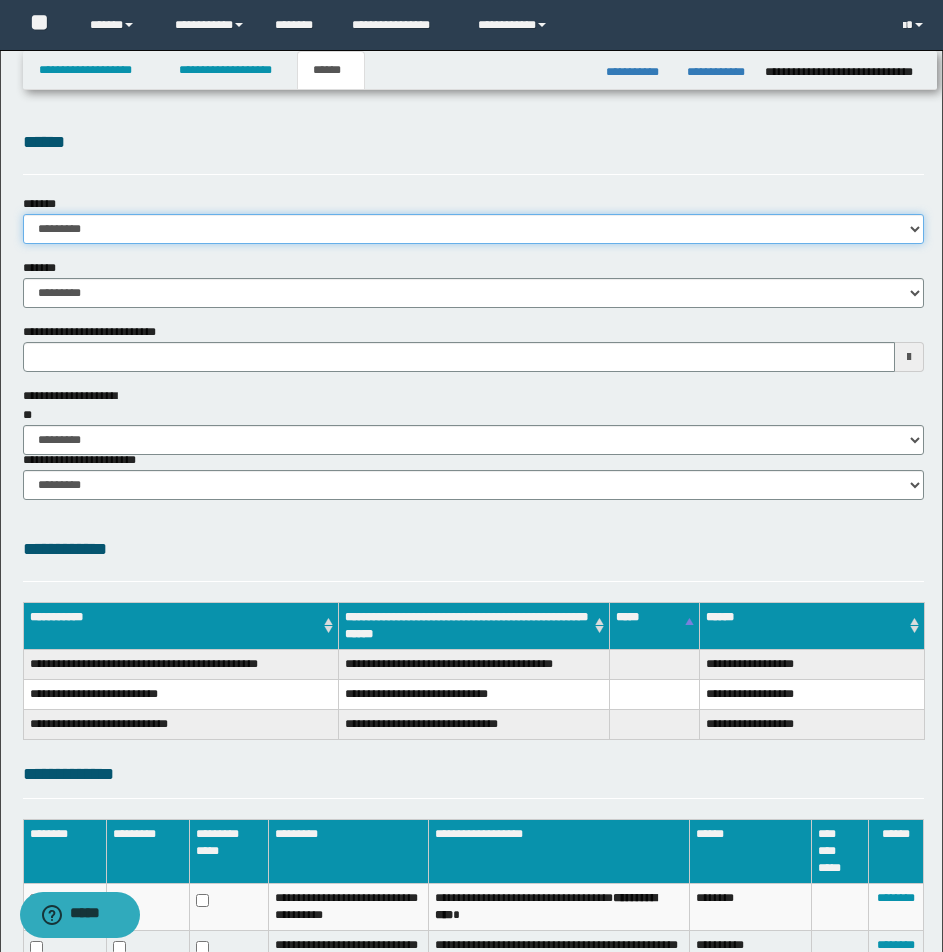 click on "**********" at bounding box center [473, 229] 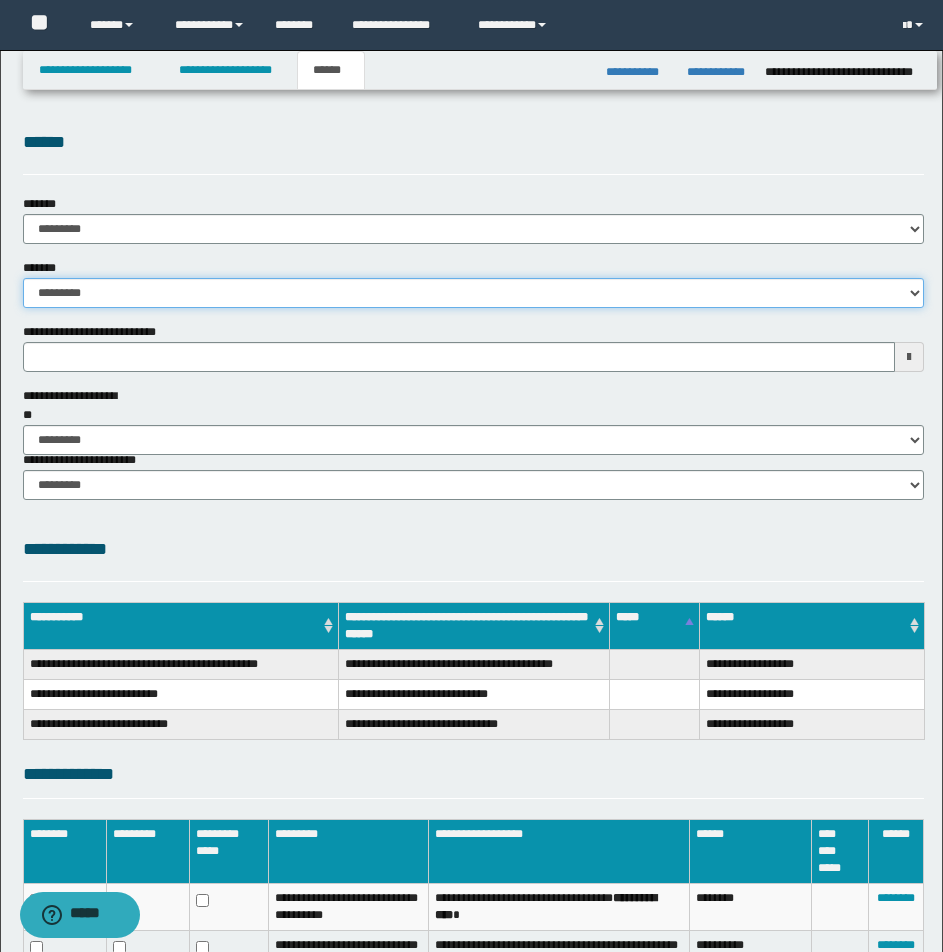 drag, startPoint x: 908, startPoint y: 293, endPoint x: 900, endPoint y: 286, distance: 10.630146 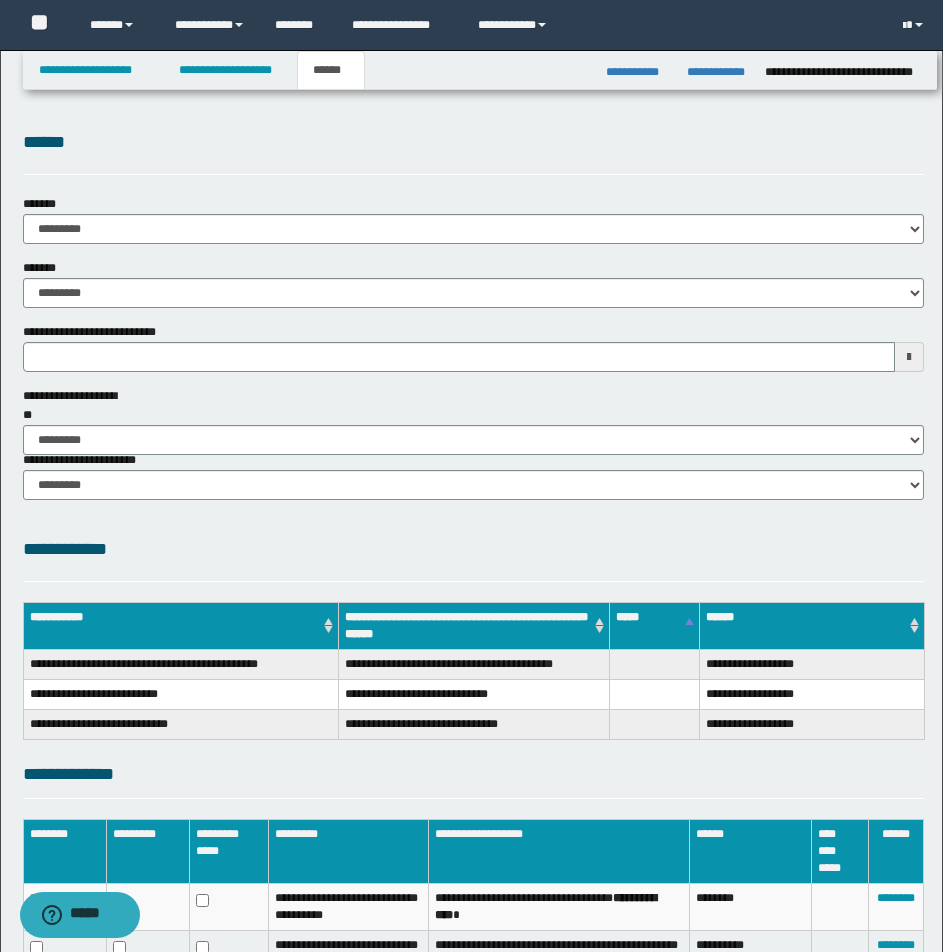 type 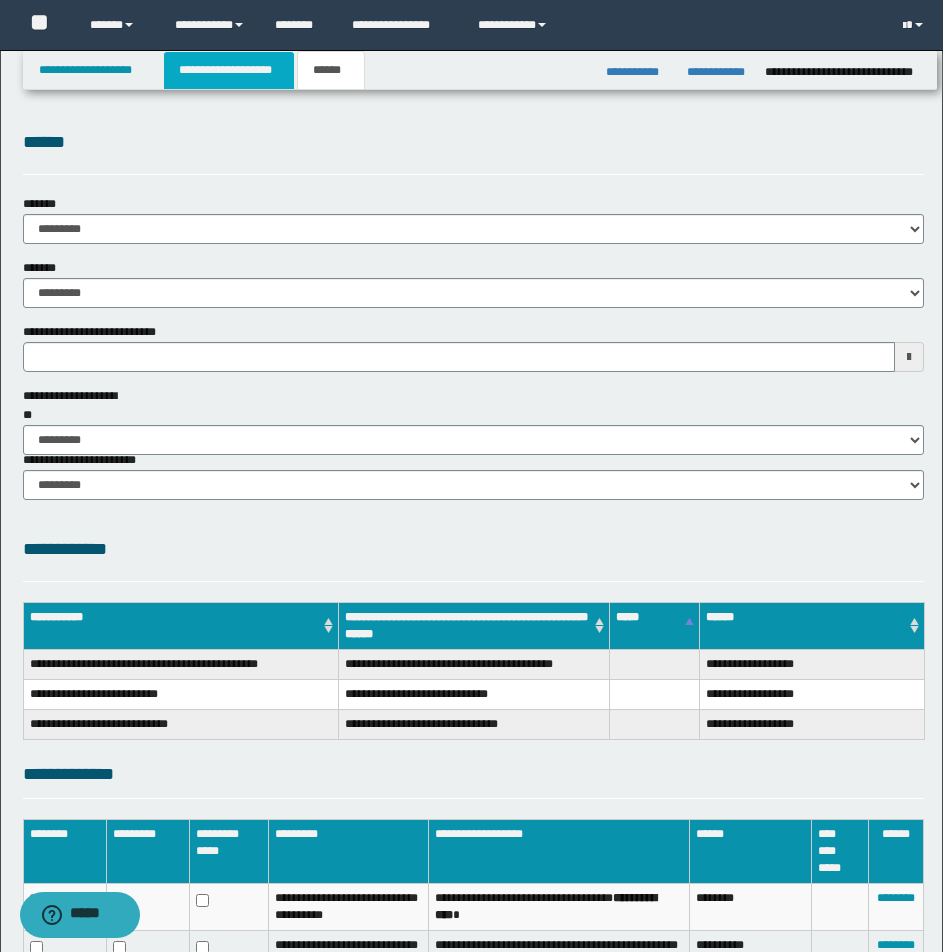 click on "**********" at bounding box center [229, 70] 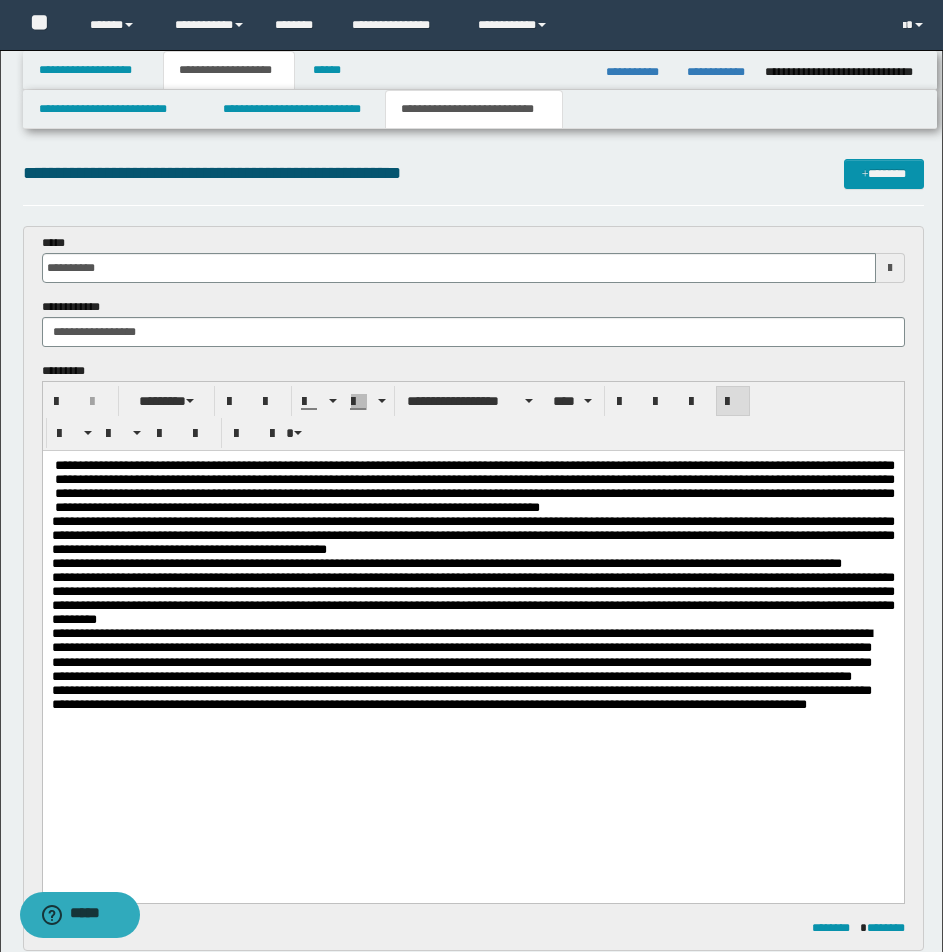 scroll, scrollTop: 833, scrollLeft: 0, axis: vertical 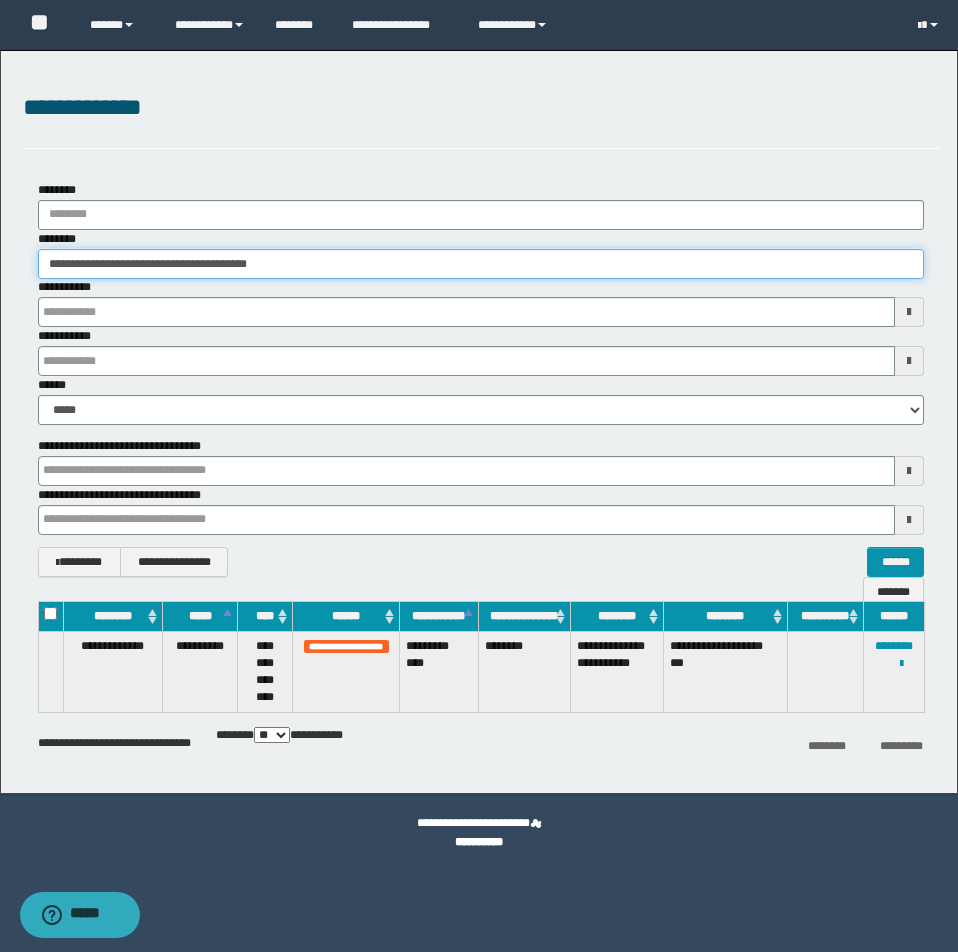 click on "**********" at bounding box center [481, 264] 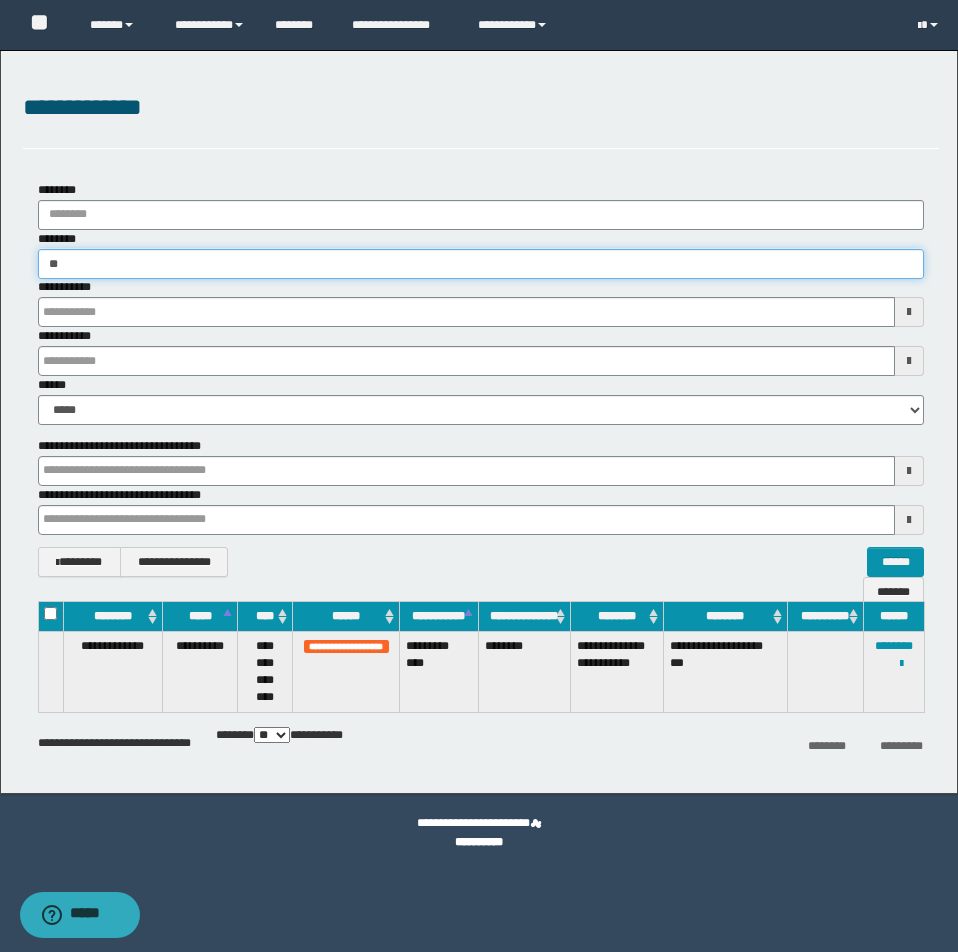 type on "*" 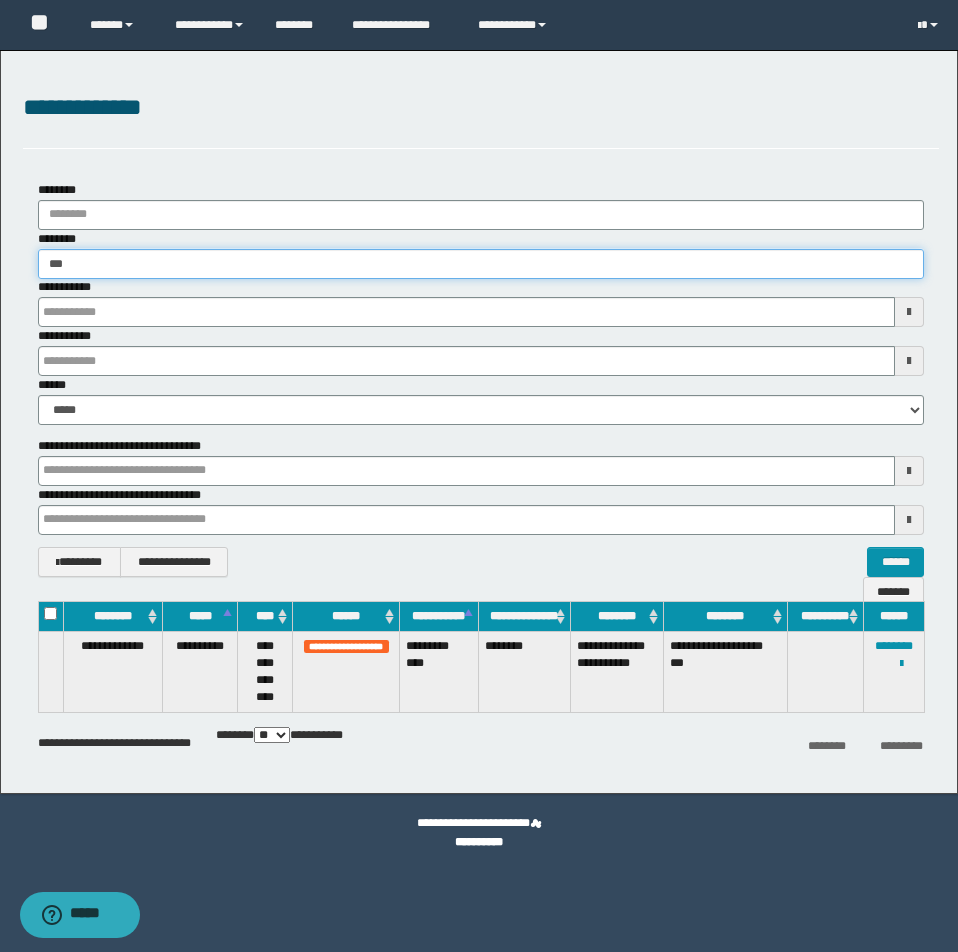 type on "****" 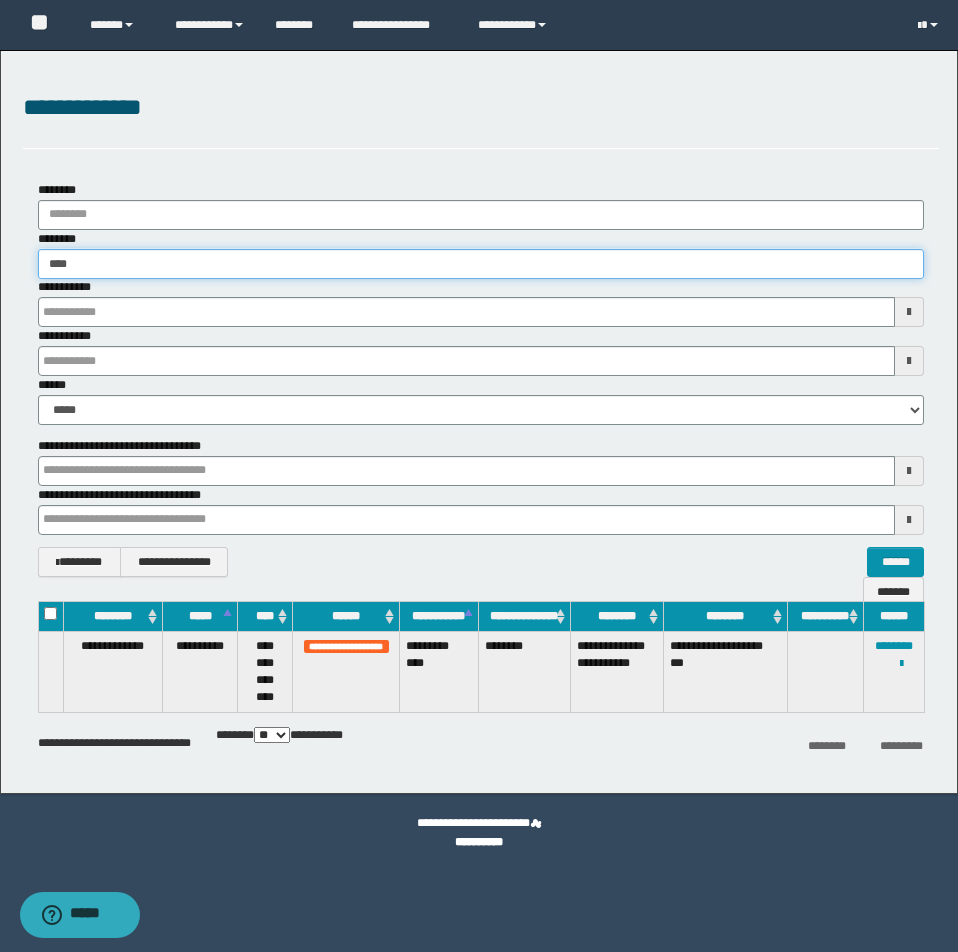 type on "****" 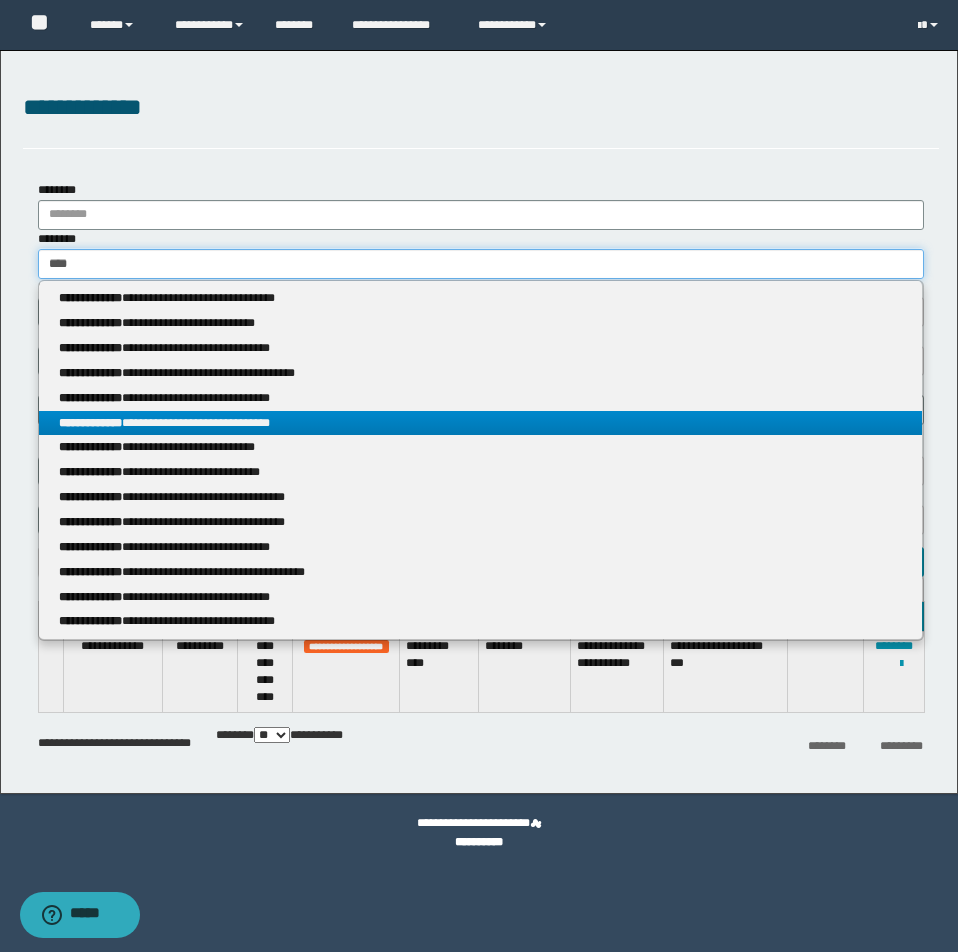 type on "****" 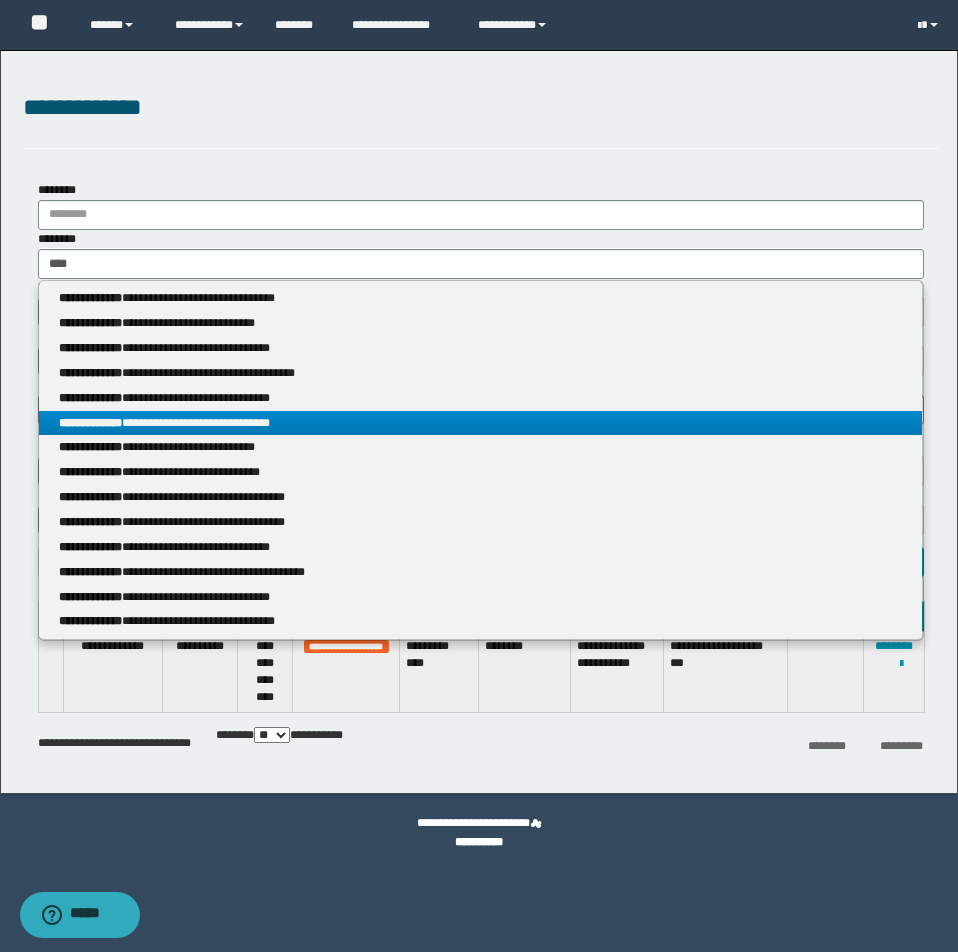 click on "**********" at bounding box center (480, 423) 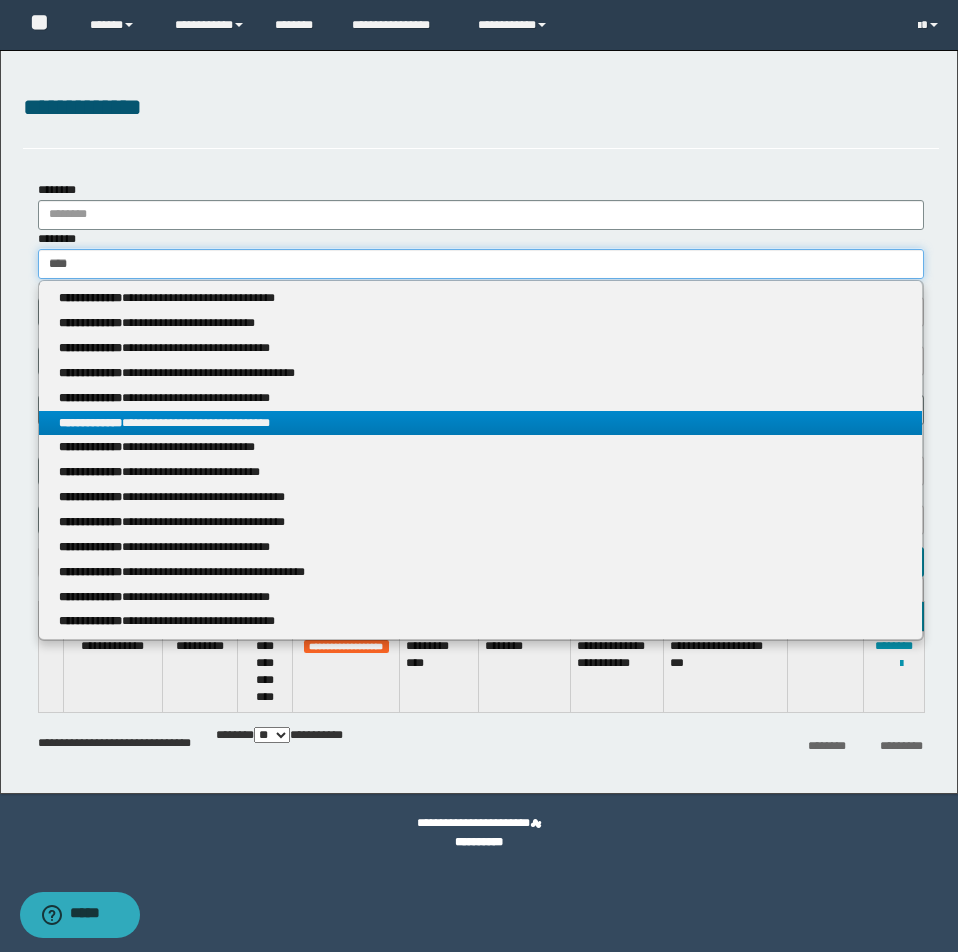 type 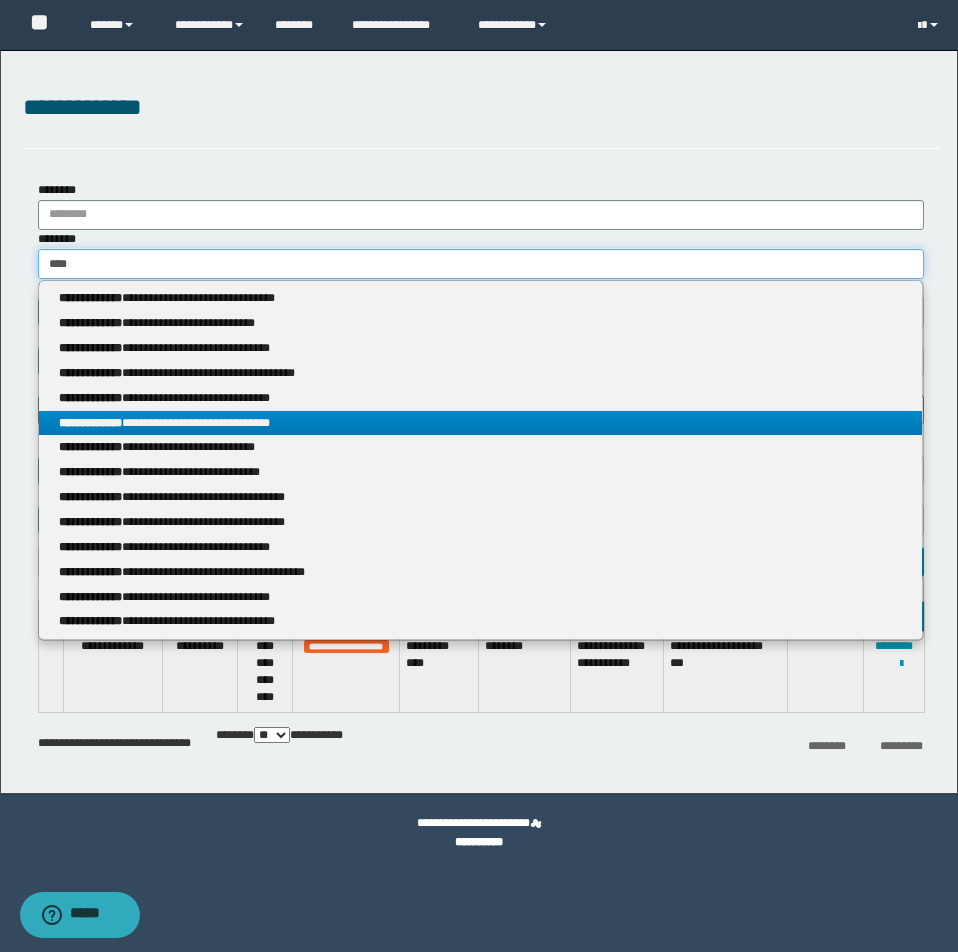 type on "**********" 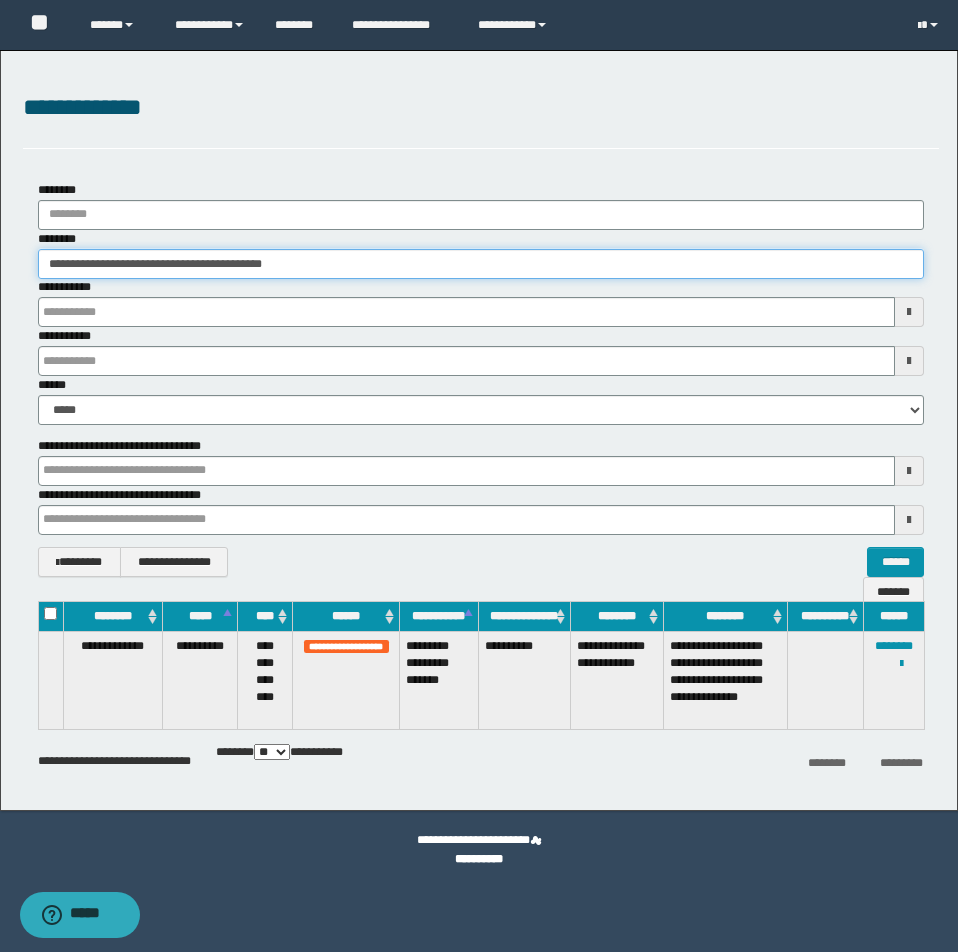 drag, startPoint x: 47, startPoint y: 261, endPoint x: 313, endPoint y: 263, distance: 266.0075 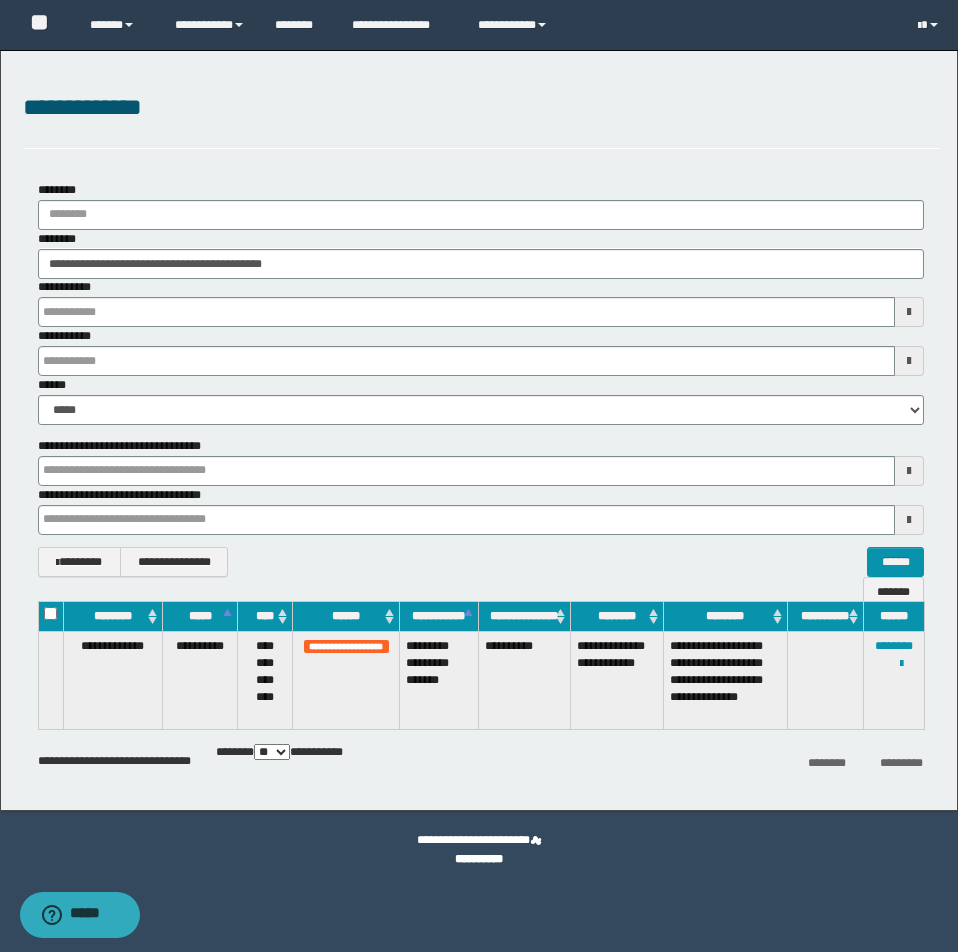 click at bounding box center [0, 0] 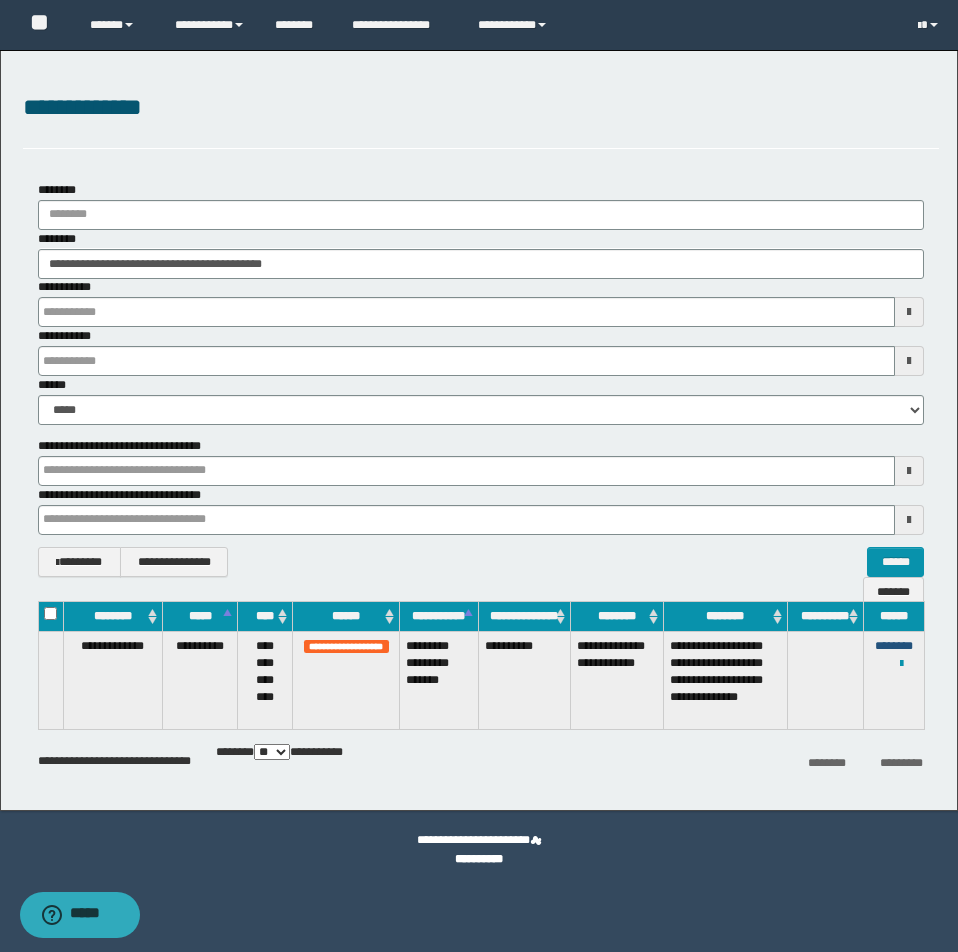 click on "********" at bounding box center (894, 646) 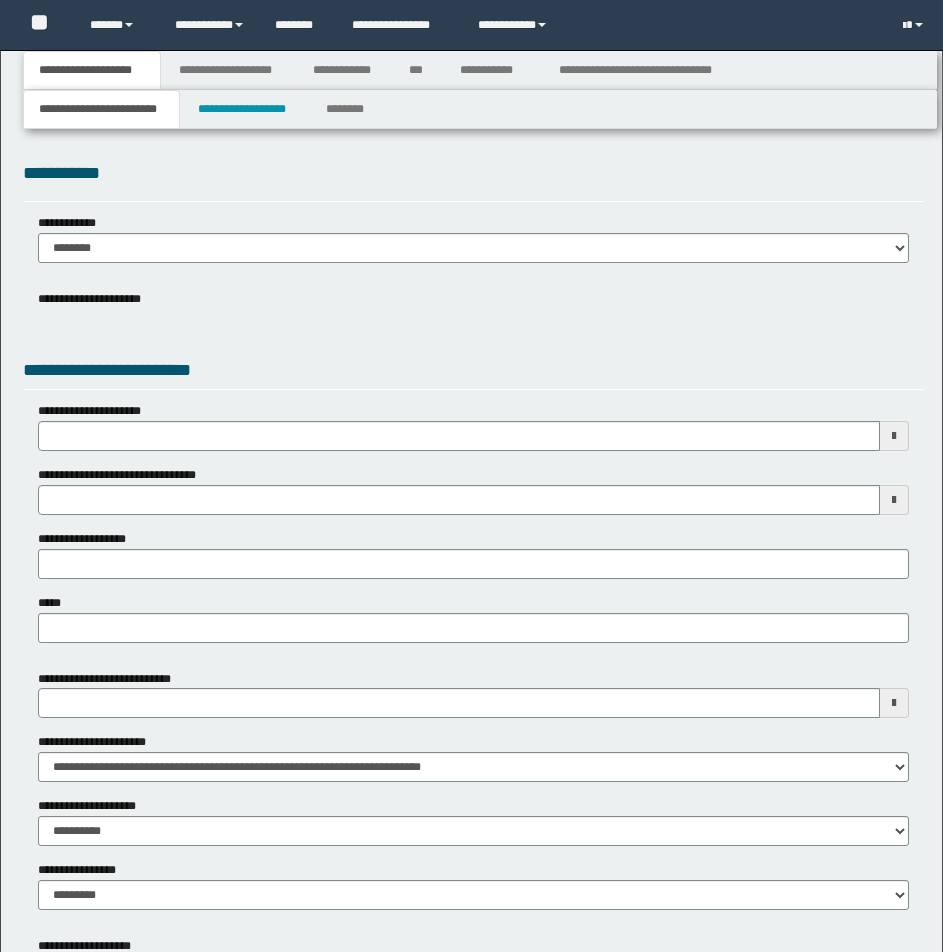 type 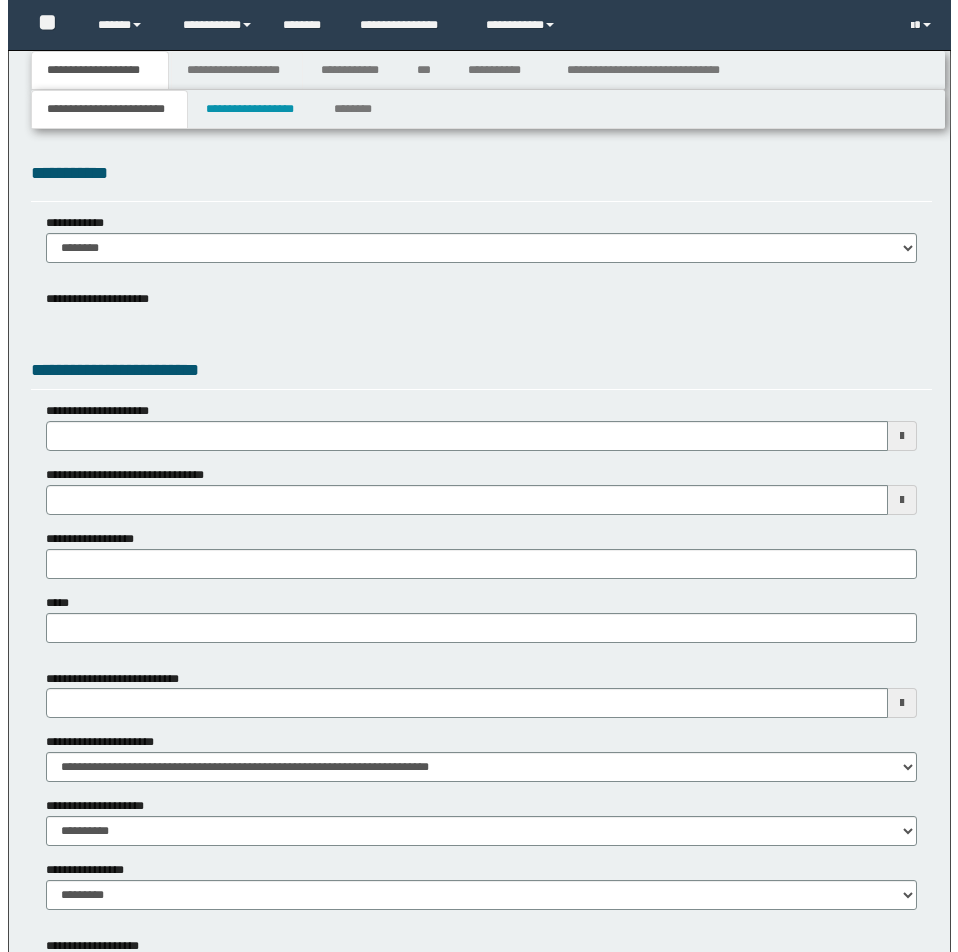 scroll, scrollTop: 0, scrollLeft: 0, axis: both 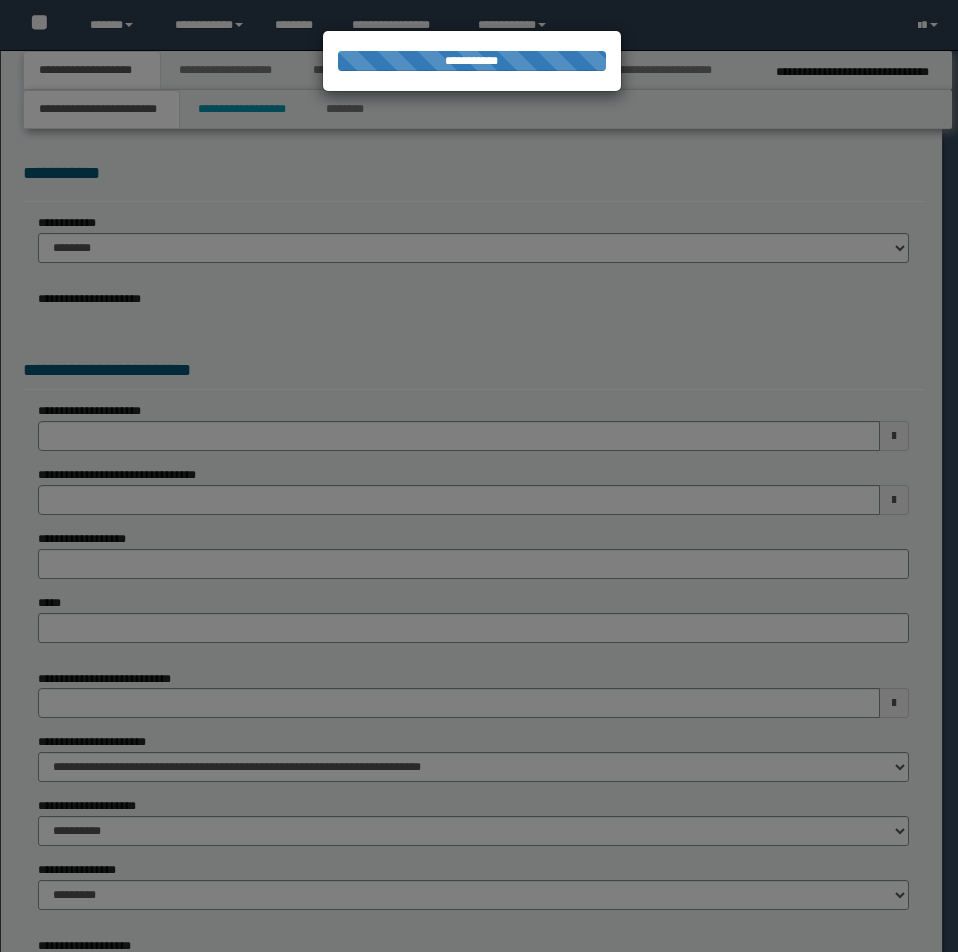 select on "*" 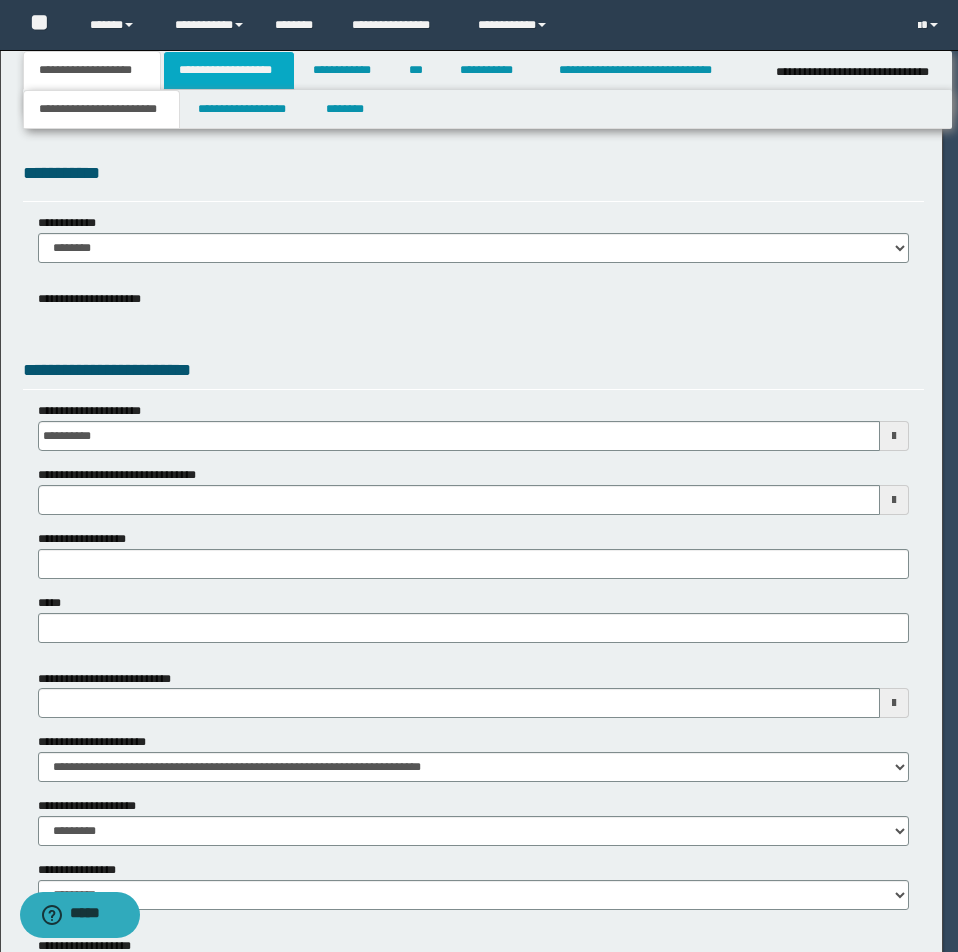 scroll, scrollTop: 0, scrollLeft: 0, axis: both 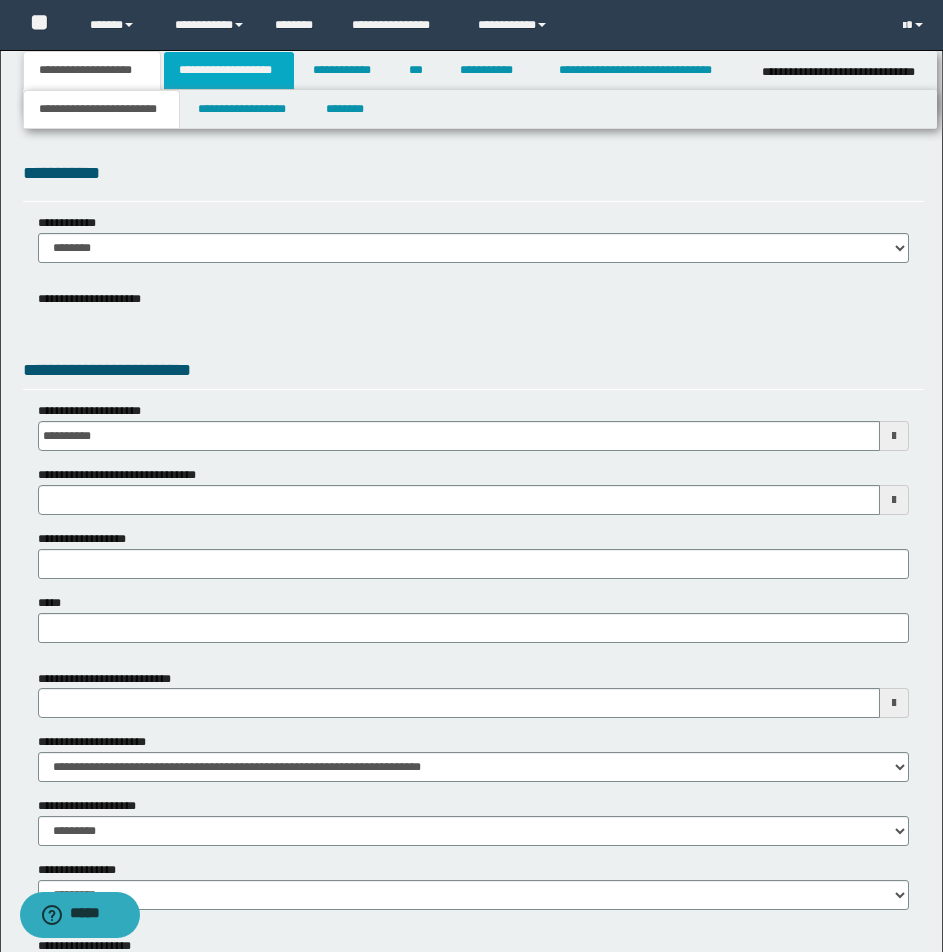 click on "**********" at bounding box center [229, 70] 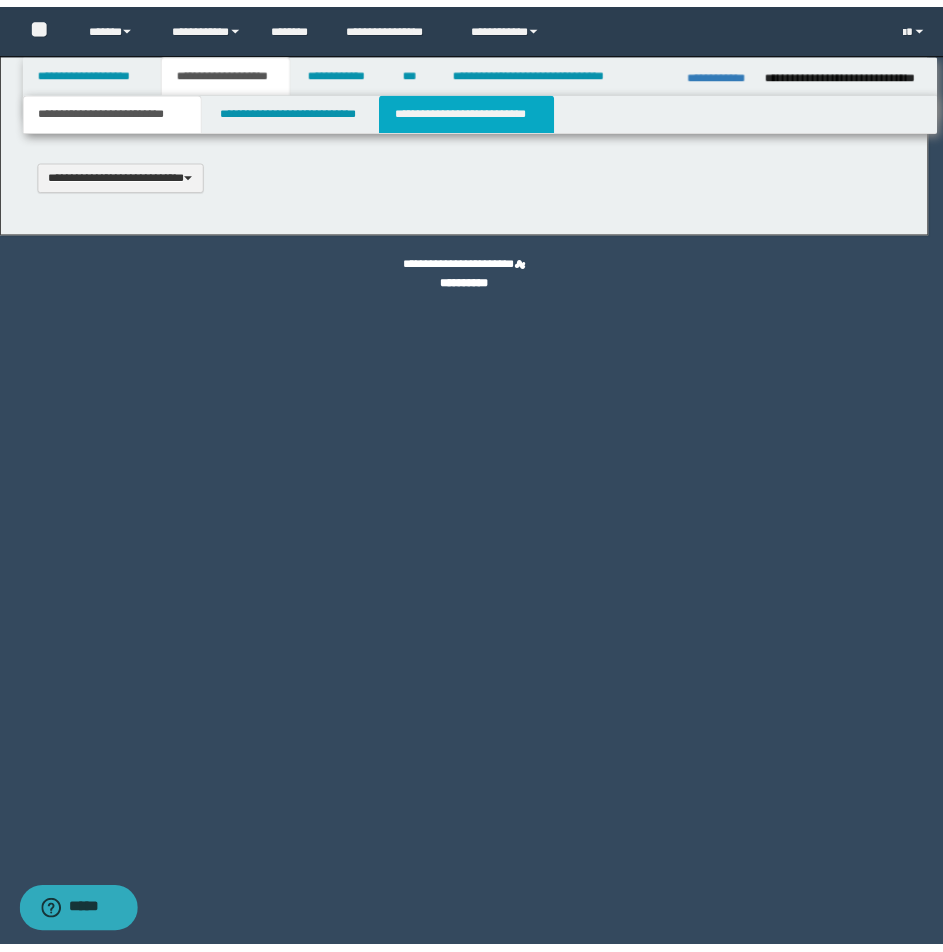 scroll, scrollTop: 0, scrollLeft: 0, axis: both 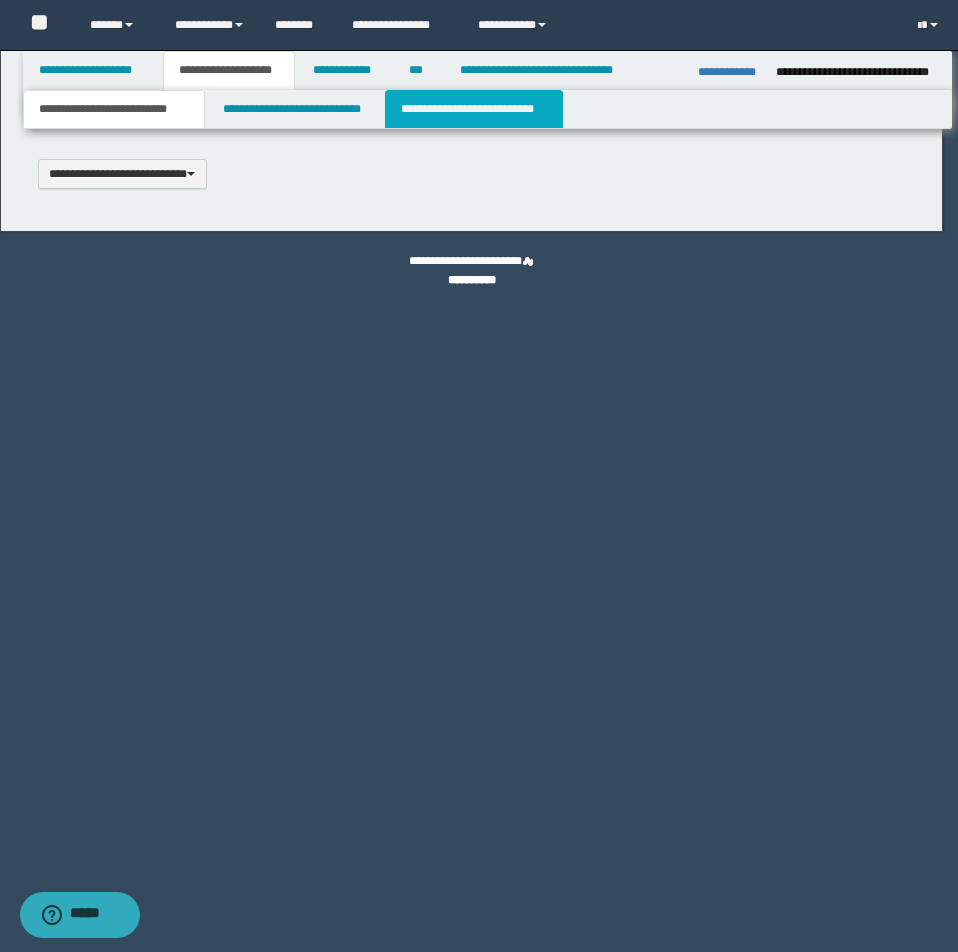 click on "**********" at bounding box center (474, 109) 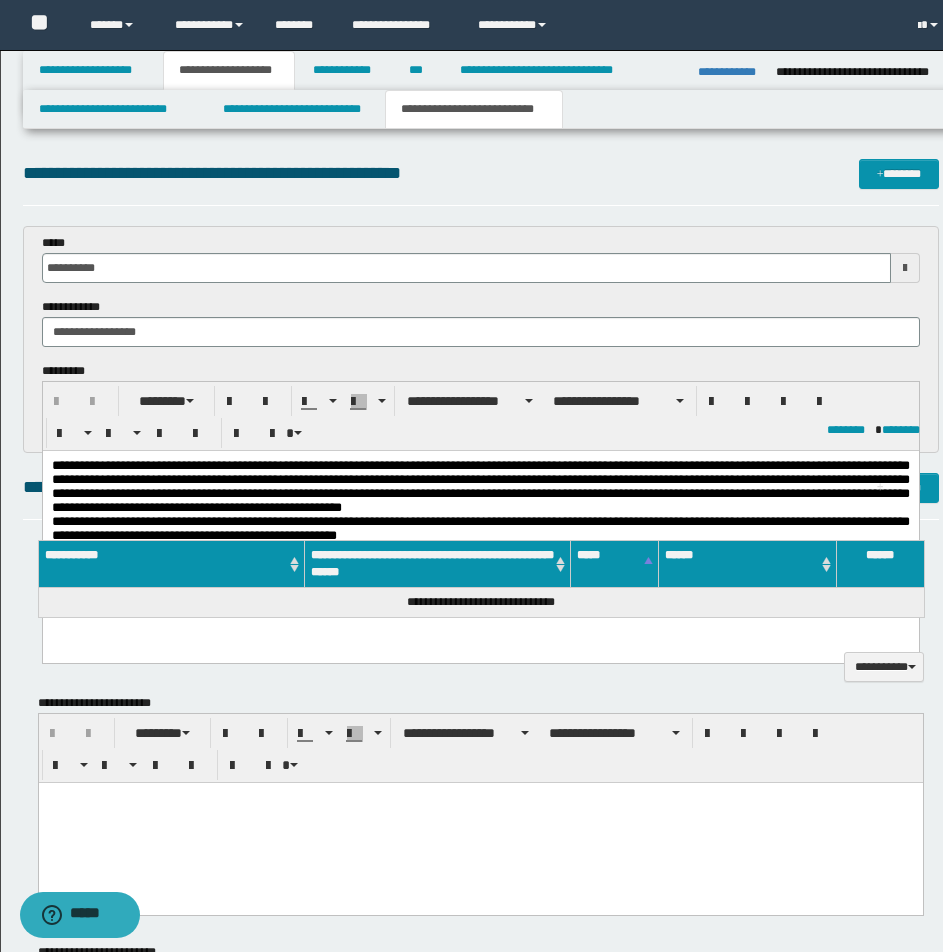 scroll, scrollTop: 0, scrollLeft: 0, axis: both 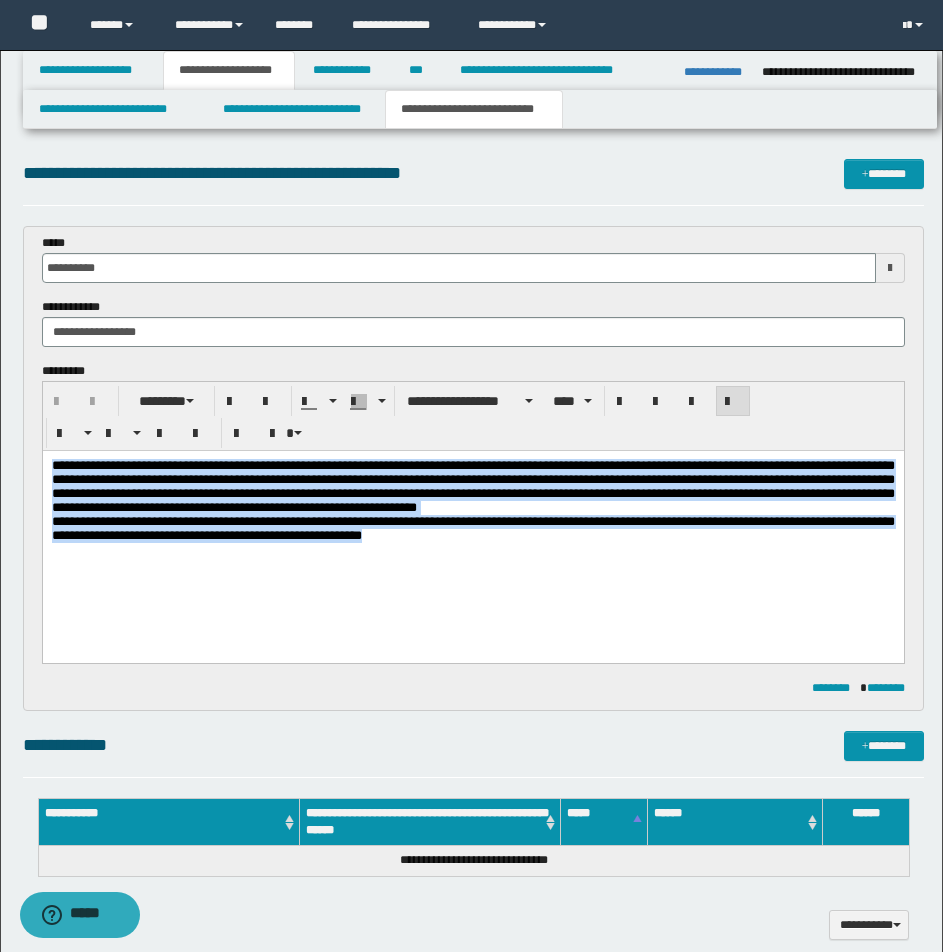 drag, startPoint x: 51, startPoint y: 461, endPoint x: 583, endPoint y: 616, distance: 554.12 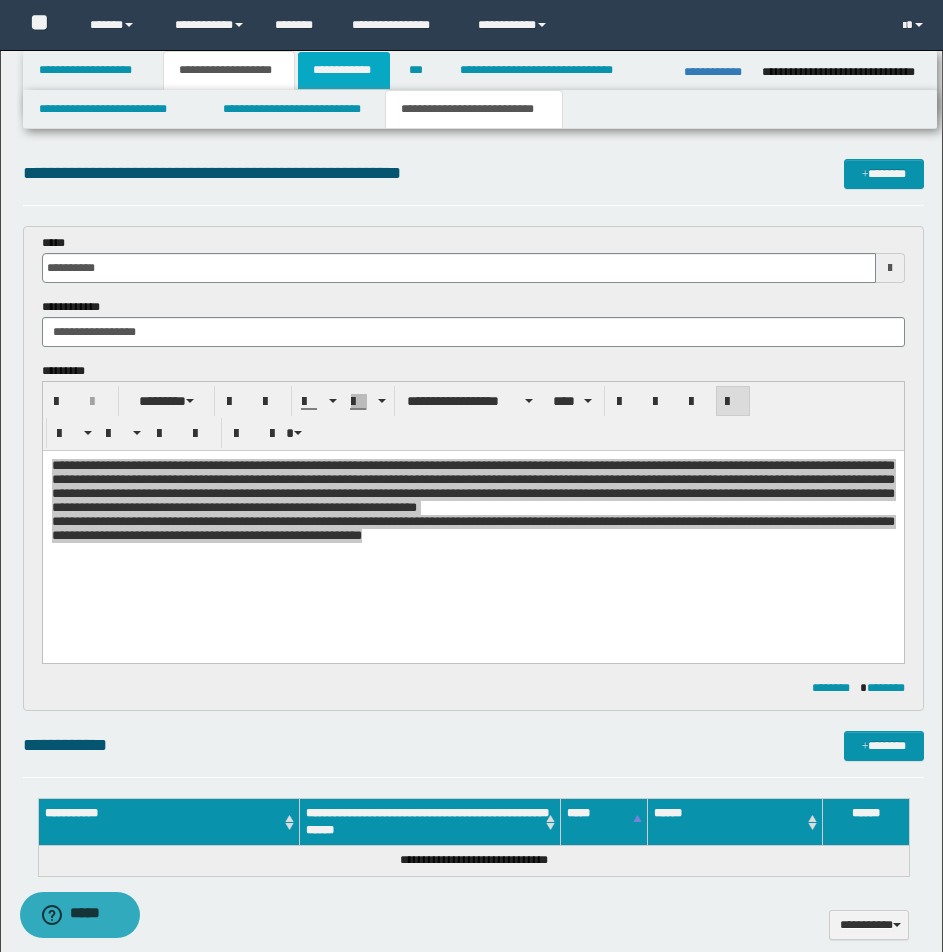 click on "**********" at bounding box center (344, 70) 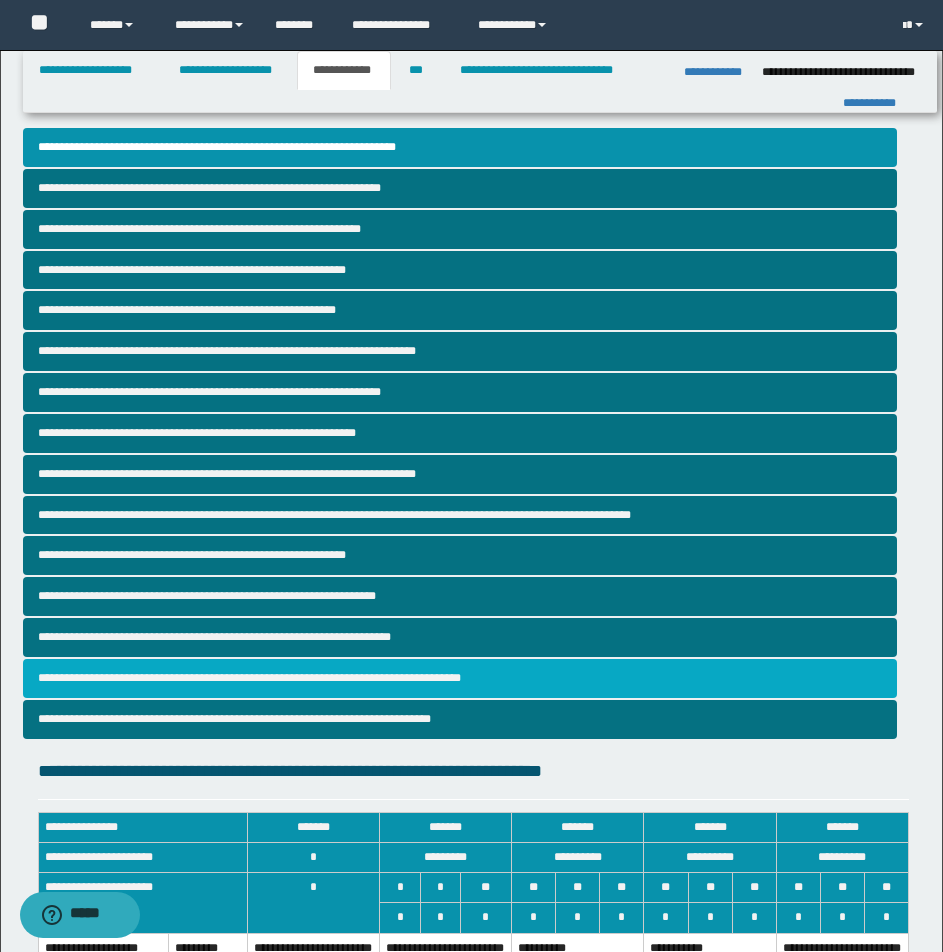 click on "**********" at bounding box center [460, 678] 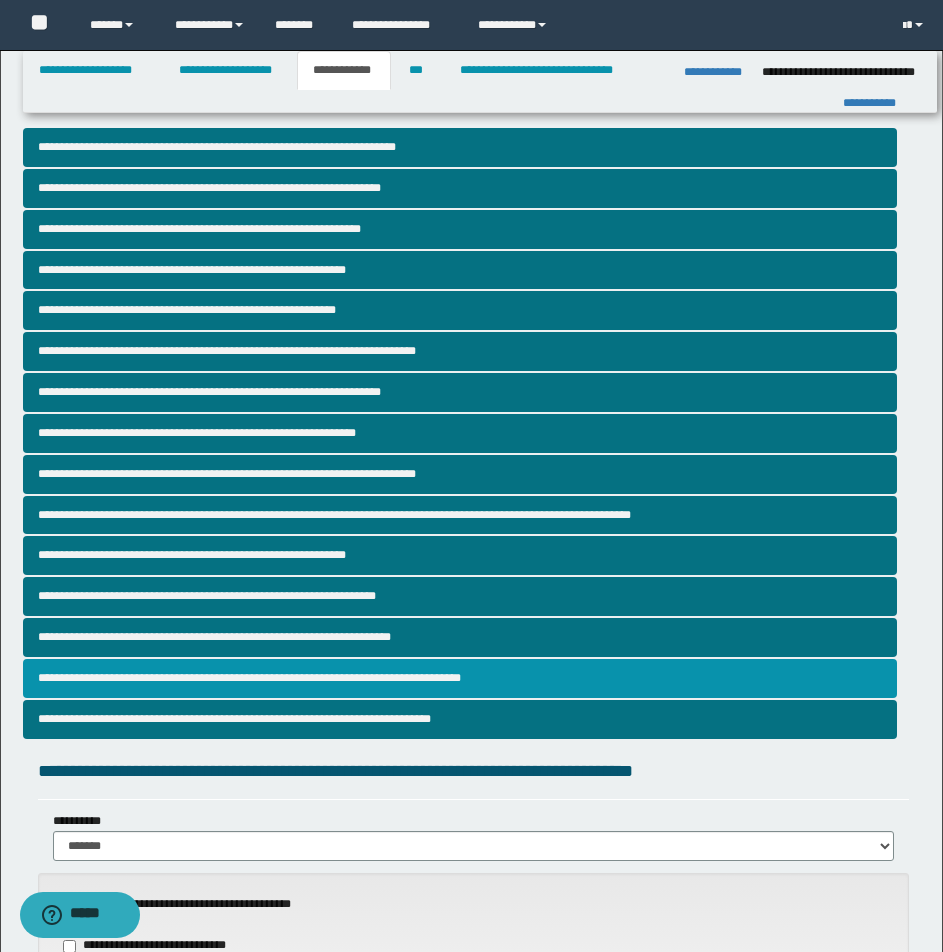 scroll, scrollTop: 833, scrollLeft: 0, axis: vertical 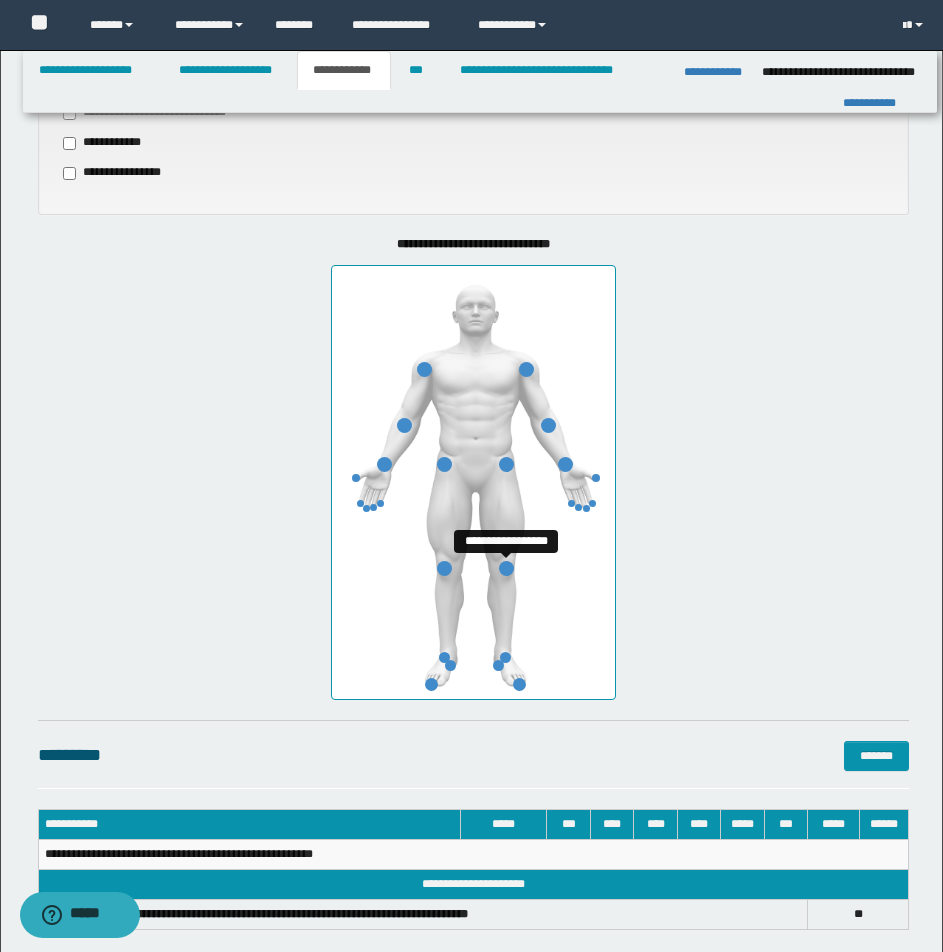 click at bounding box center [506, 568] 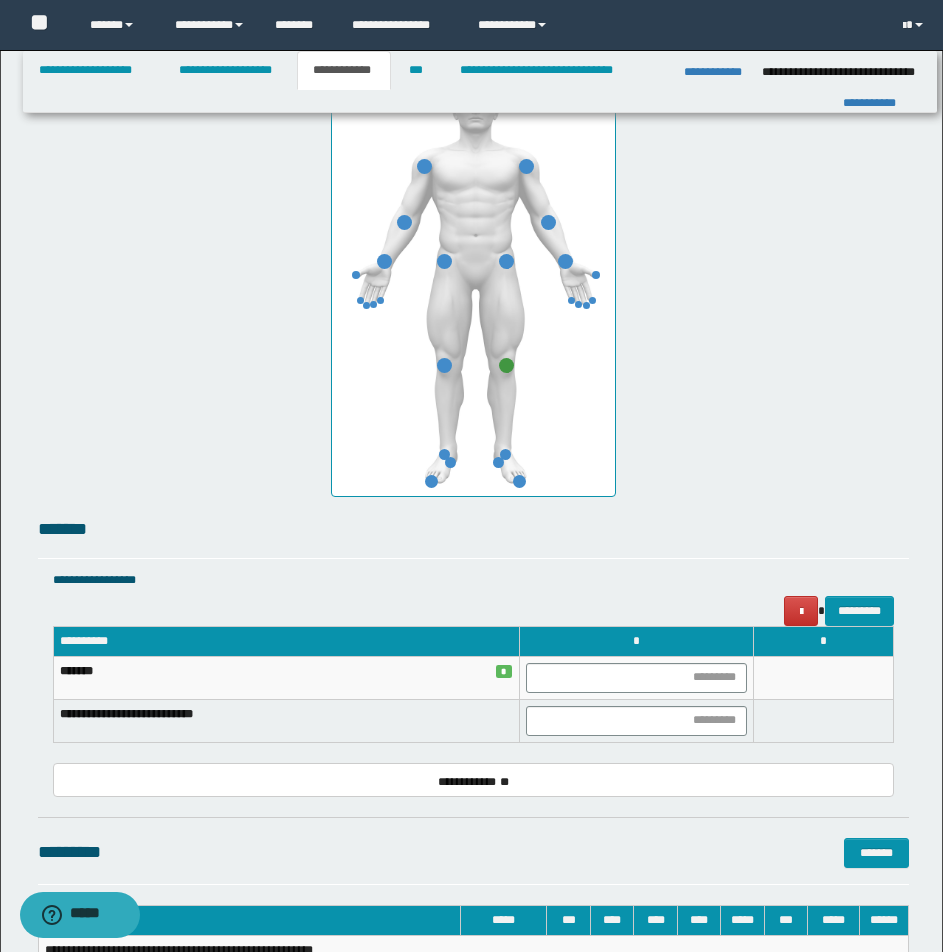 scroll, scrollTop: 1061, scrollLeft: 0, axis: vertical 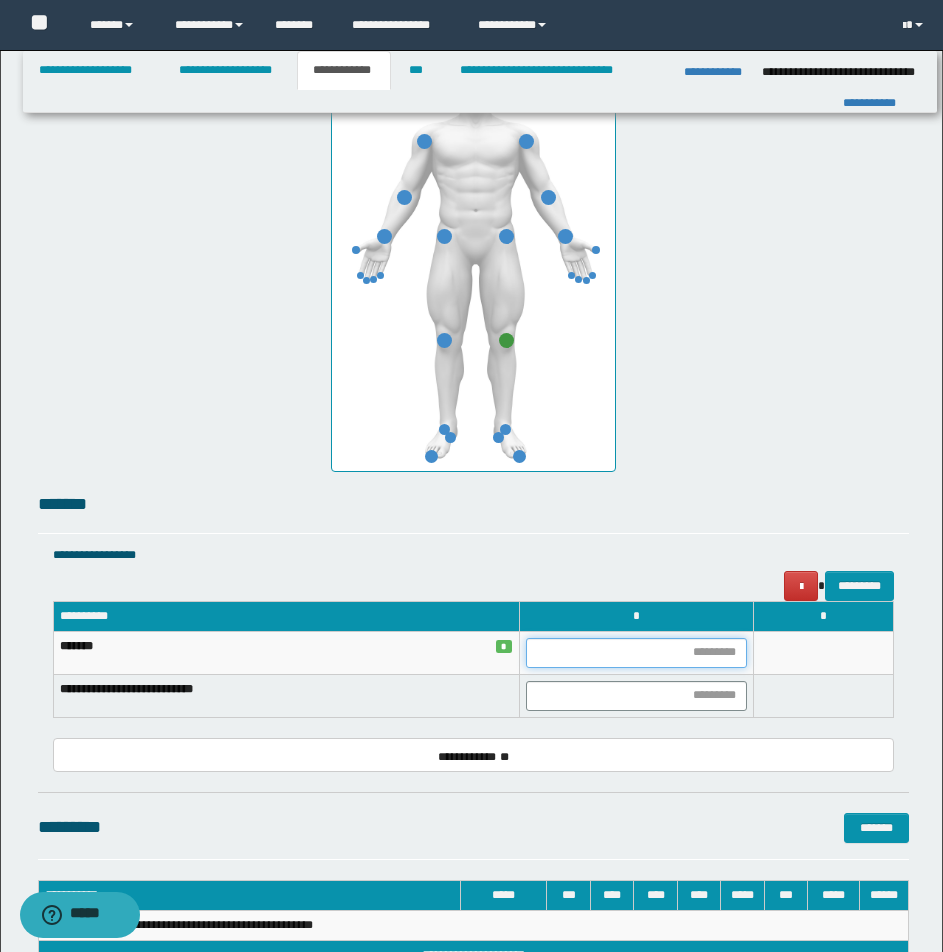 click at bounding box center [636, 653] 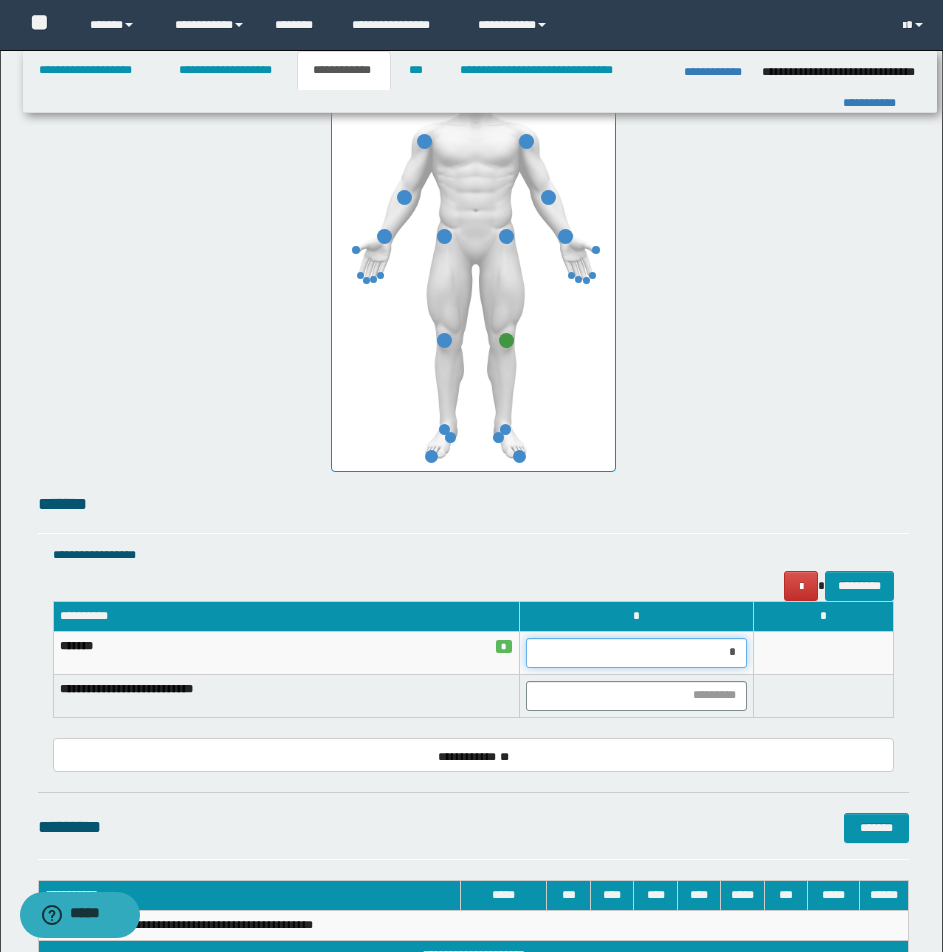 type on "**" 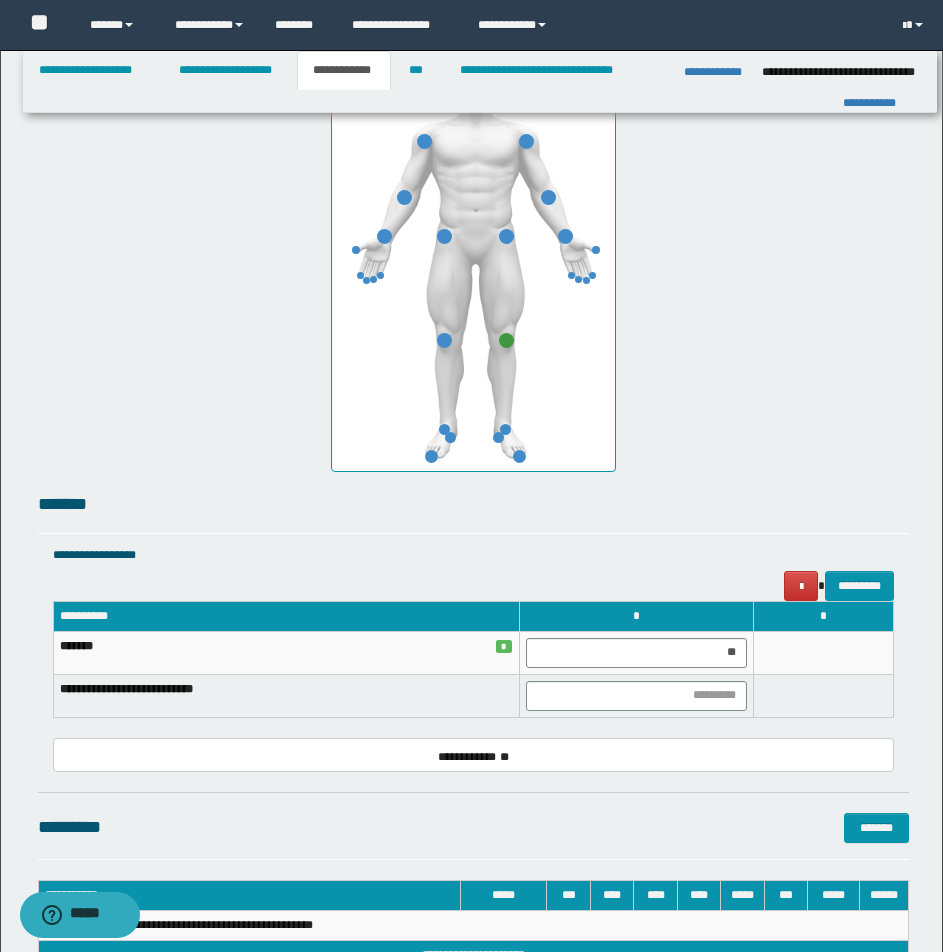 click at bounding box center (823, 652) 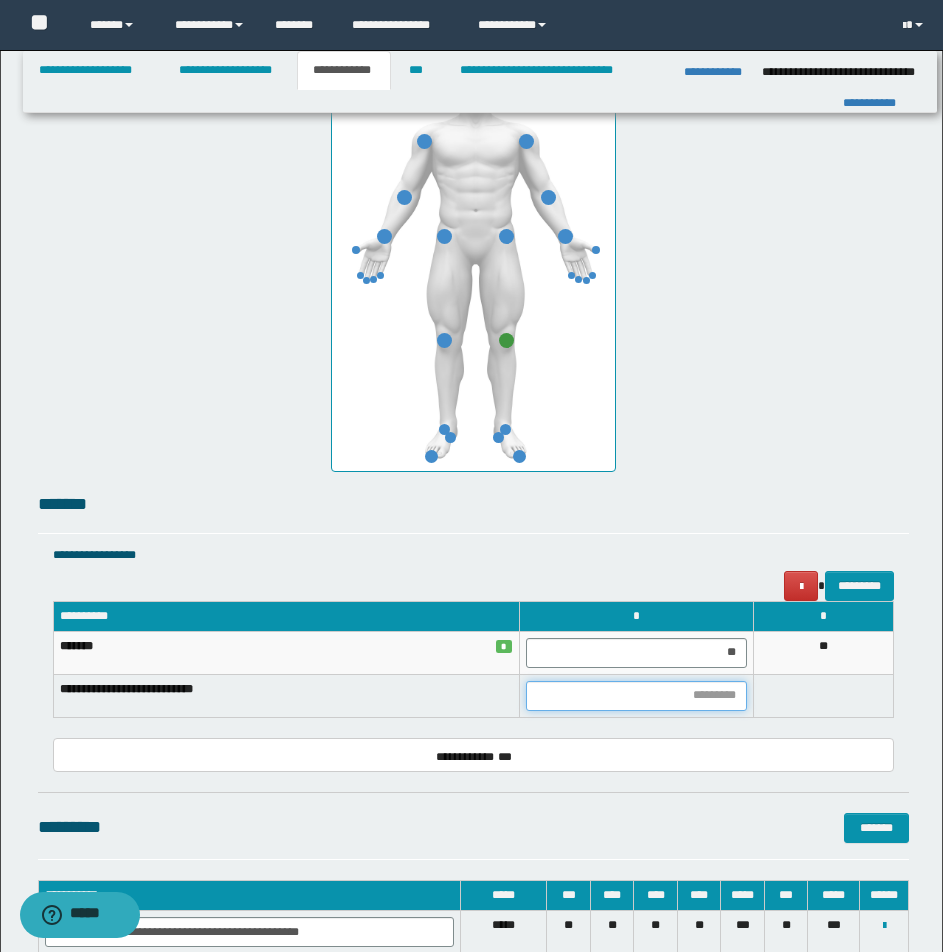 click at bounding box center [636, 696] 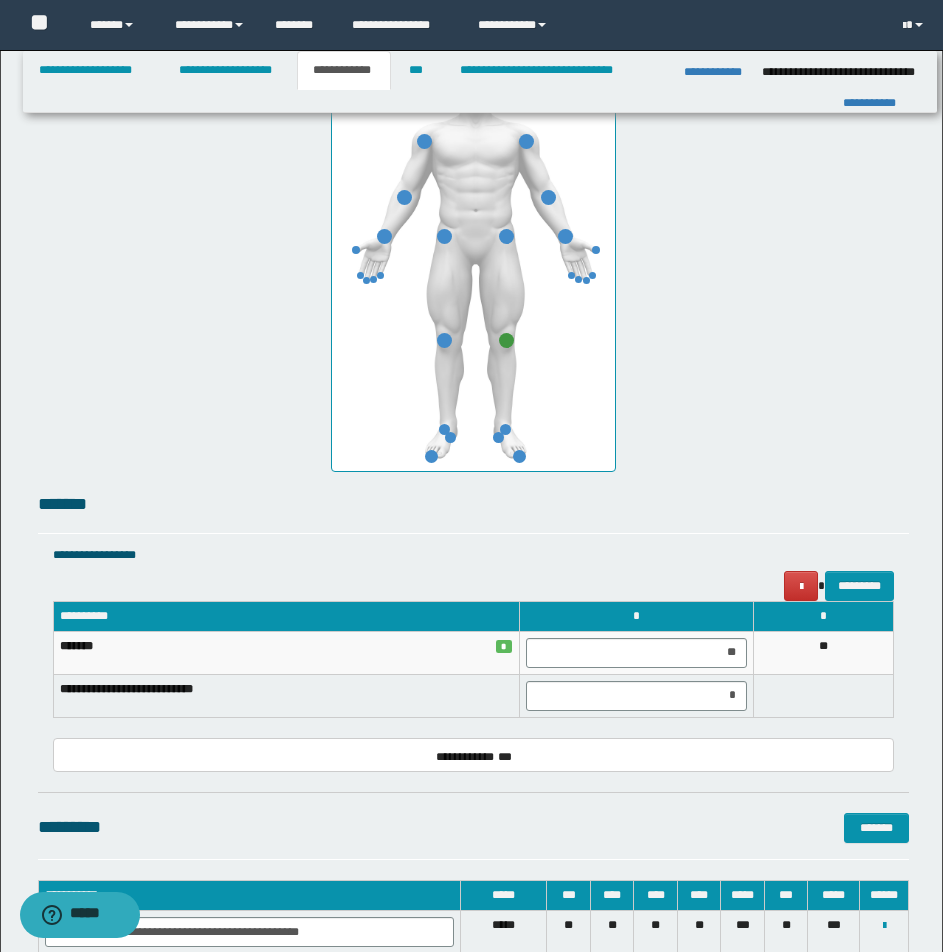 click on "*" at bounding box center [636, 695] 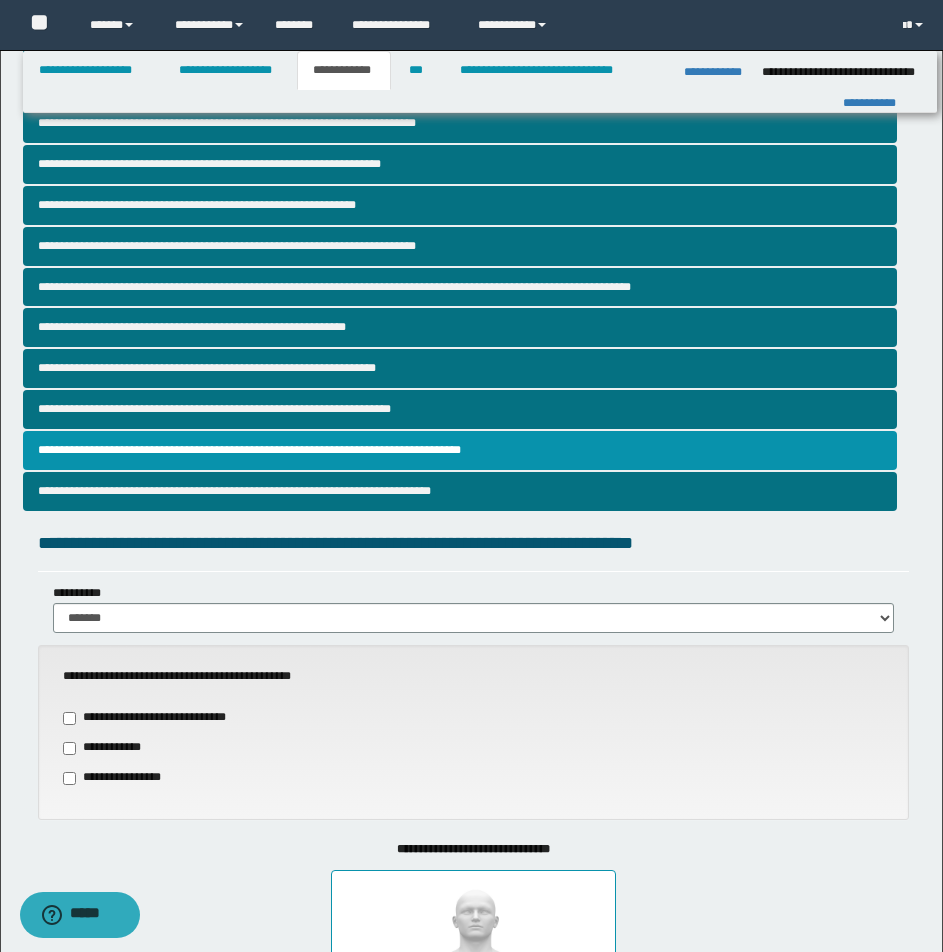 scroll, scrollTop: 0, scrollLeft: 0, axis: both 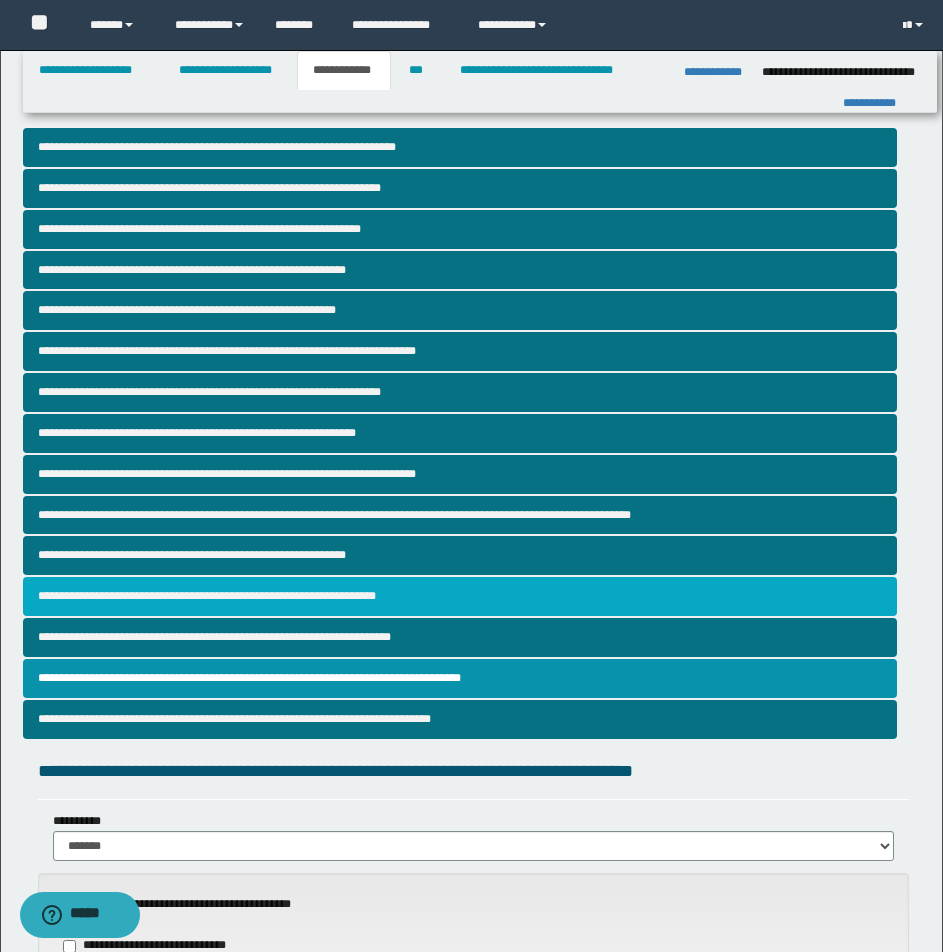 click on "**********" at bounding box center [460, 596] 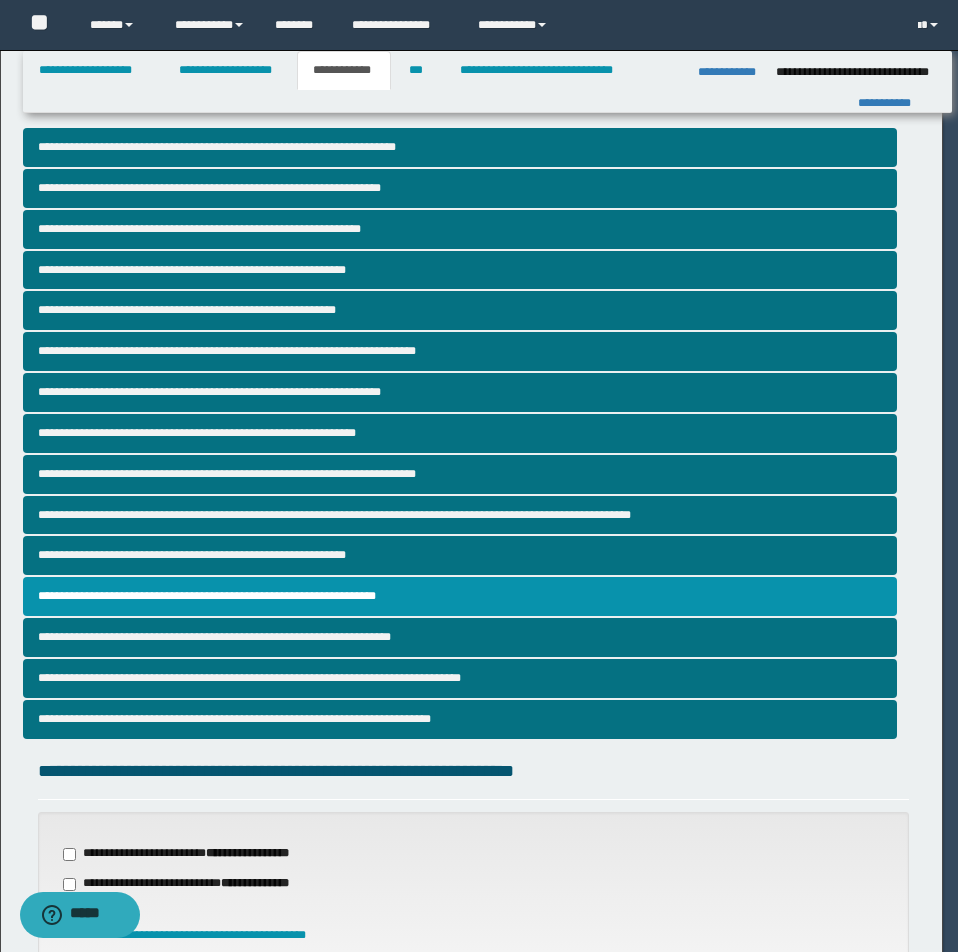 click on "**********" at bounding box center (471, 476) 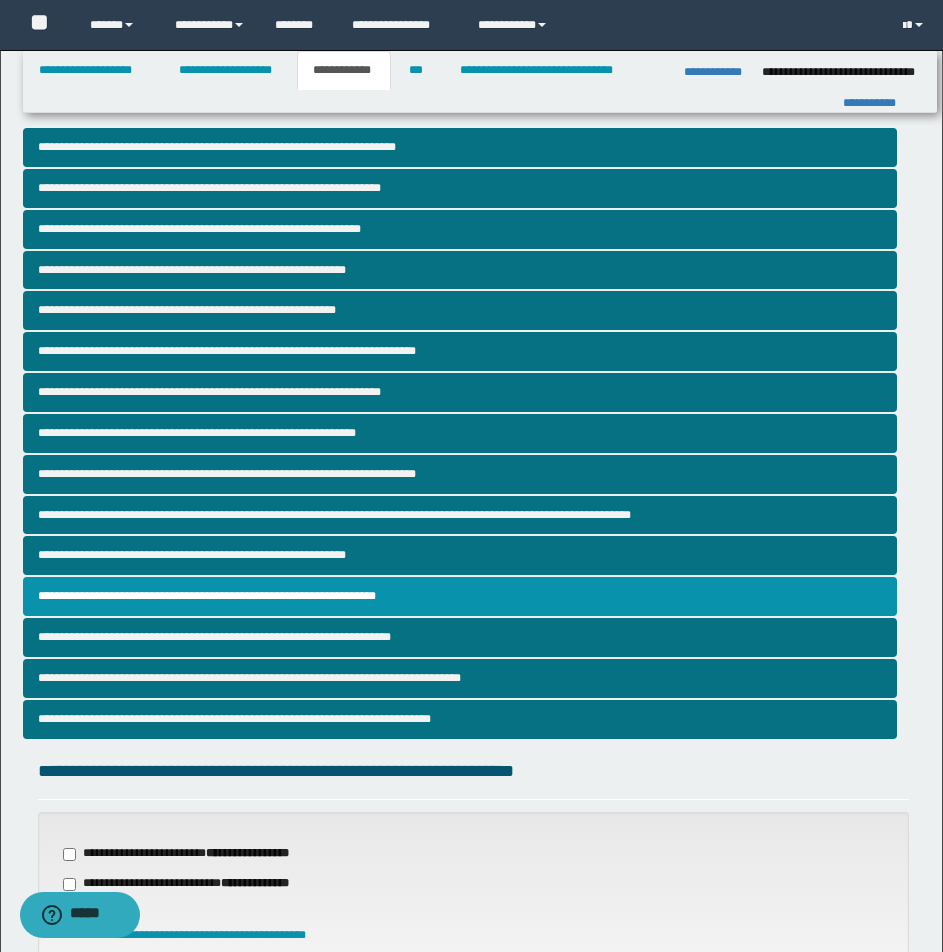 scroll, scrollTop: 406, scrollLeft: 0, axis: vertical 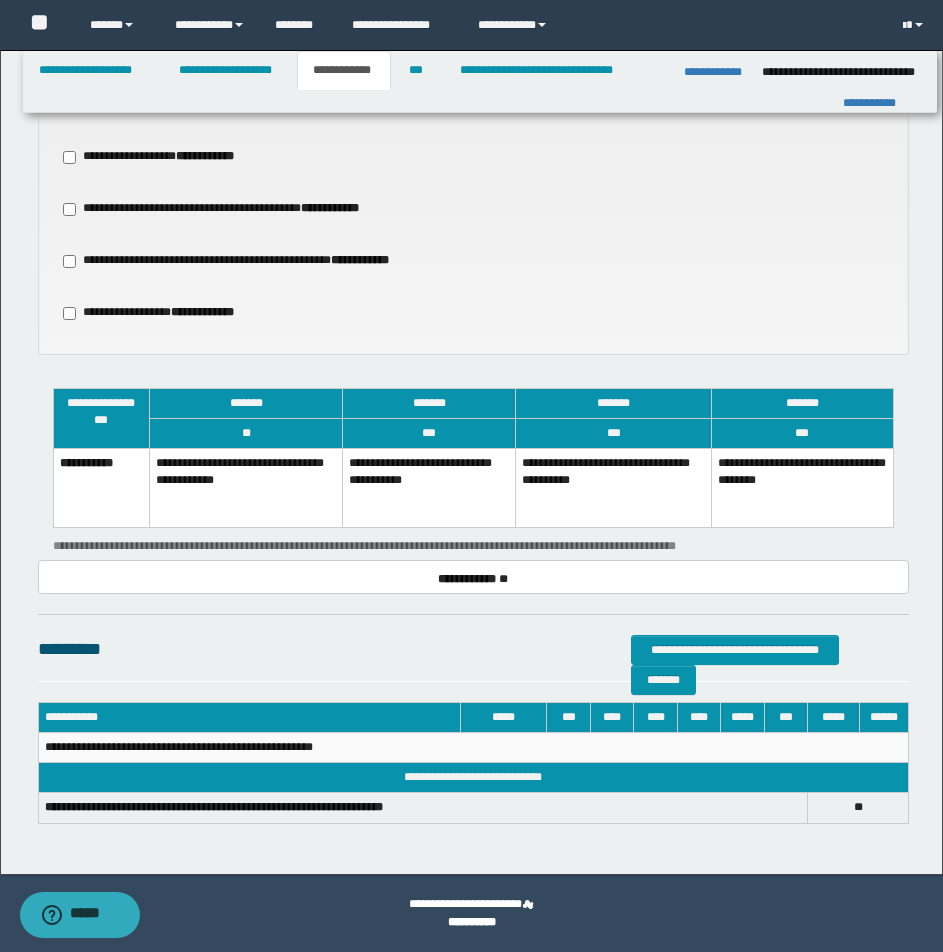 click on "**********" at bounding box center [429, 488] 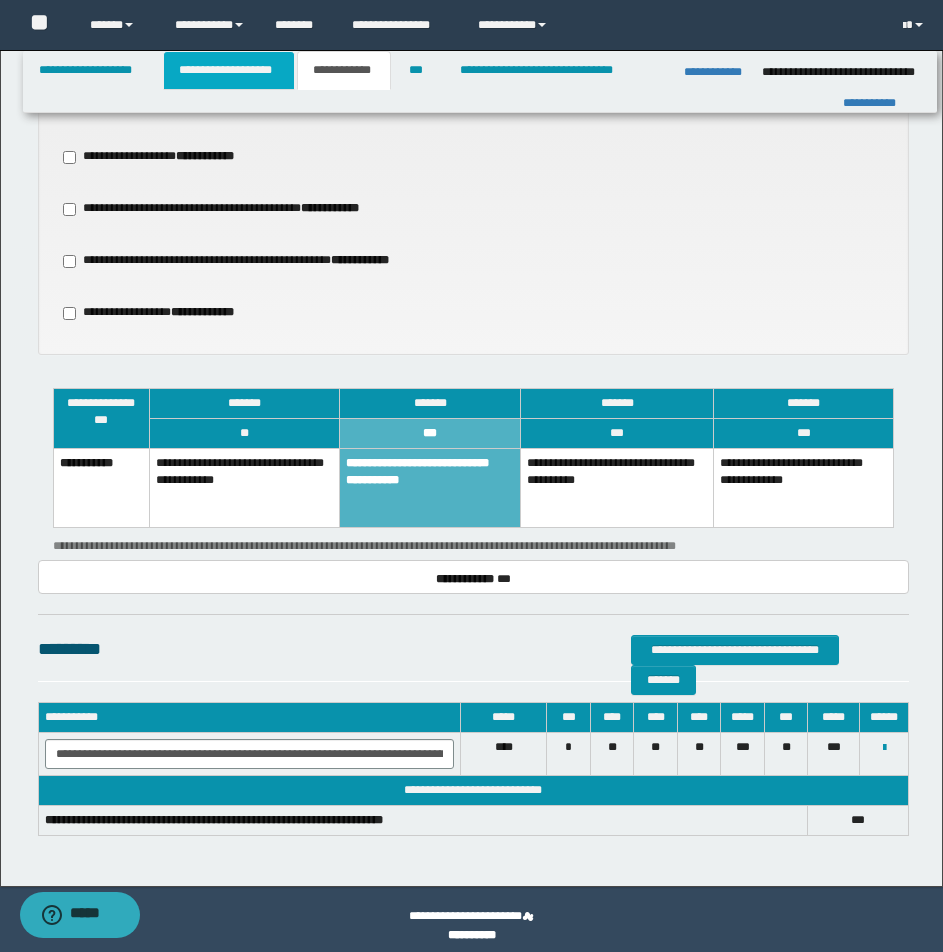 drag, startPoint x: 230, startPoint y: 75, endPoint x: 534, endPoint y: 147, distance: 312.40997 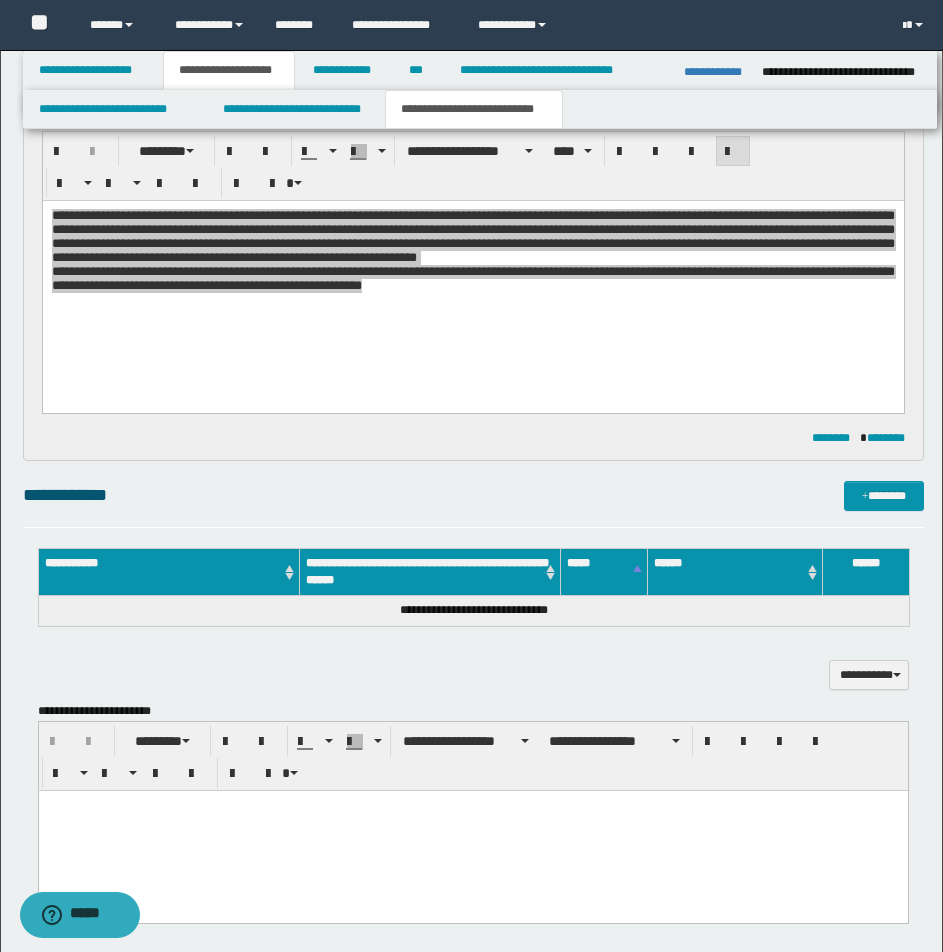 scroll, scrollTop: 0, scrollLeft: 0, axis: both 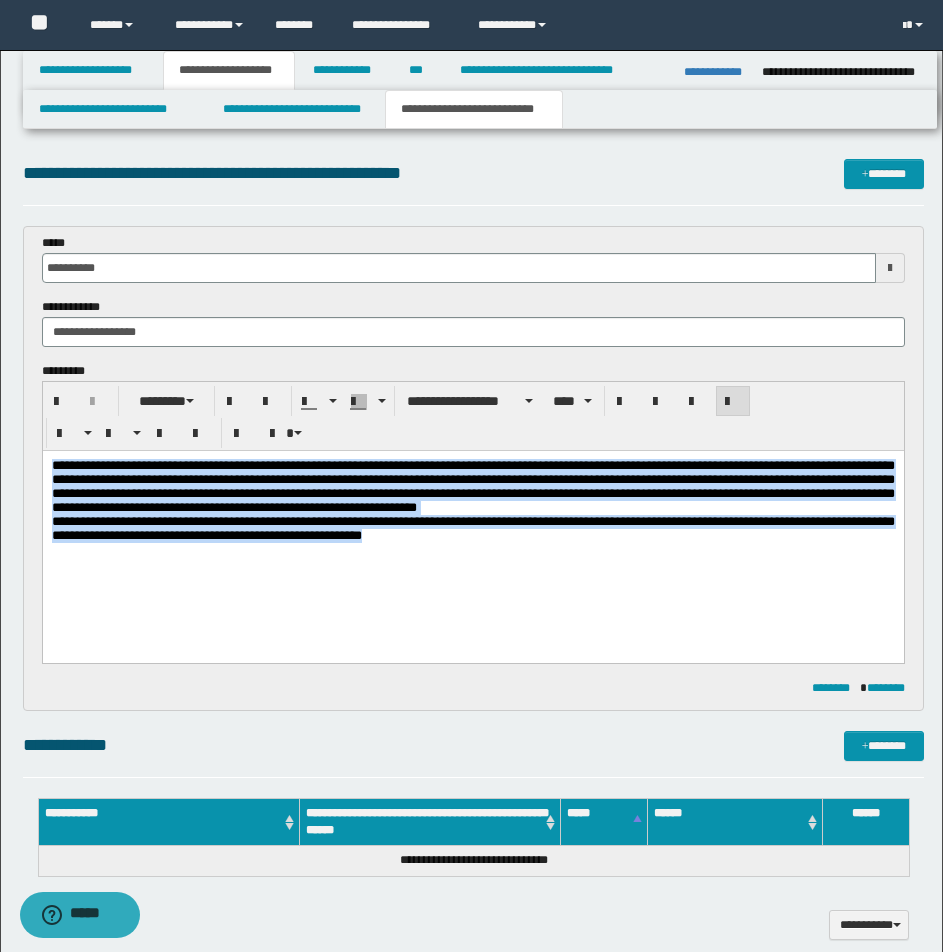 click on "**********" at bounding box center [472, 529] 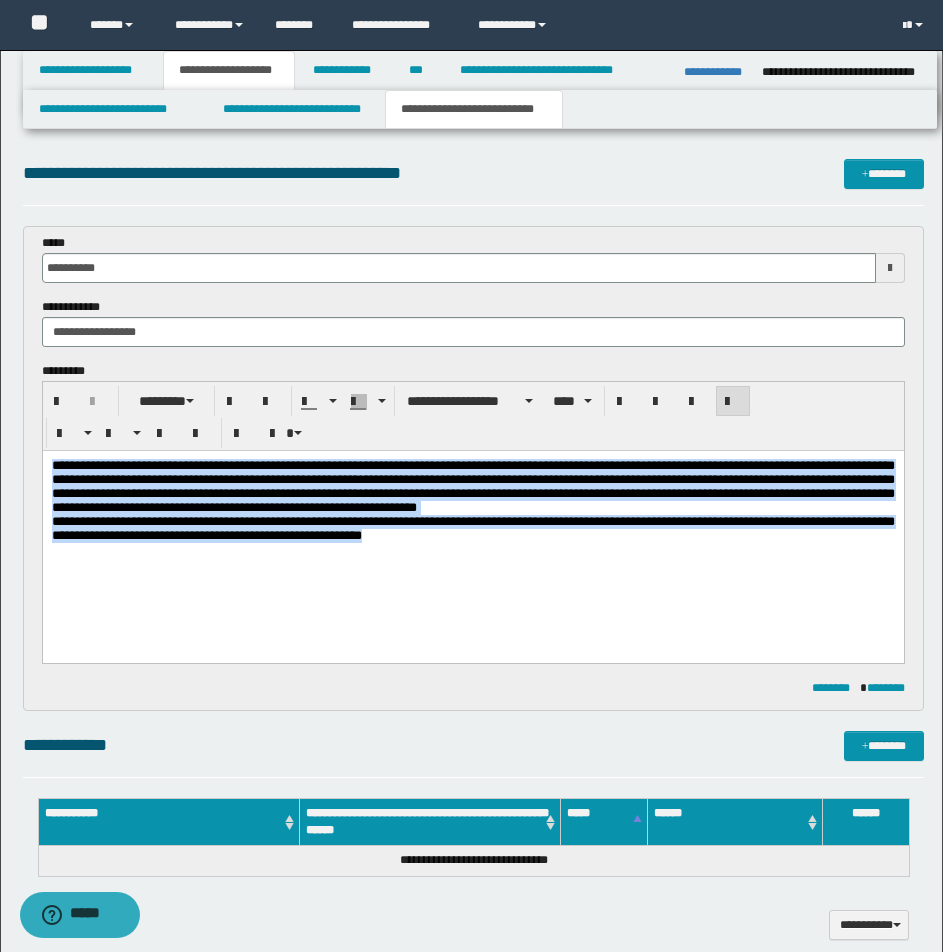 drag, startPoint x: 401, startPoint y: 506, endPoint x: 335, endPoint y: 498, distance: 66.48308 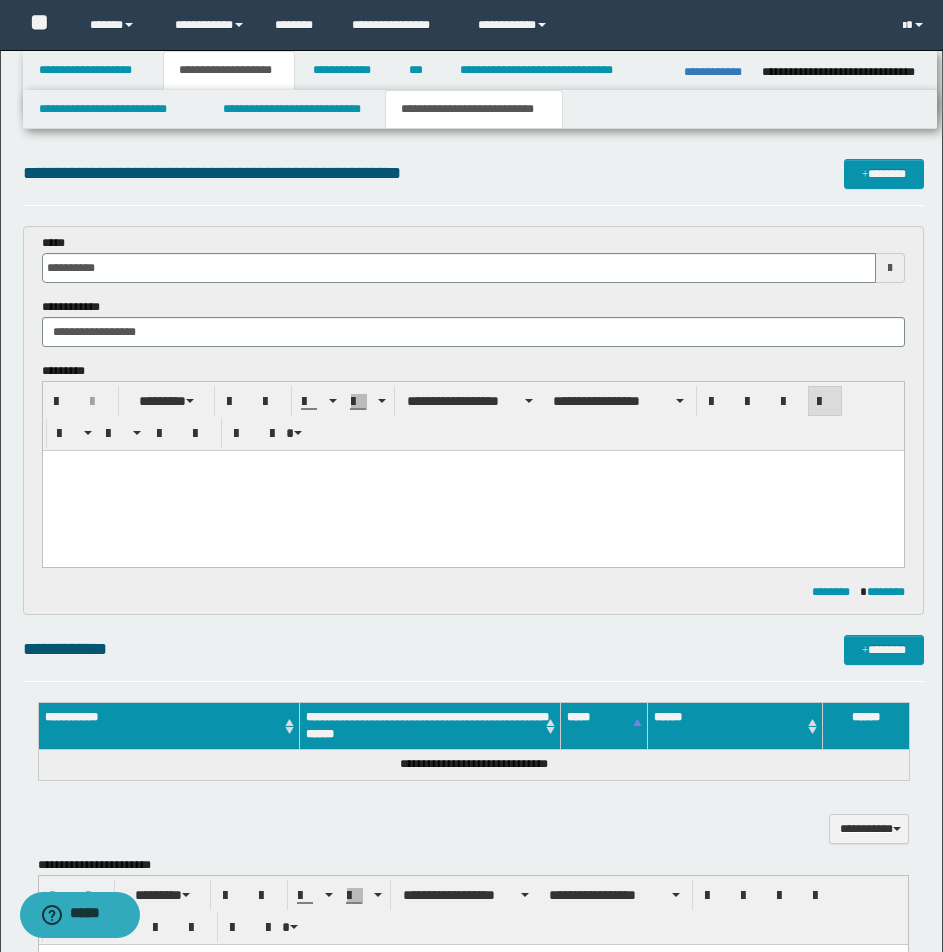 paste 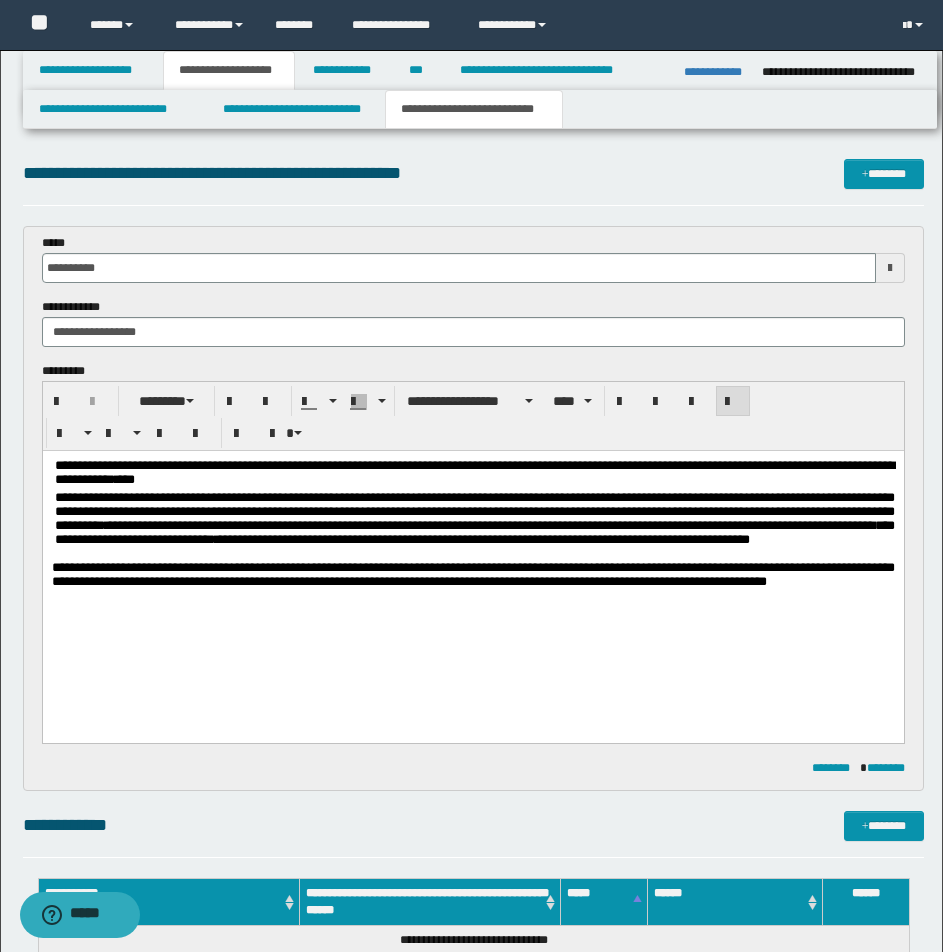 click on "**********" at bounding box center [474, 519] 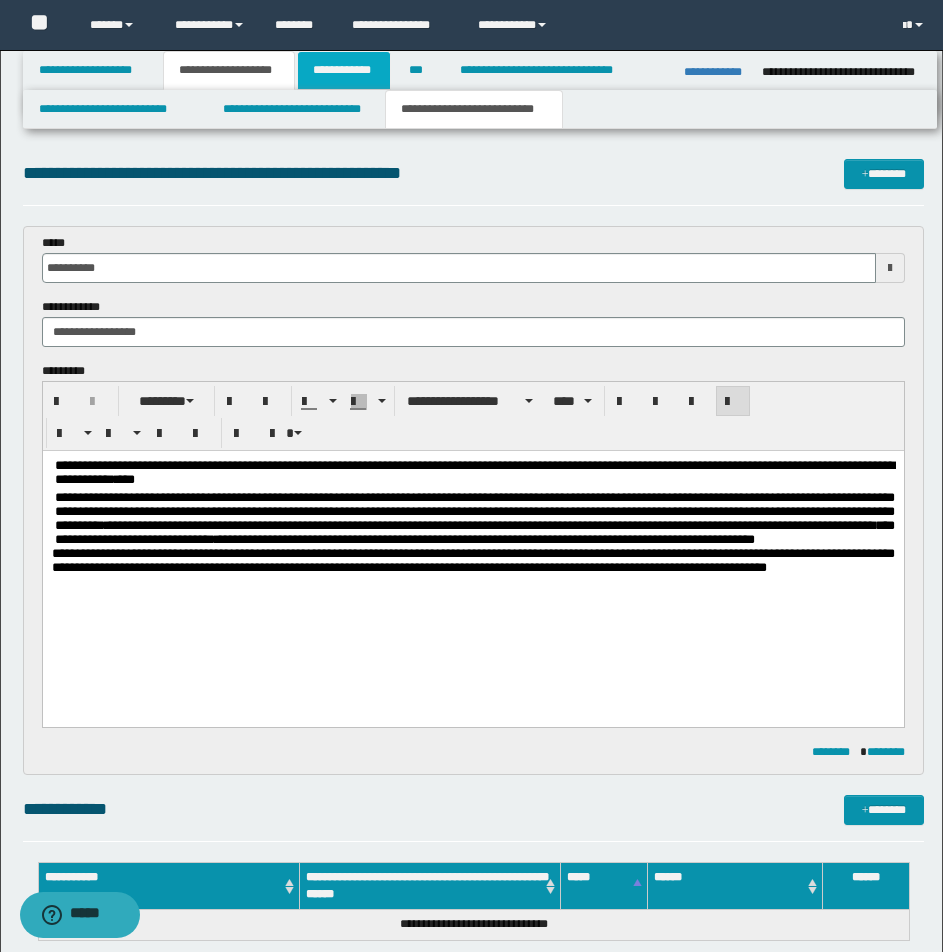 click on "**********" at bounding box center (344, 70) 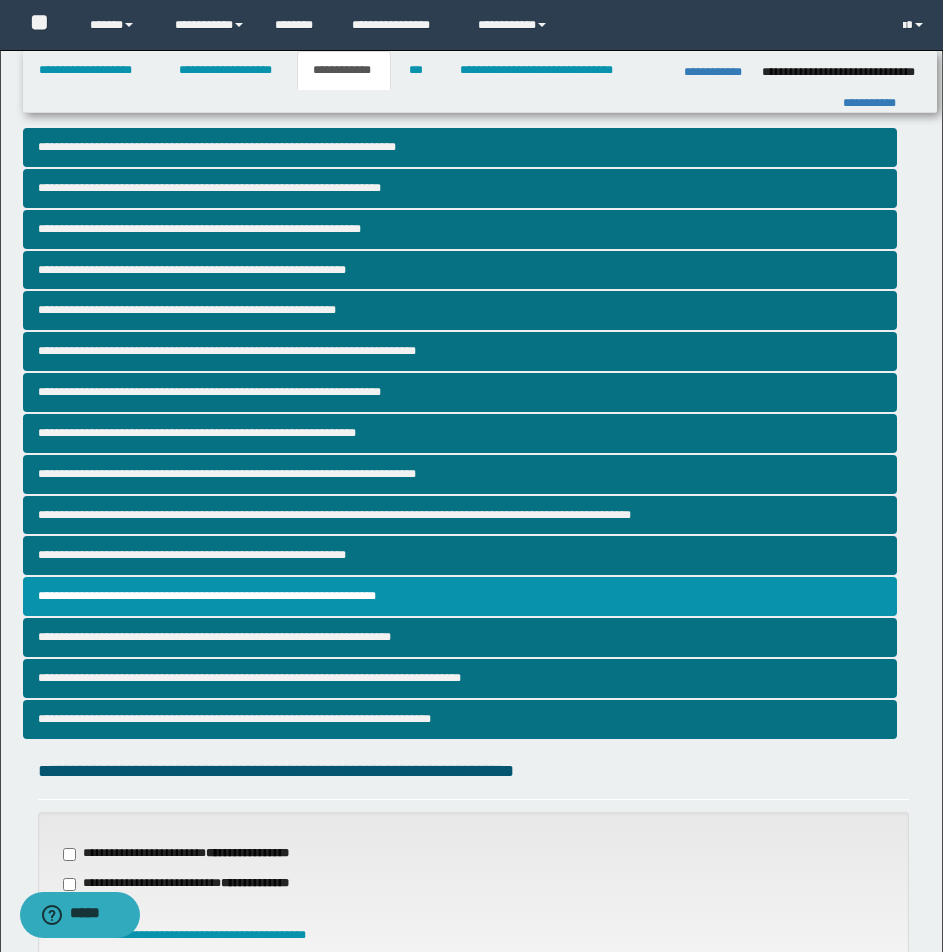 scroll, scrollTop: 833, scrollLeft: 0, axis: vertical 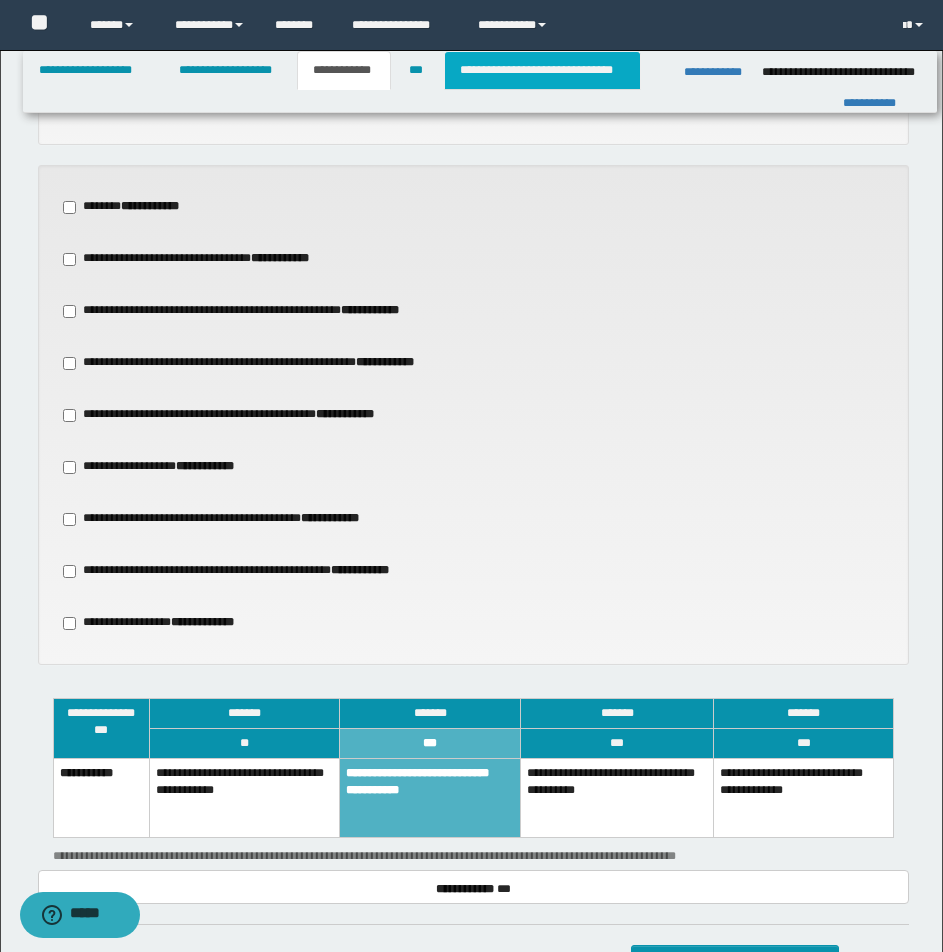 click on "**********" at bounding box center (542, 70) 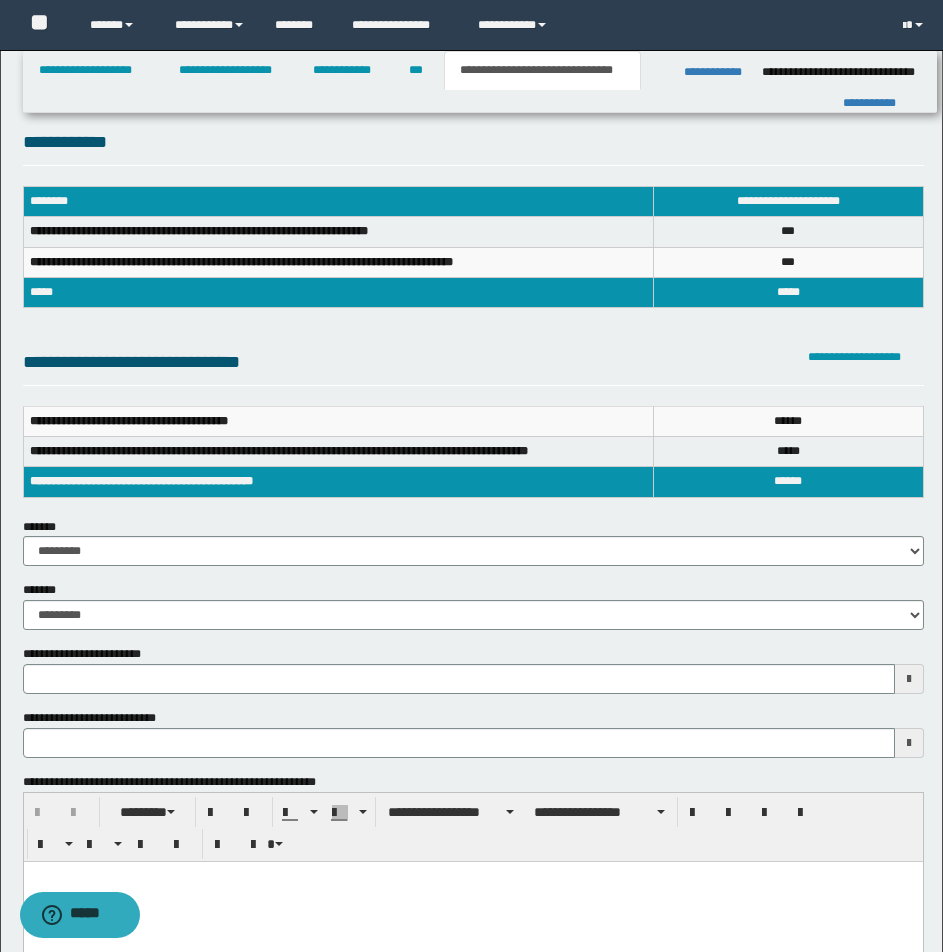 scroll, scrollTop: 0, scrollLeft: 0, axis: both 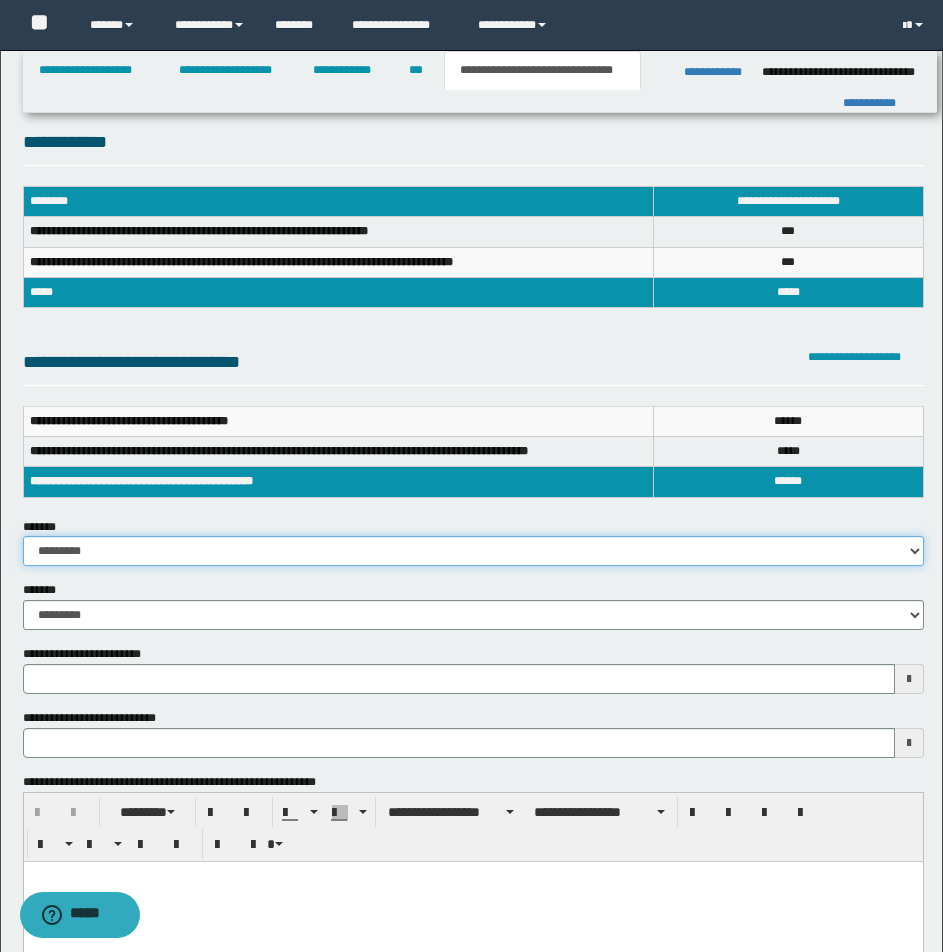 click on "**********" at bounding box center (473, 551) 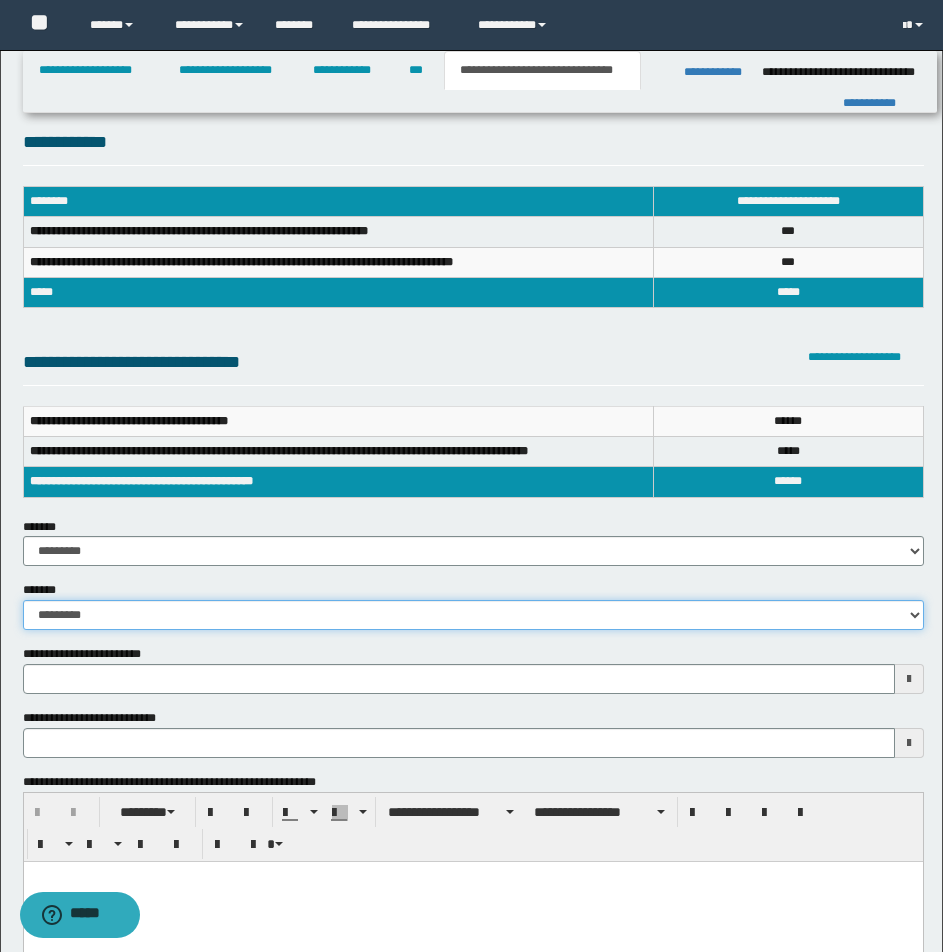 click on "**********" at bounding box center (473, 615) 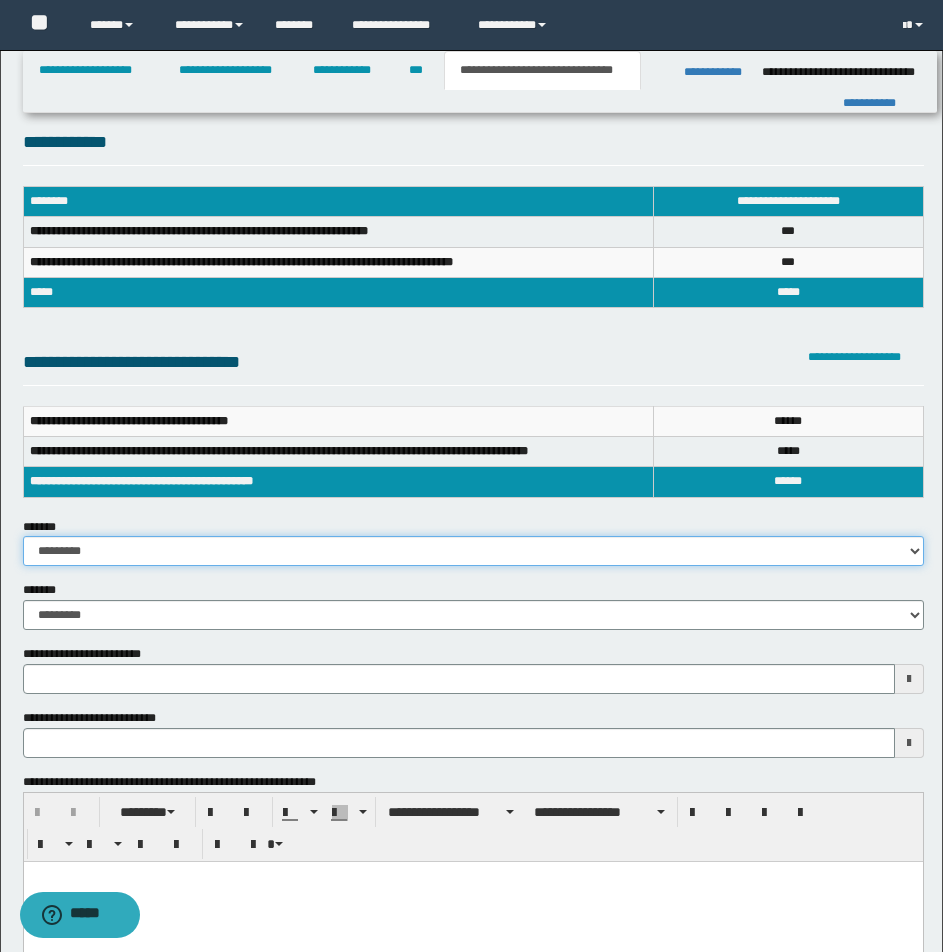 drag, startPoint x: 915, startPoint y: 552, endPoint x: 737, endPoint y: 537, distance: 178.6309 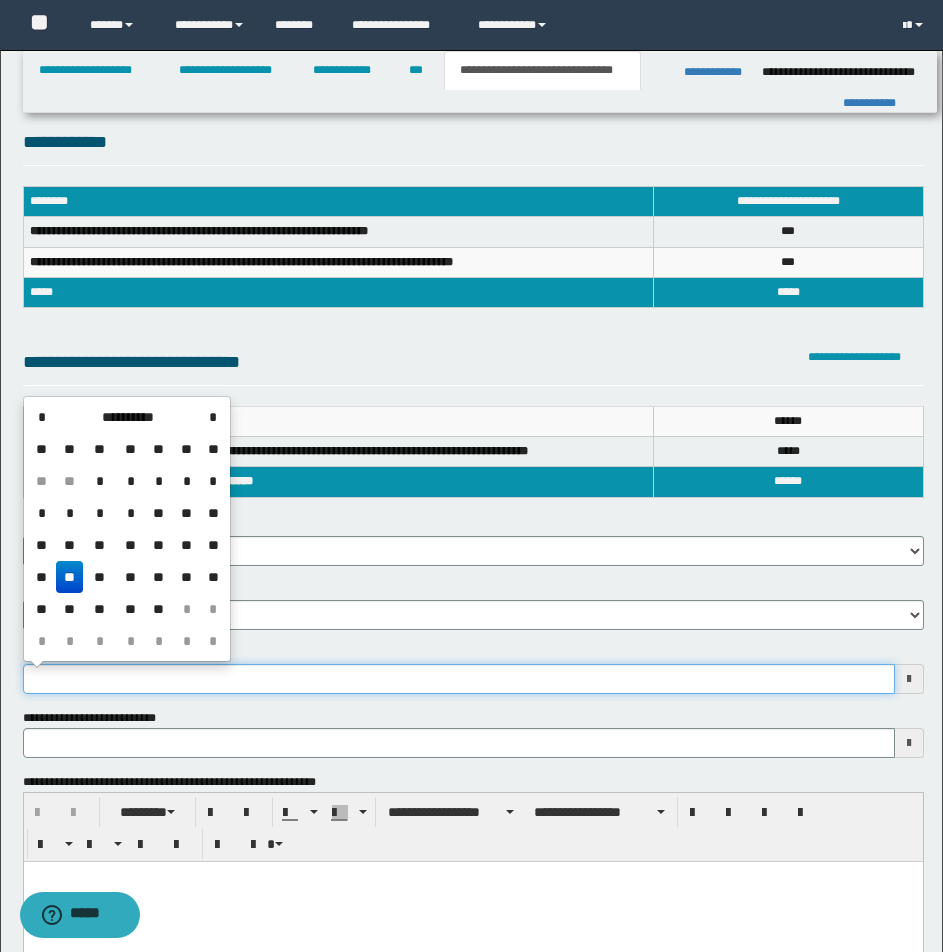 click on "**********" at bounding box center [459, 679] 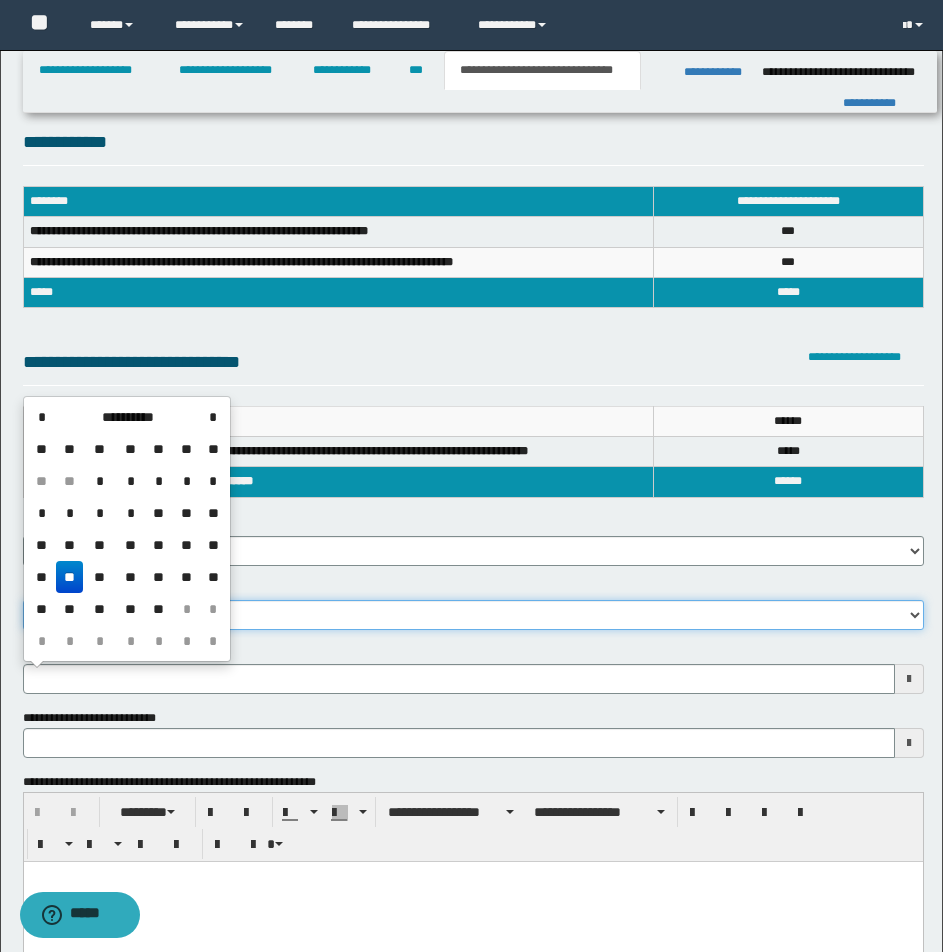 click on "**********" at bounding box center [473, 615] 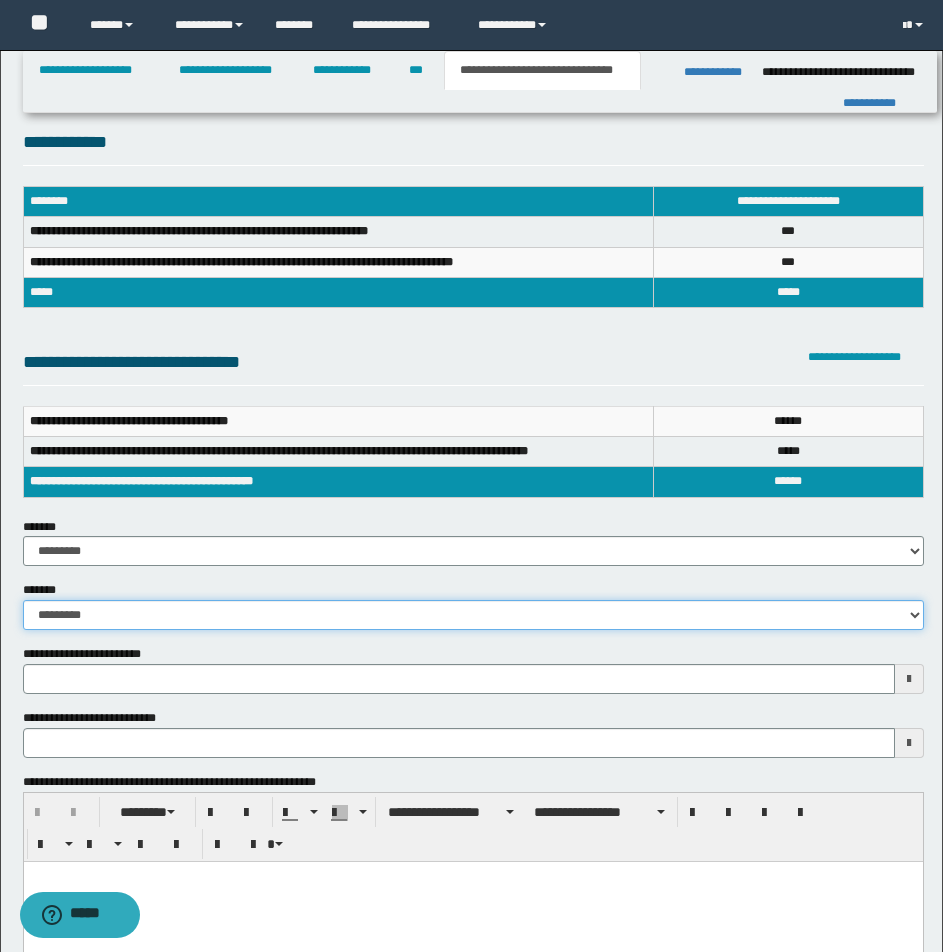 click on "**********" at bounding box center (473, 615) 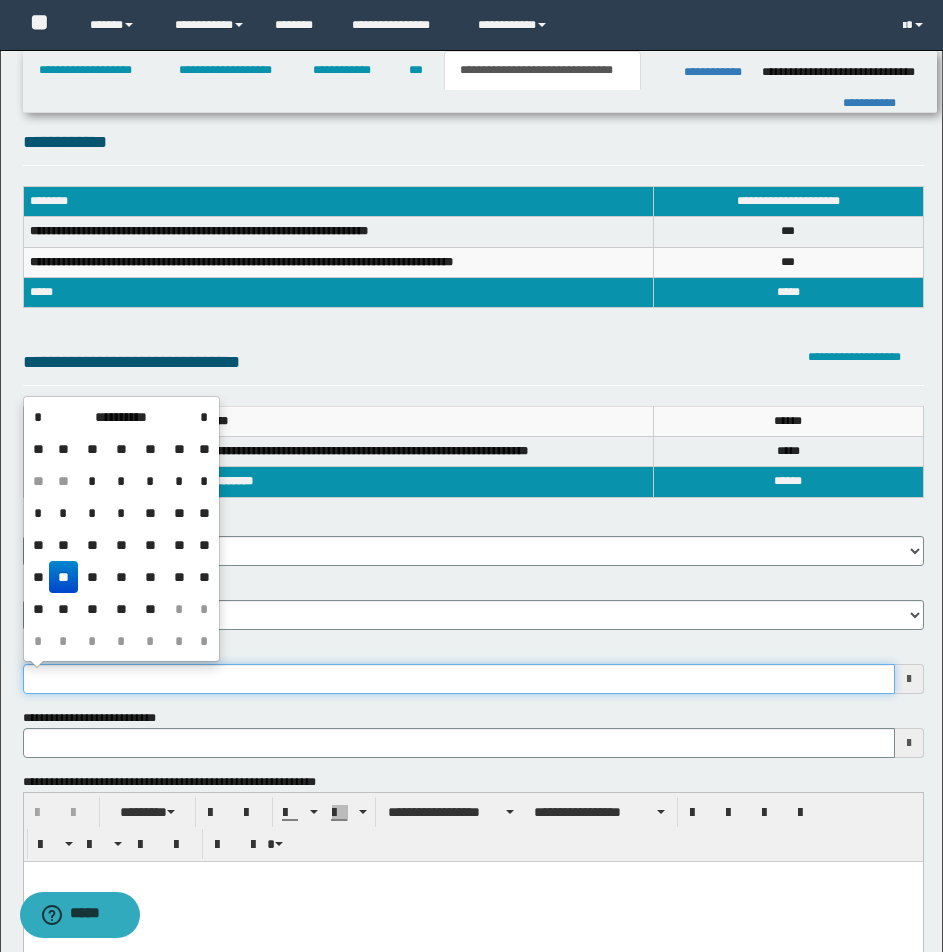 click on "**********" at bounding box center (459, 679) 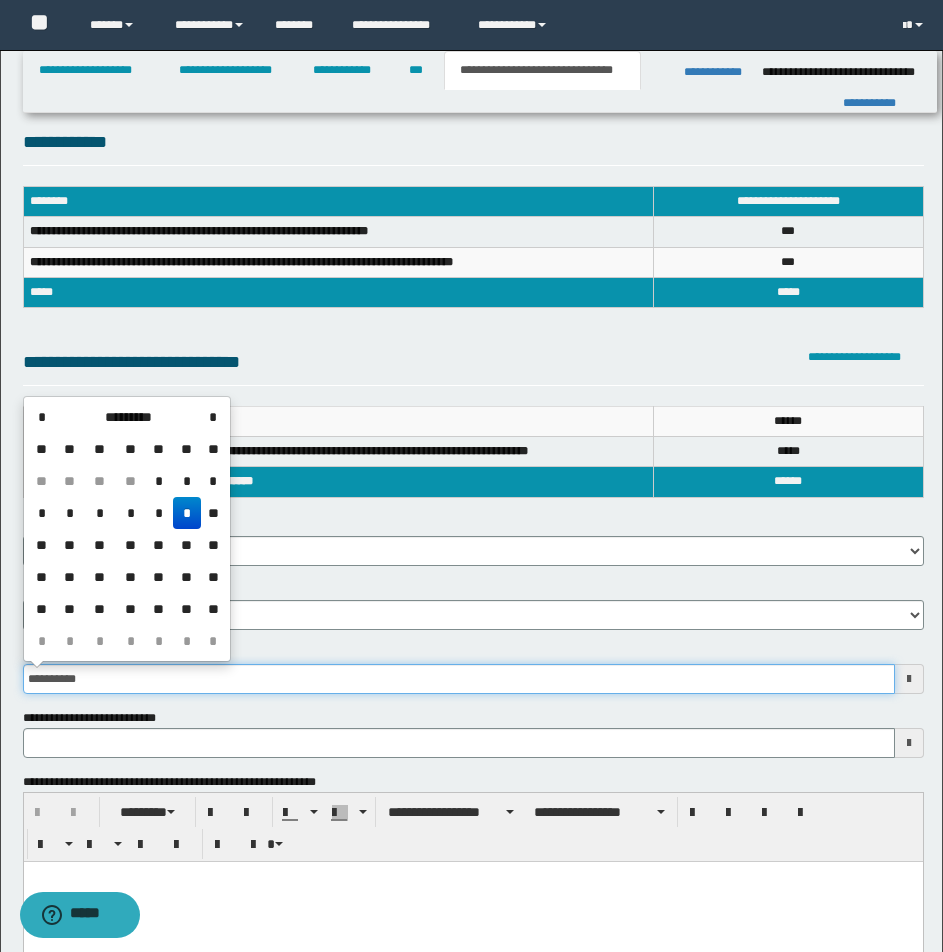 type on "**********" 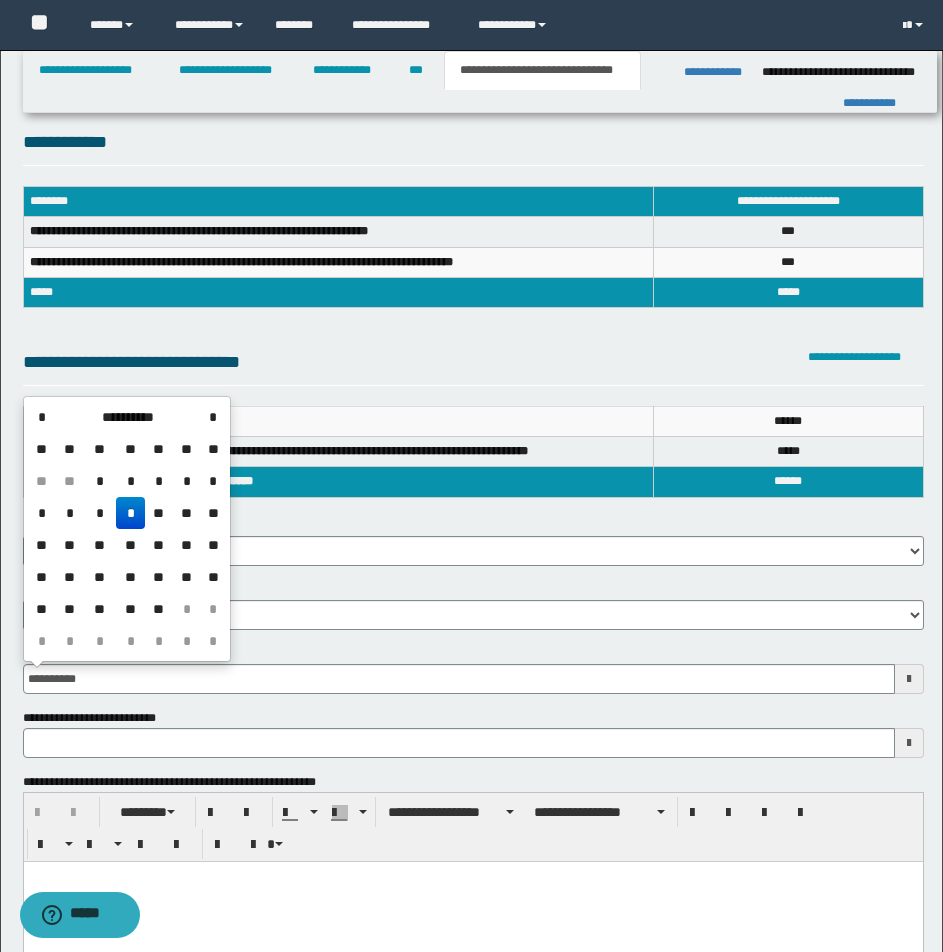 type 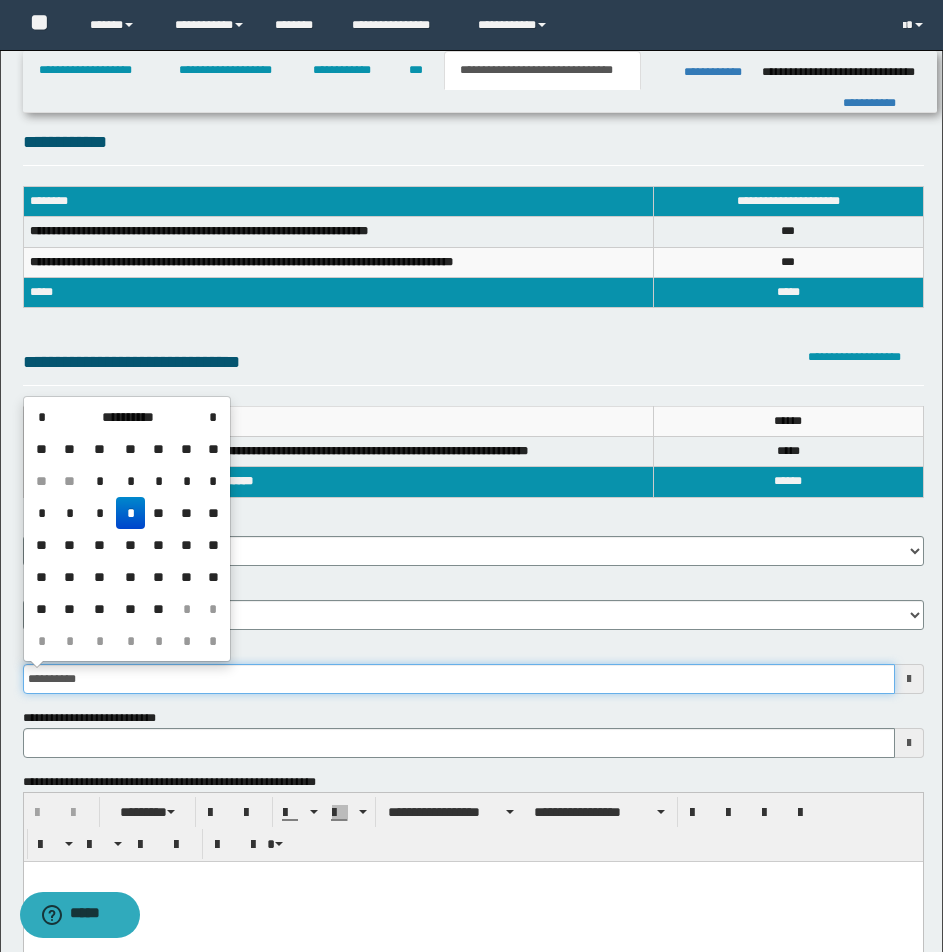 type on "**********" 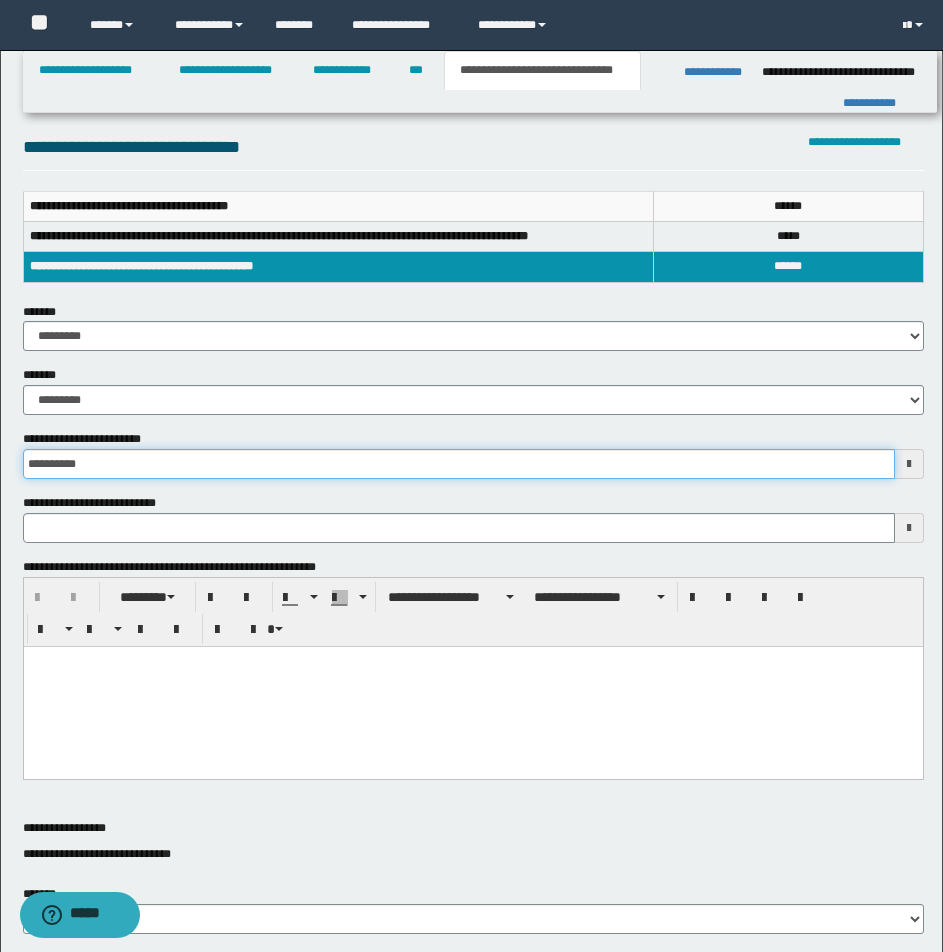 scroll, scrollTop: 240, scrollLeft: 0, axis: vertical 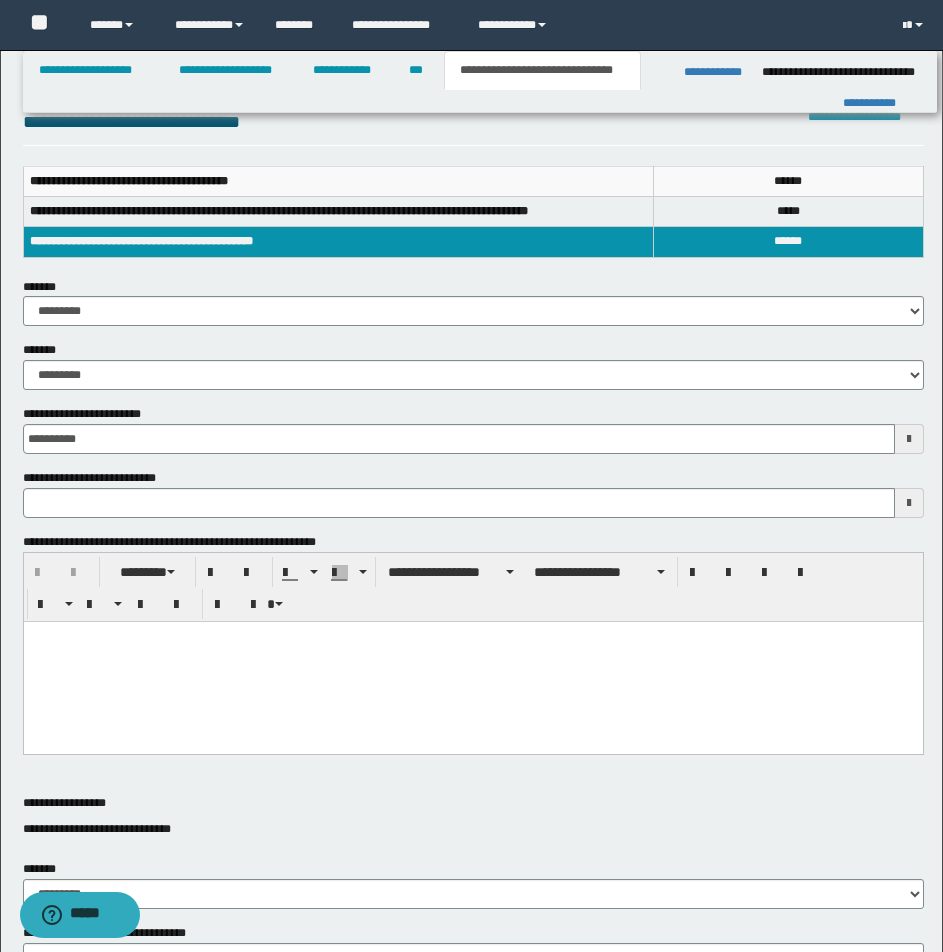 click at bounding box center (472, 636) 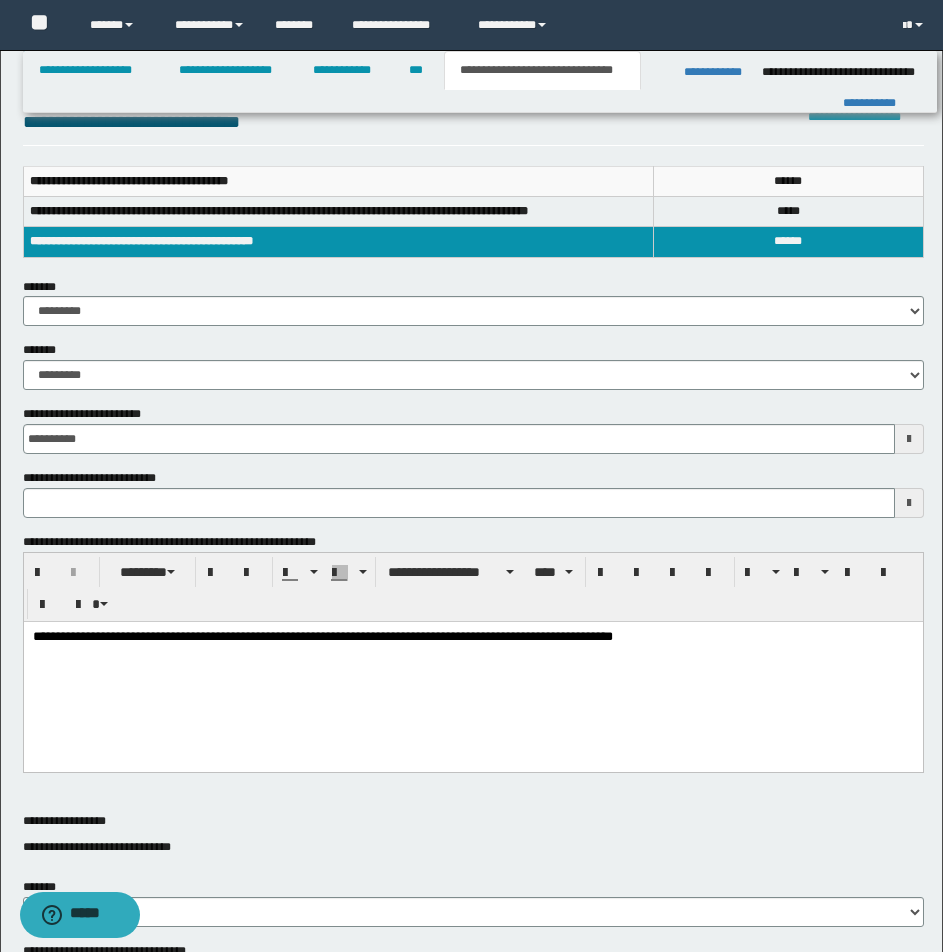 type 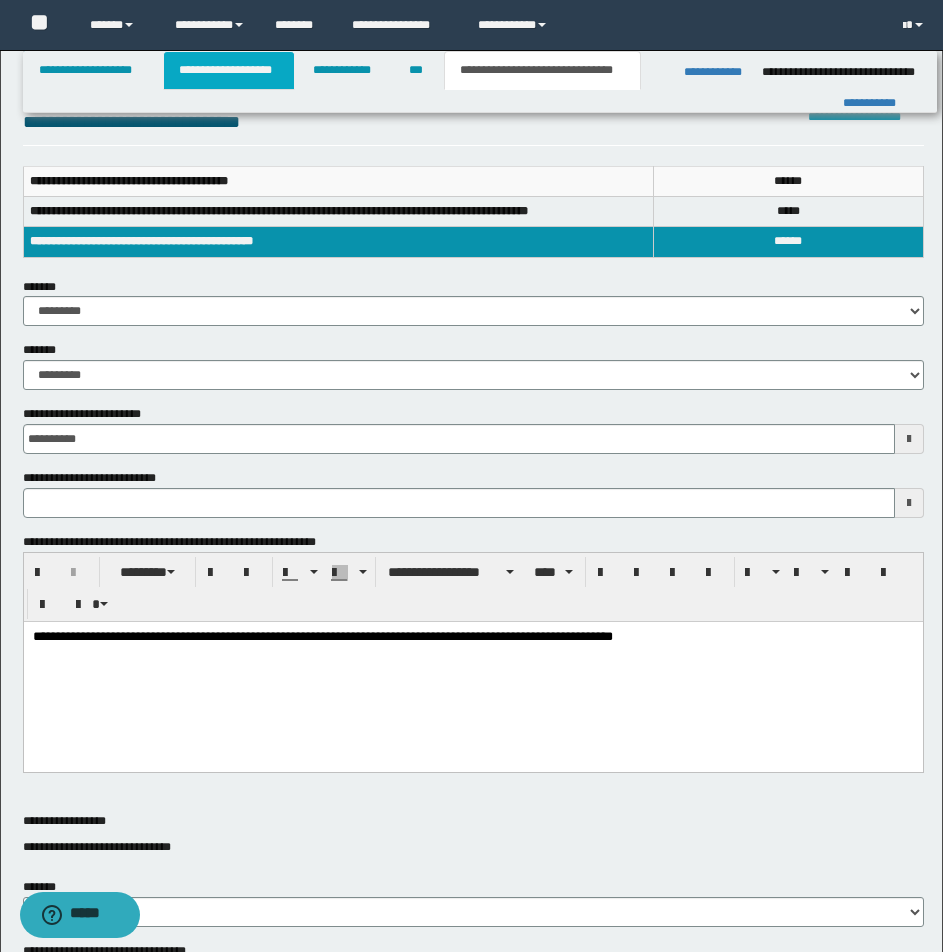 click on "**********" at bounding box center (229, 70) 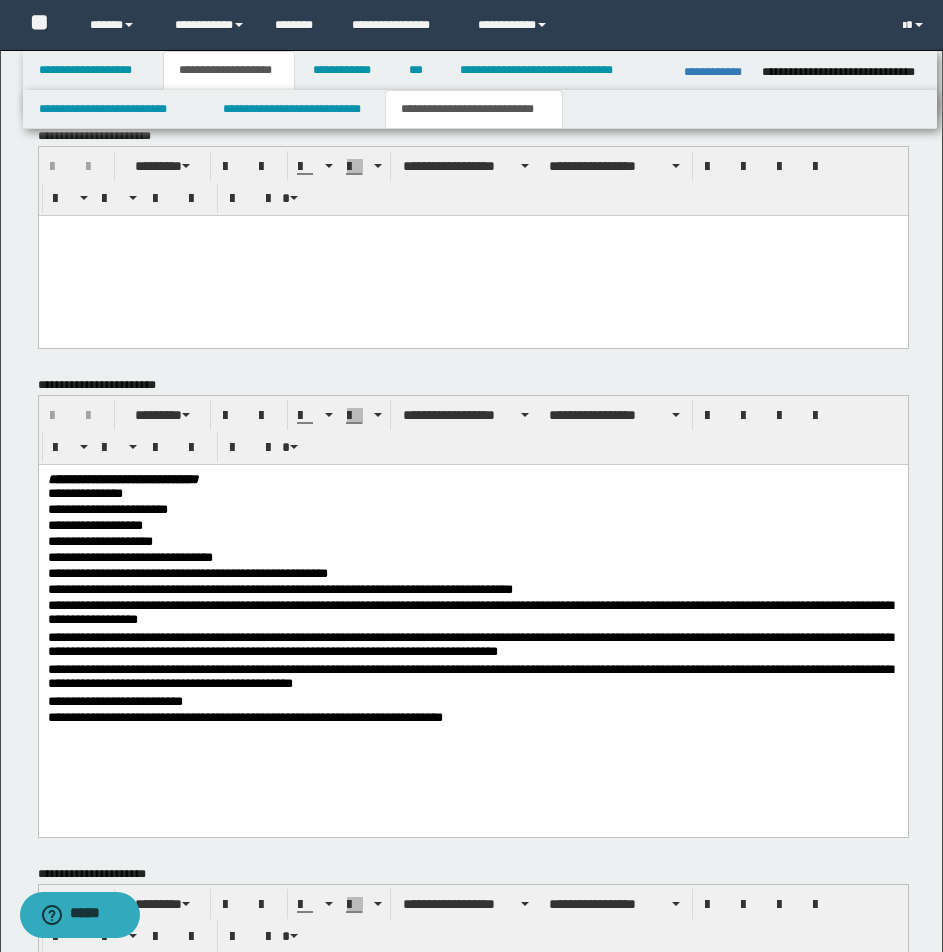 scroll, scrollTop: 839, scrollLeft: 0, axis: vertical 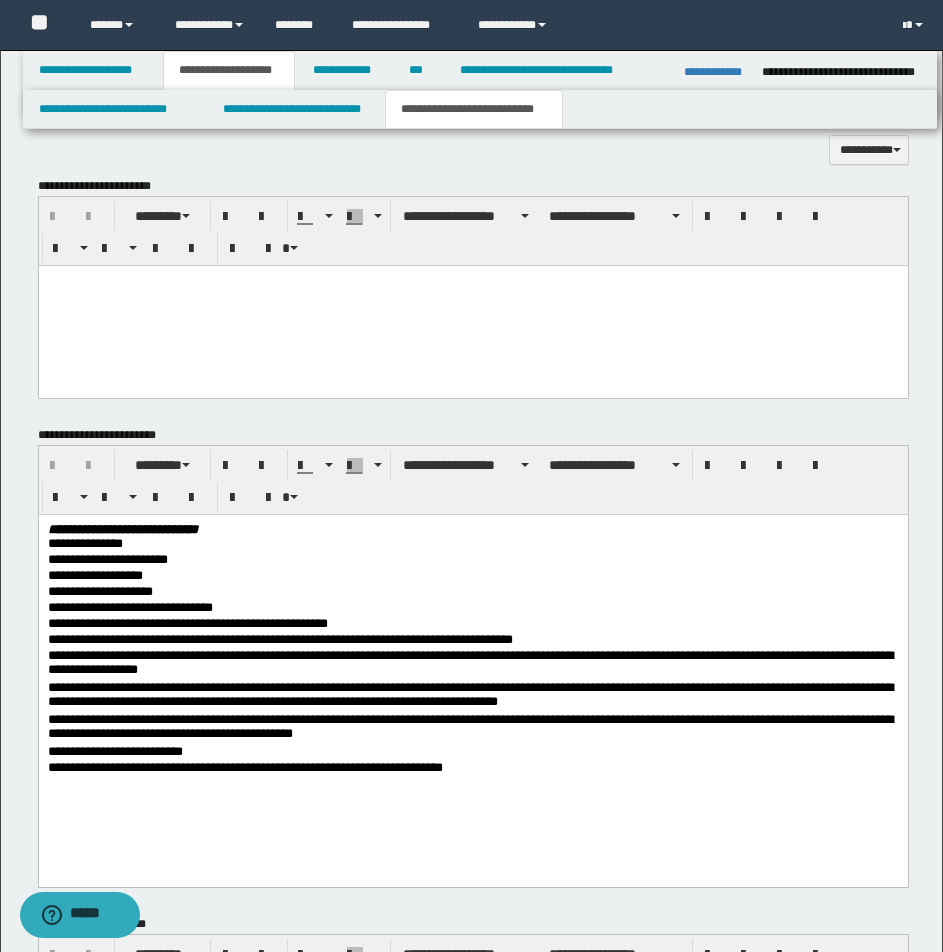 click at bounding box center [472, 305] 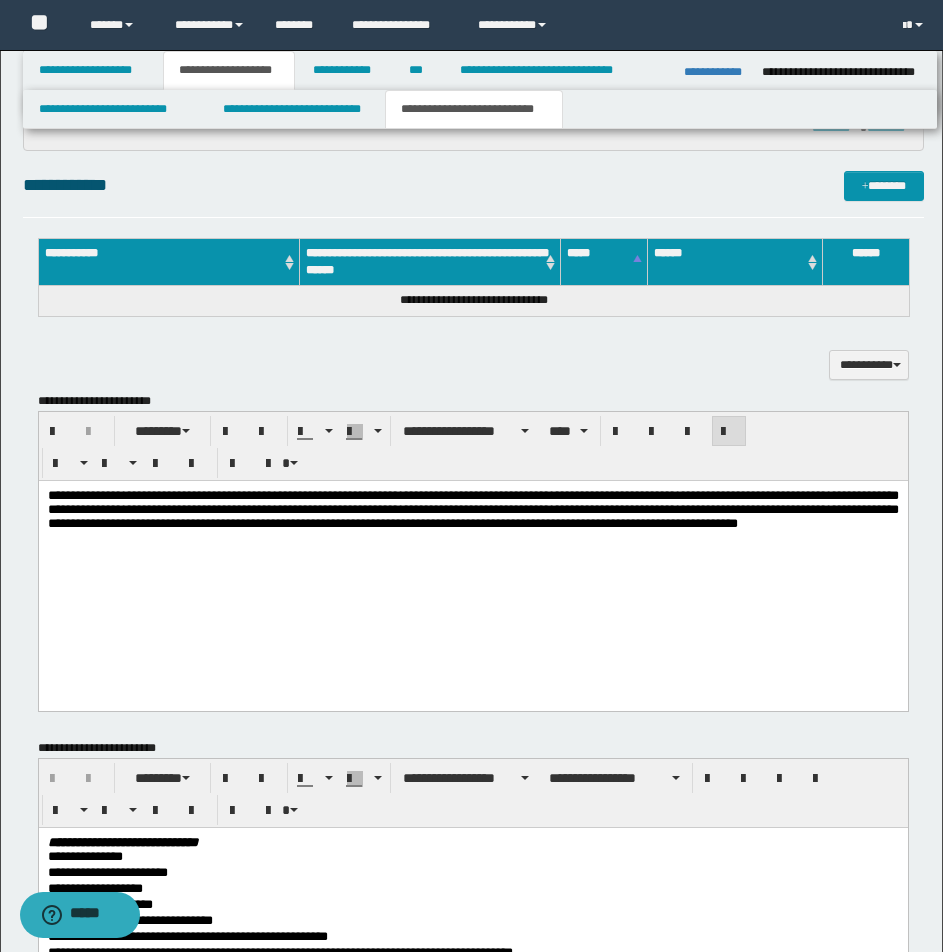scroll, scrollTop: 586, scrollLeft: 0, axis: vertical 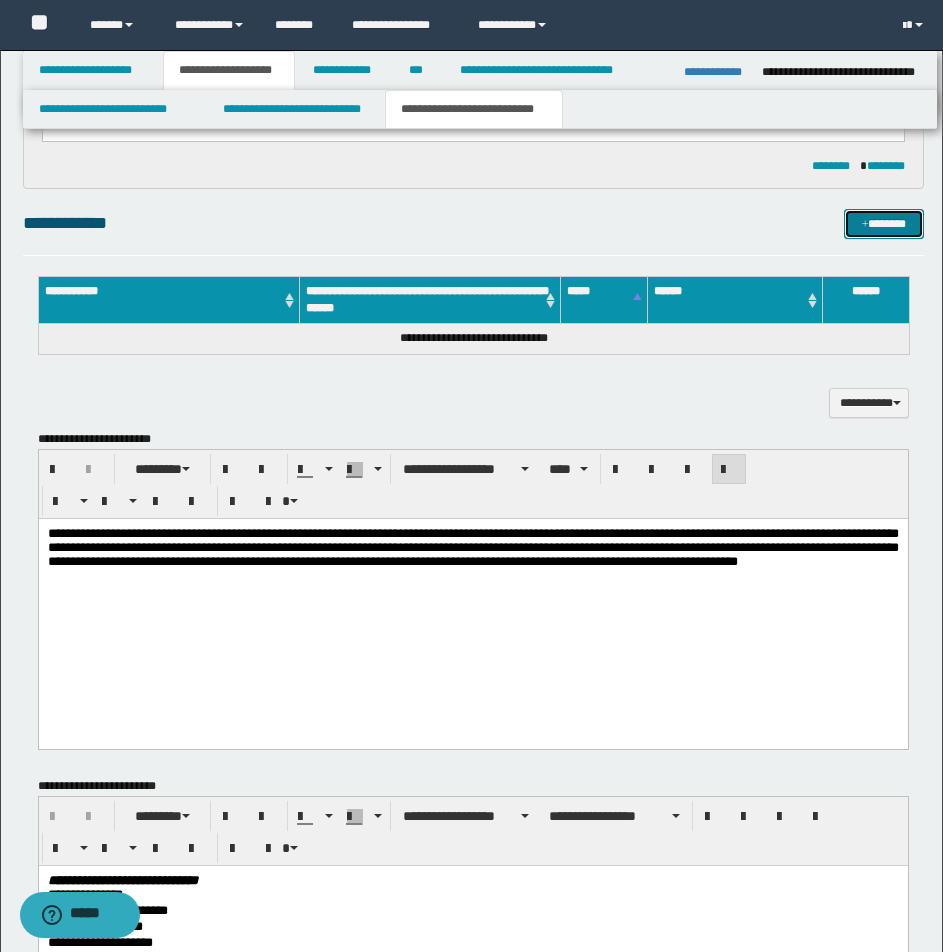 click on "*******" at bounding box center (884, 224) 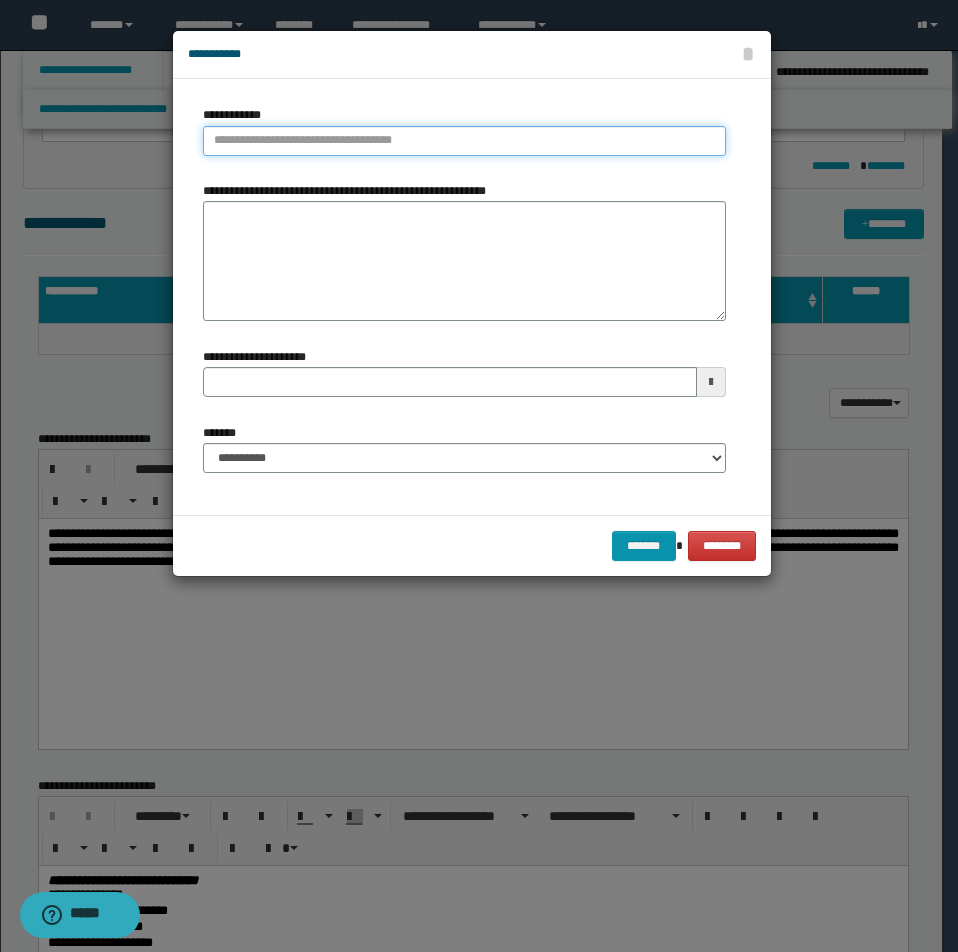 click on "**********" at bounding box center [464, 141] 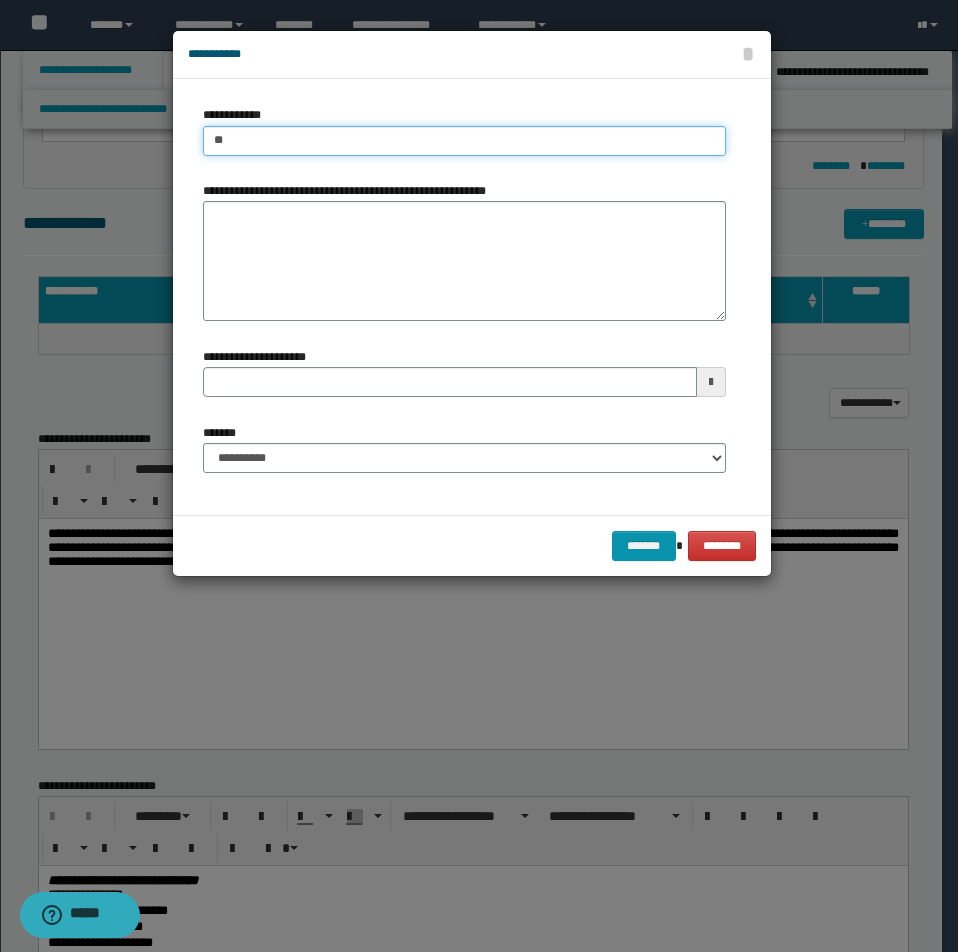 type on "***" 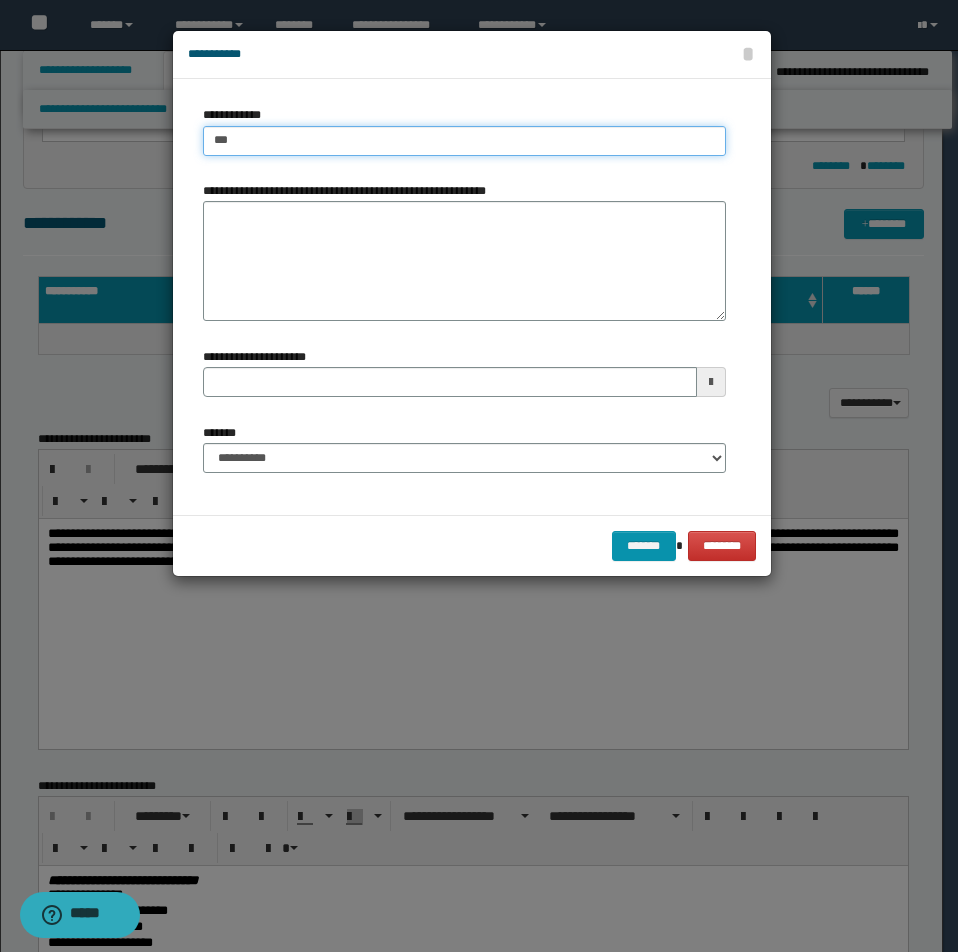 type on "***" 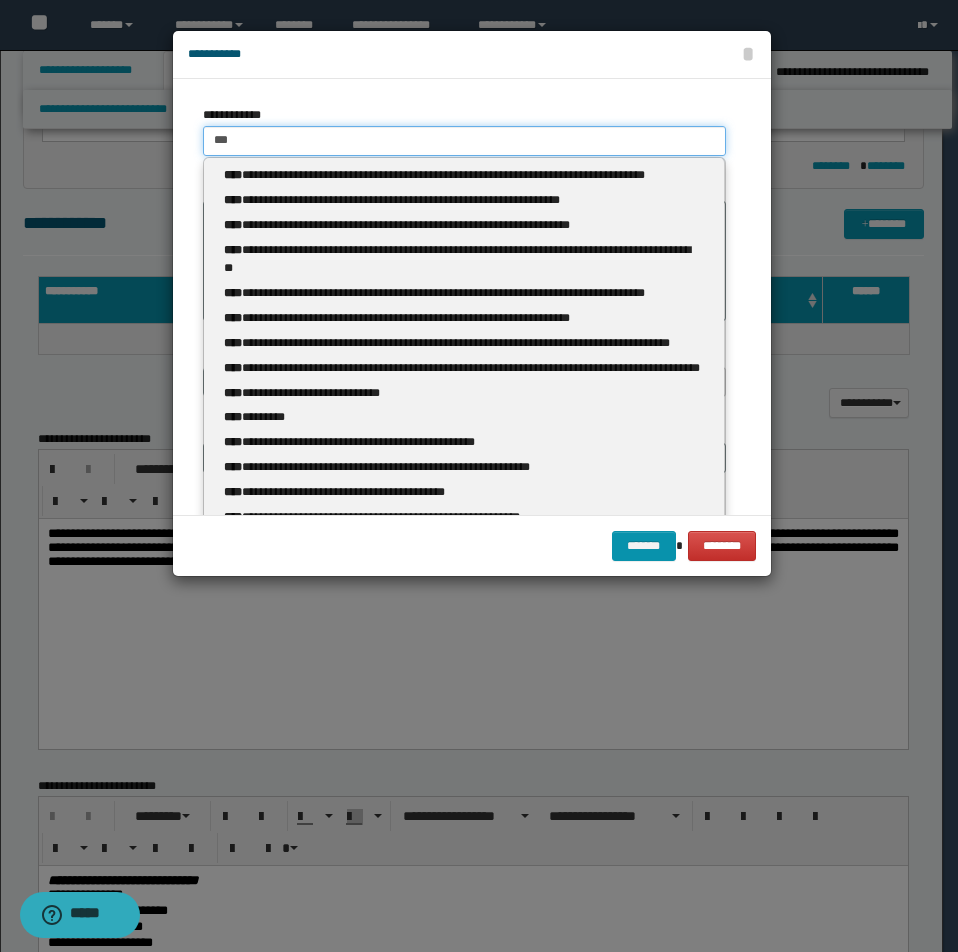type 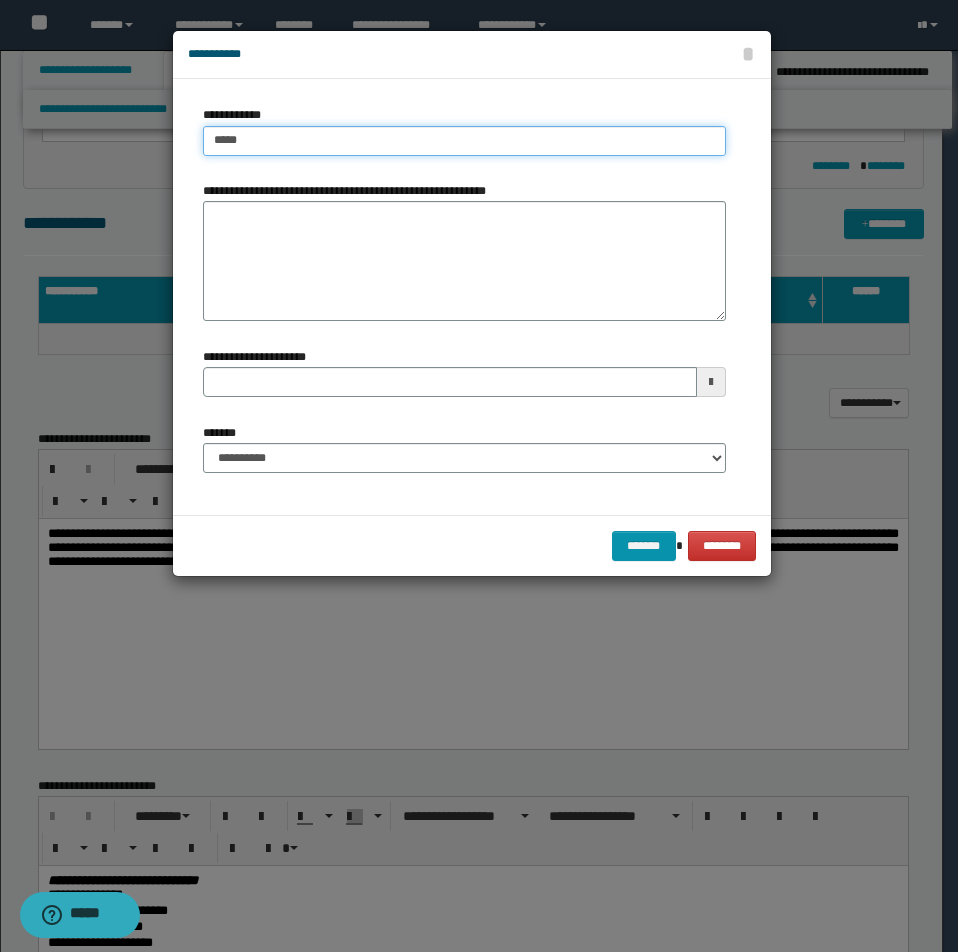 type on "*****" 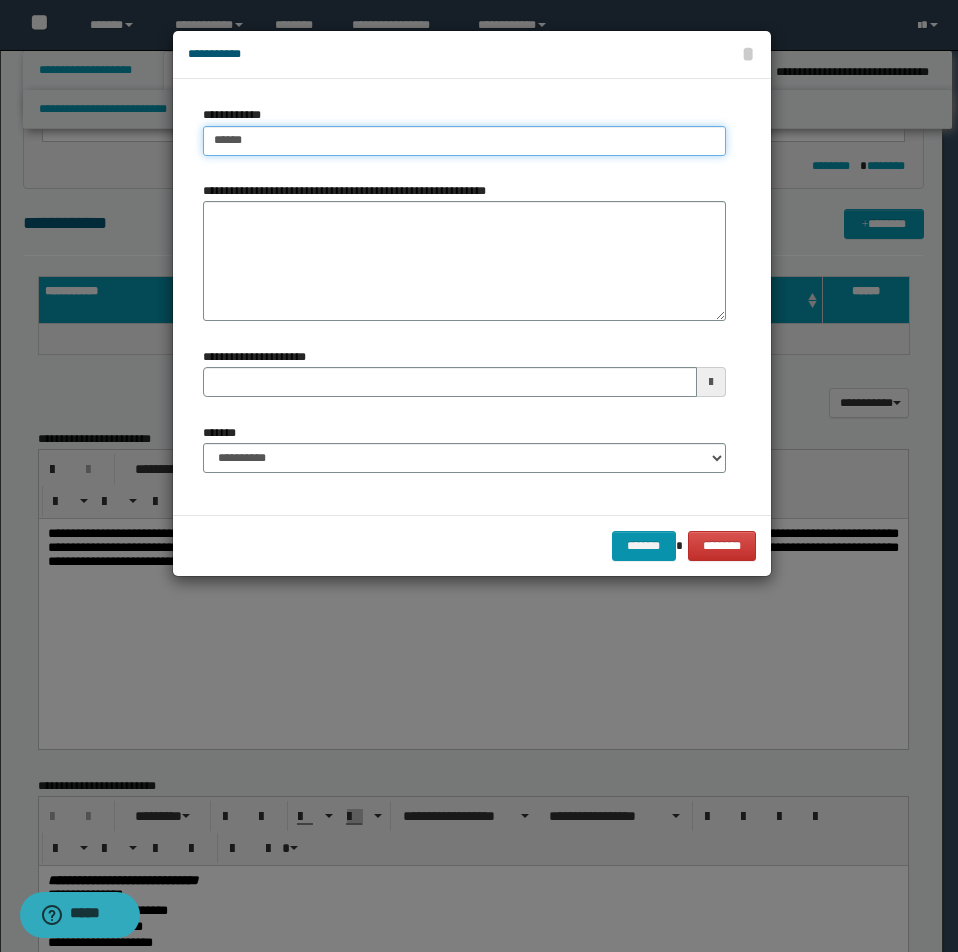 type on "*****" 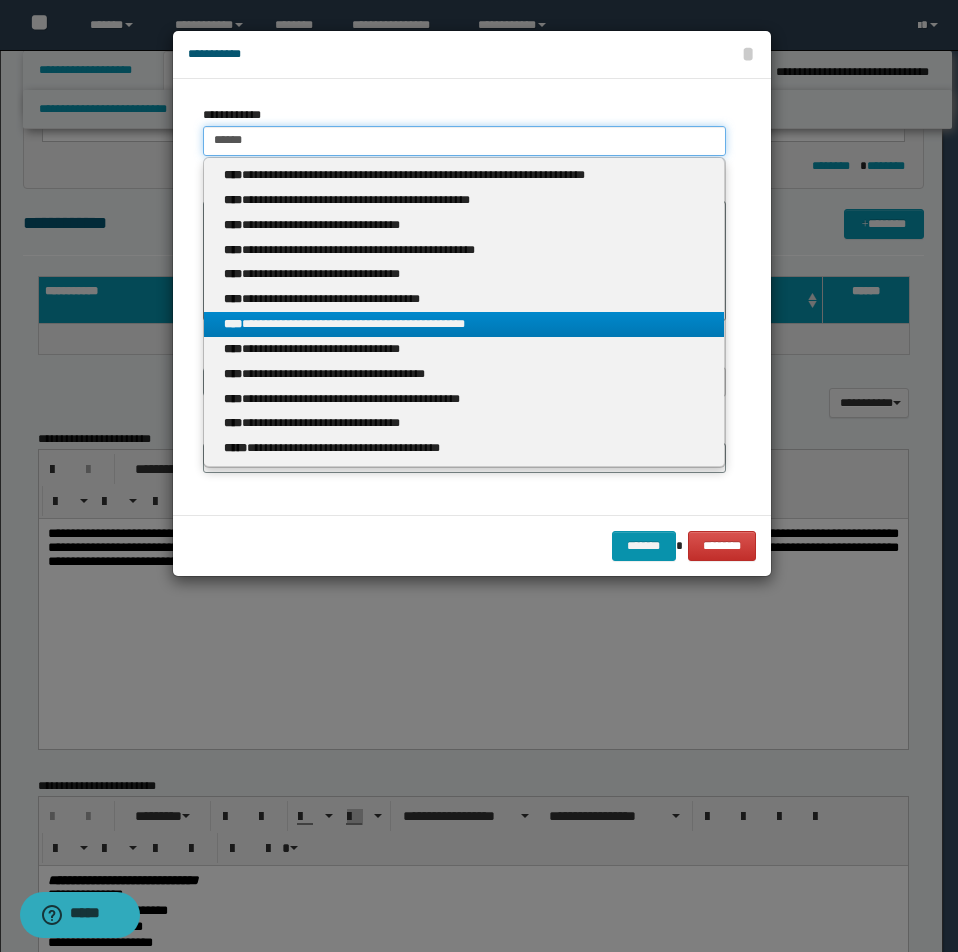 type on "*****" 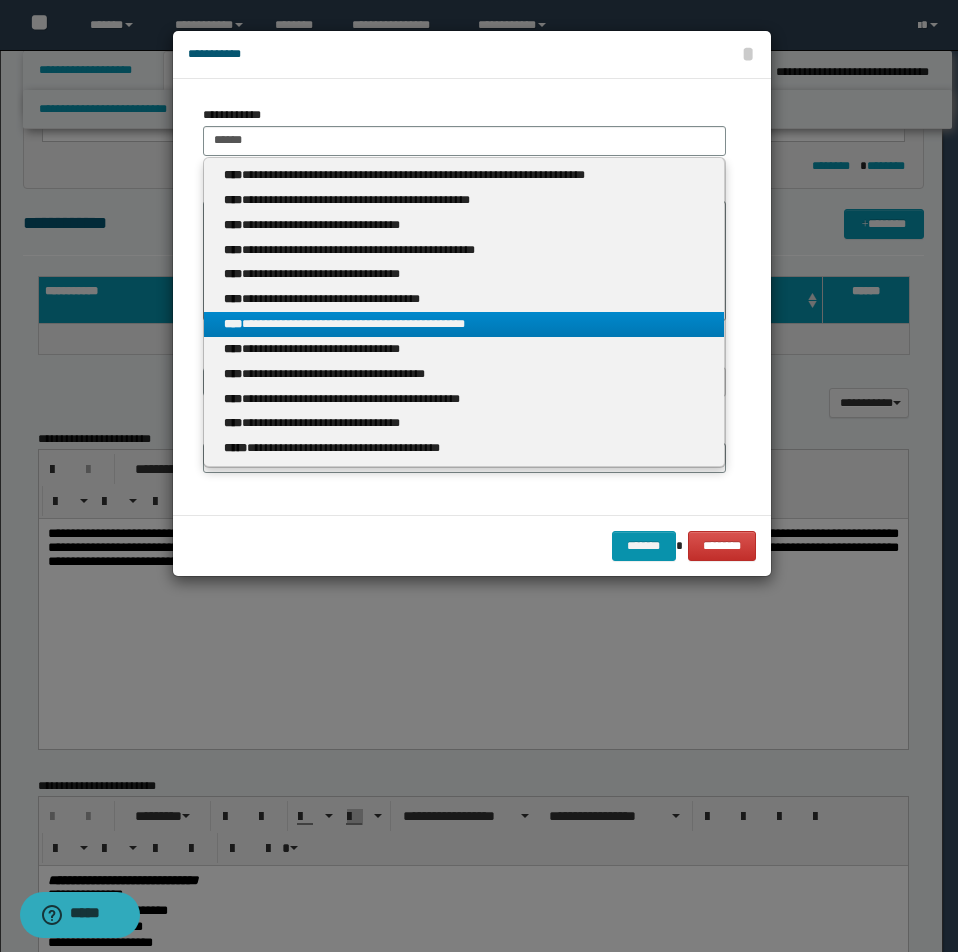 click on "**********" at bounding box center [464, 324] 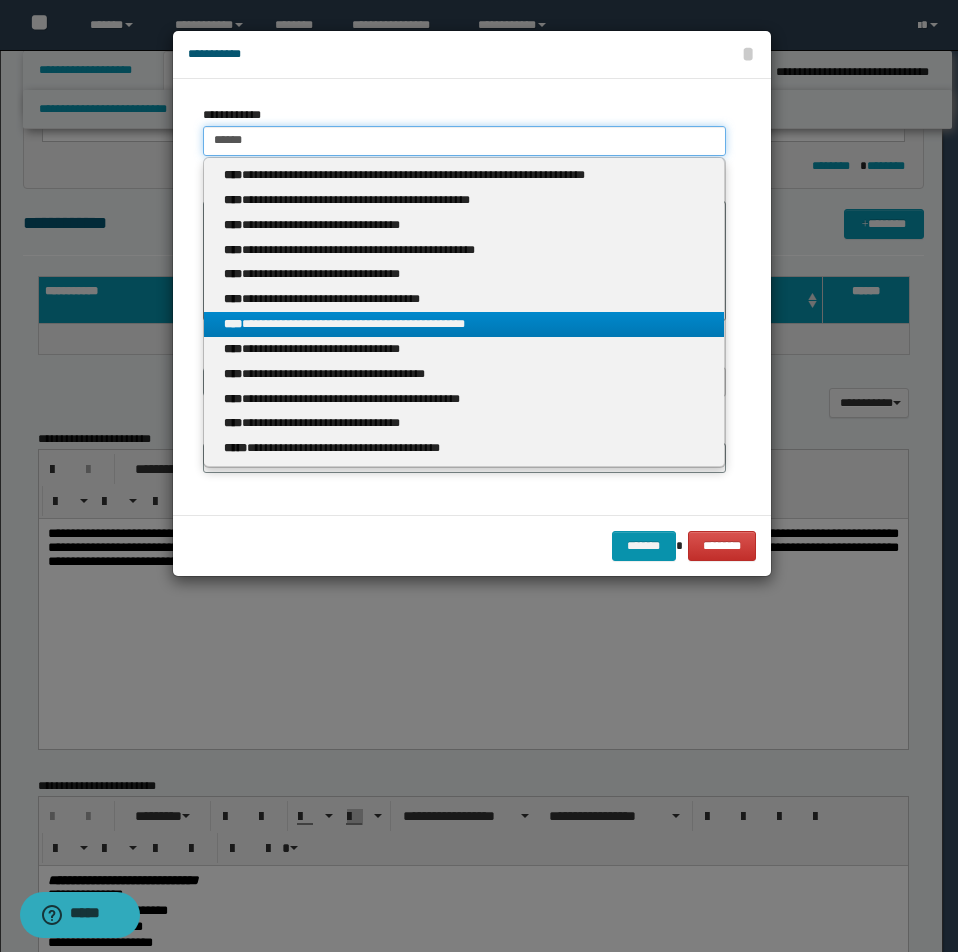 type 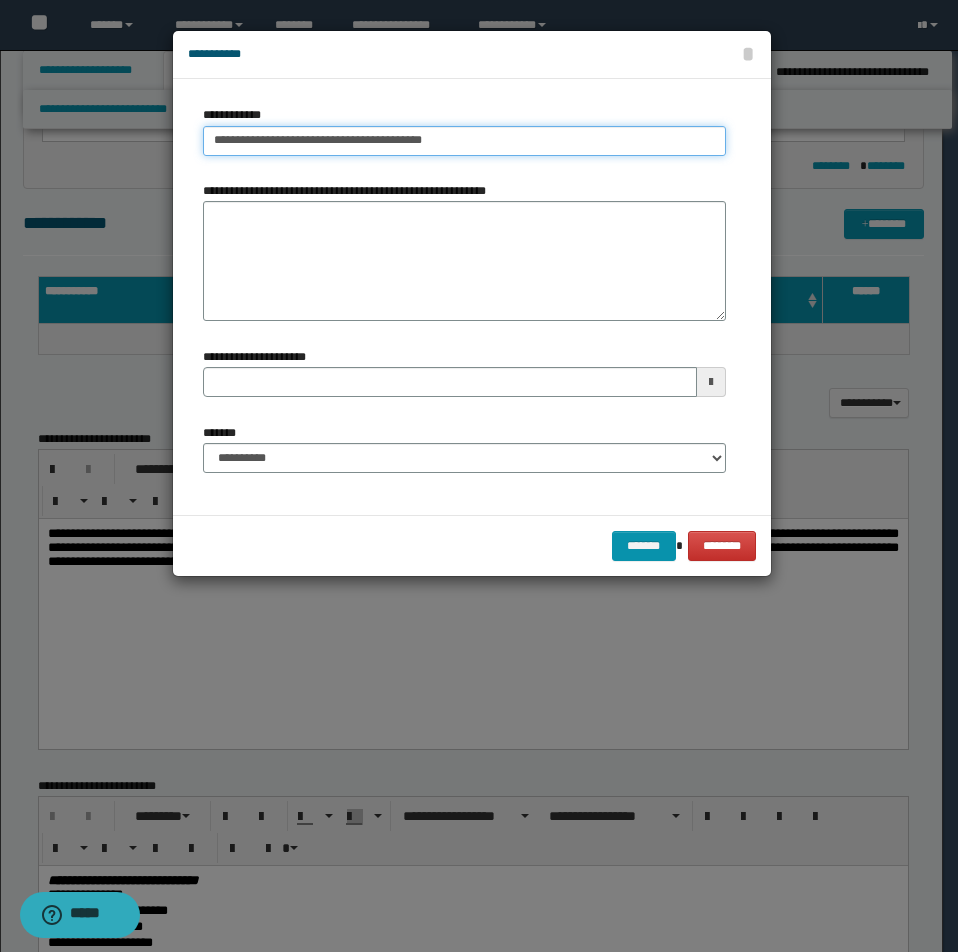 drag, startPoint x: 211, startPoint y: 140, endPoint x: 549, endPoint y: 162, distance: 338.7152 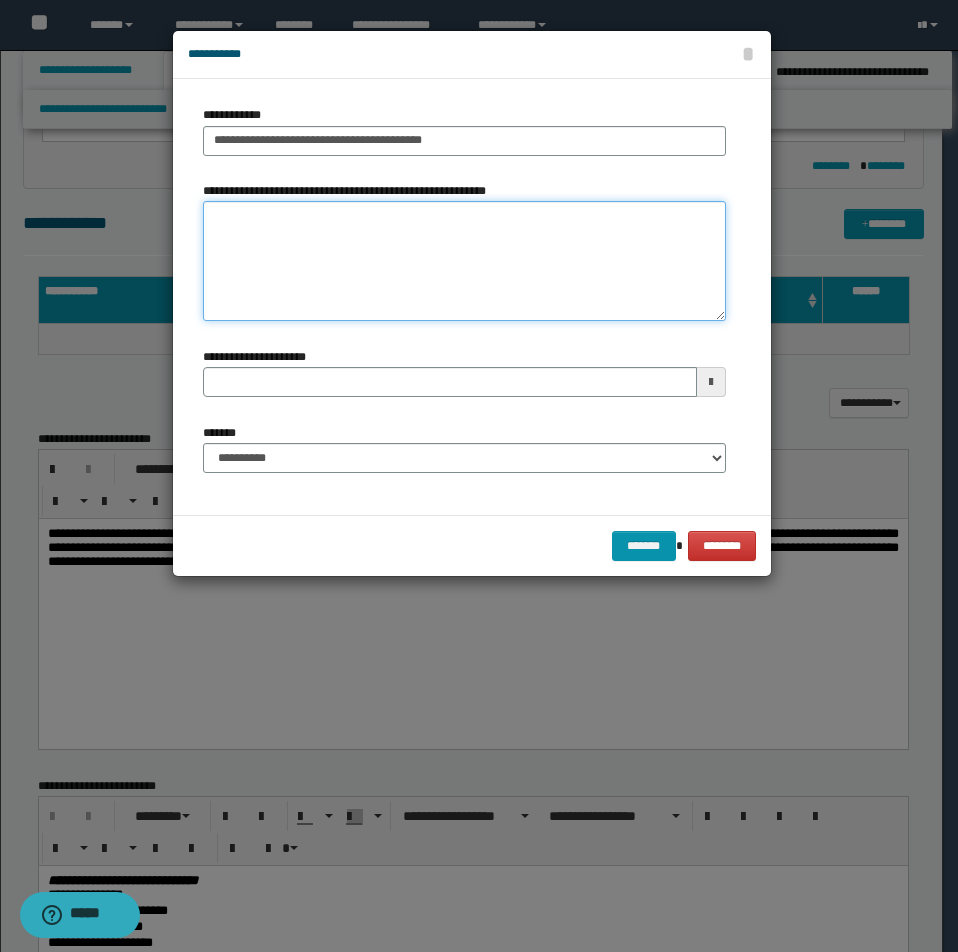 click on "**********" at bounding box center (464, 261) 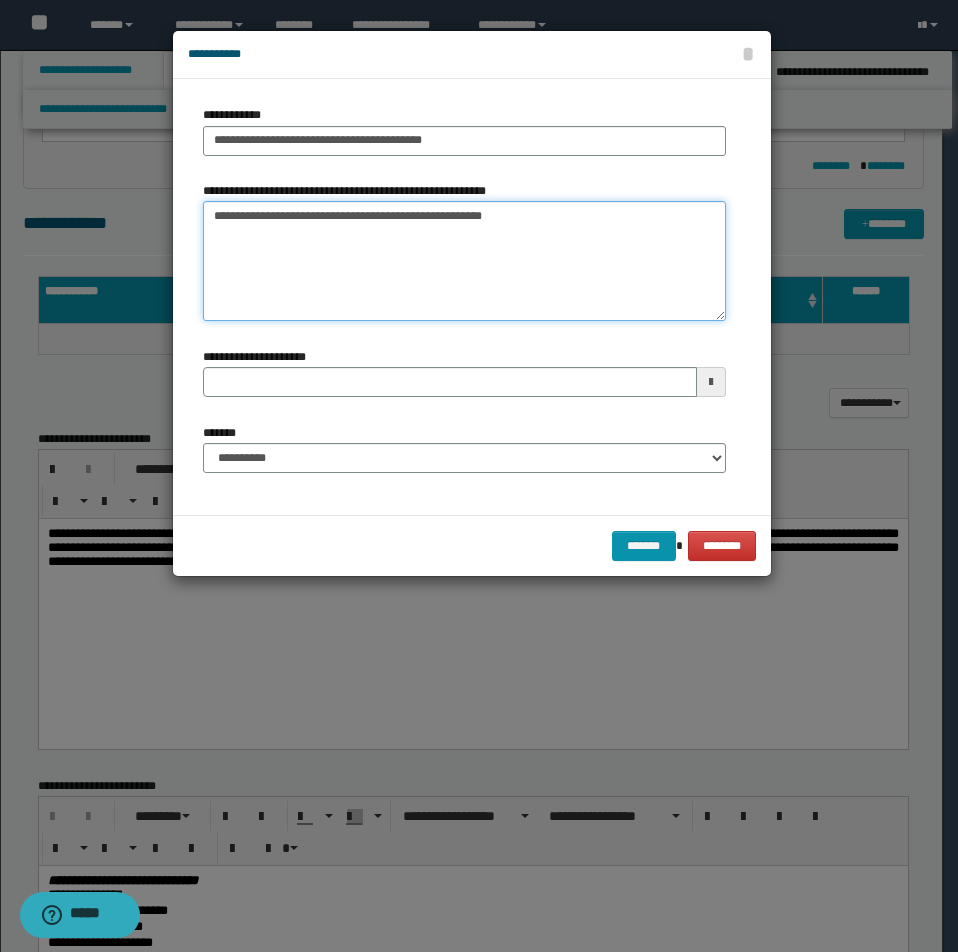 type on "**********" 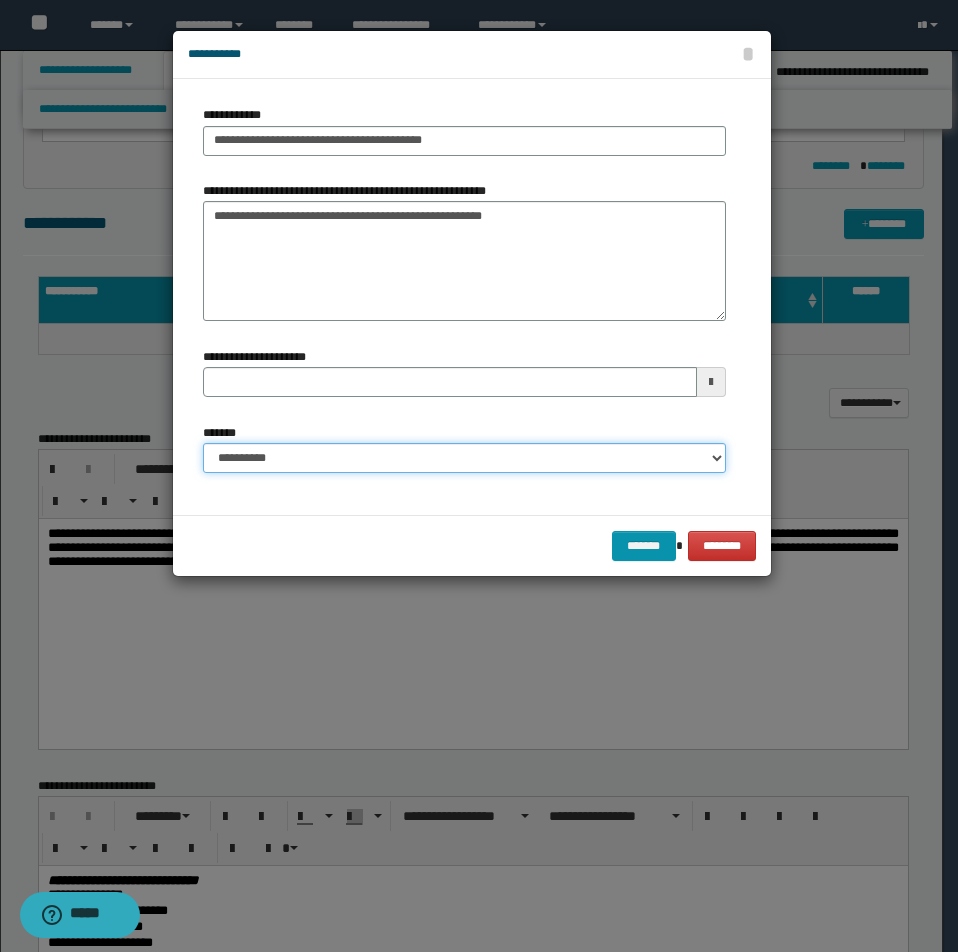 click on "**********" at bounding box center (464, 458) 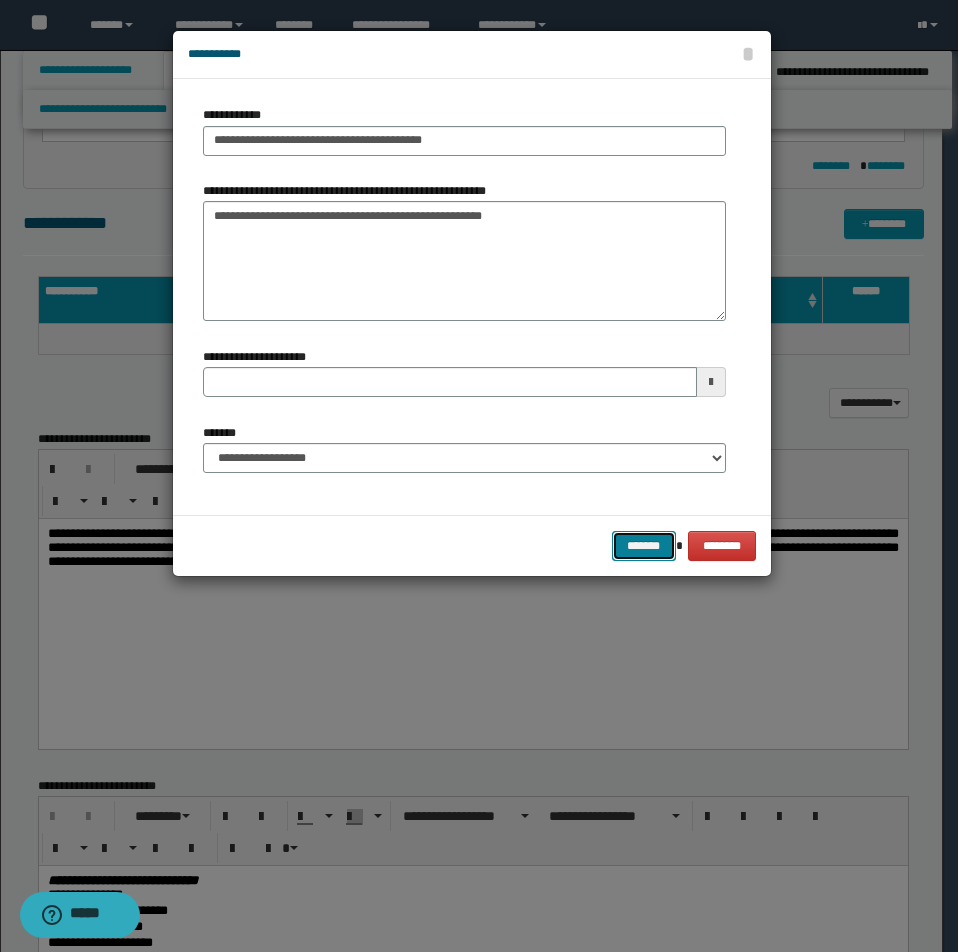 click on "*******" at bounding box center [644, 546] 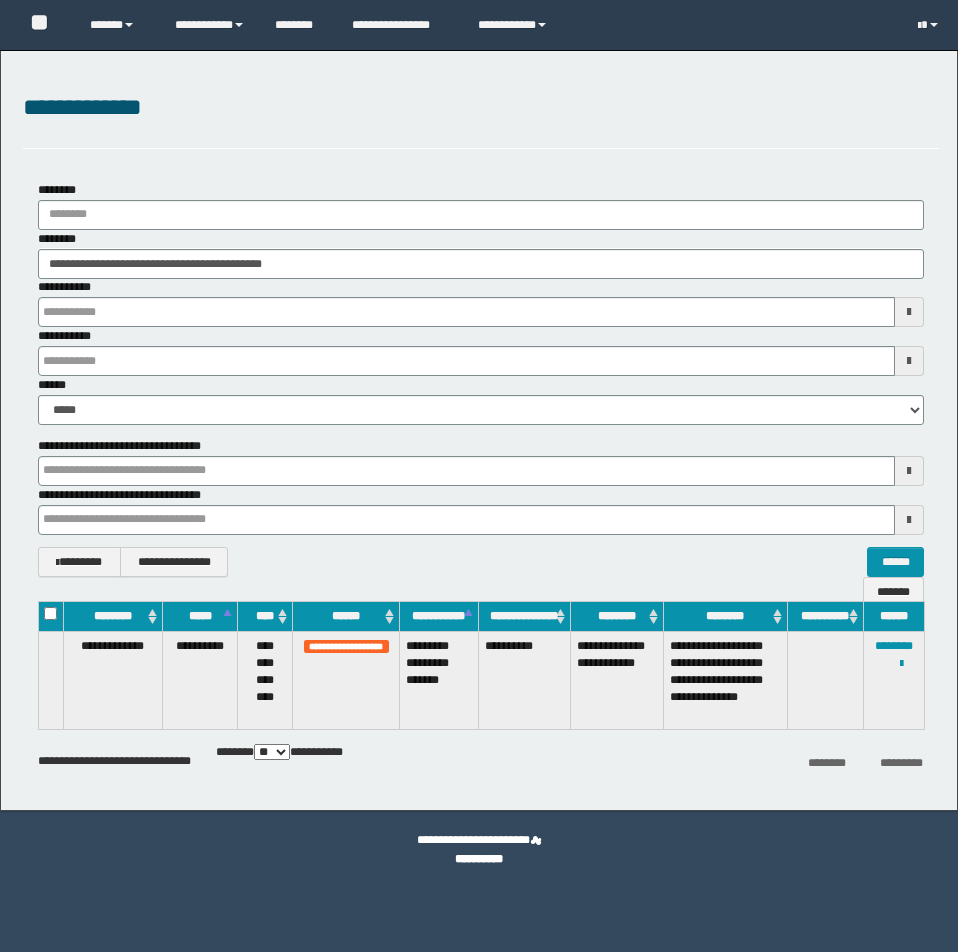 scroll, scrollTop: 0, scrollLeft: 0, axis: both 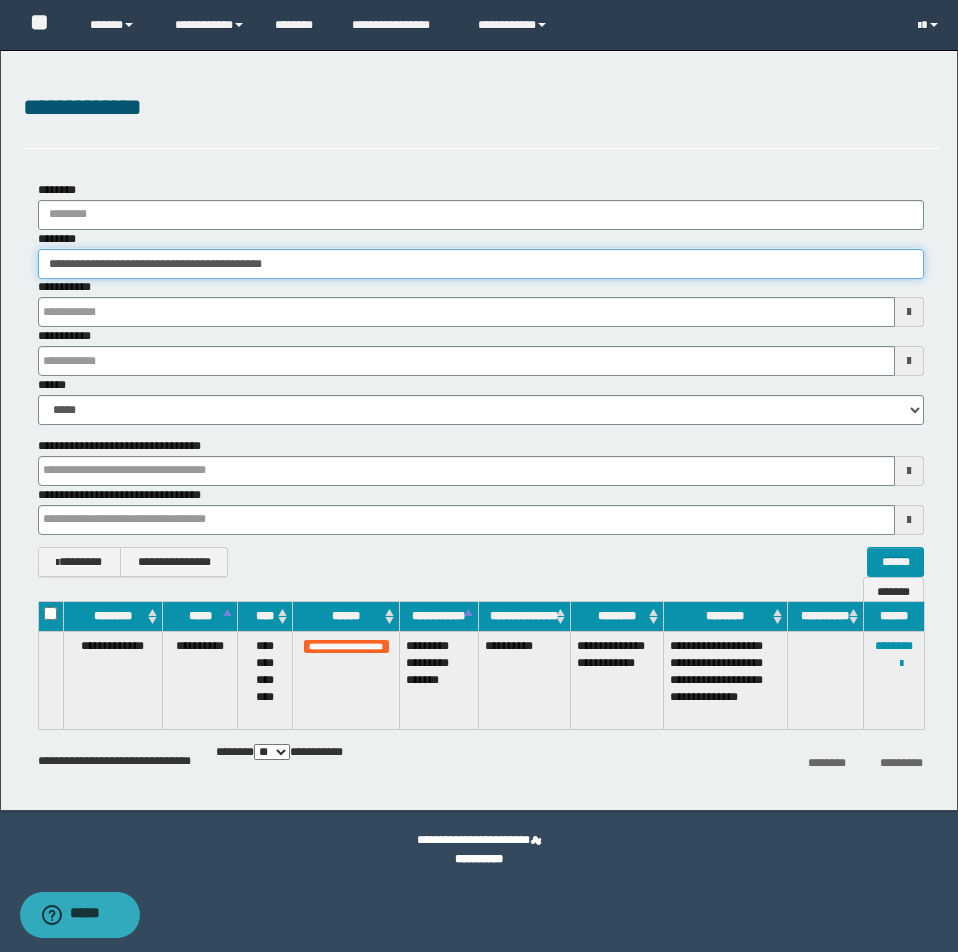 click on "**********" at bounding box center (481, 264) 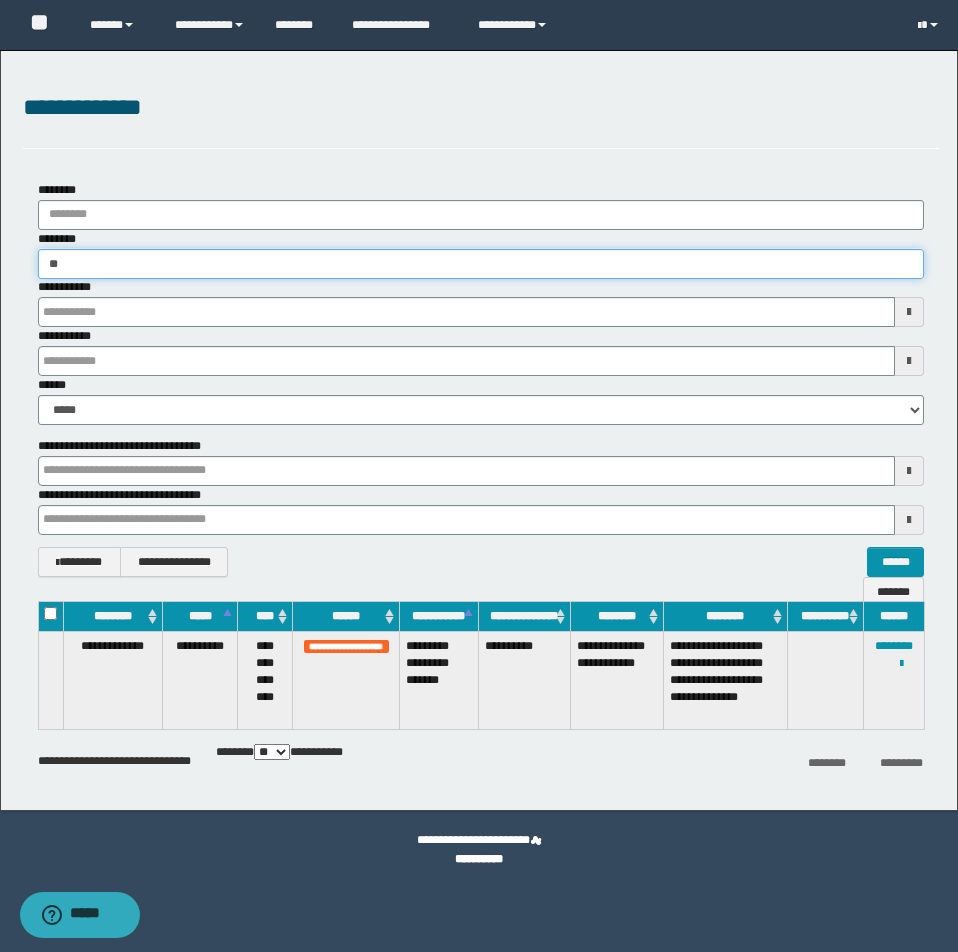 type on "*" 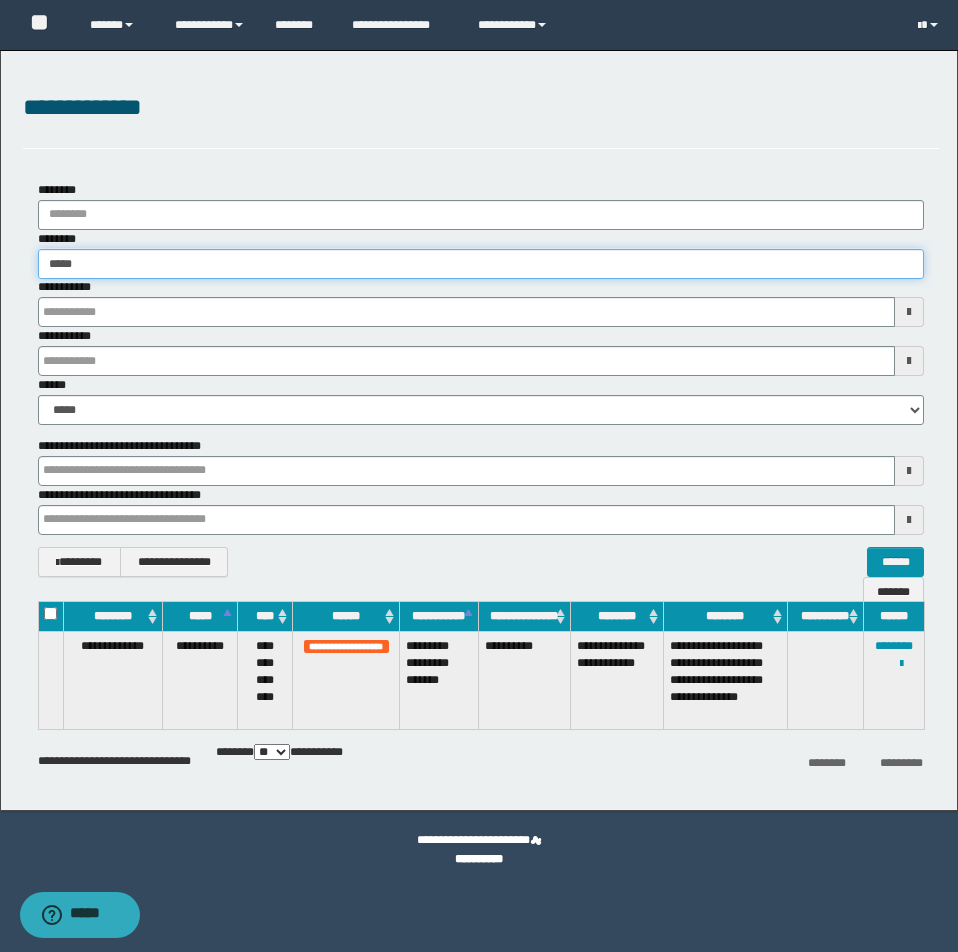 click on "*****" at bounding box center [481, 264] 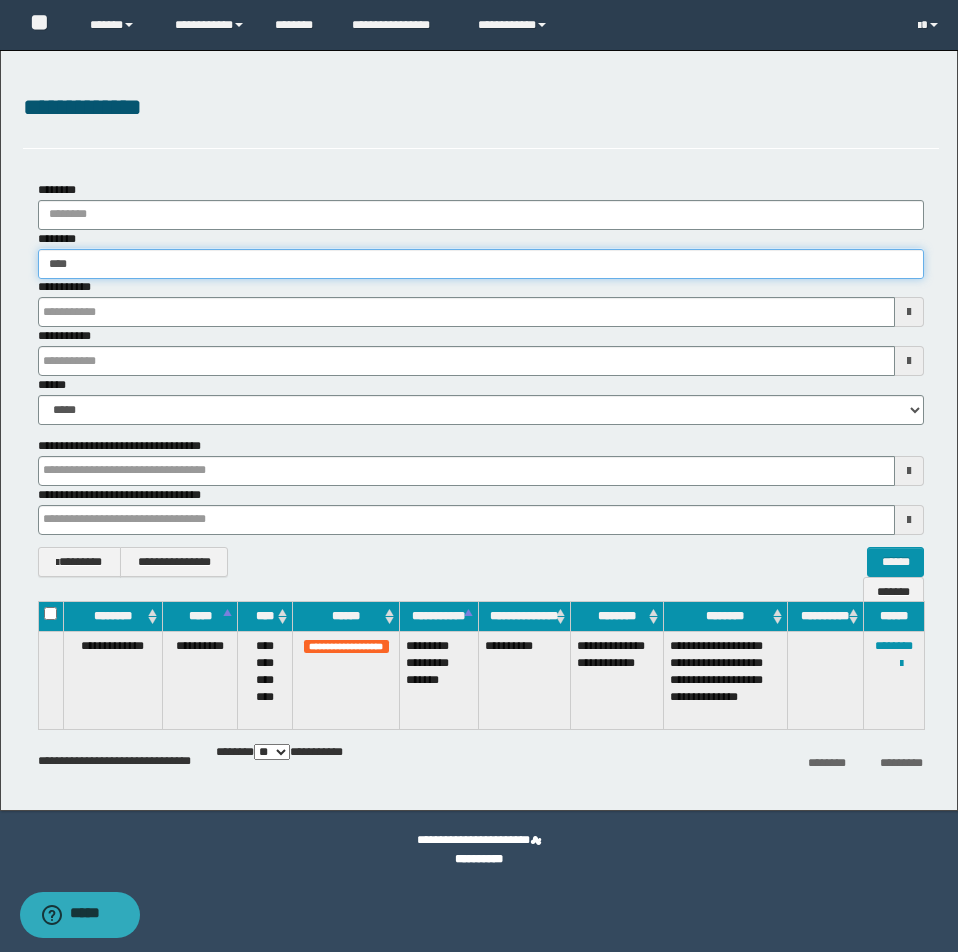 type on "****" 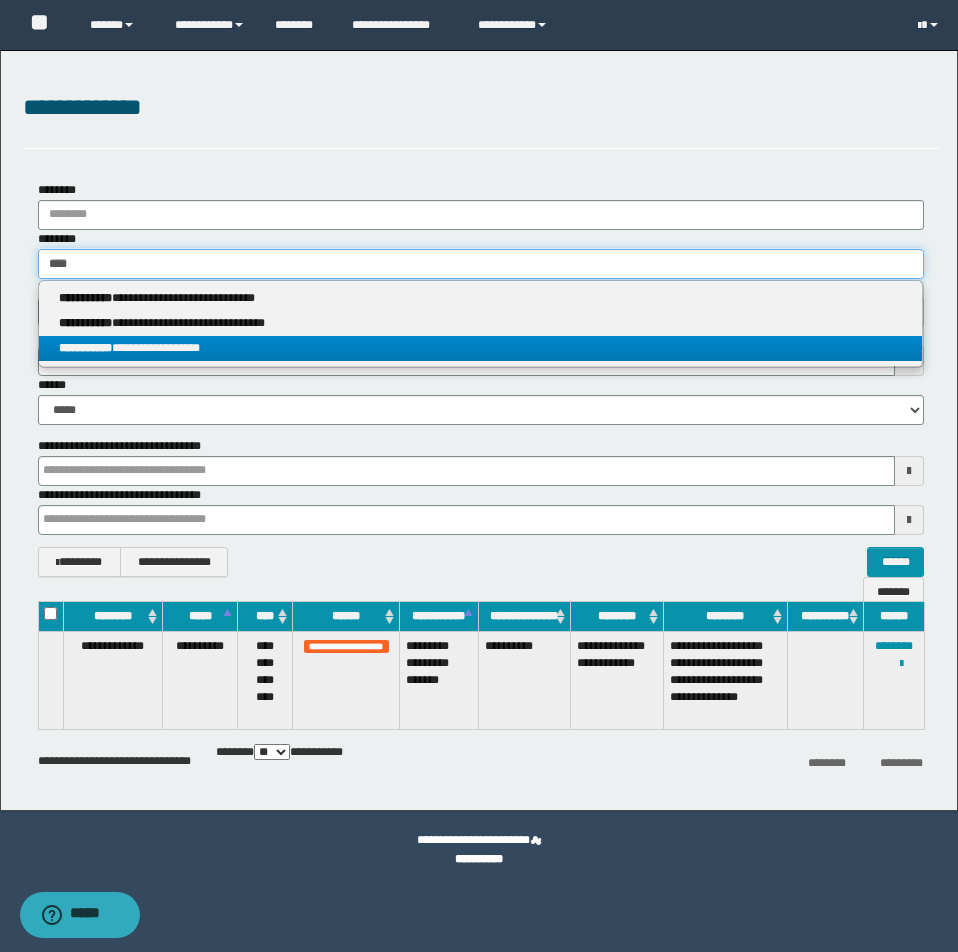type on "****" 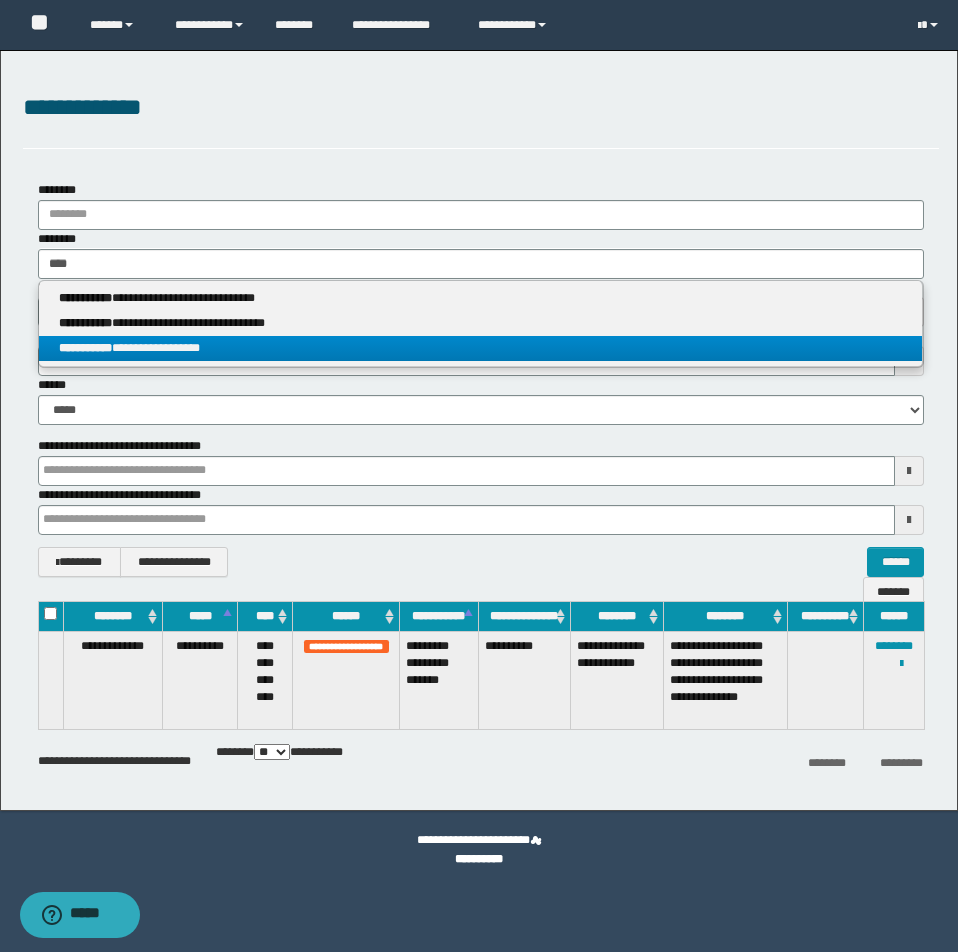 click on "**********" at bounding box center (480, 348) 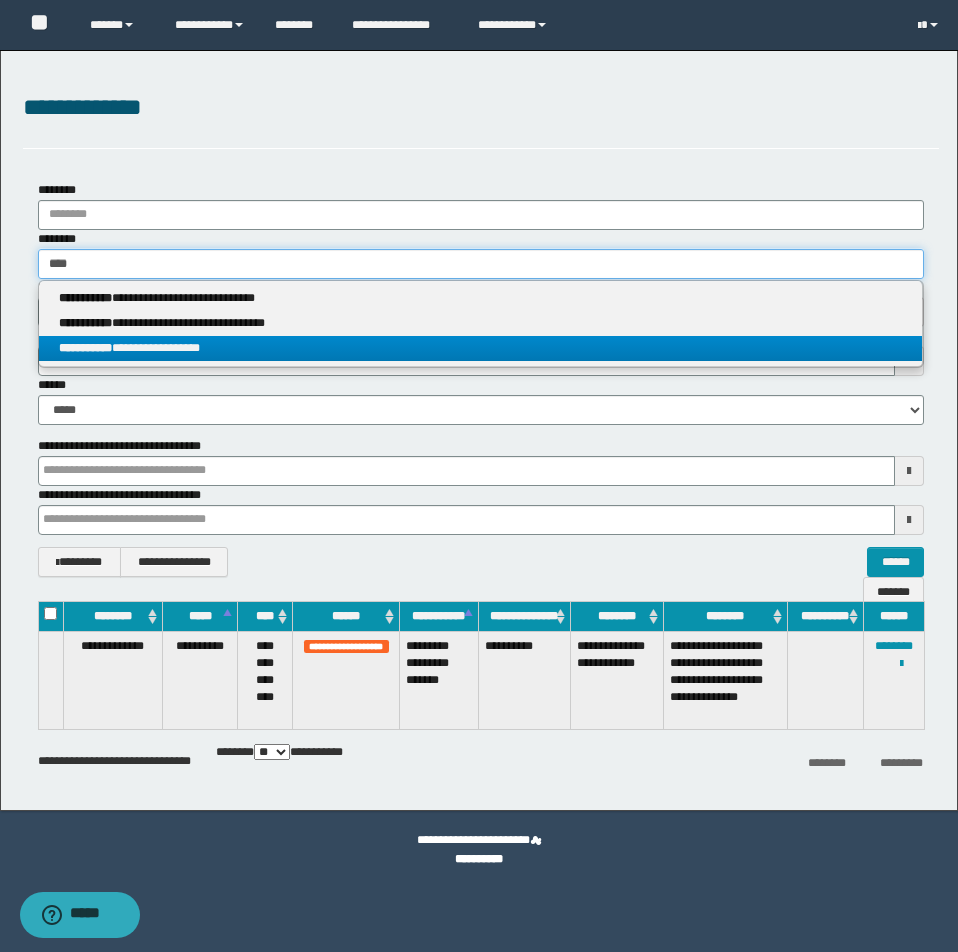 type 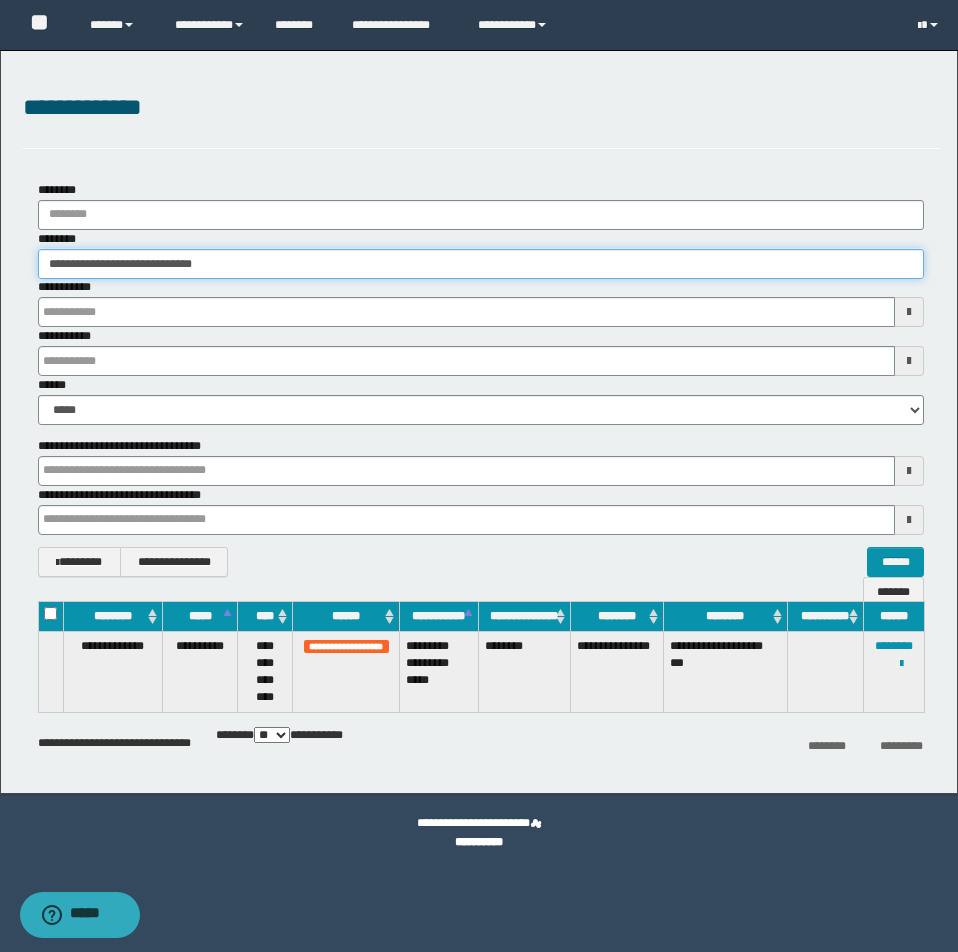 drag, startPoint x: 48, startPoint y: 260, endPoint x: 337, endPoint y: 286, distance: 290.1672 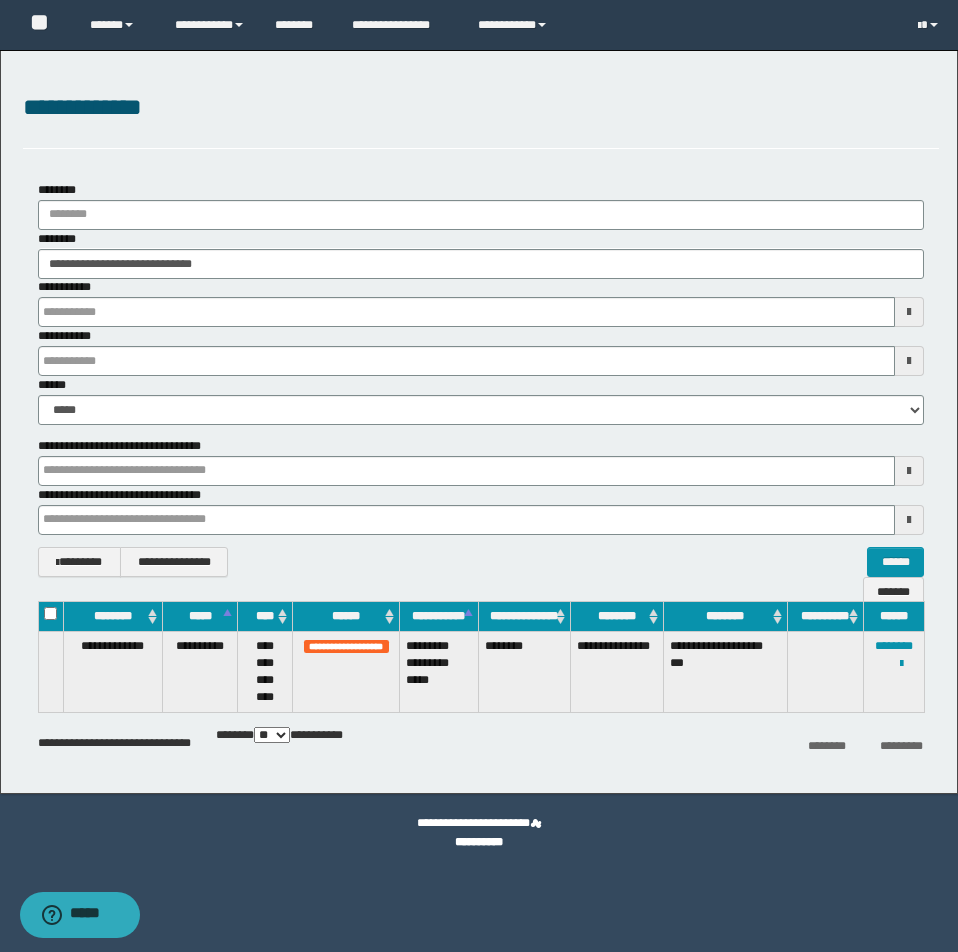 click at bounding box center [0, 0] 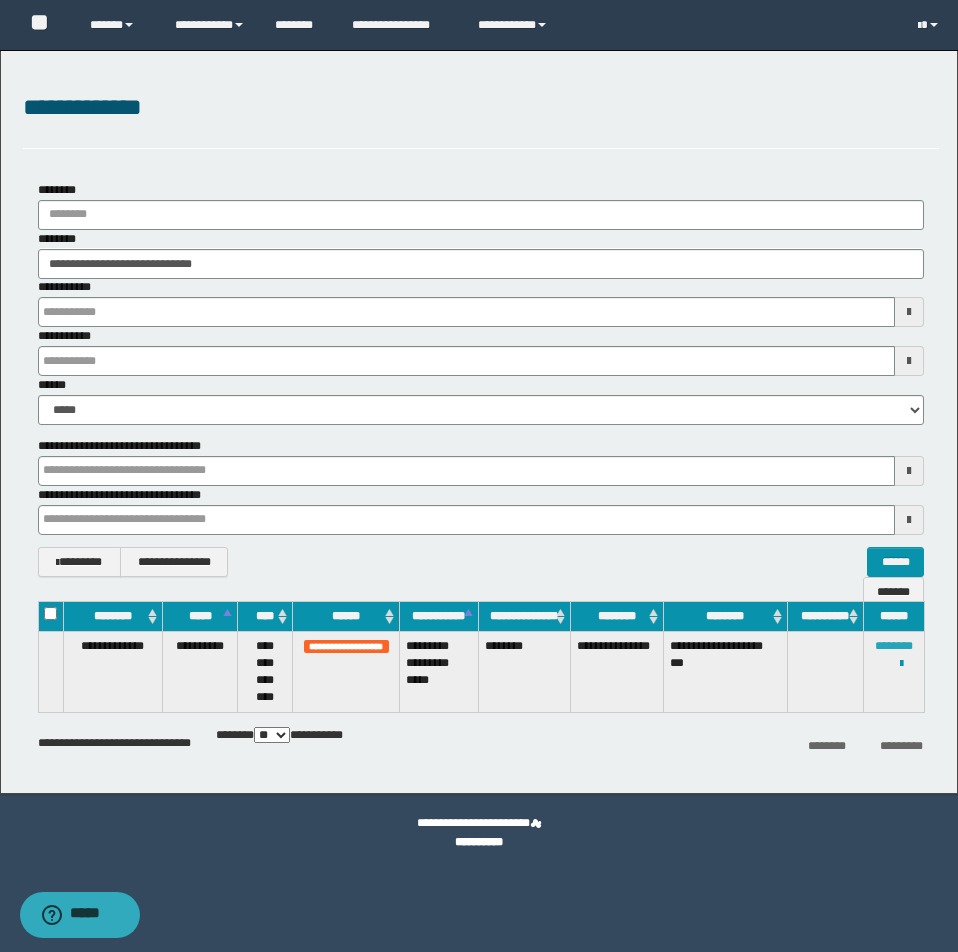 click on "********" at bounding box center [894, 646] 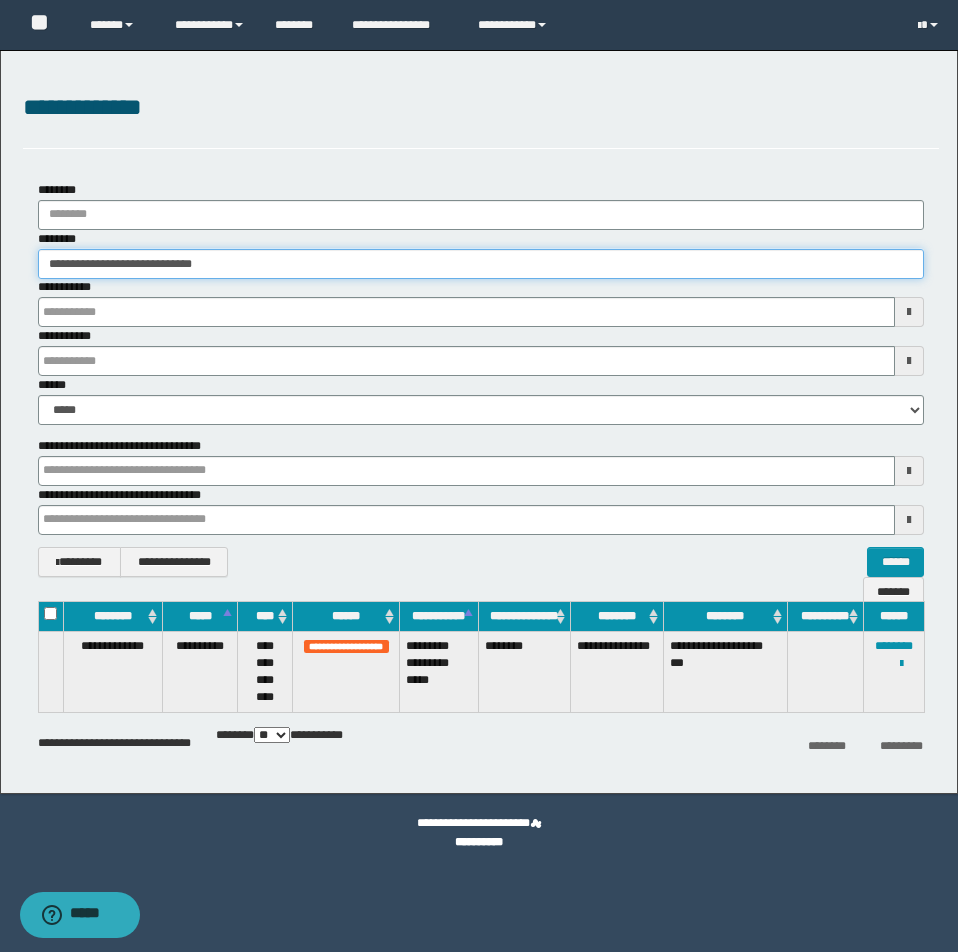 click on "**********" at bounding box center (481, 264) 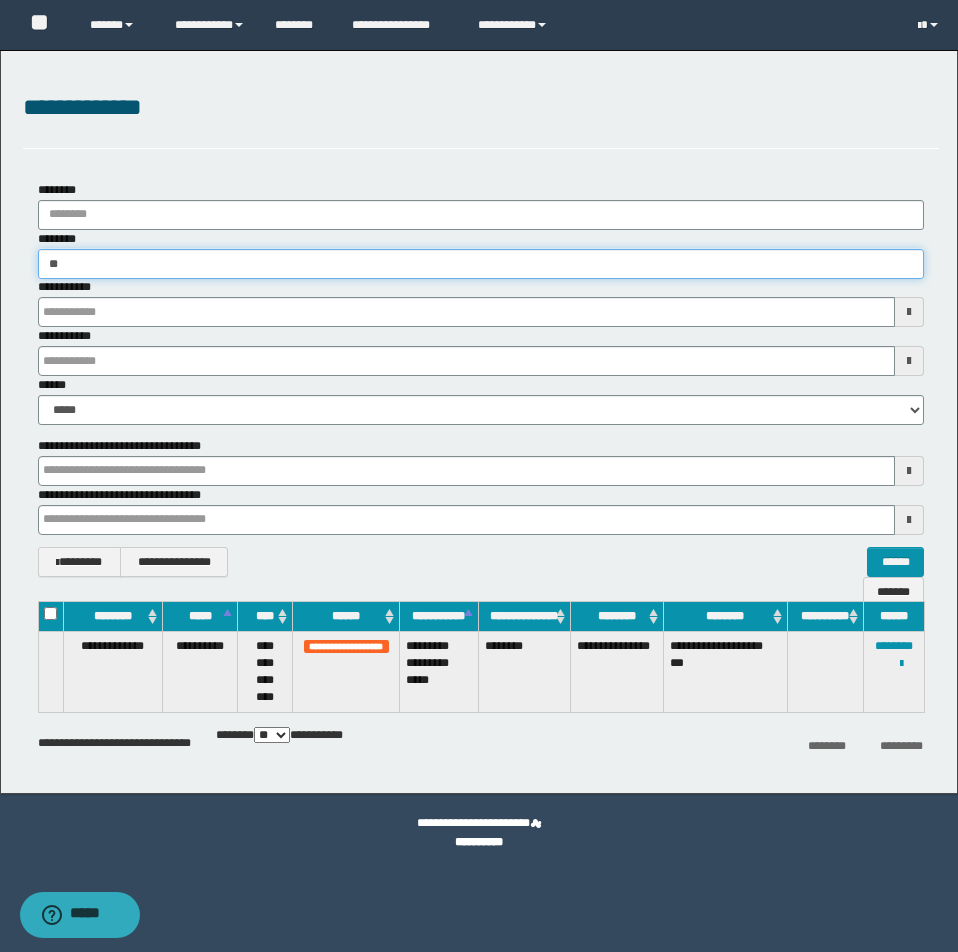 type on "*" 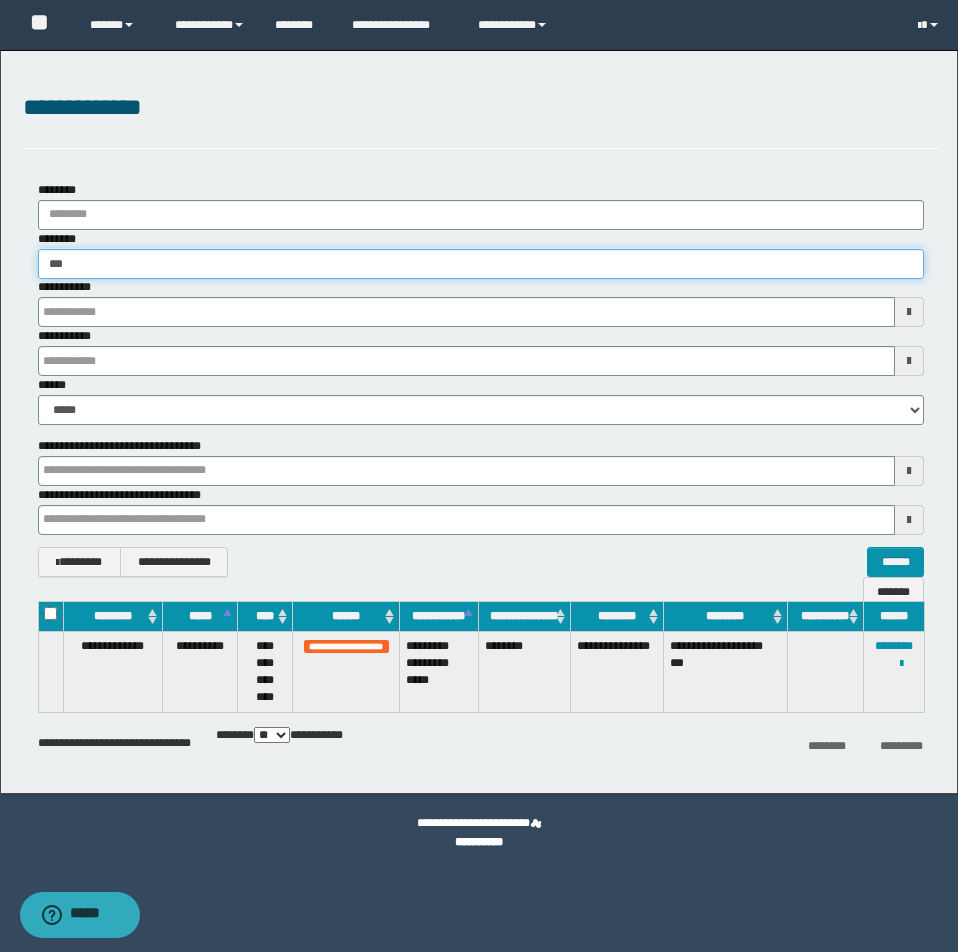 type on "****" 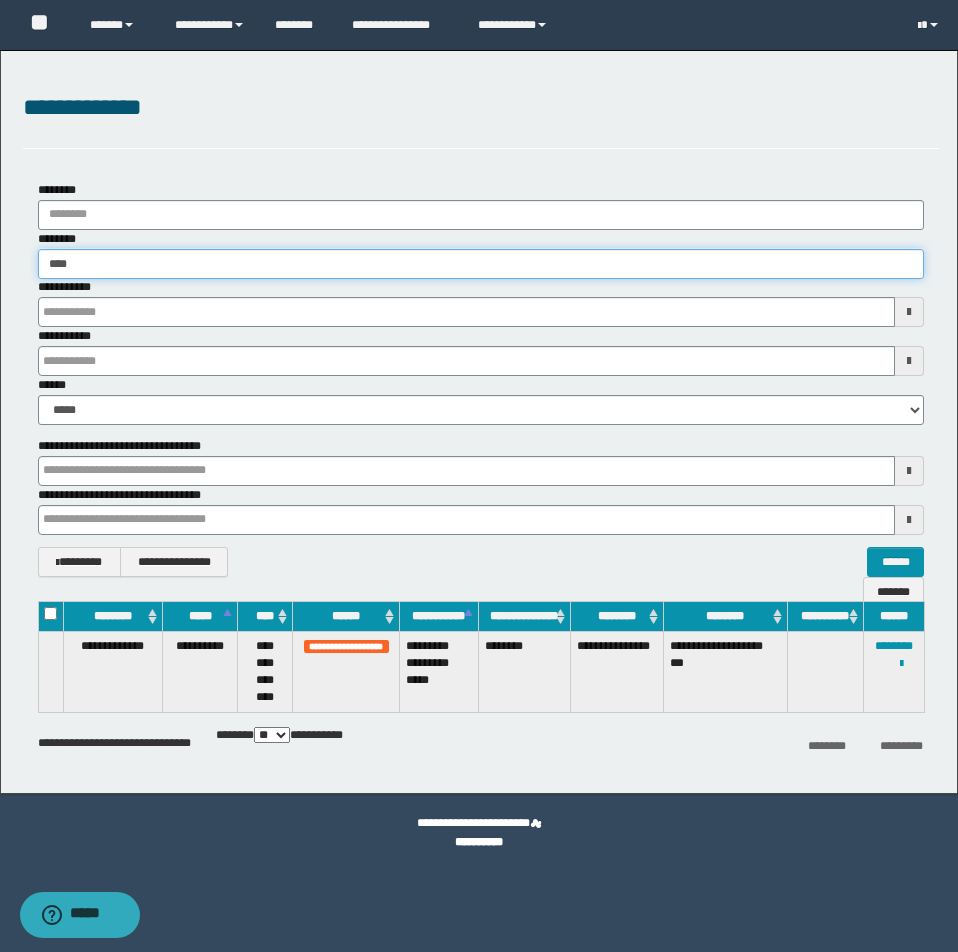 type on "****" 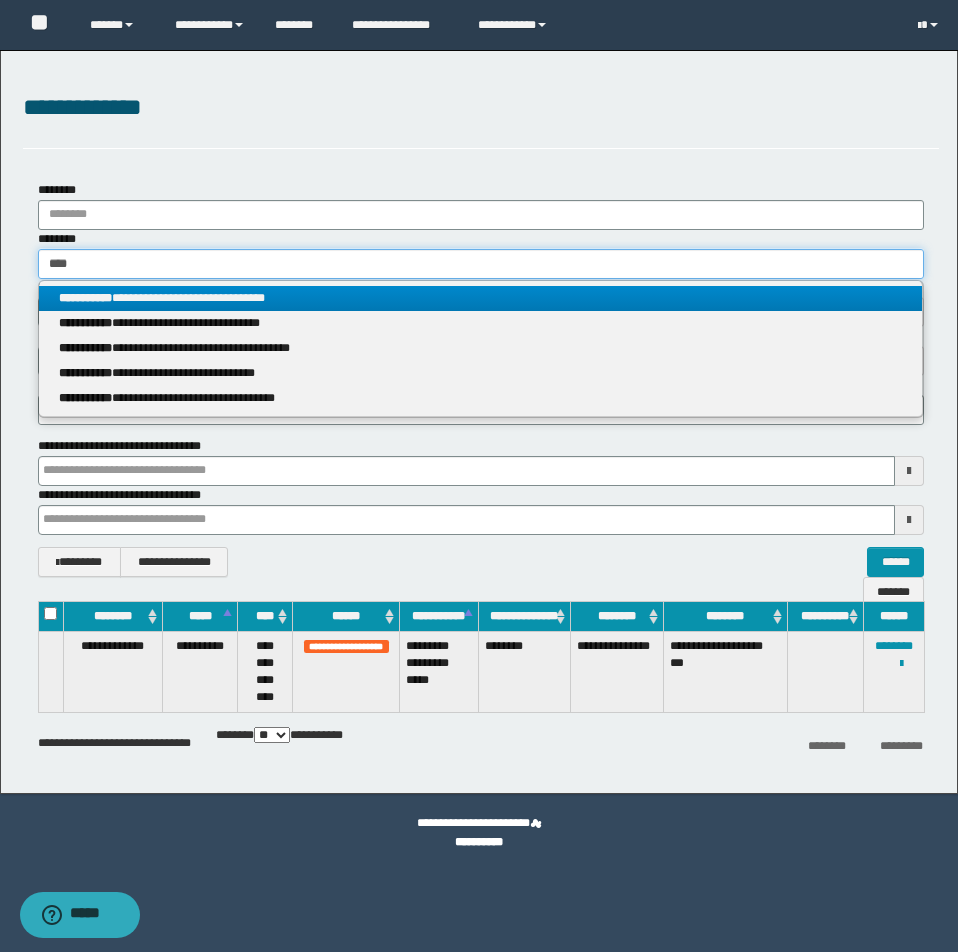 type on "****" 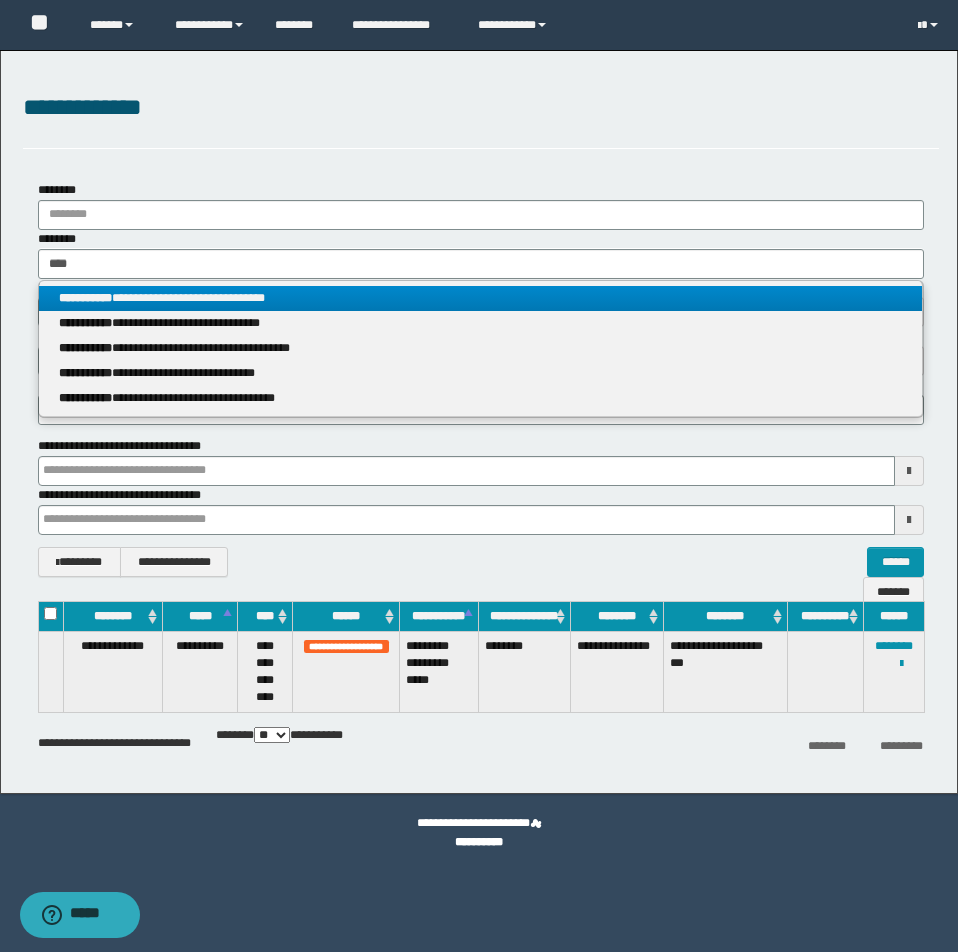 click on "**********" at bounding box center [480, 298] 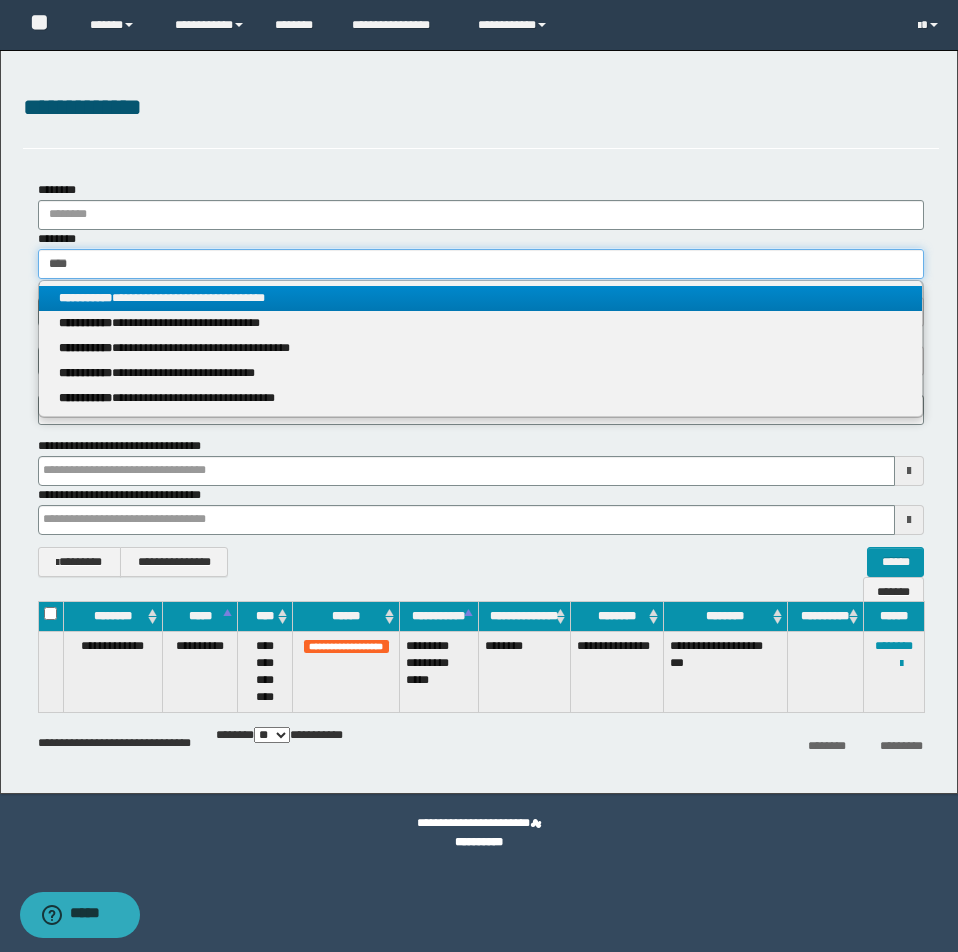 type 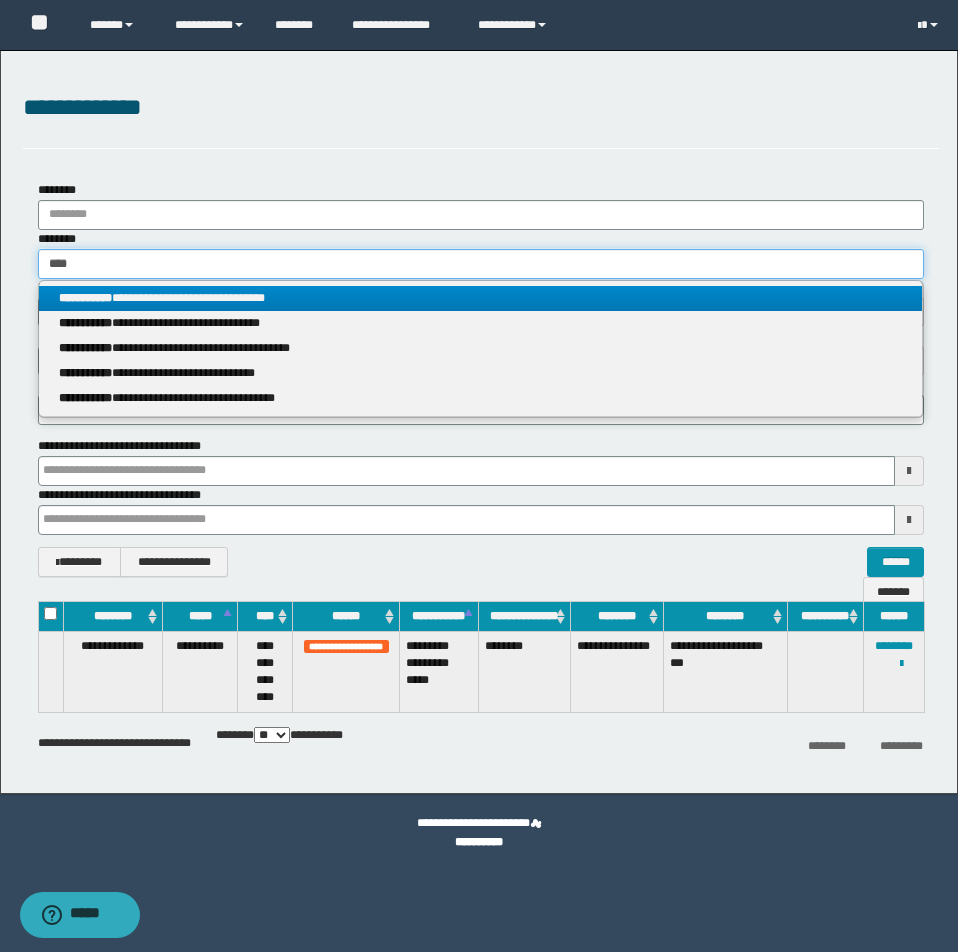 type on "**********" 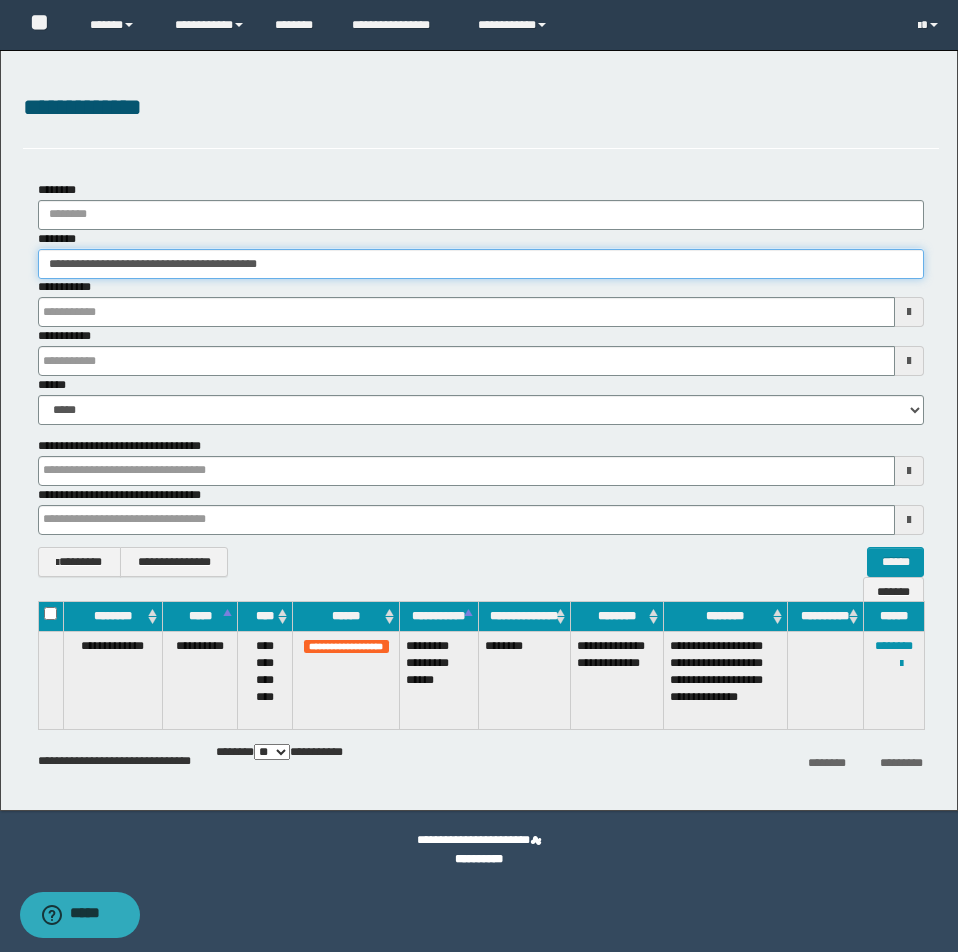 drag, startPoint x: 38, startPoint y: 261, endPoint x: 503, endPoint y: 282, distance: 465.47394 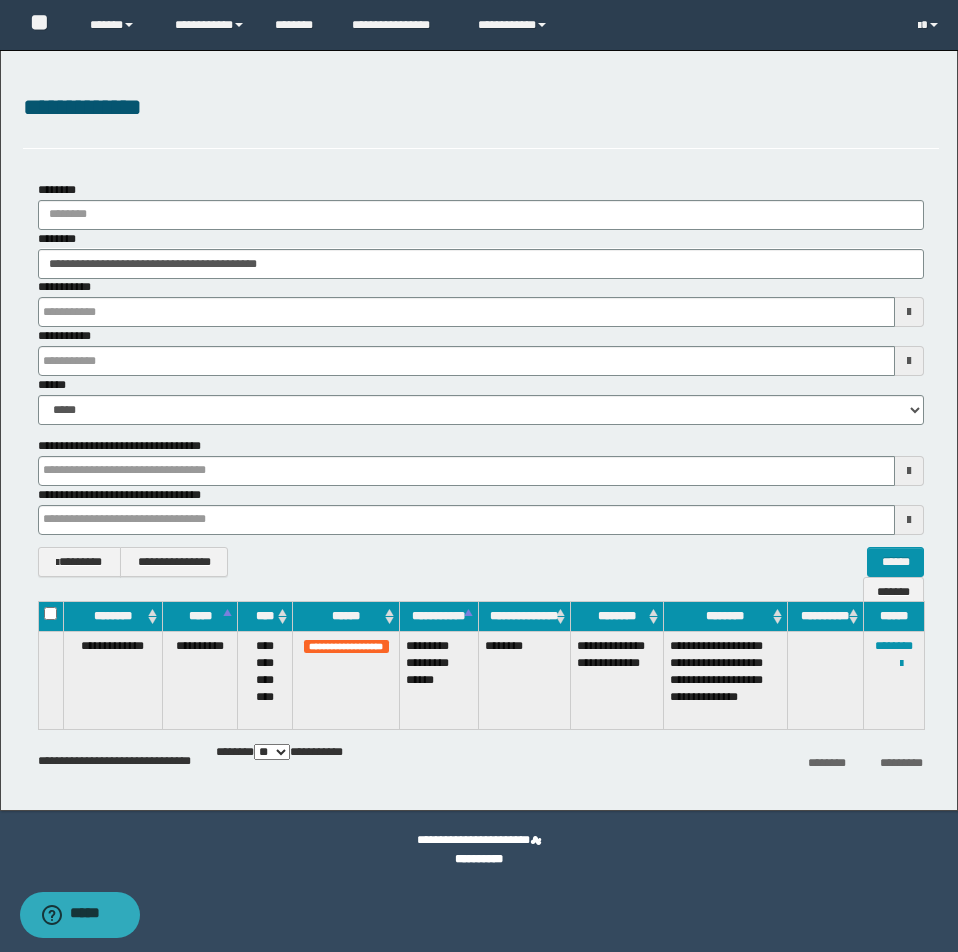 click at bounding box center (0, 0) 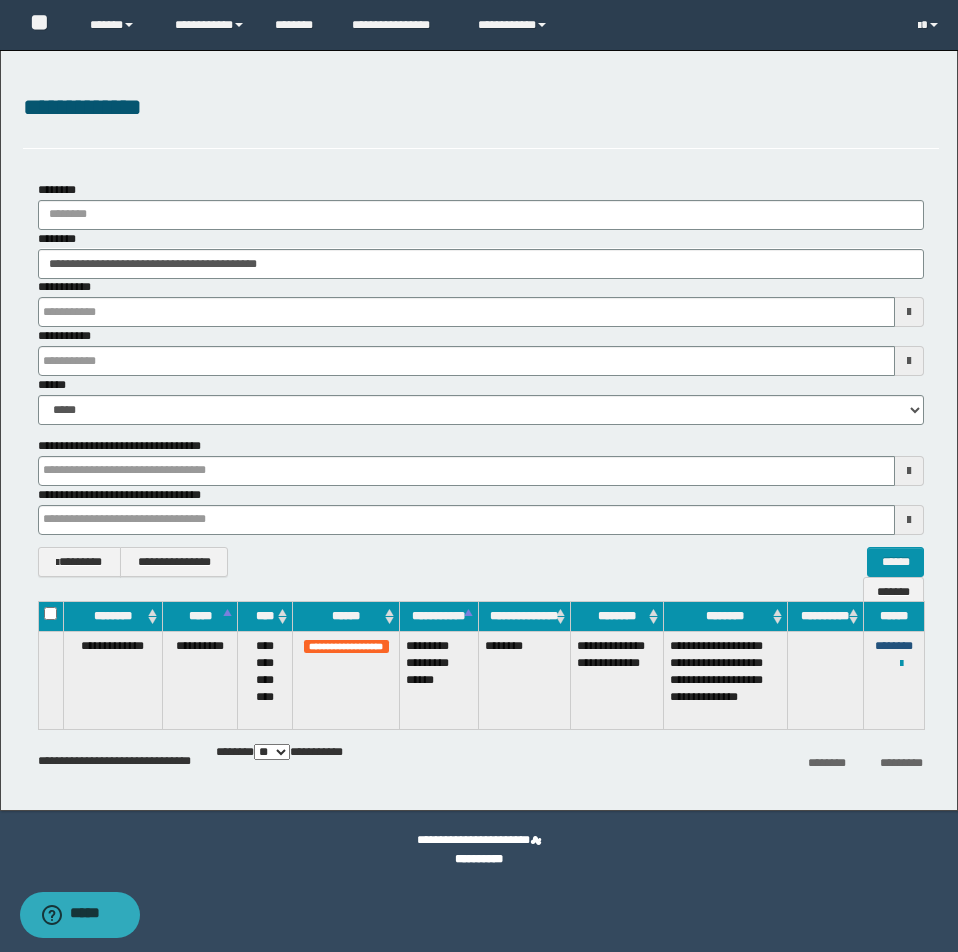 click on "********" at bounding box center (894, 646) 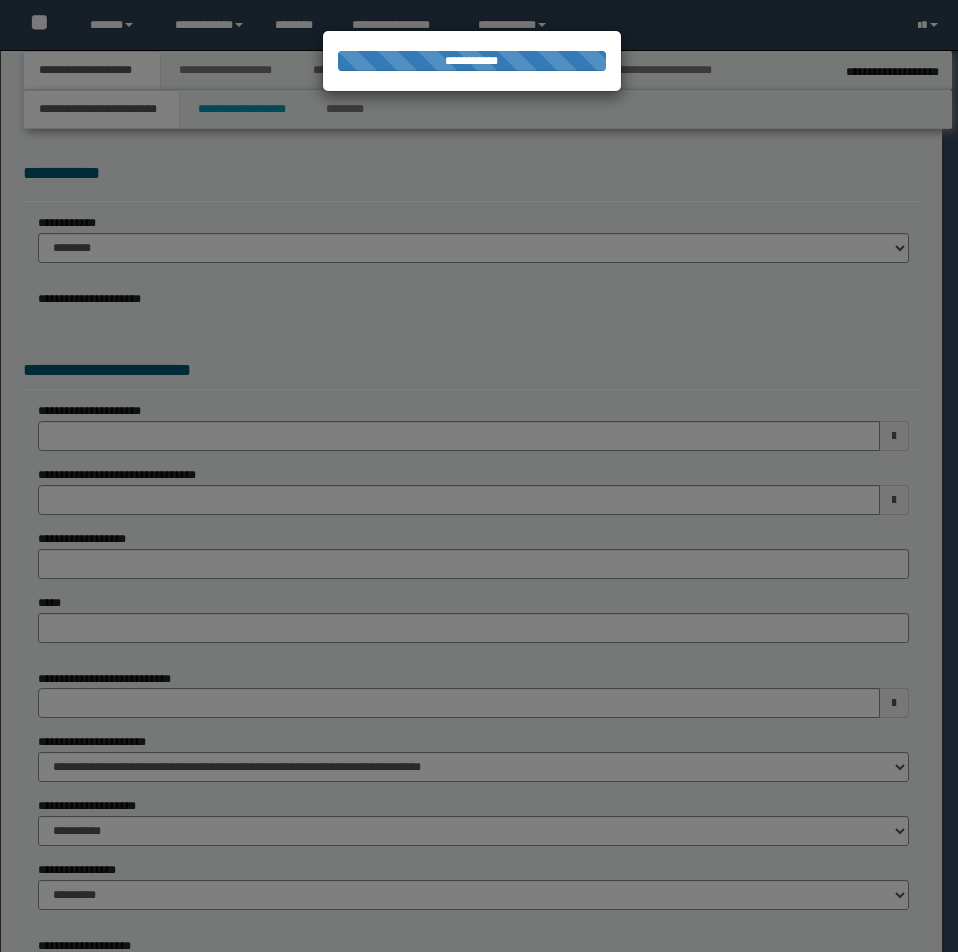select on "**" 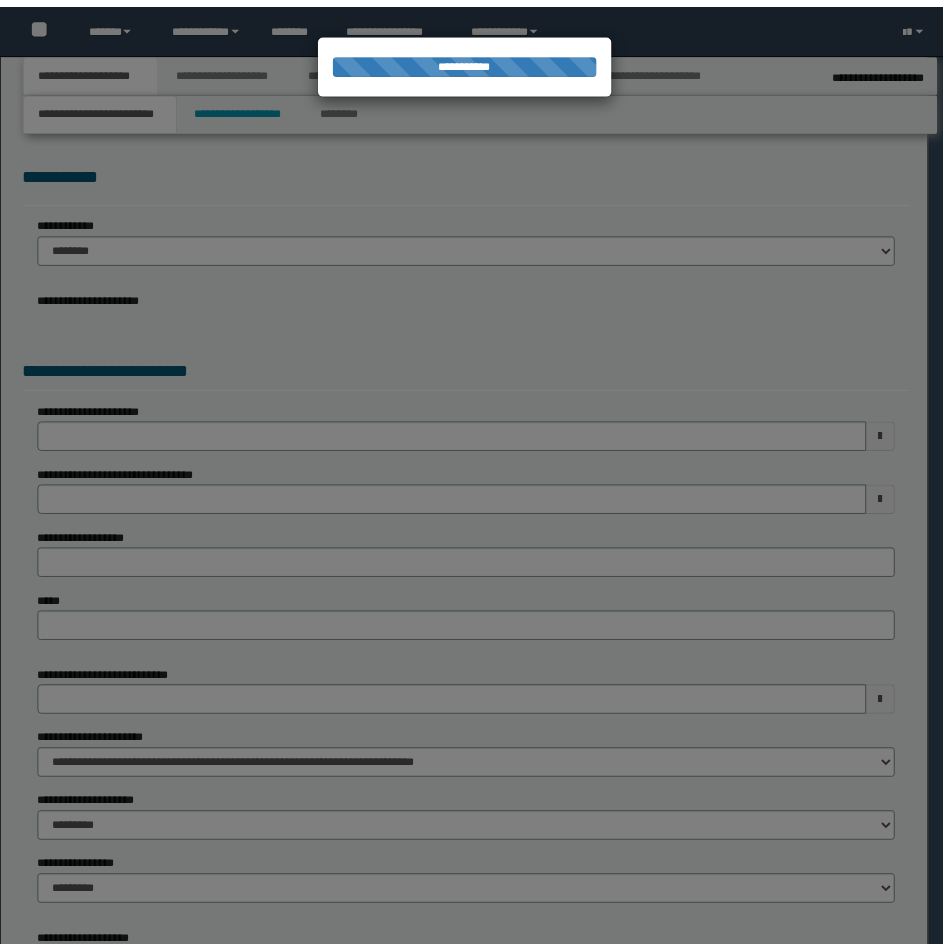 scroll, scrollTop: 0, scrollLeft: 0, axis: both 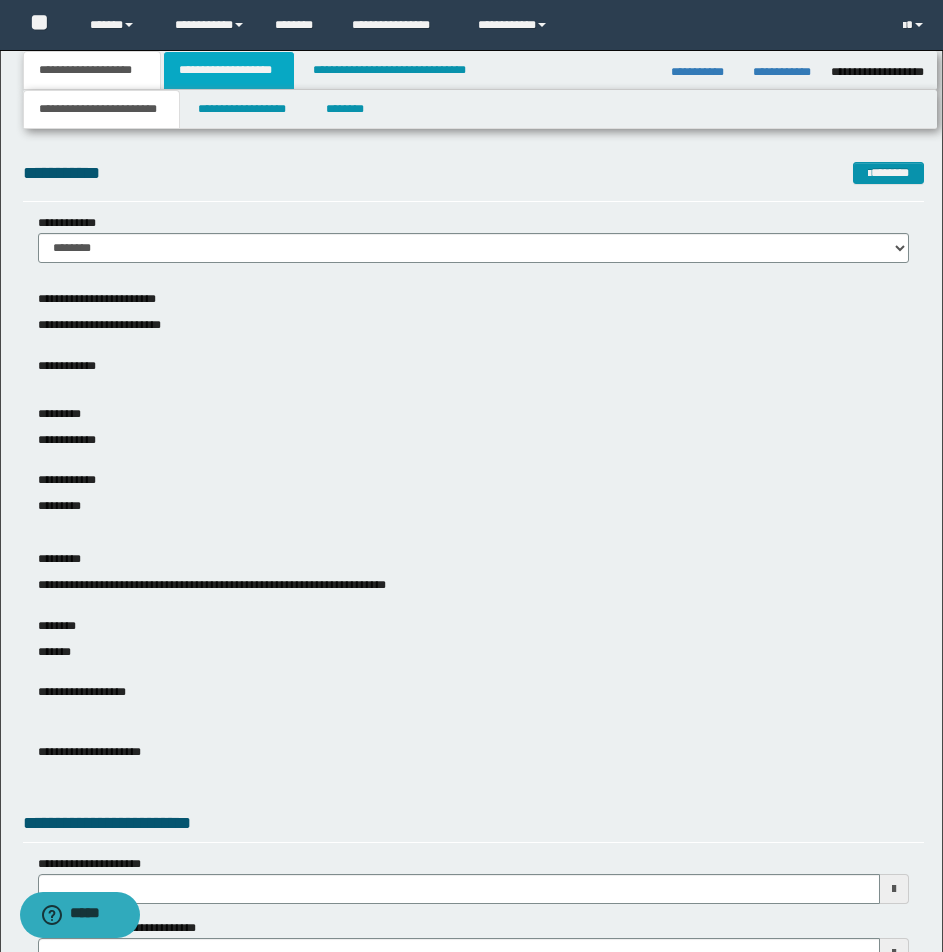 click on "**********" at bounding box center [229, 70] 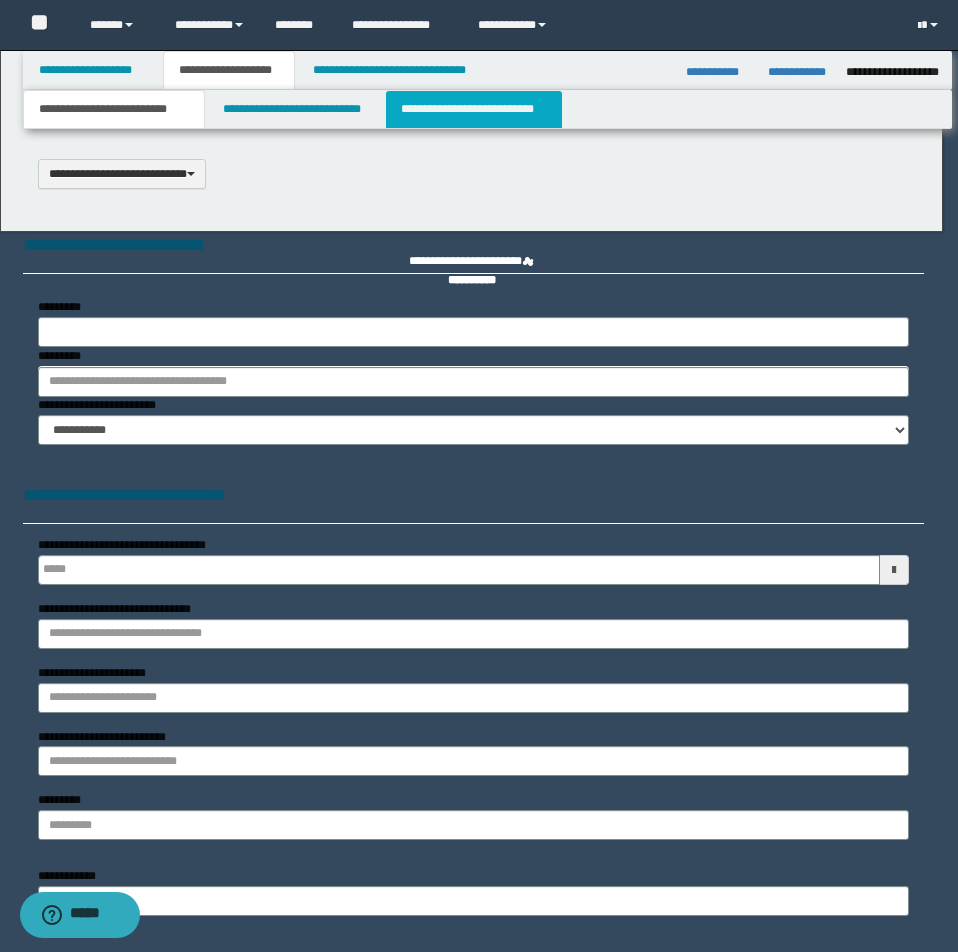 type 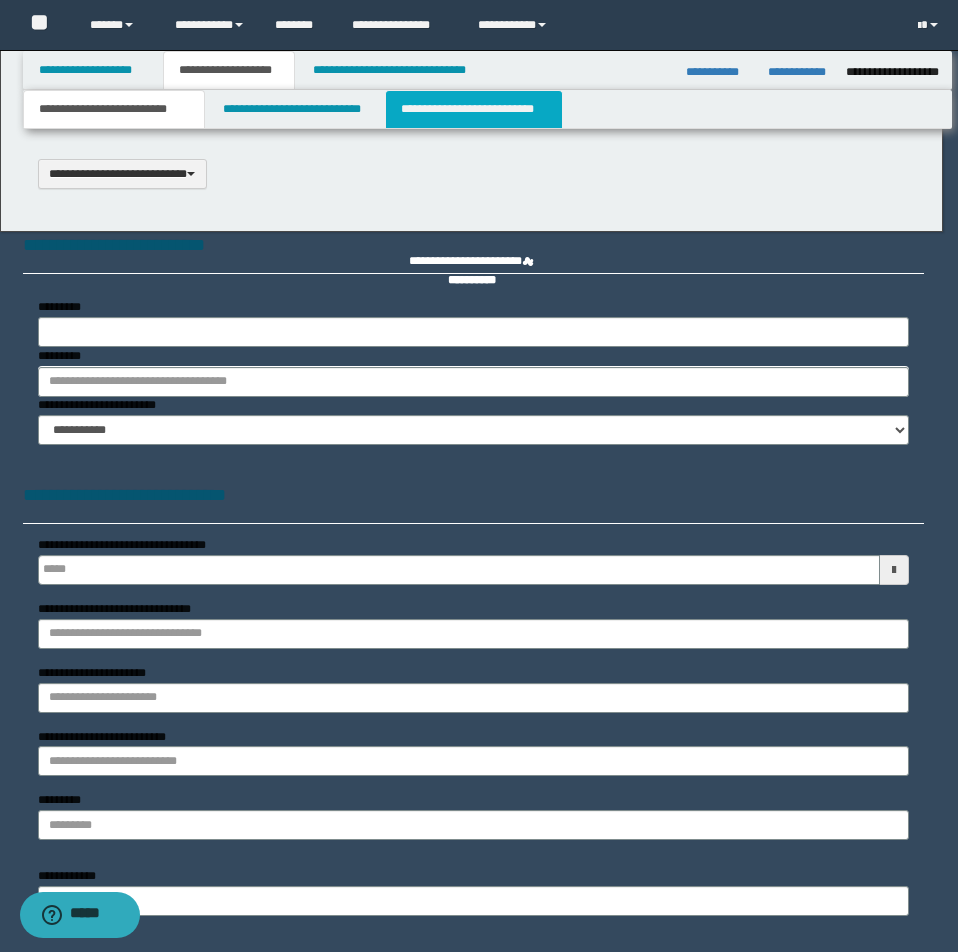 select on "*" 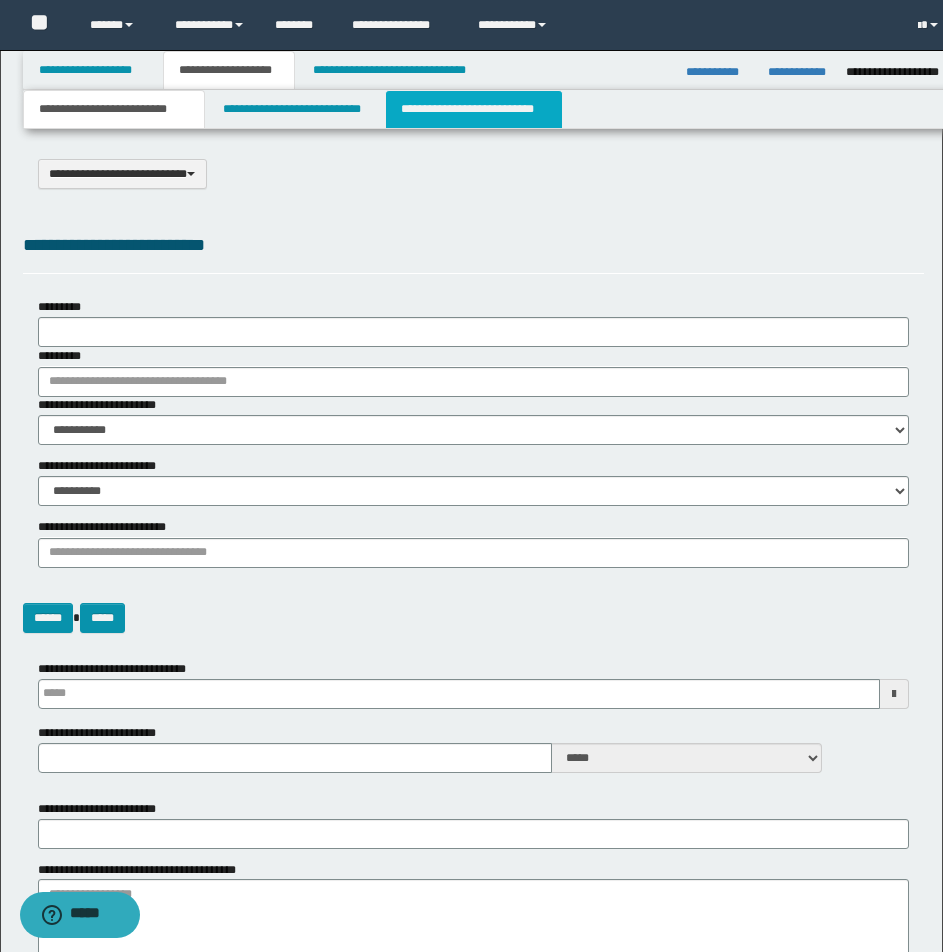 click on "**********" at bounding box center [474, 109] 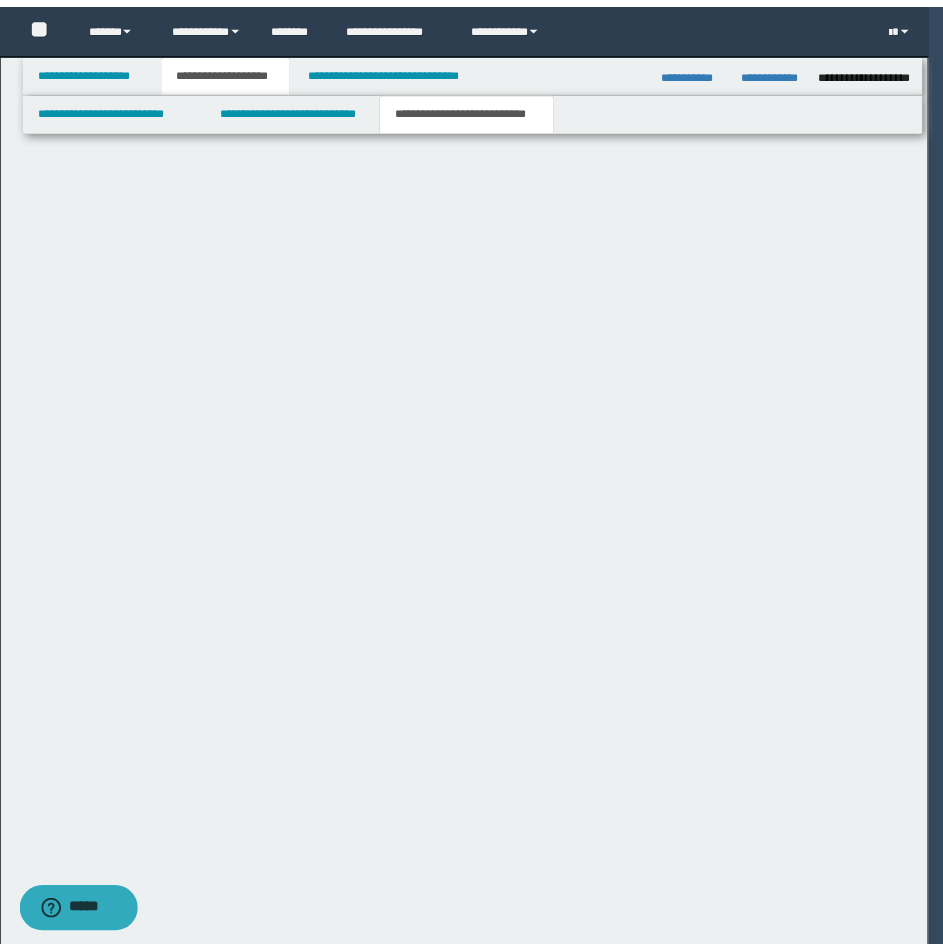 scroll, scrollTop: 0, scrollLeft: 0, axis: both 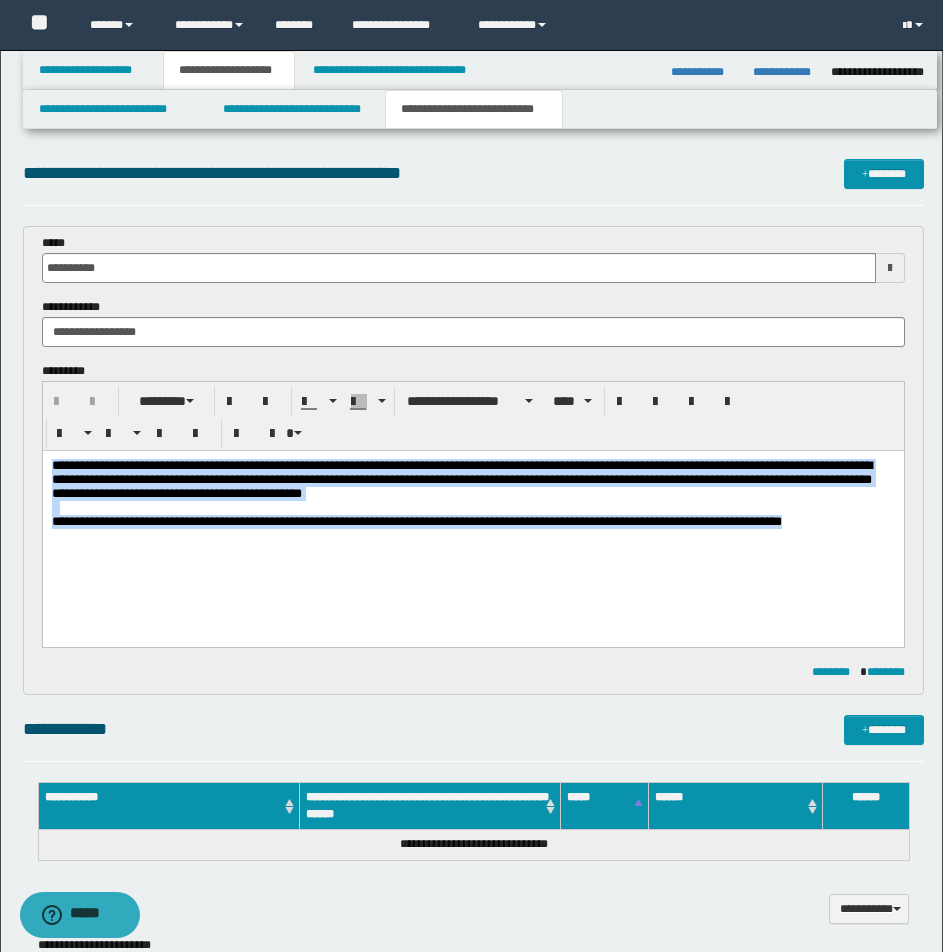 drag, startPoint x: 49, startPoint y: 463, endPoint x: 852, endPoint y: 540, distance: 806.68335 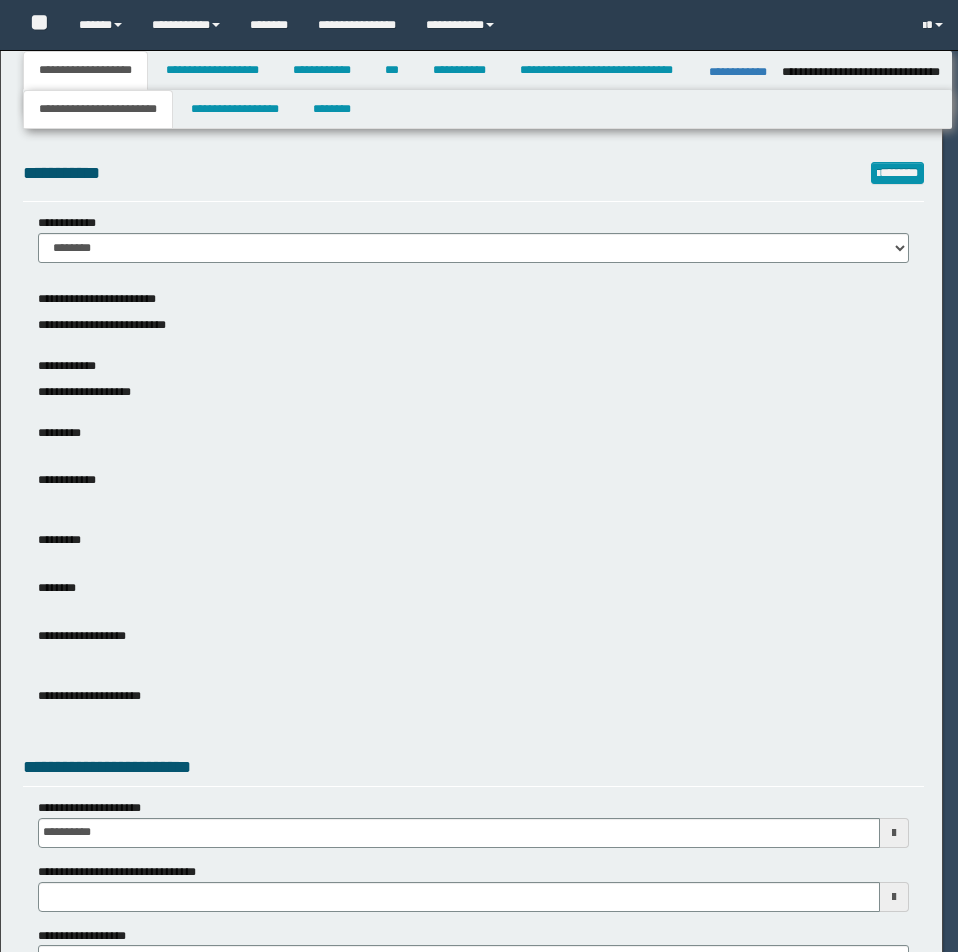 select on "**" 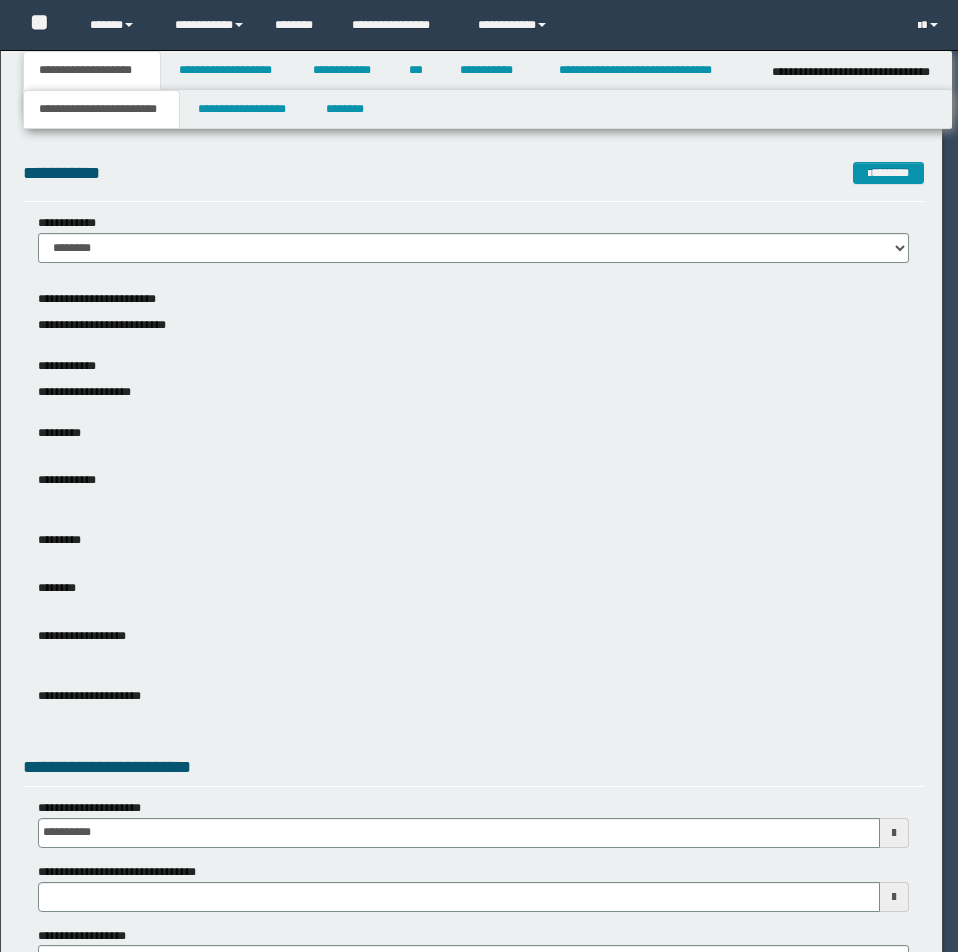 scroll, scrollTop: 0, scrollLeft: 0, axis: both 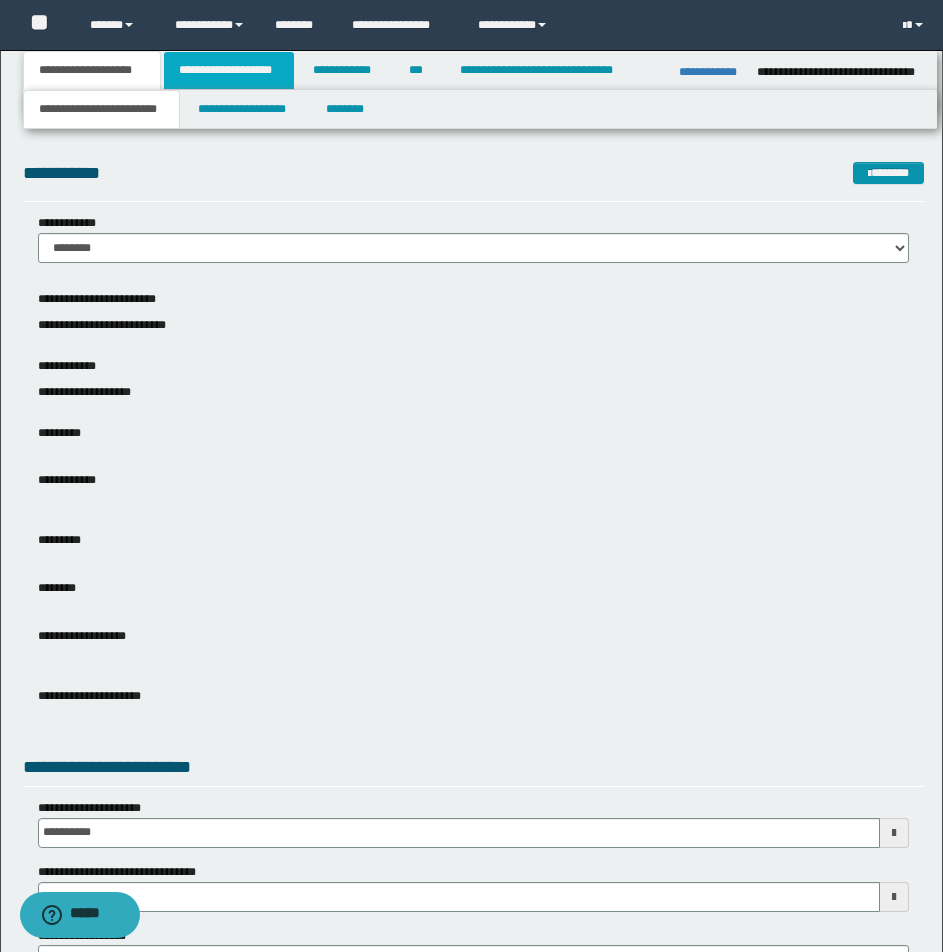 click on "**********" at bounding box center [229, 70] 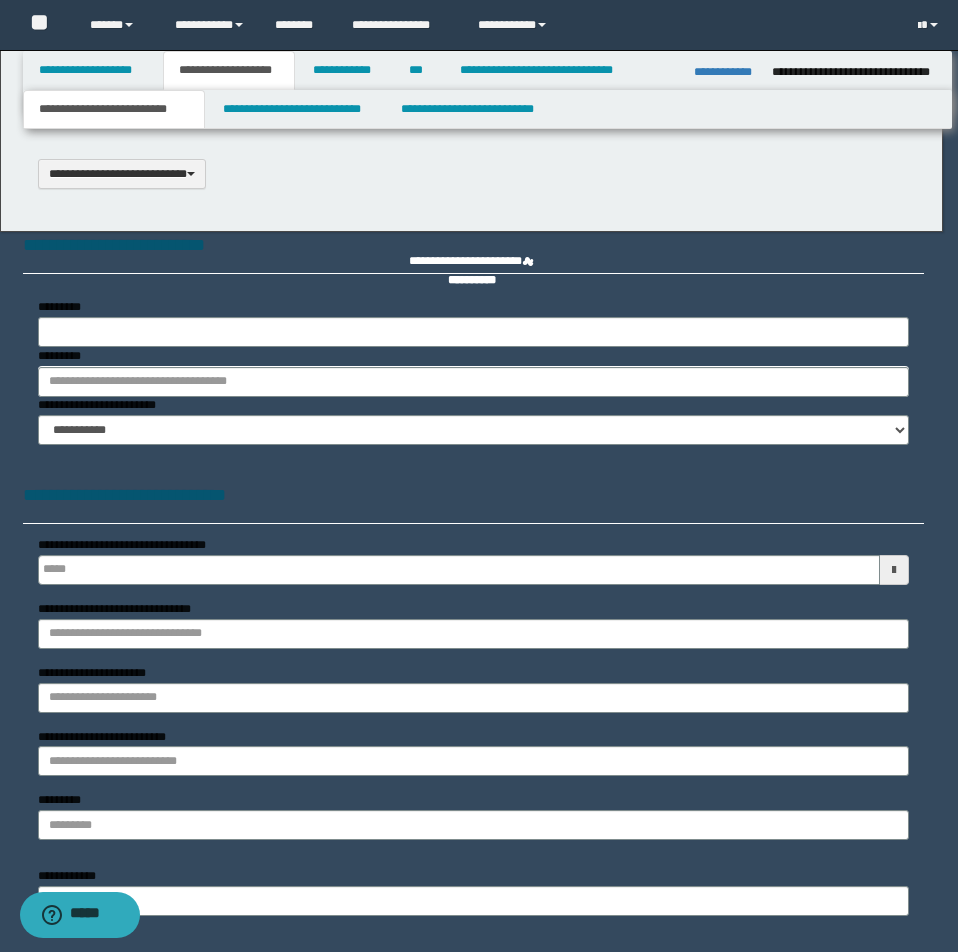 type 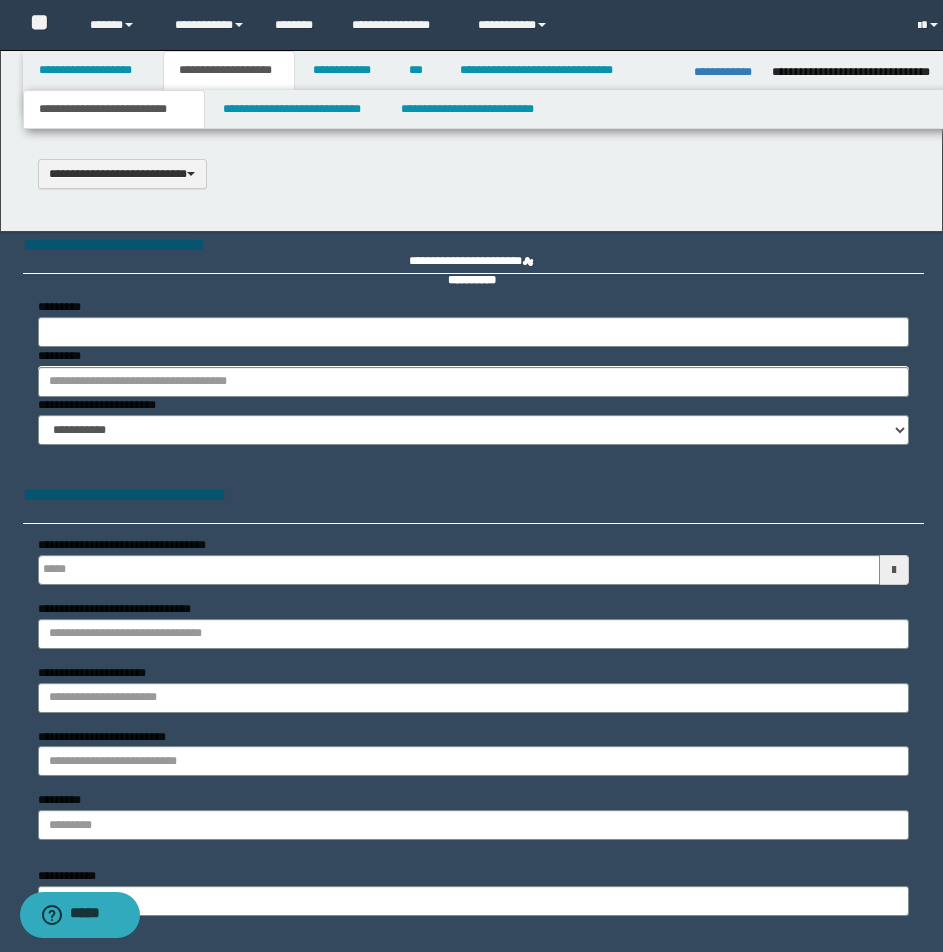 select on "*" 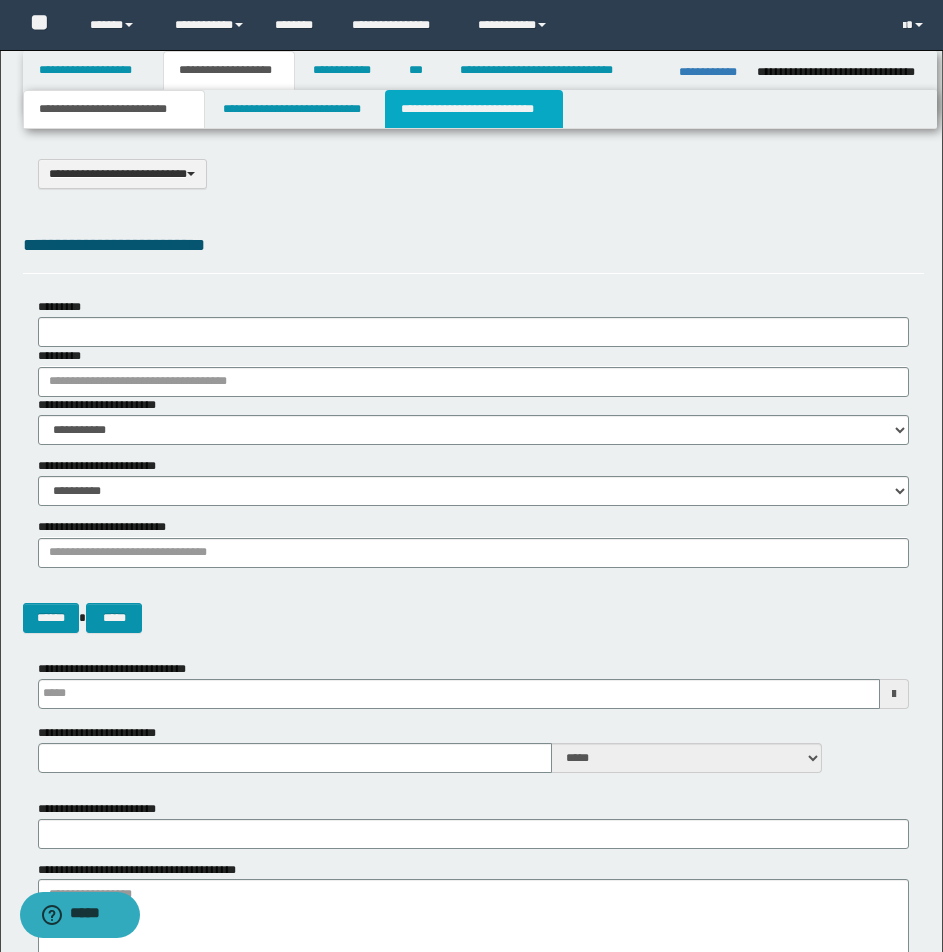 scroll, scrollTop: 0, scrollLeft: 0, axis: both 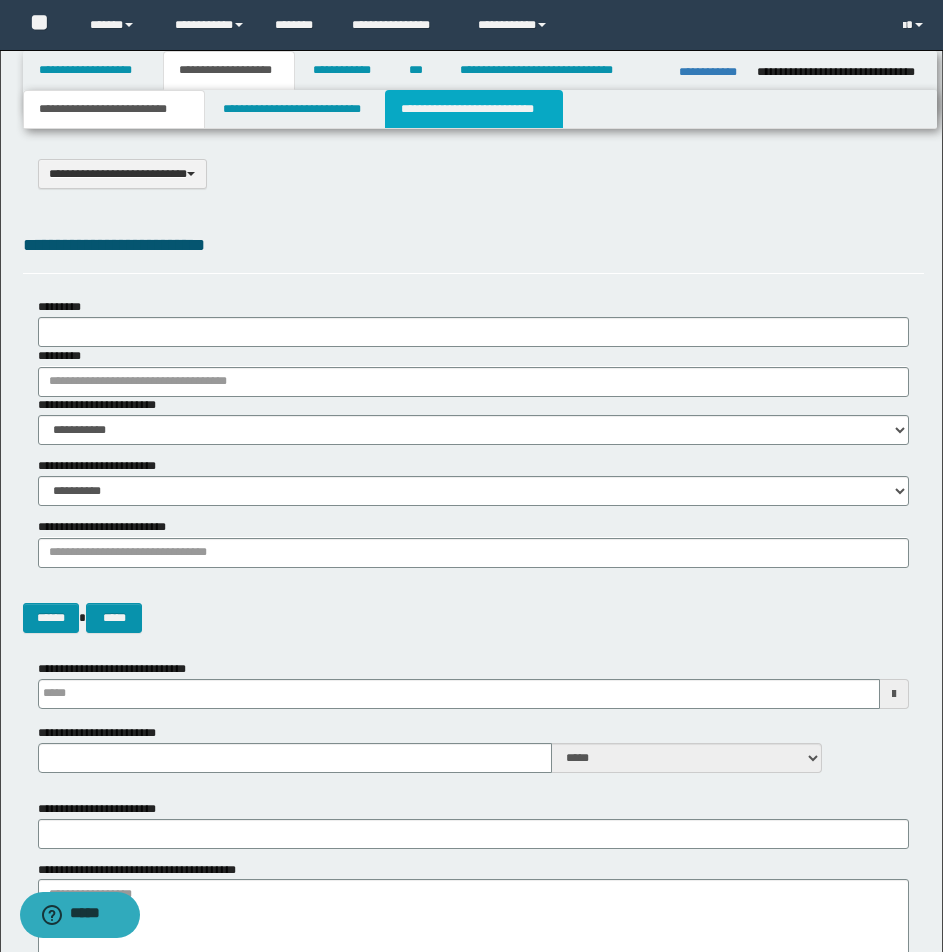 click on "**********" at bounding box center (474, 109) 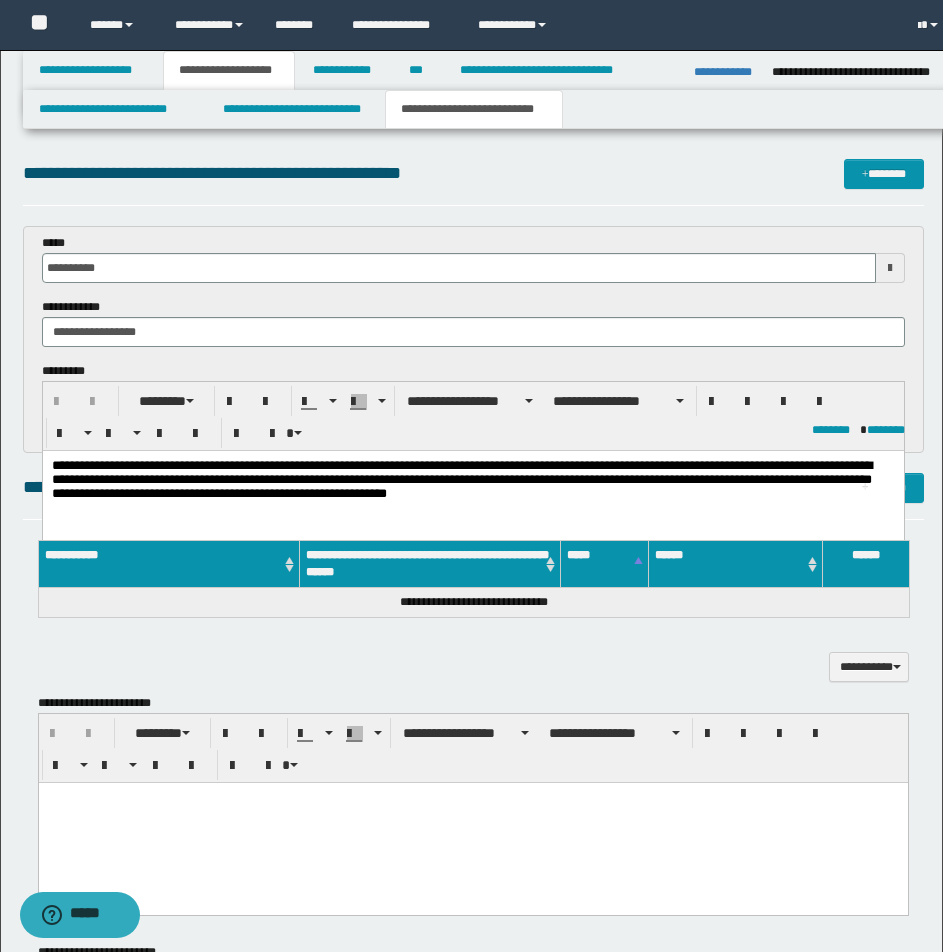 scroll, scrollTop: 0, scrollLeft: 0, axis: both 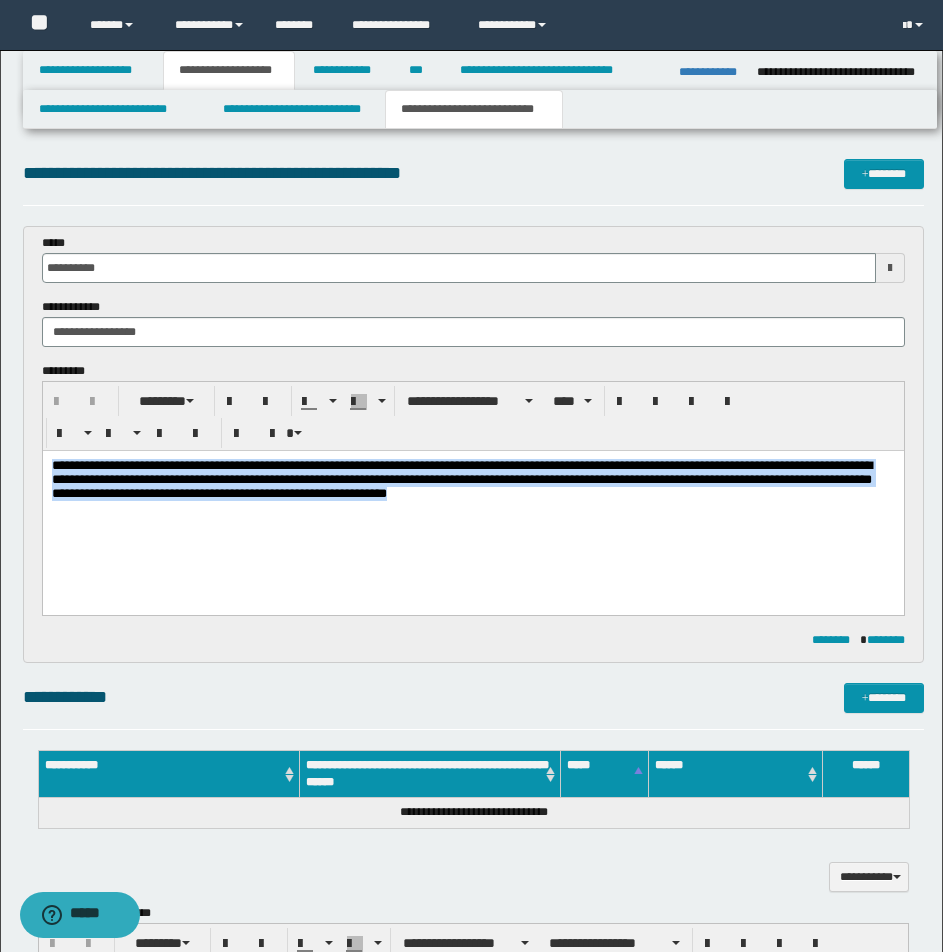 drag, startPoint x: 51, startPoint y: 464, endPoint x: 723, endPoint y: 502, distance: 673.07355 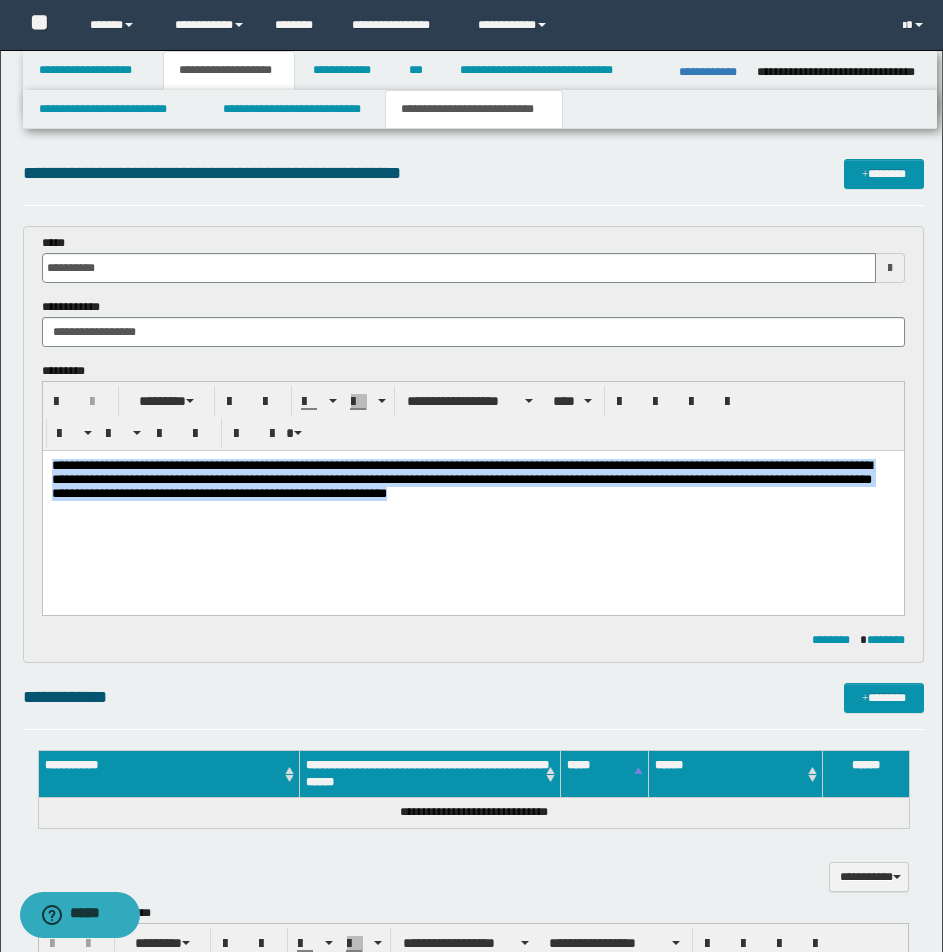 scroll, scrollTop: 833, scrollLeft: 0, axis: vertical 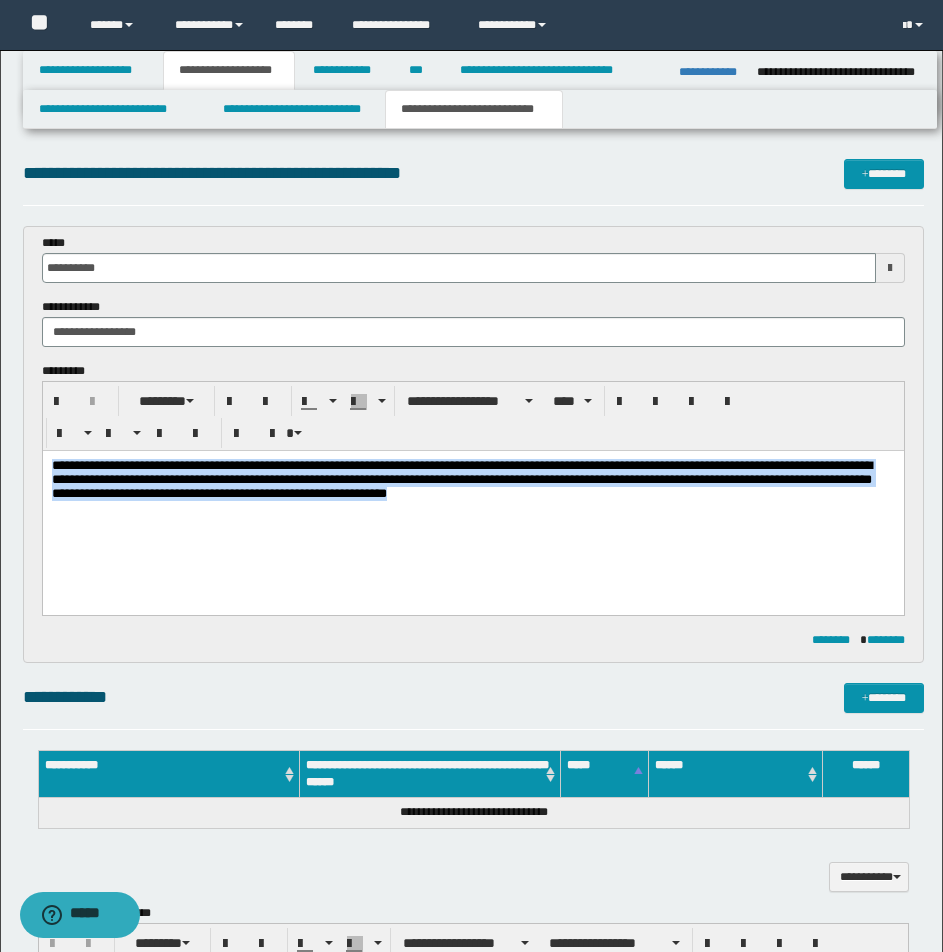 click on "**********" at bounding box center (461, 479) 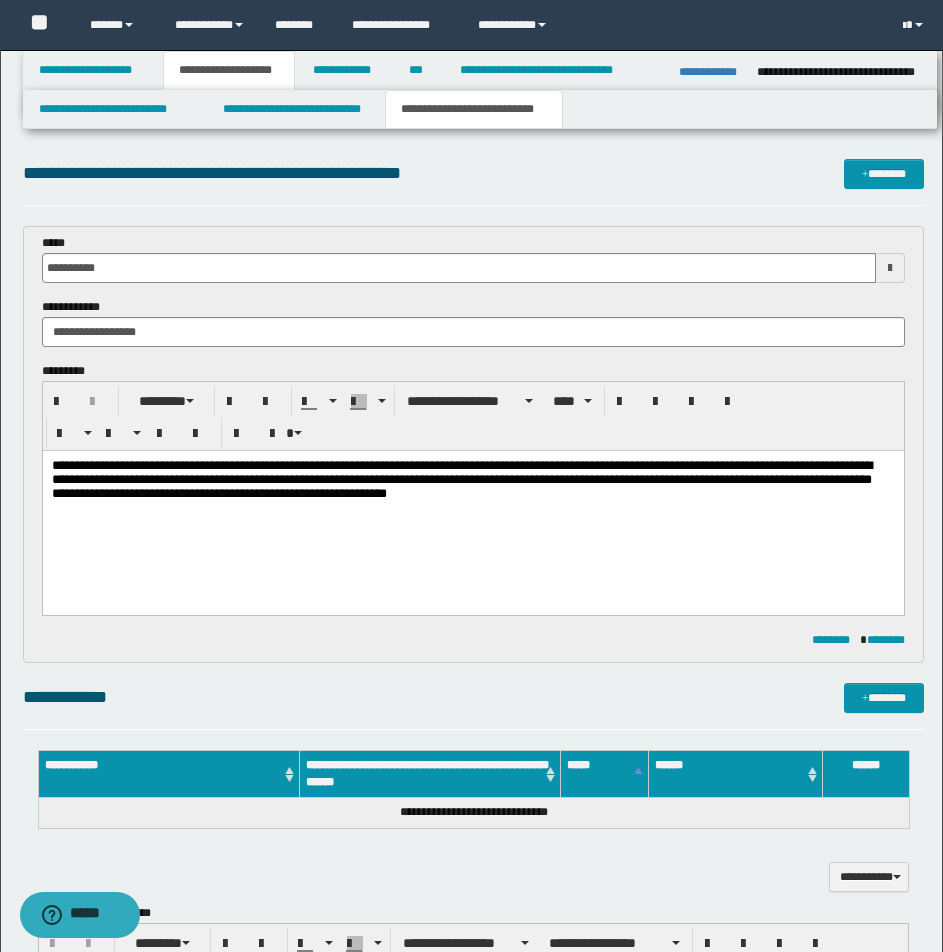 scroll, scrollTop: 833, scrollLeft: 0, axis: vertical 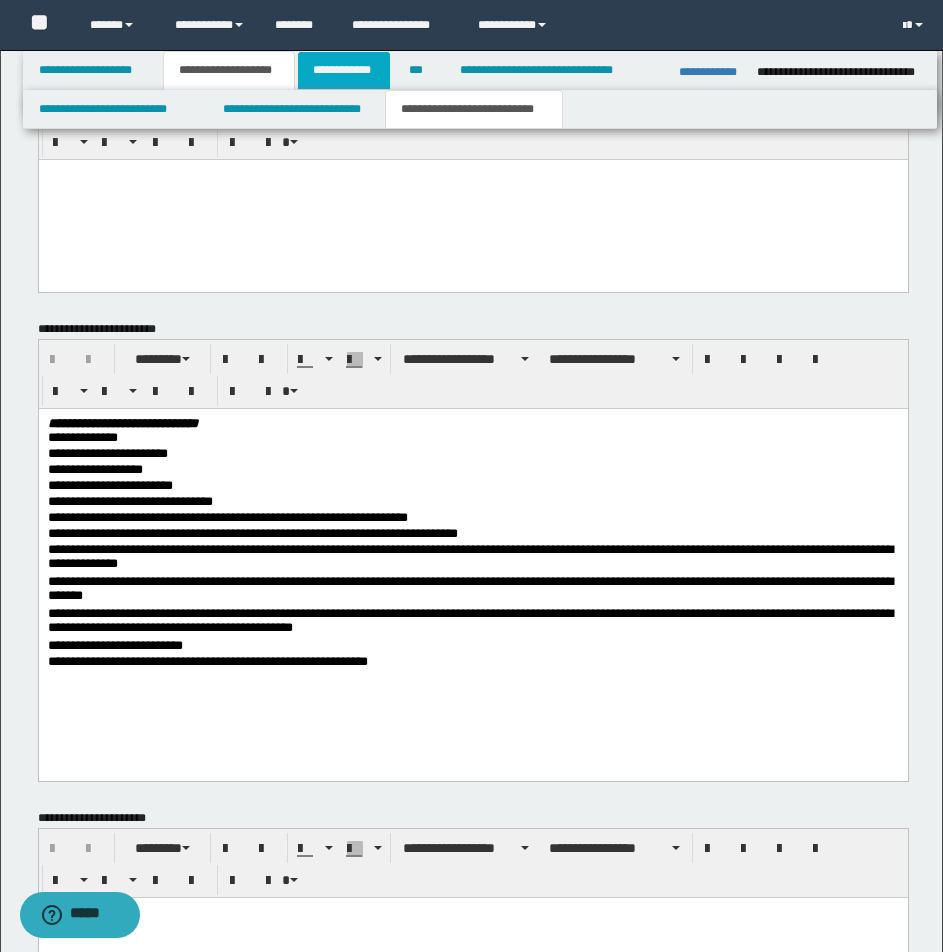 click on "**********" at bounding box center [344, 70] 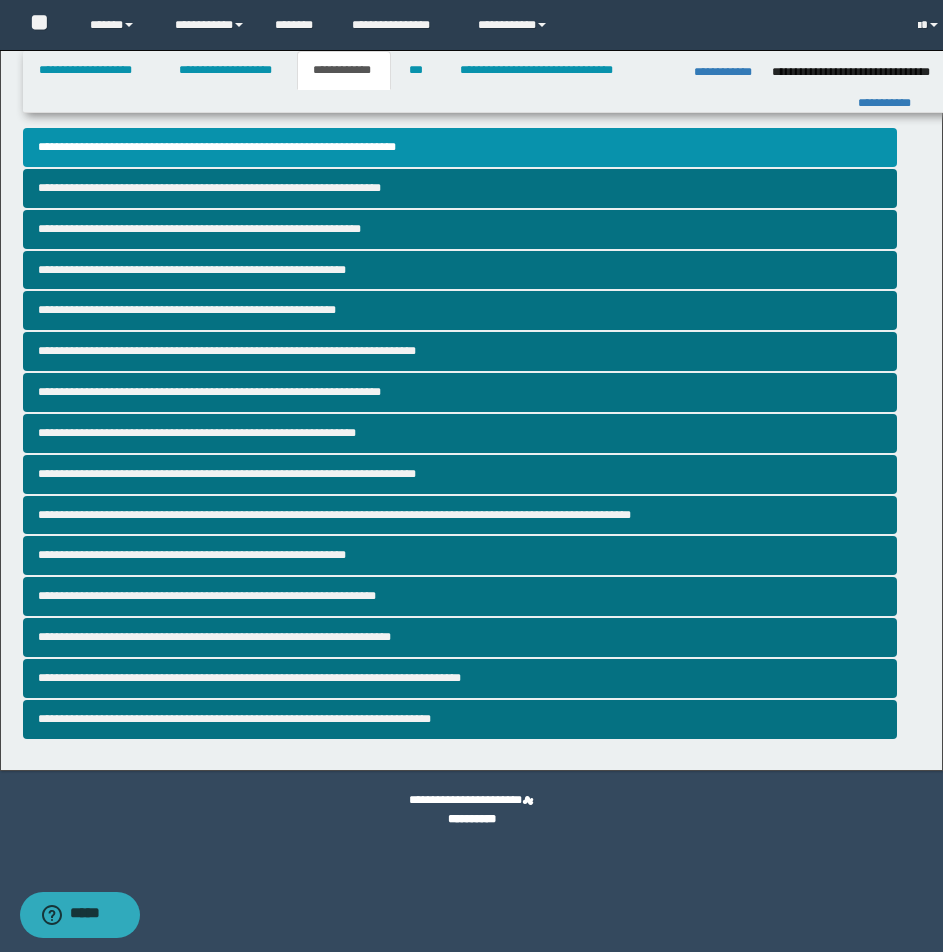 scroll, scrollTop: 0, scrollLeft: 0, axis: both 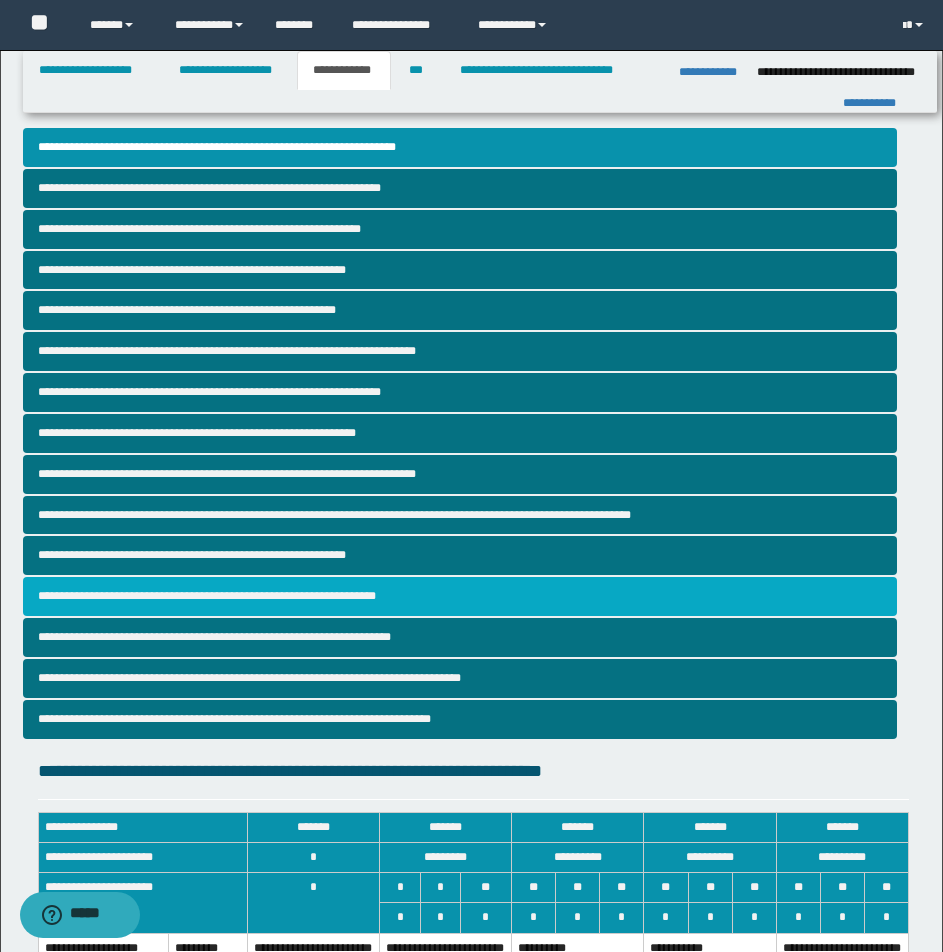 click on "**********" at bounding box center (460, 596) 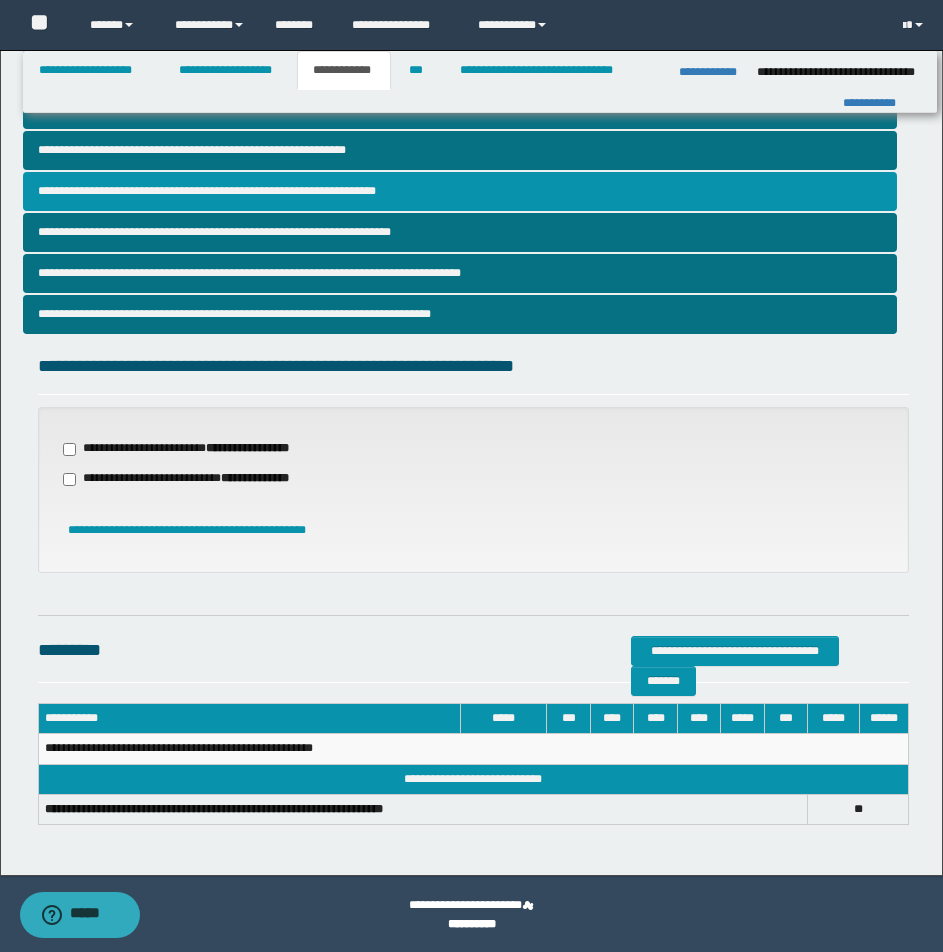 scroll, scrollTop: 406, scrollLeft: 0, axis: vertical 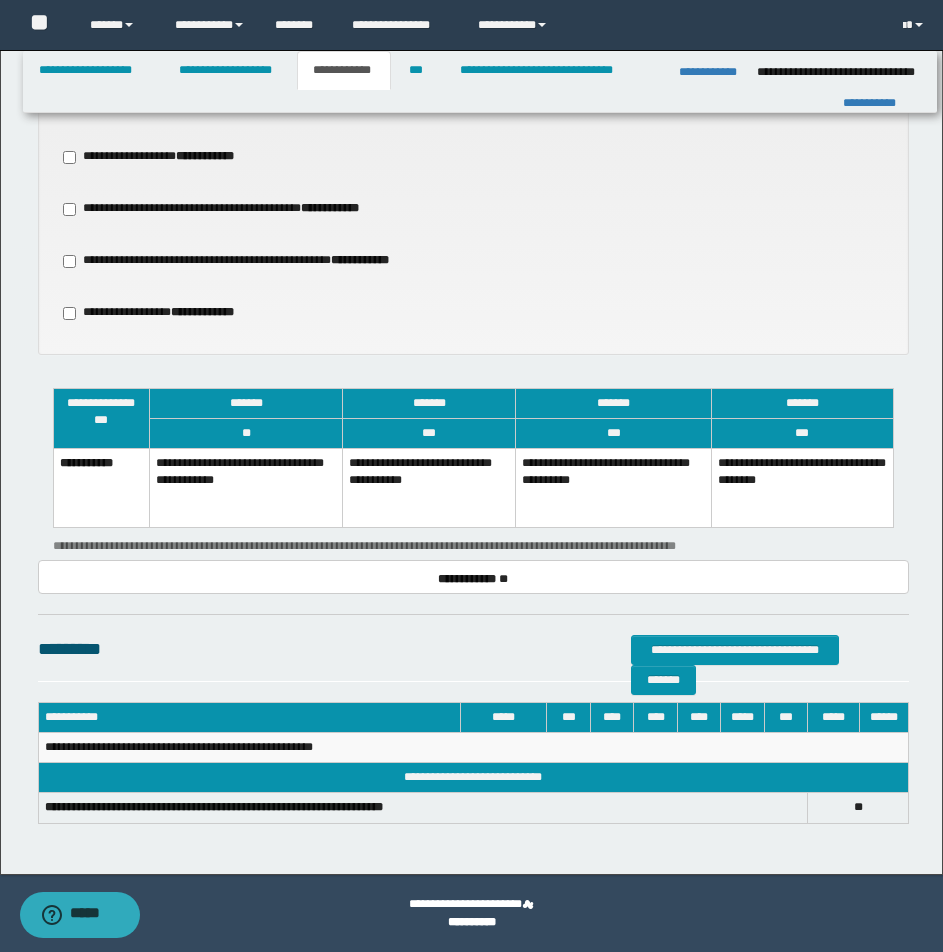 click on "**********" at bounding box center [429, 488] 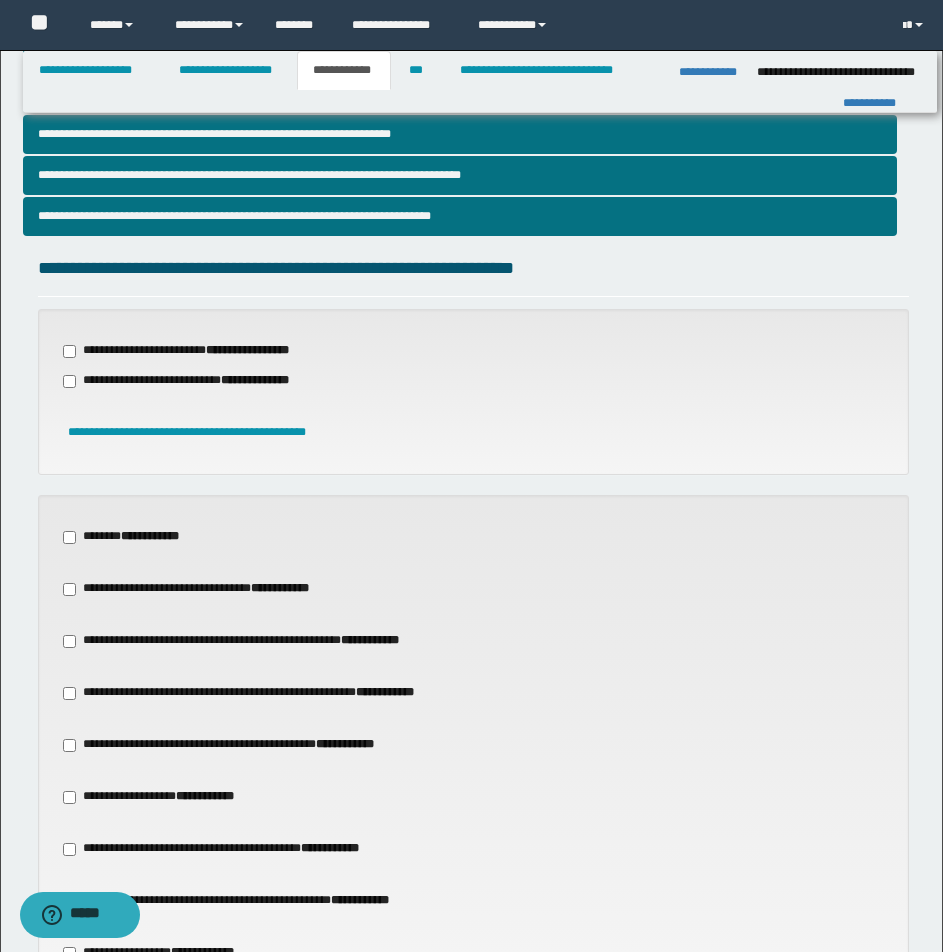 scroll, scrollTop: 453, scrollLeft: 0, axis: vertical 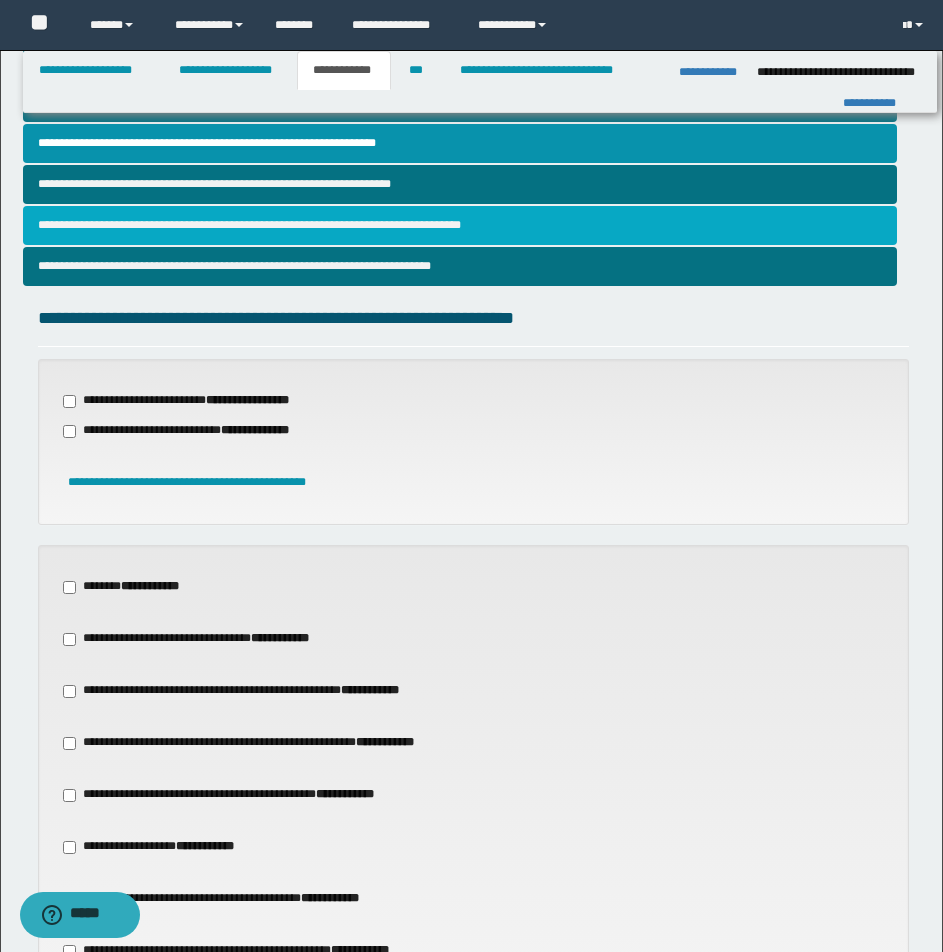 click on "**********" at bounding box center (460, 225) 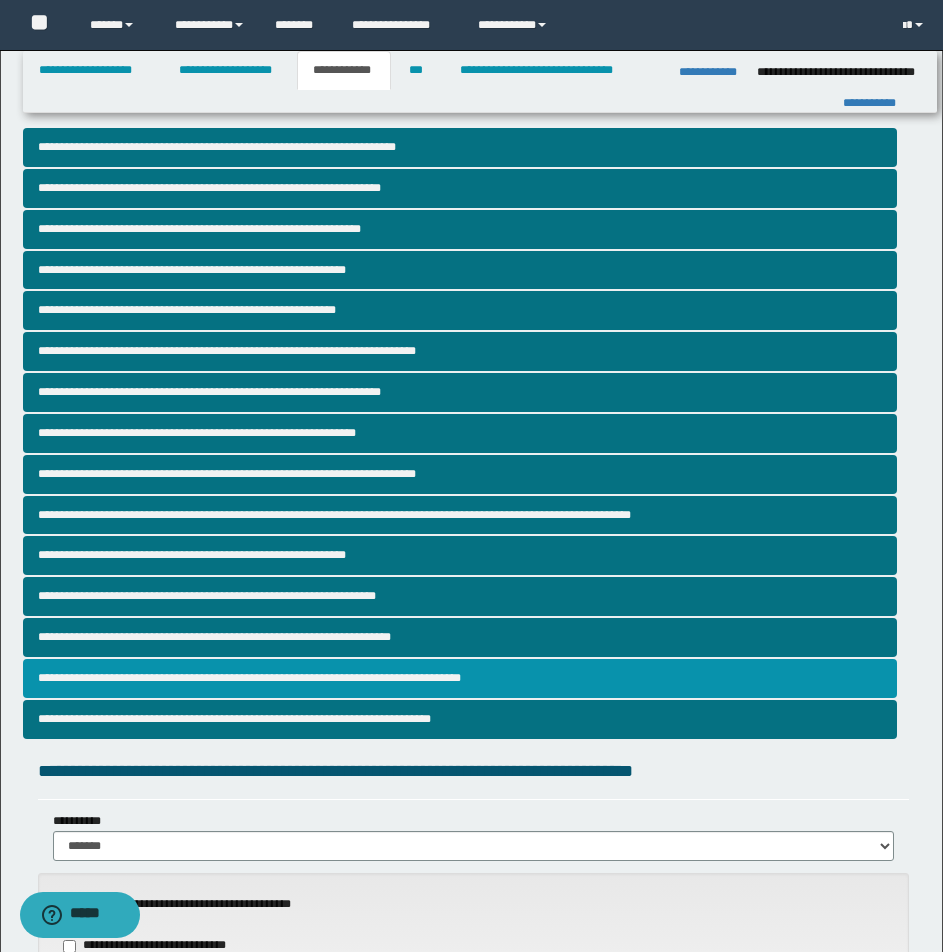 scroll, scrollTop: 833, scrollLeft: 0, axis: vertical 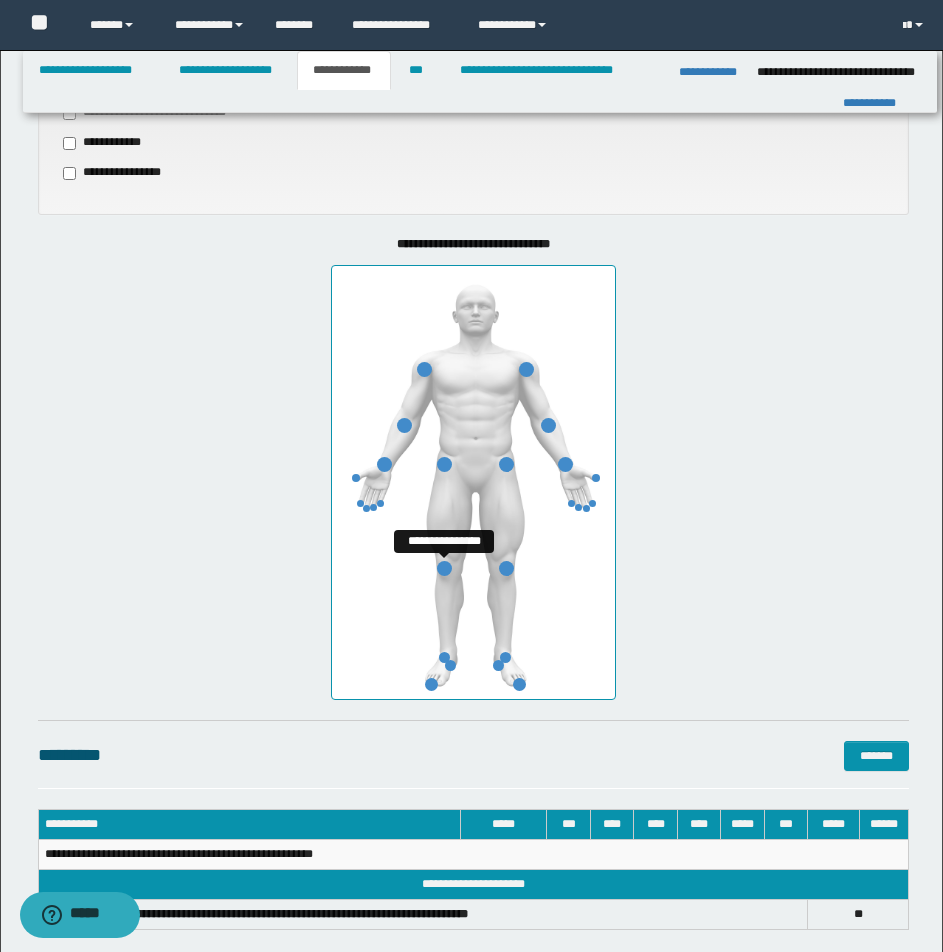 click at bounding box center (444, 568) 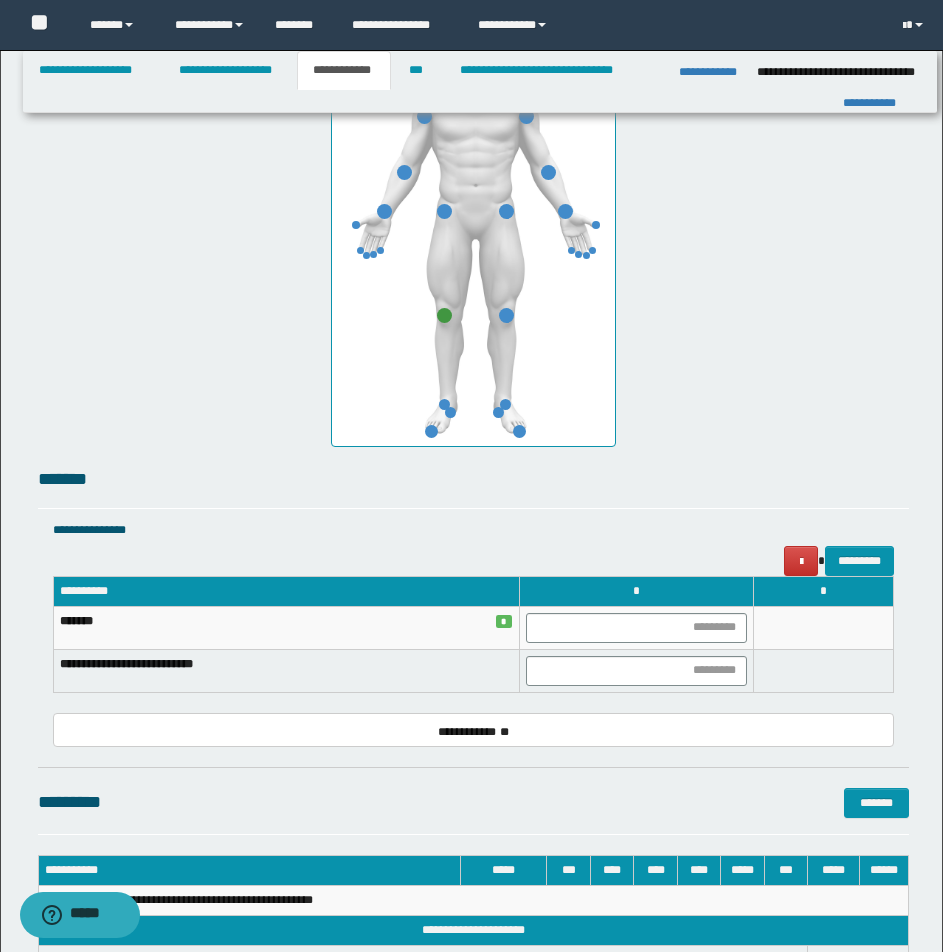 scroll, scrollTop: 1136, scrollLeft: 0, axis: vertical 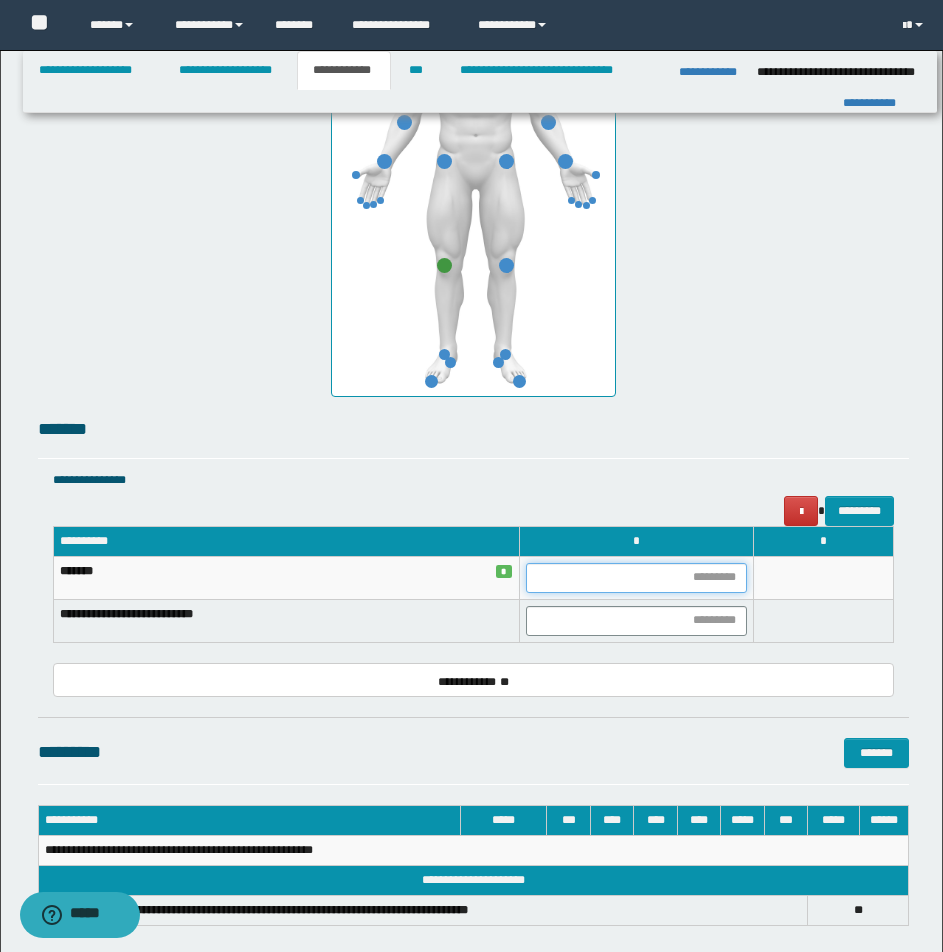 click at bounding box center (636, 578) 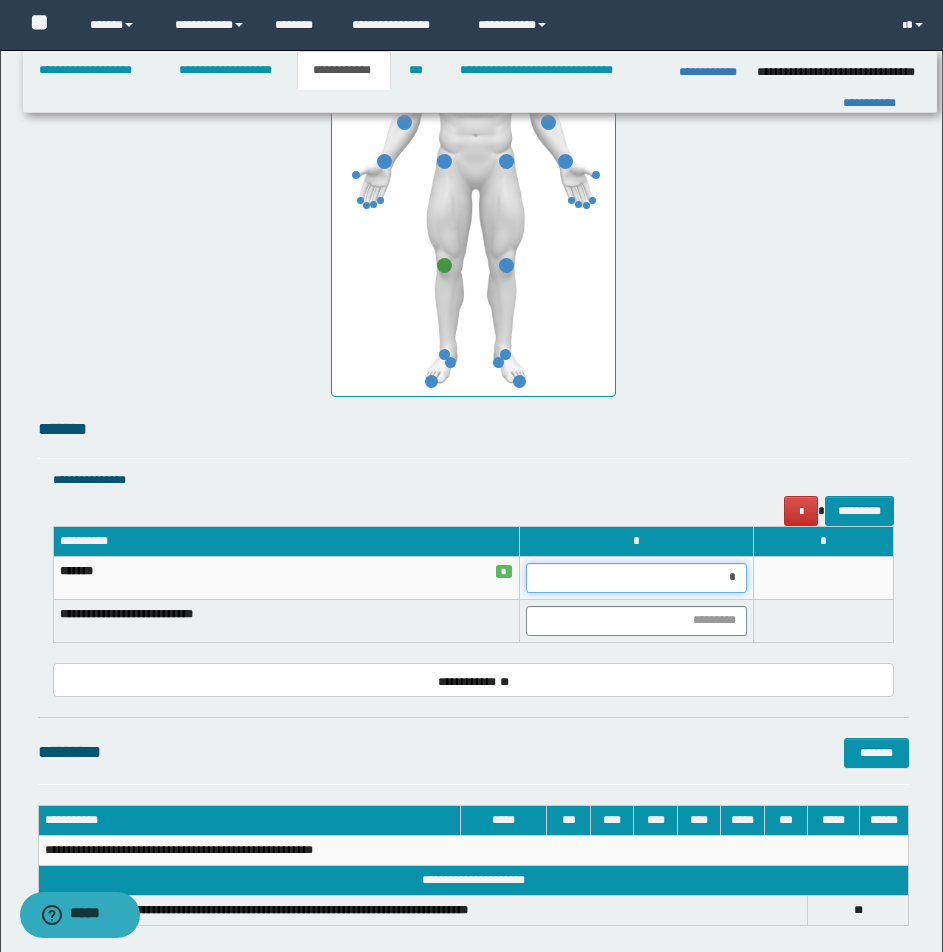 type on "**" 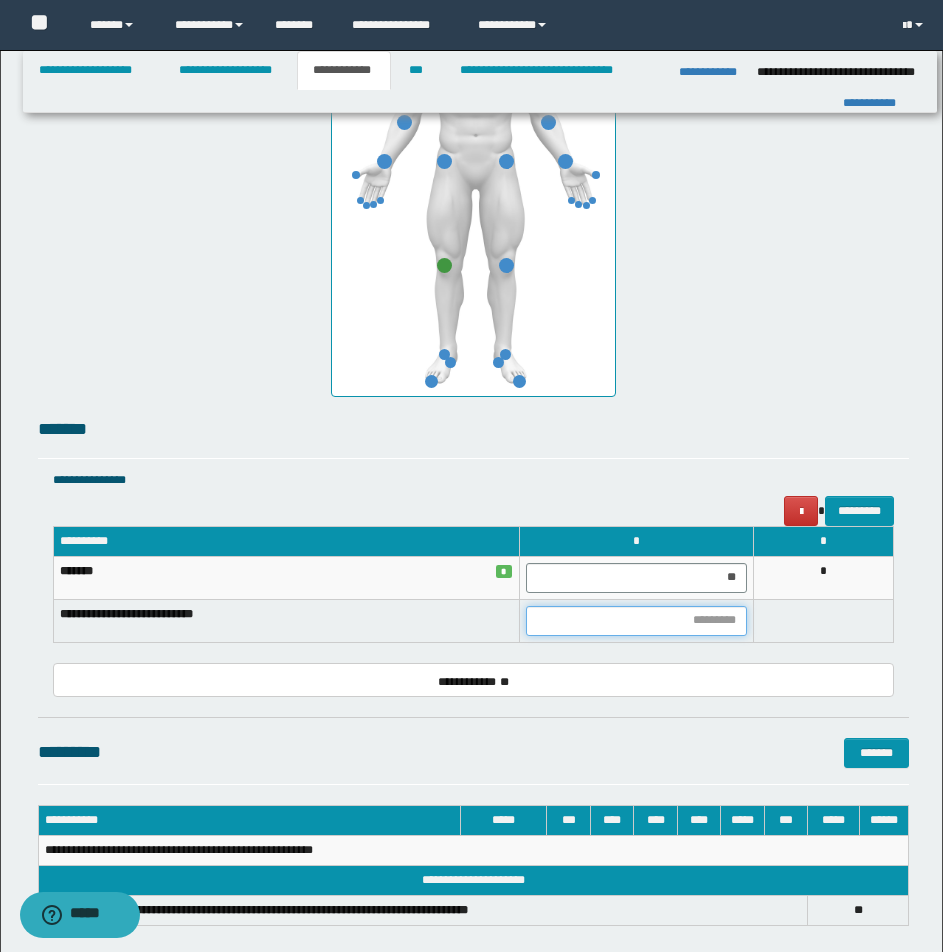 click at bounding box center (636, 621) 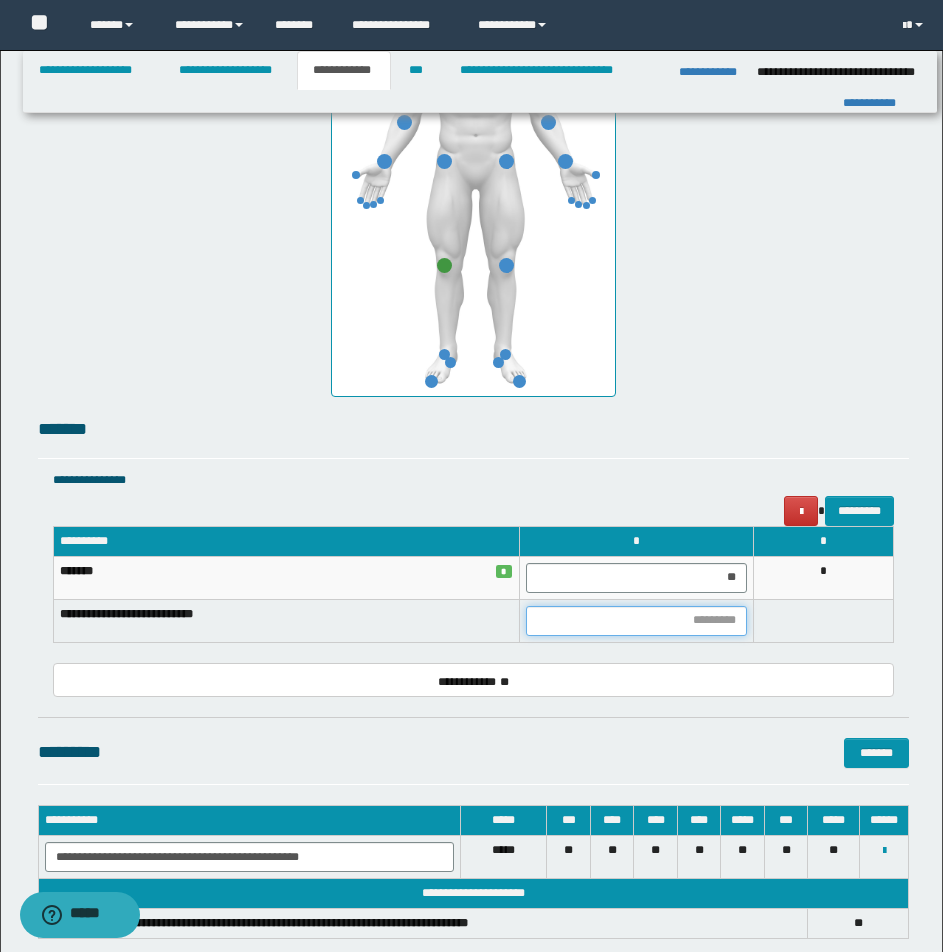 type on "*" 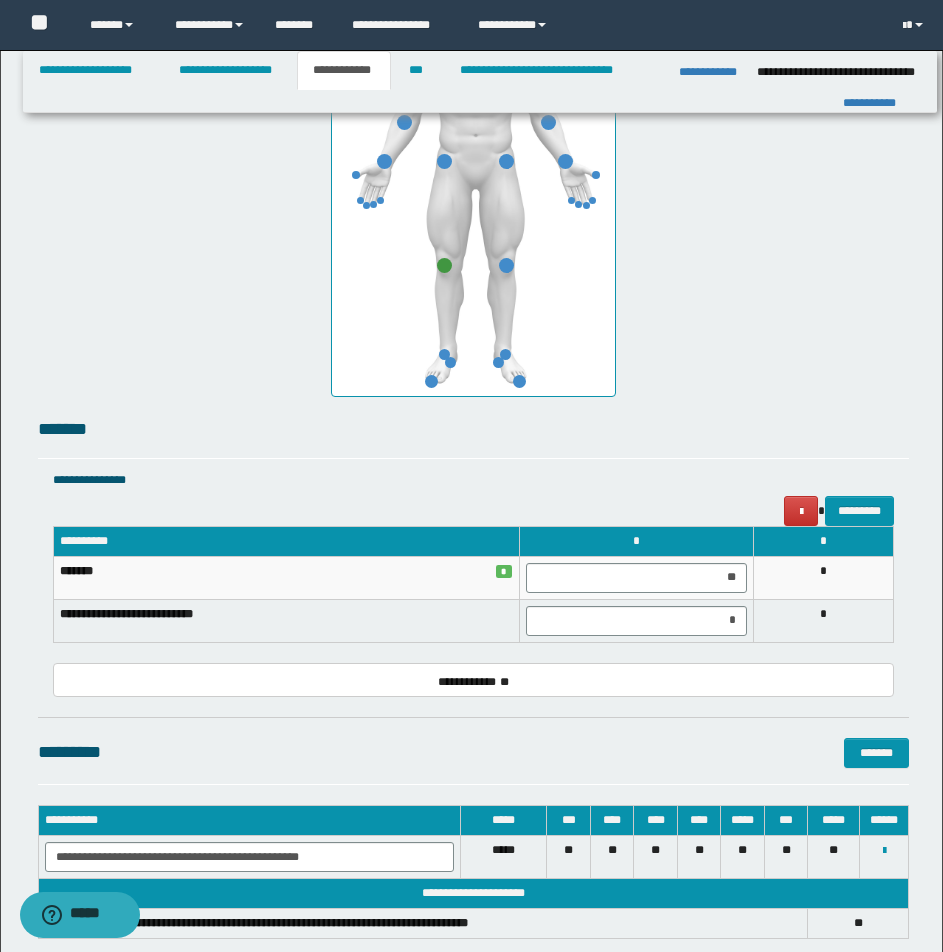 click on "*" at bounding box center (823, 620) 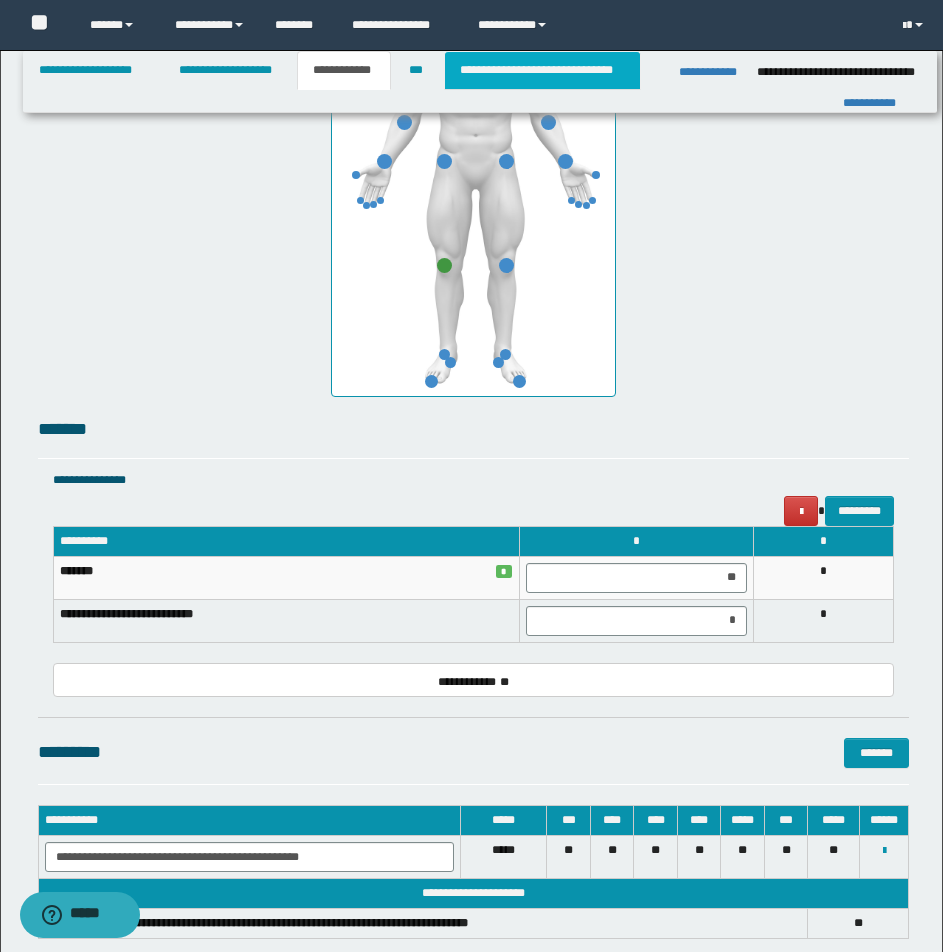 click on "**********" at bounding box center [542, 70] 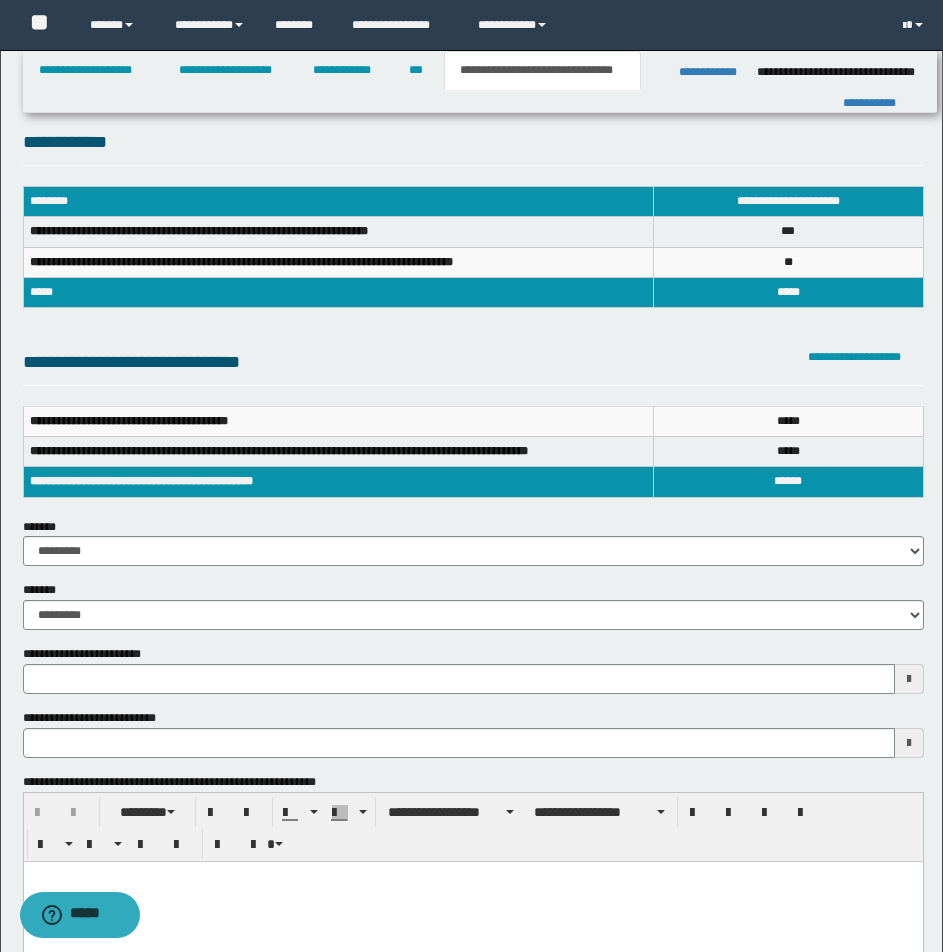 scroll, scrollTop: 0, scrollLeft: 0, axis: both 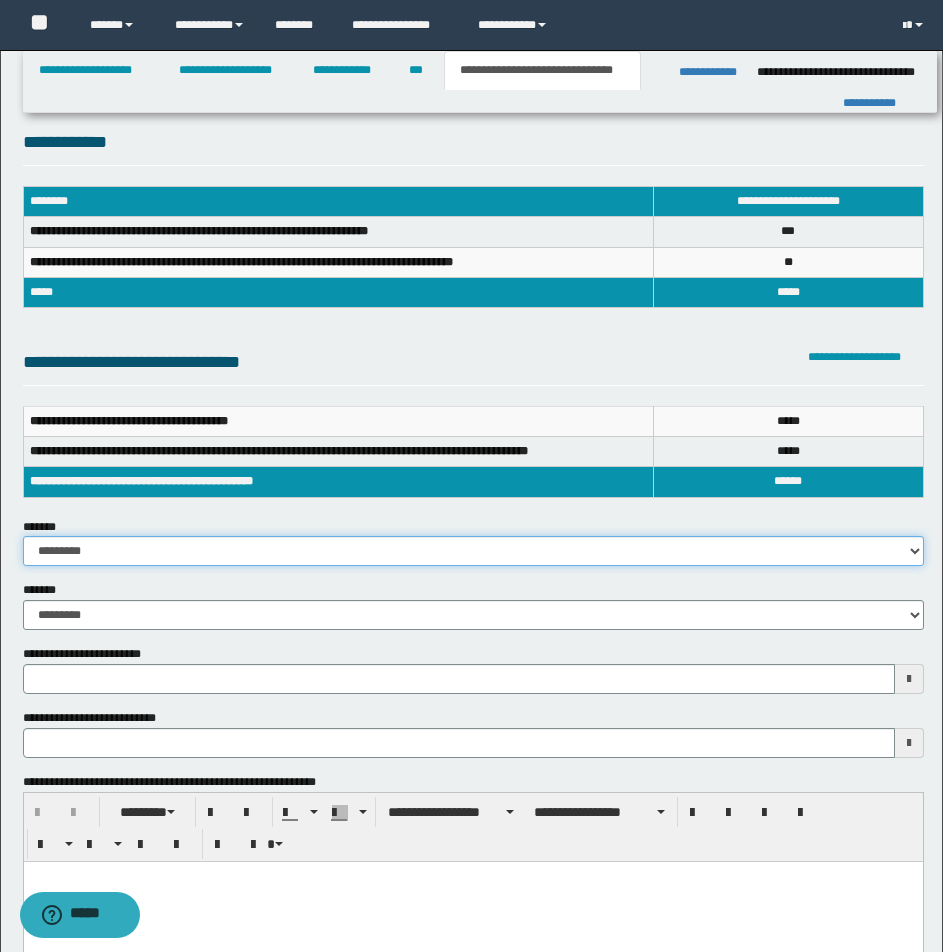 click on "**********" at bounding box center [473, 551] 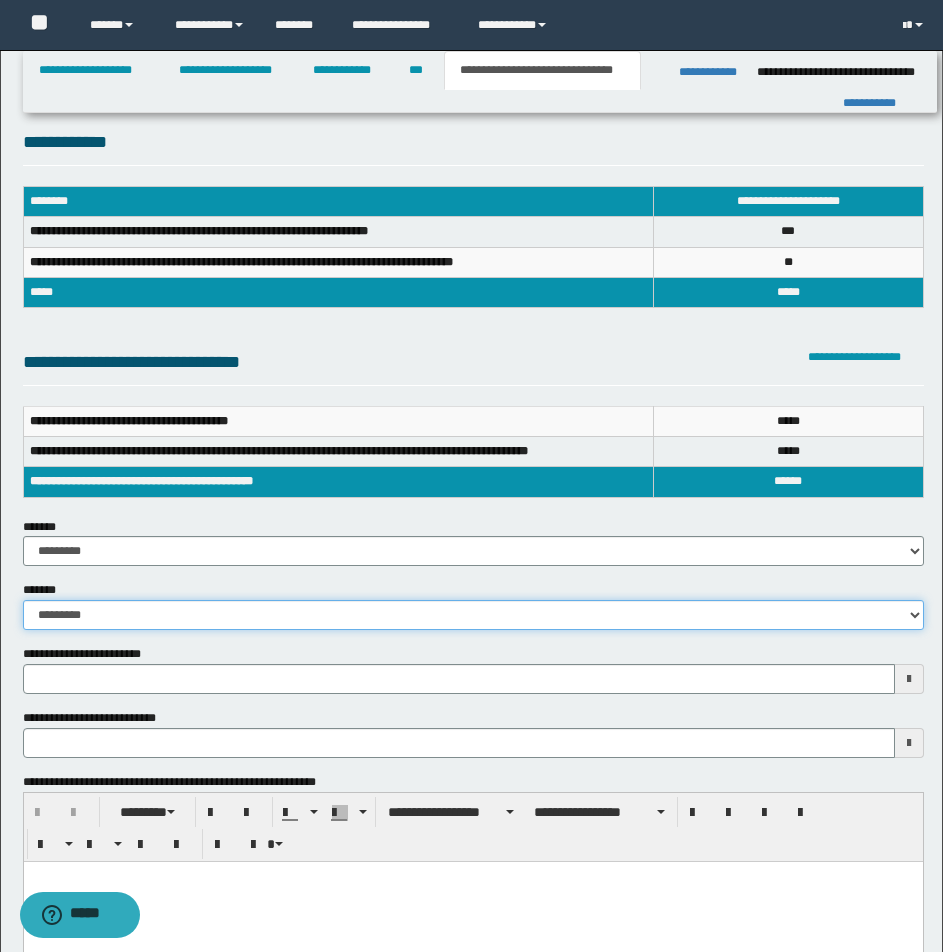 drag, startPoint x: 910, startPoint y: 617, endPoint x: 845, endPoint y: 622, distance: 65.192024 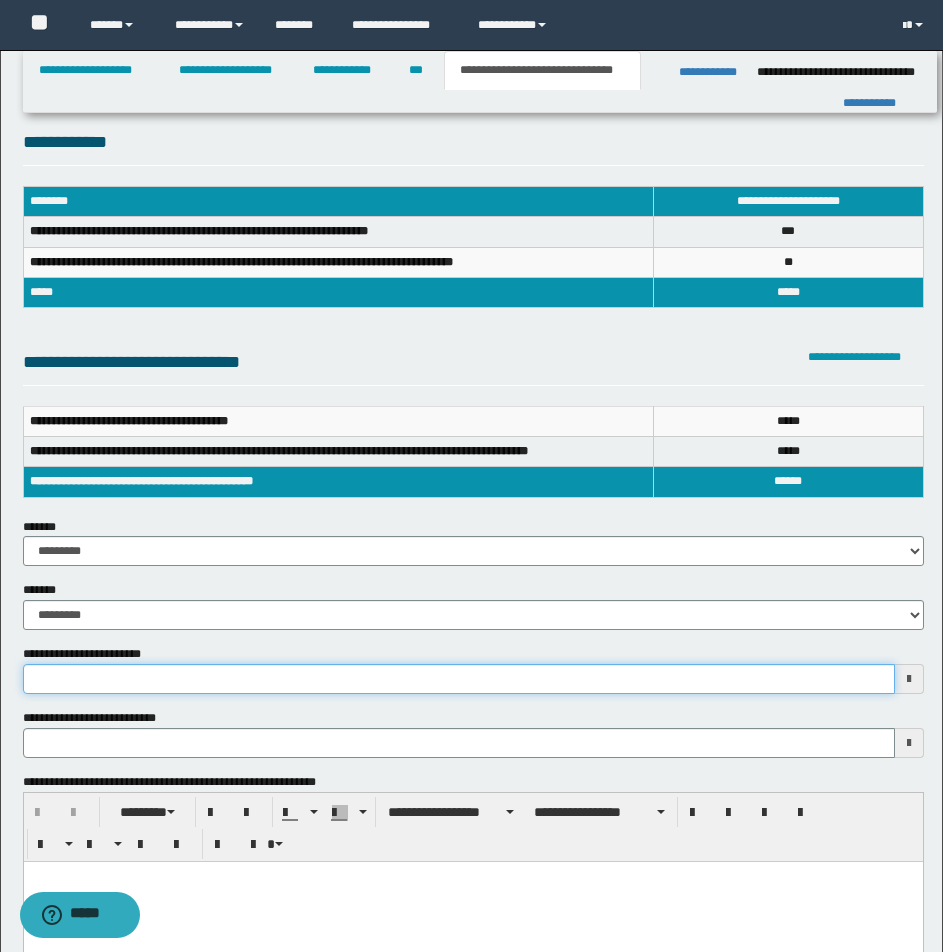 click on "**********" at bounding box center [459, 679] 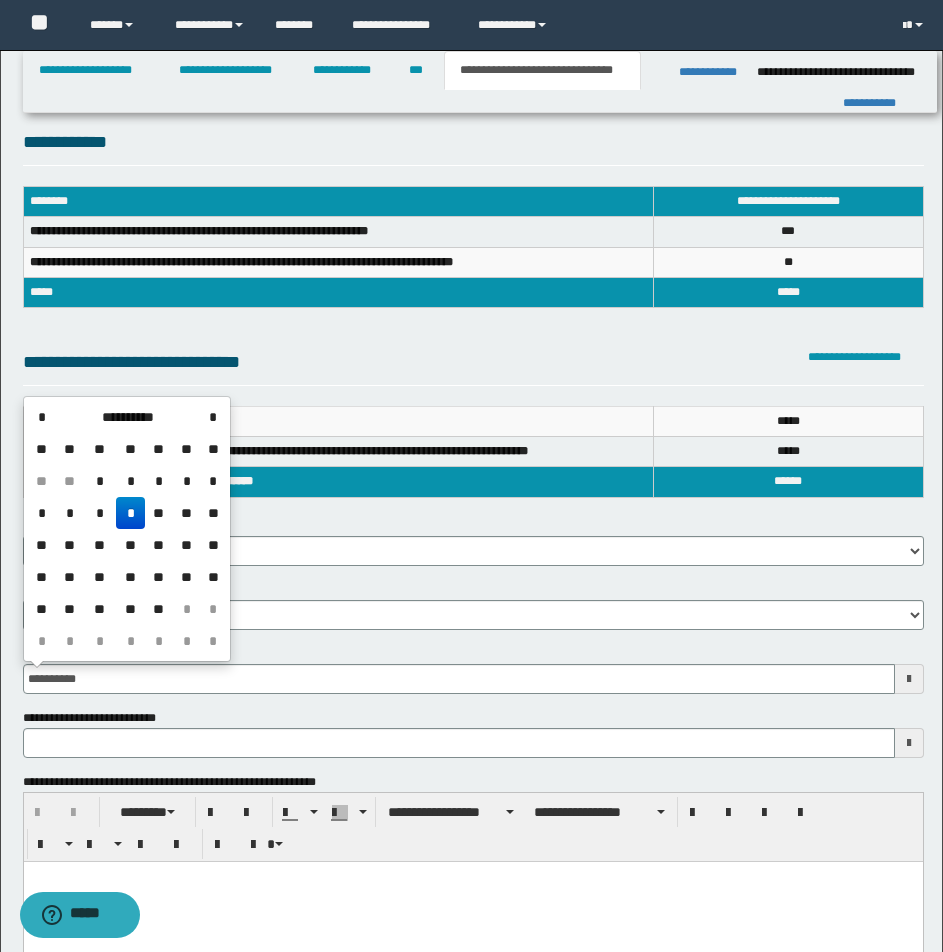 click on "*" at bounding box center (130, 513) 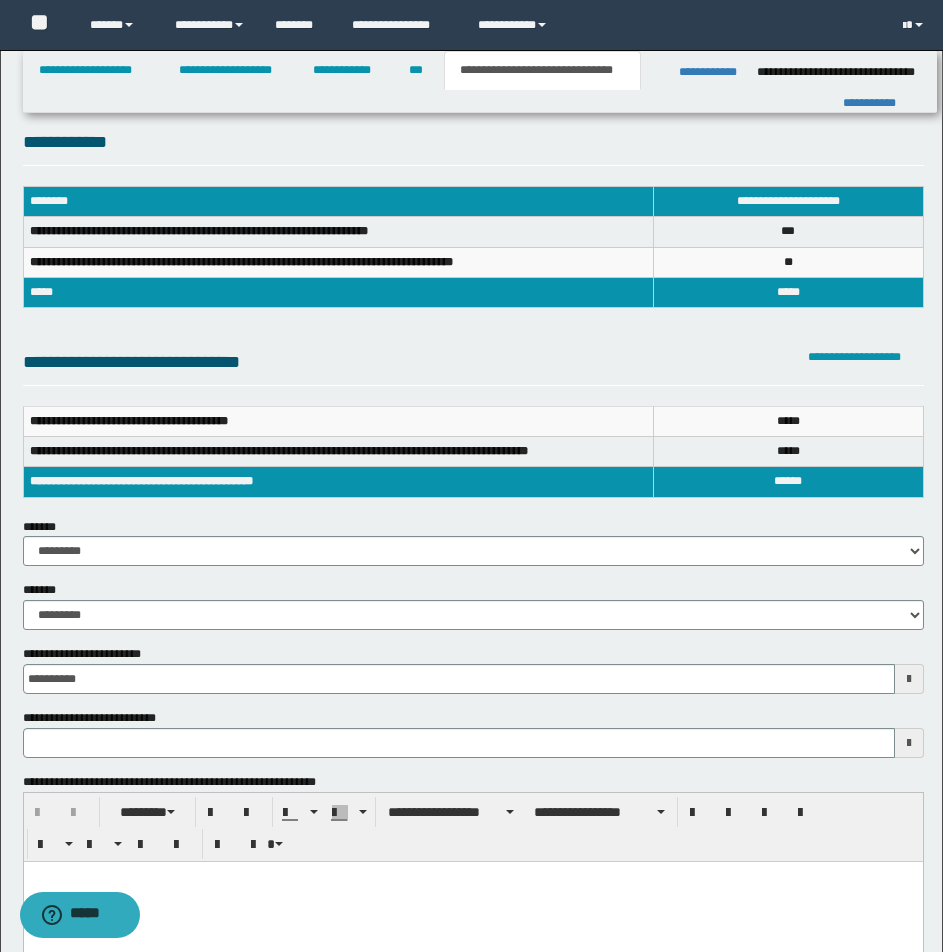 click on "**********" at bounding box center [473, 542] 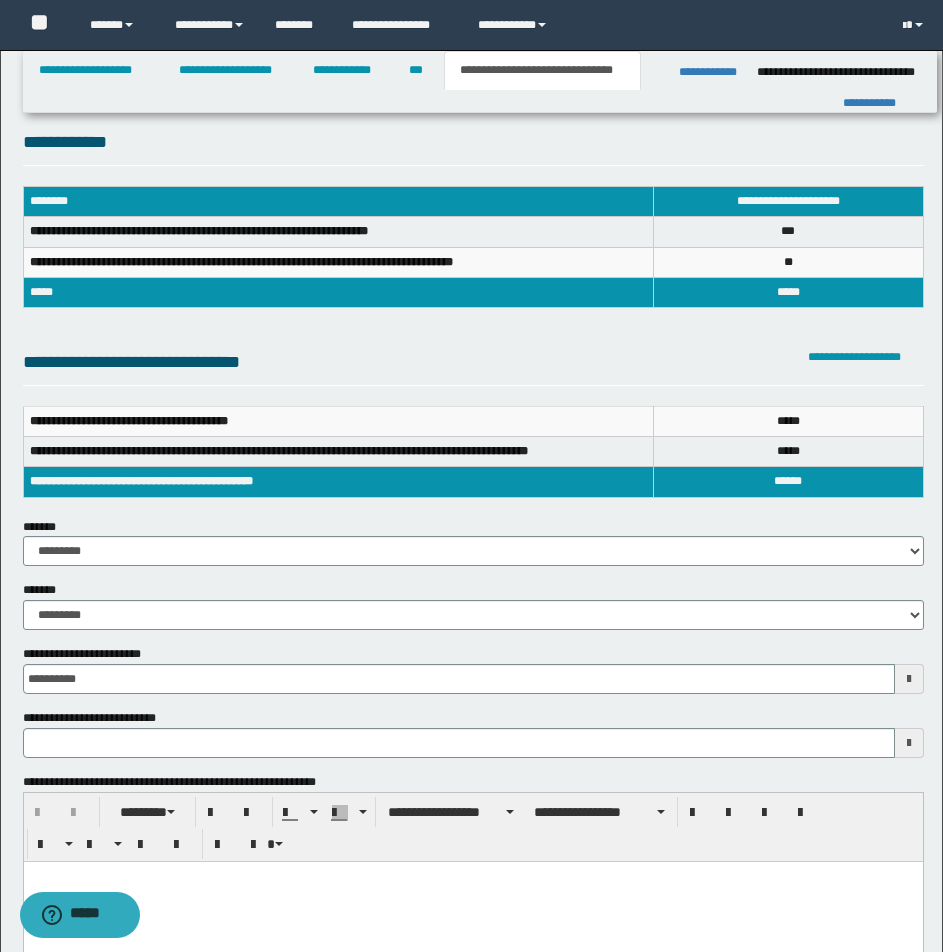 click at bounding box center (472, 876) 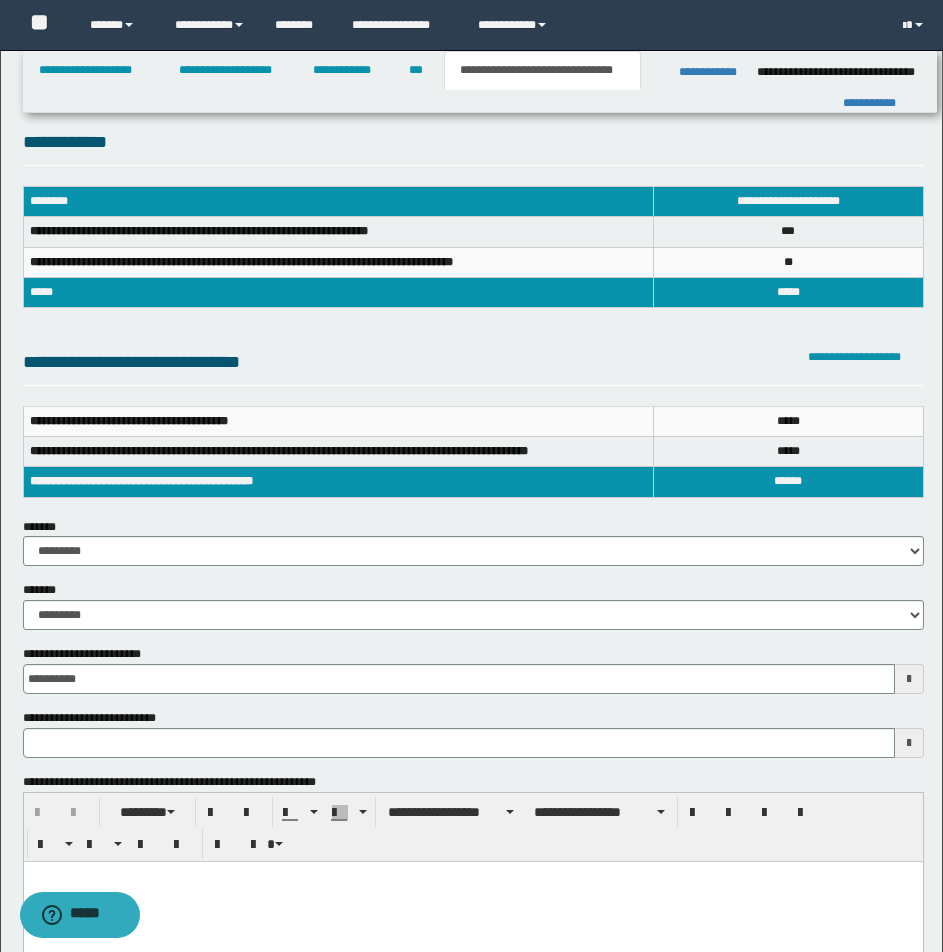 paste 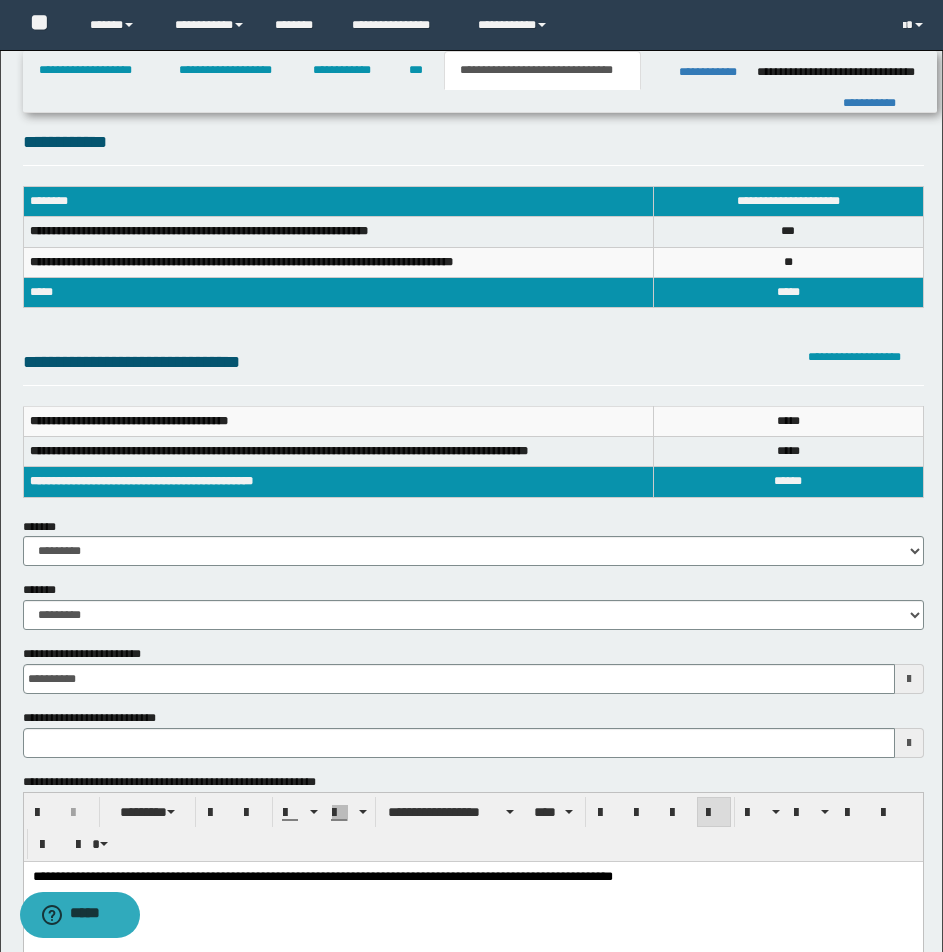 type 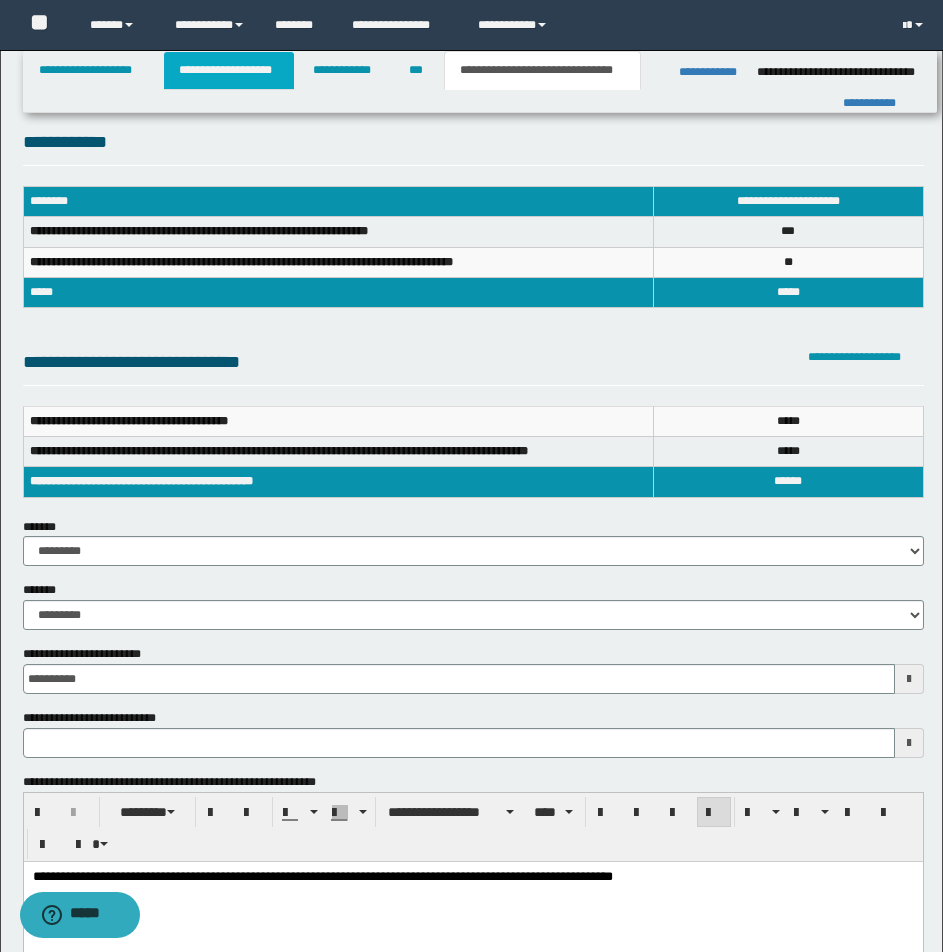 click on "**********" at bounding box center (229, 70) 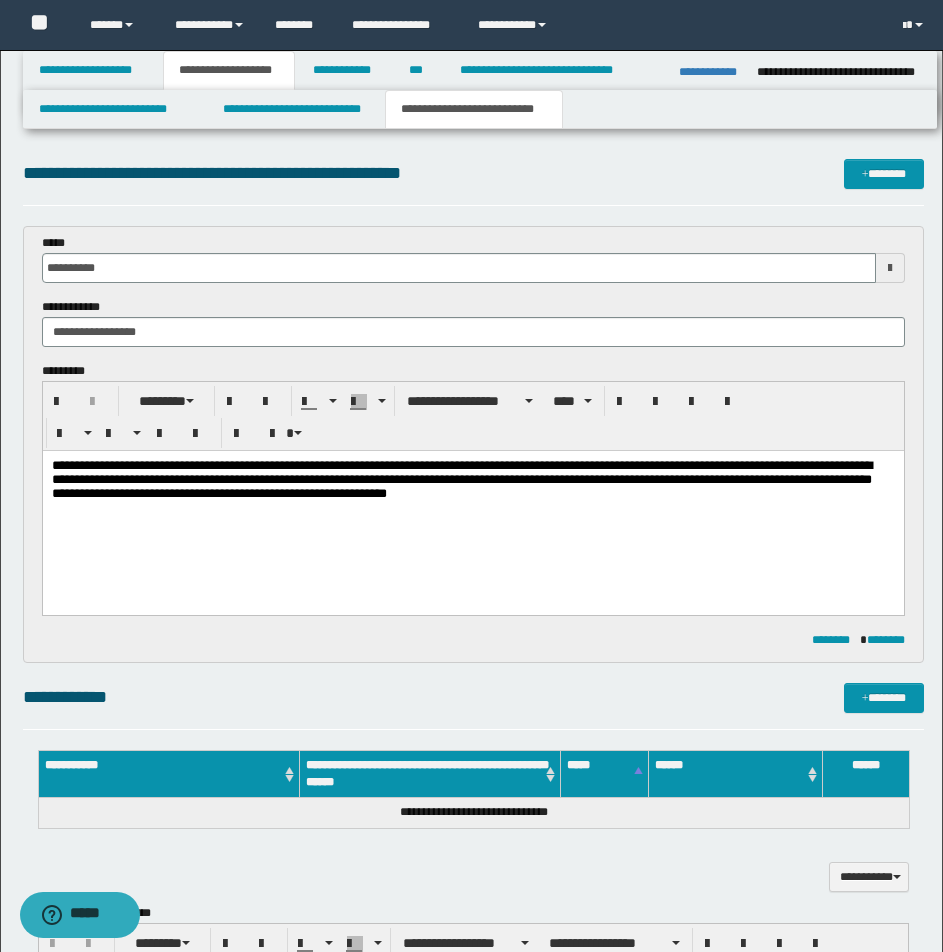 click on "**********" at bounding box center [472, 505] 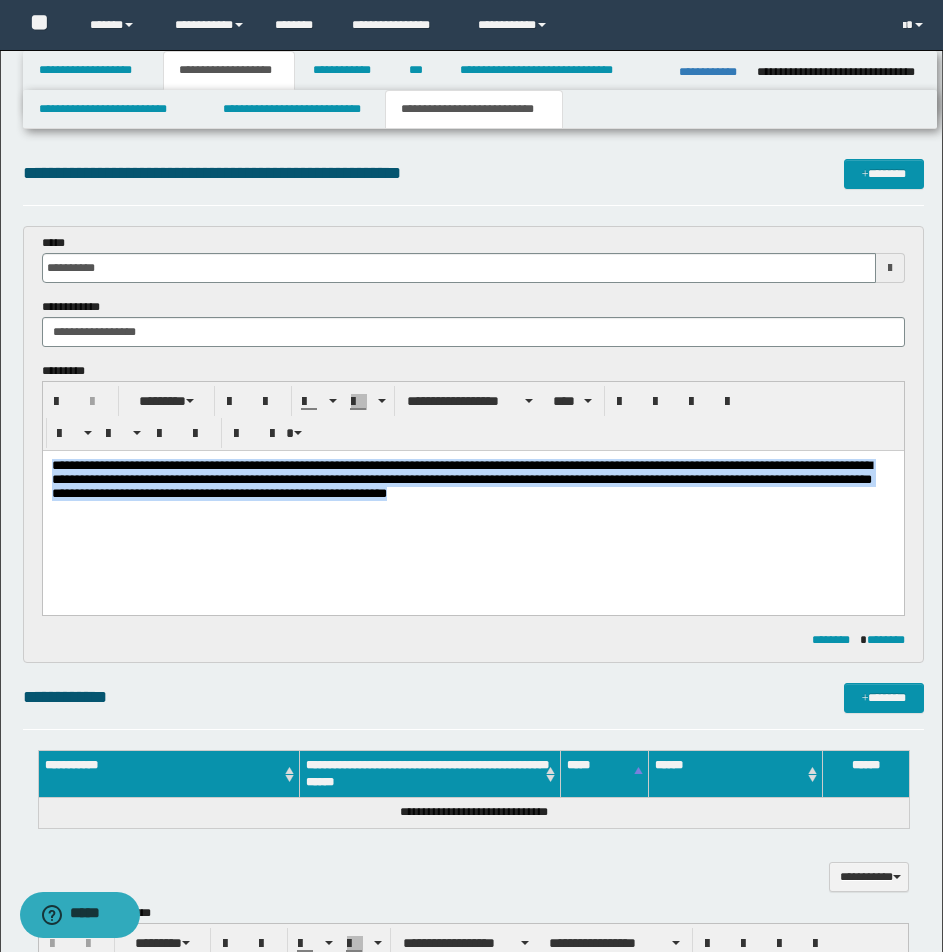 drag, startPoint x: 53, startPoint y: 461, endPoint x: 707, endPoint y: 563, distance: 661.9063 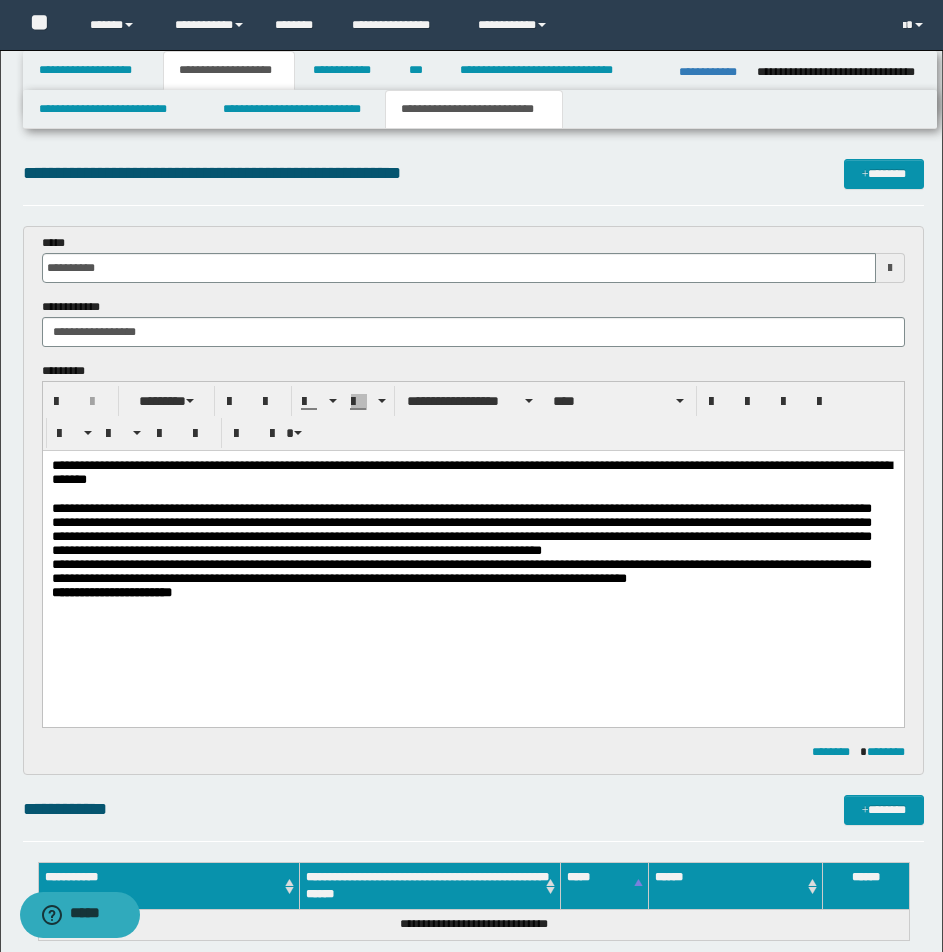 click on "**********" at bounding box center [472, 473] 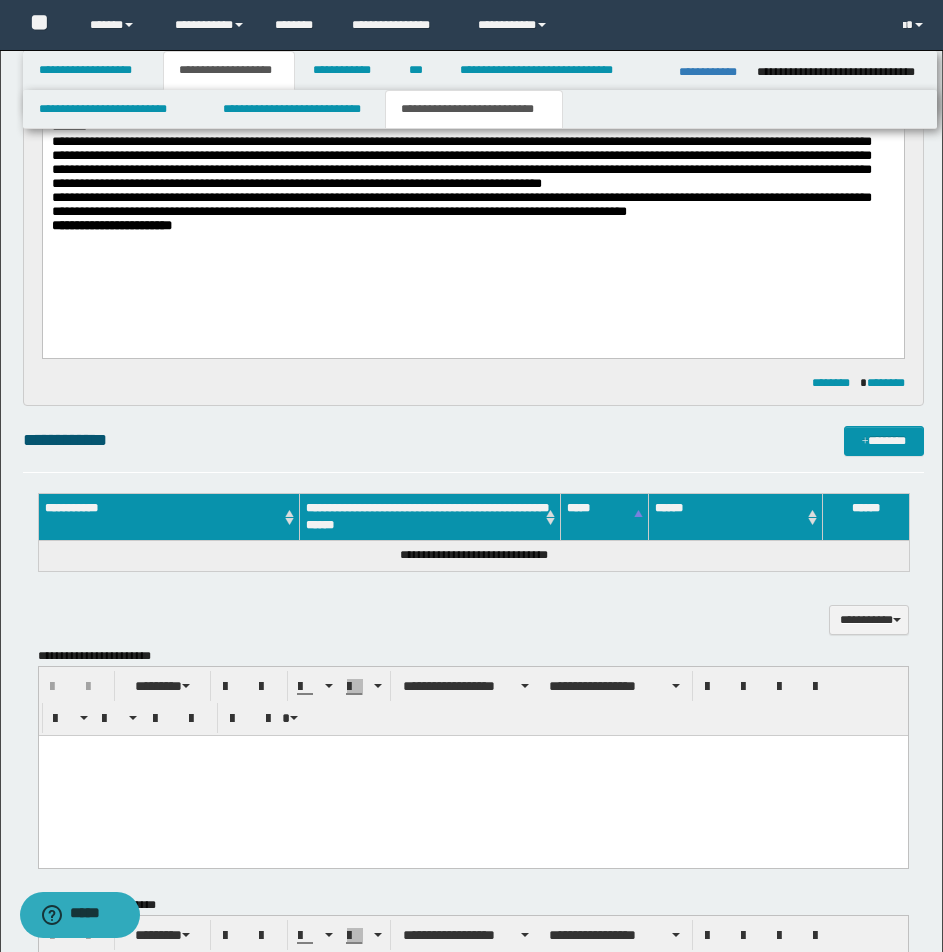 scroll, scrollTop: 453, scrollLeft: 0, axis: vertical 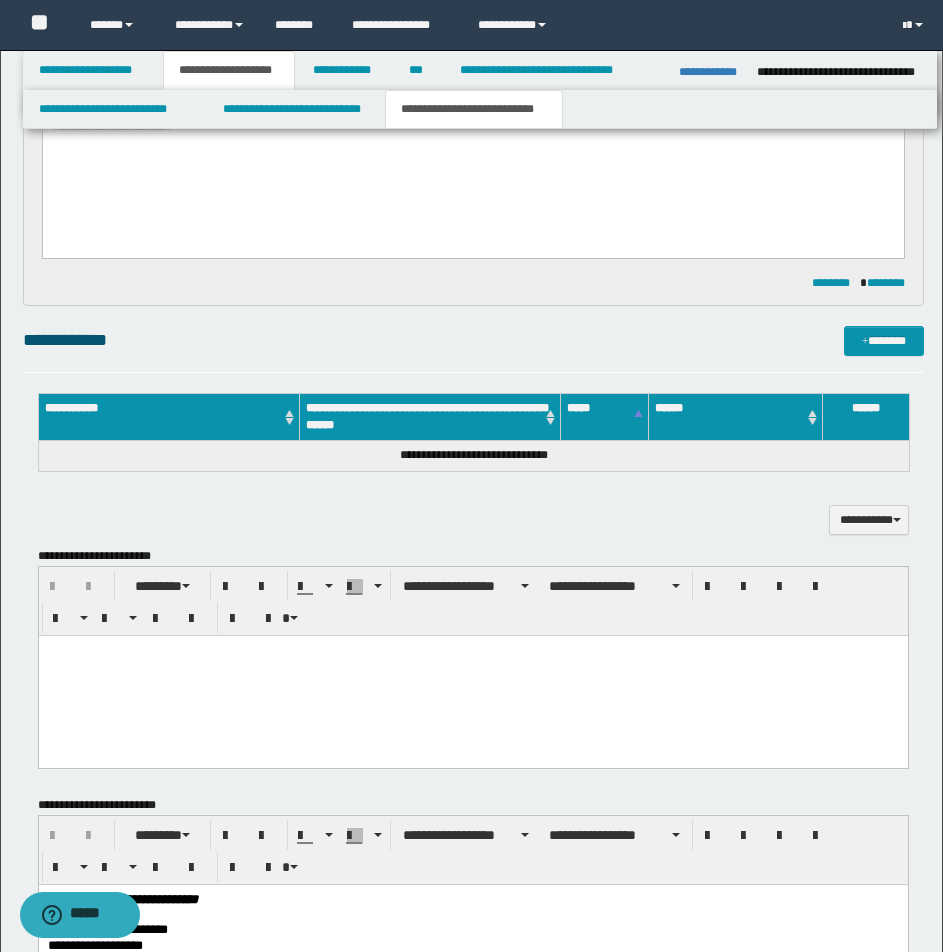 click at bounding box center (472, 675) 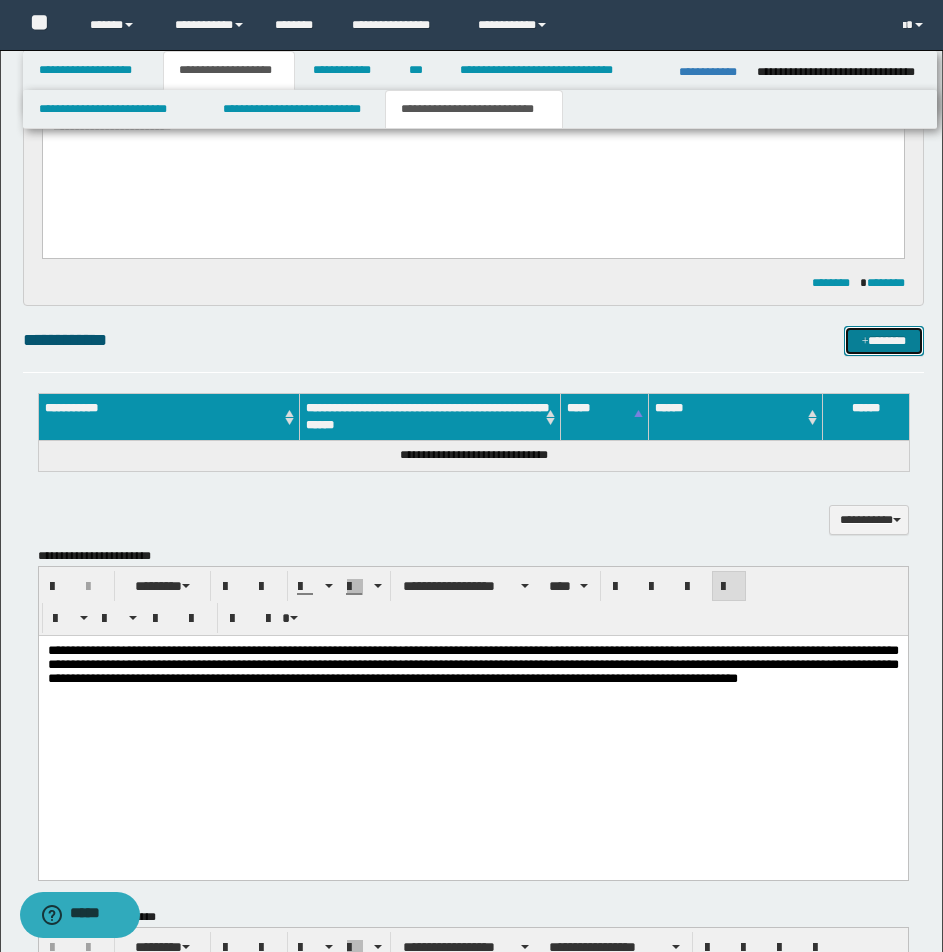 click on "*******" at bounding box center [884, 341] 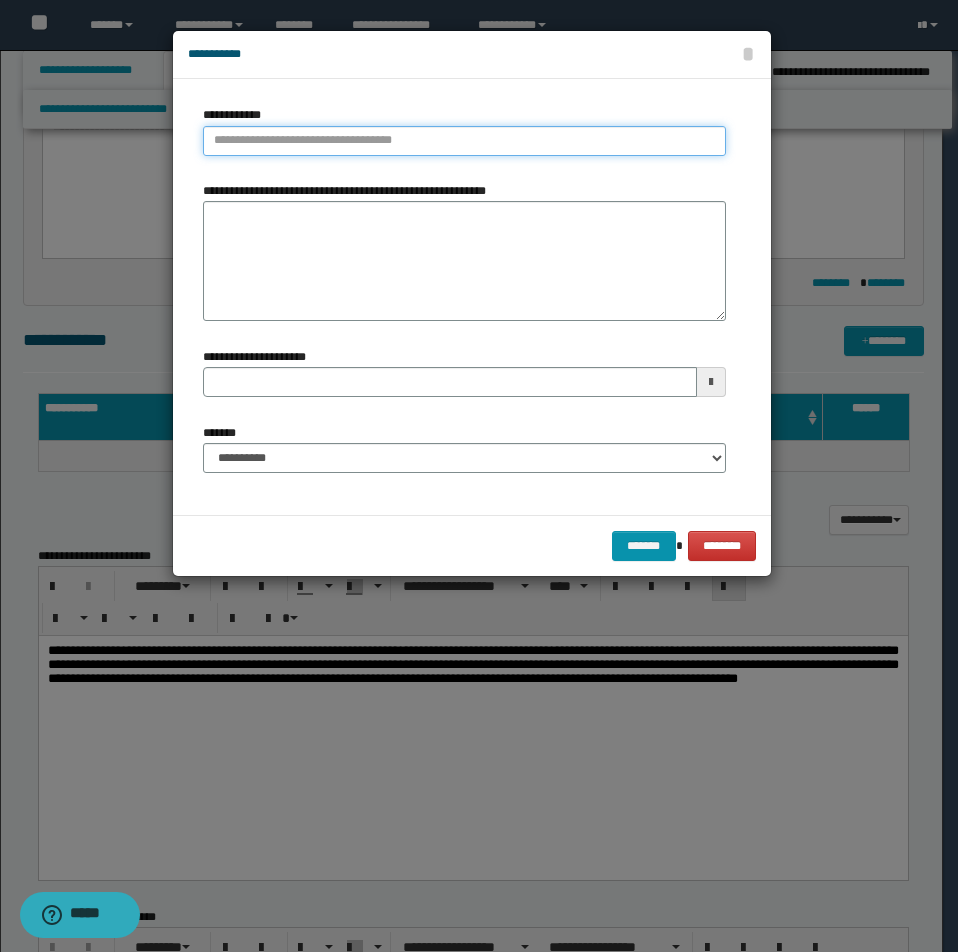 click on "**********" at bounding box center (464, 141) 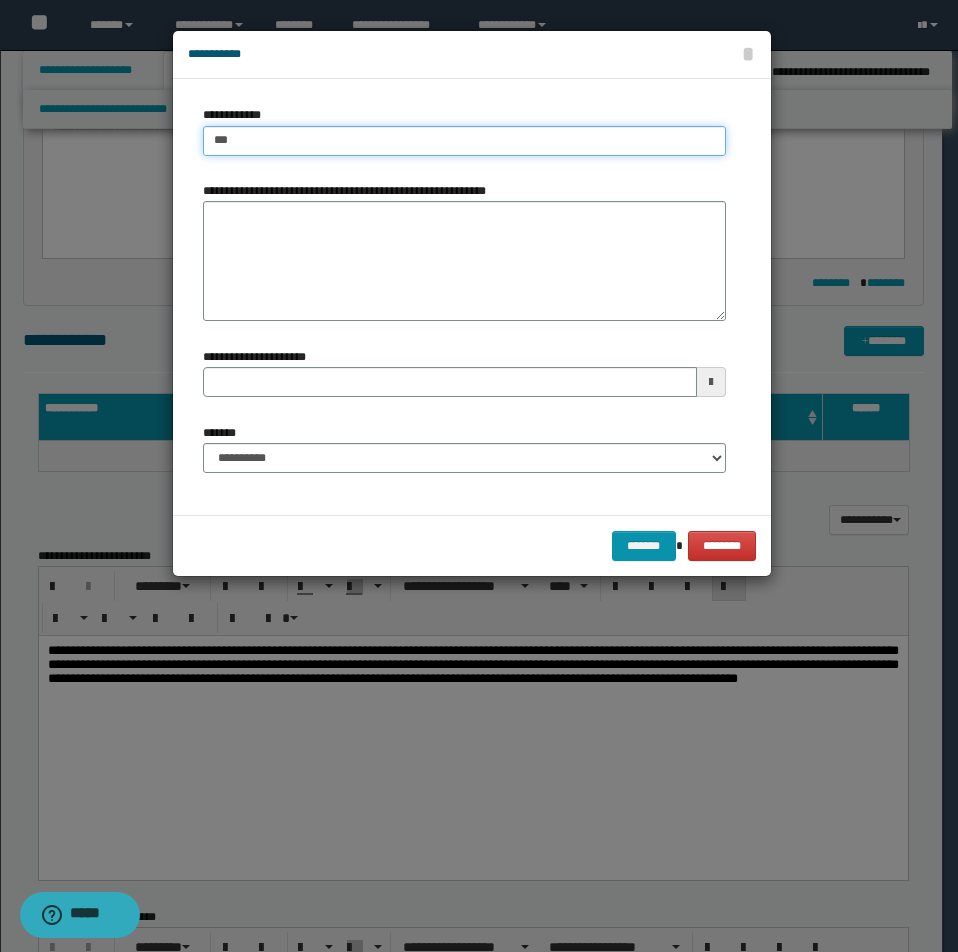 type on "****" 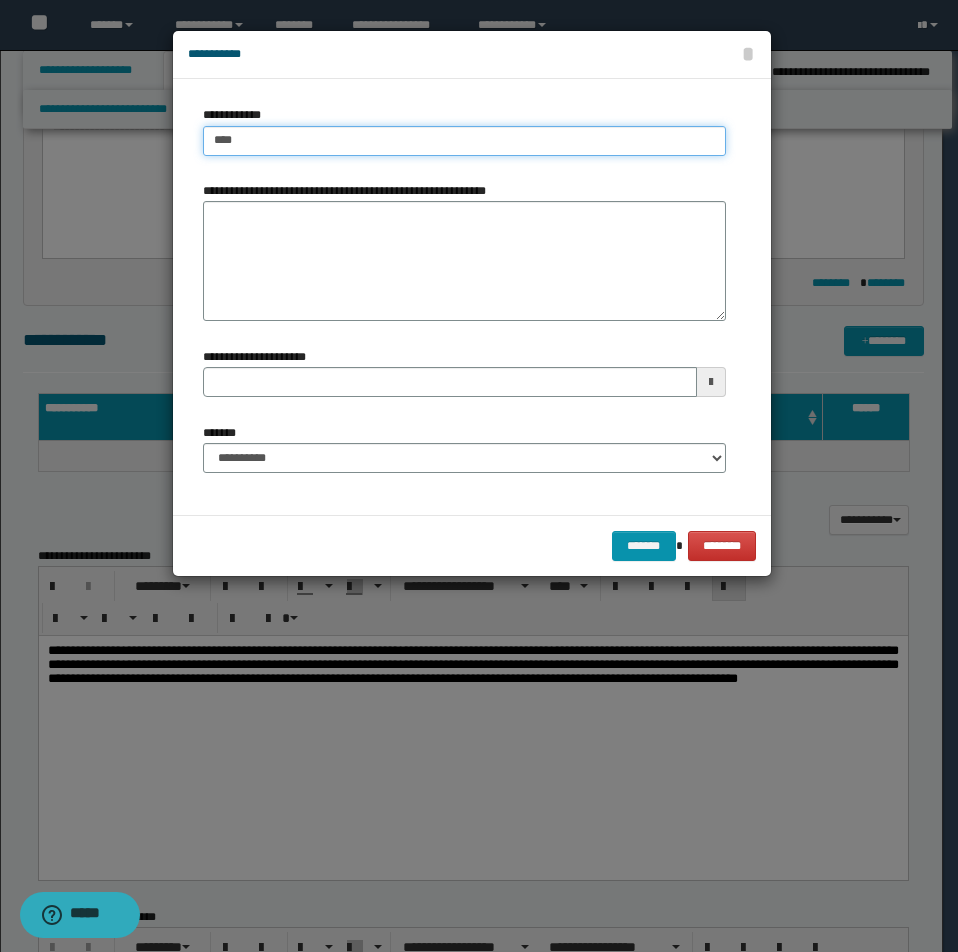 type on "****" 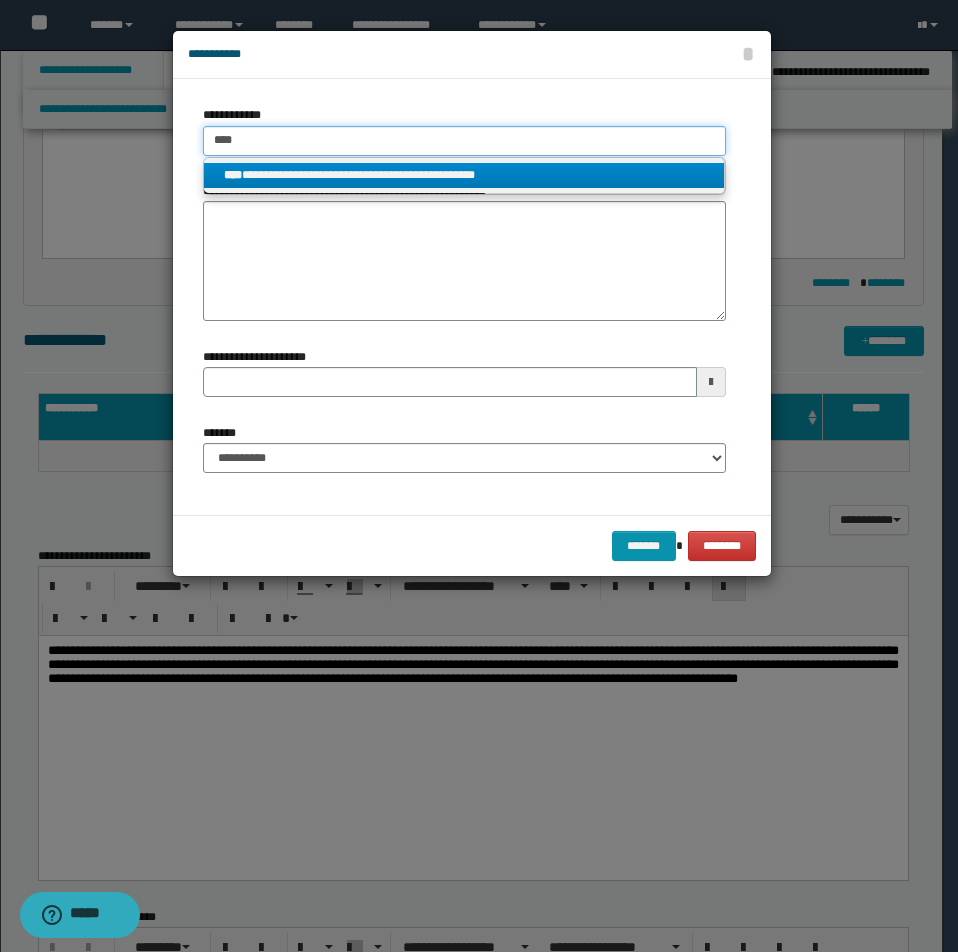 type on "****" 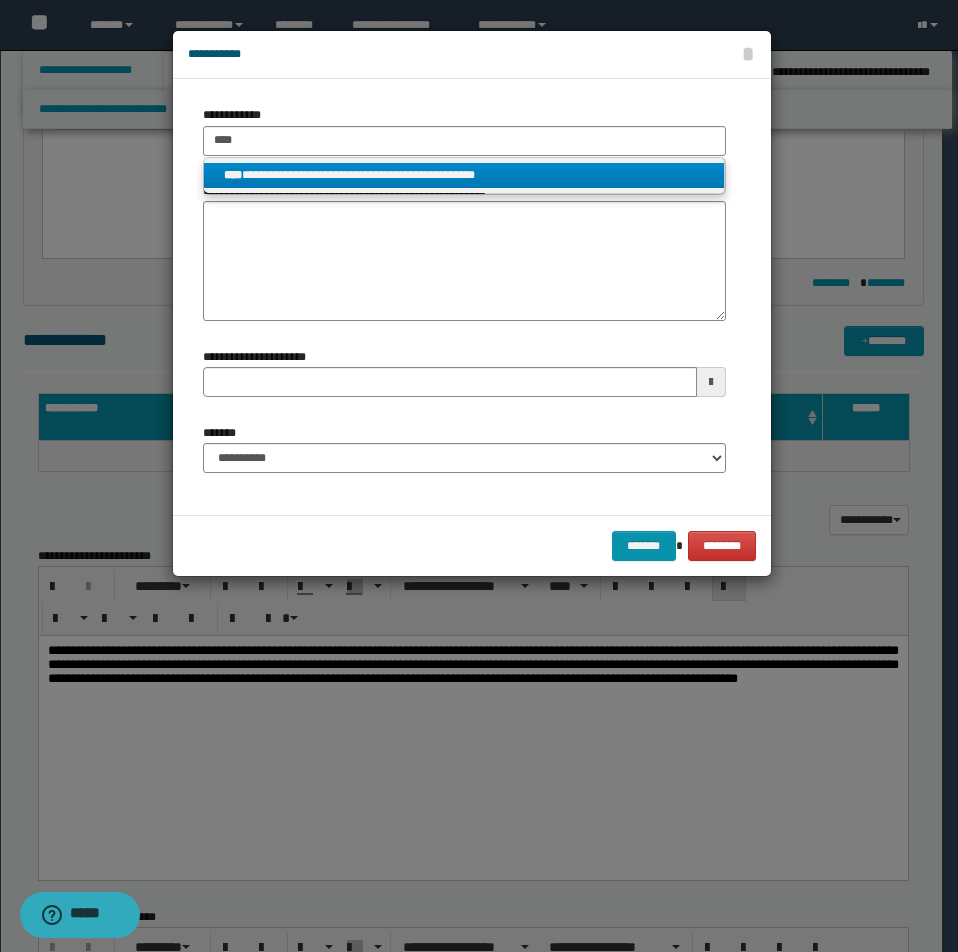 click on "**********" at bounding box center [464, 175] 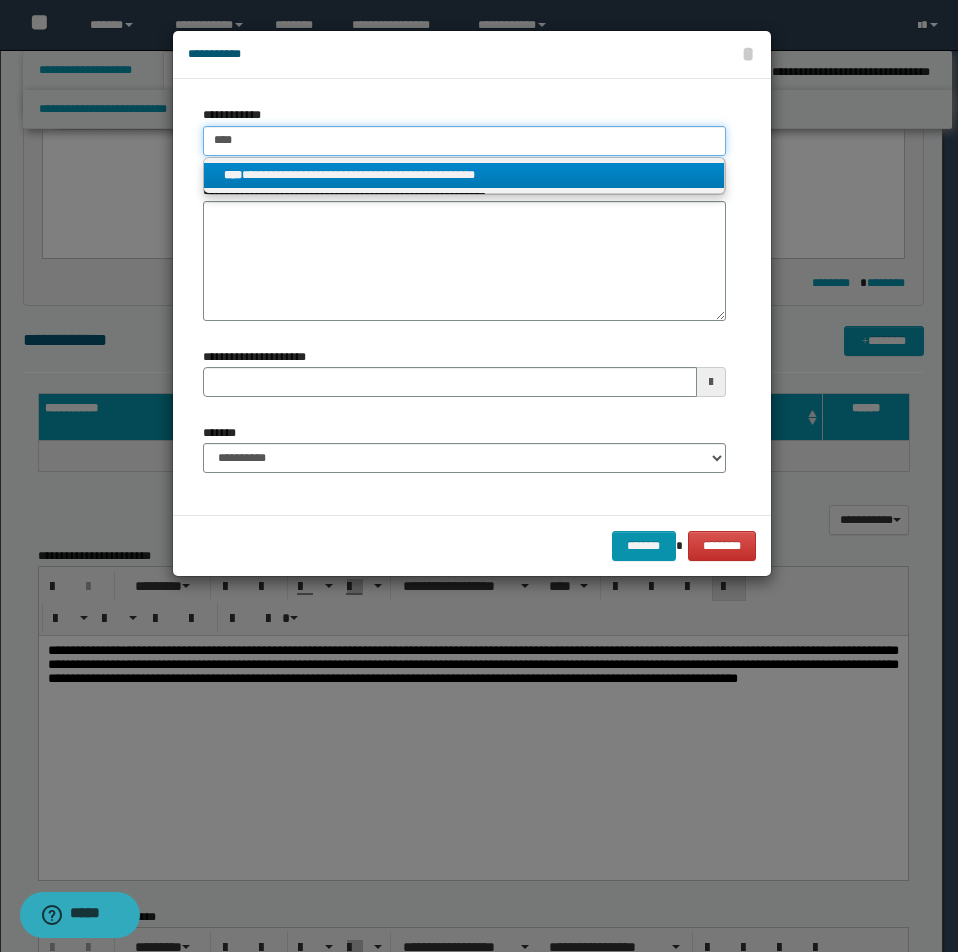 type 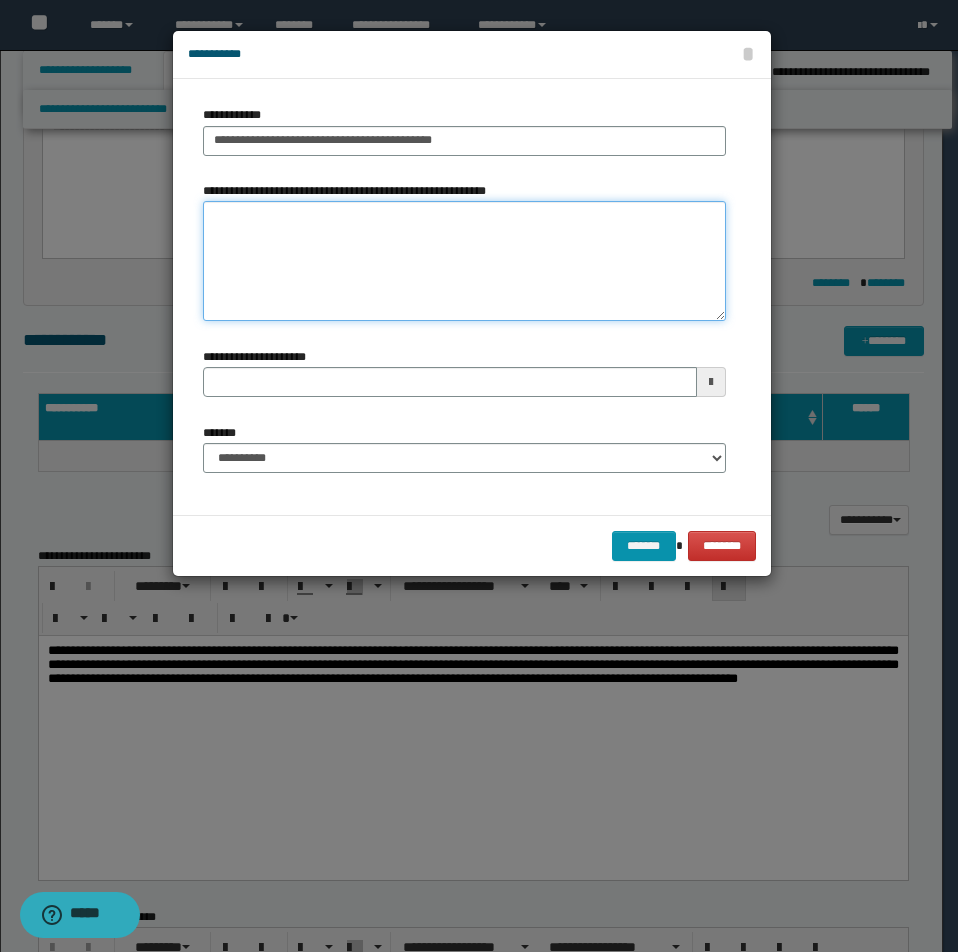 click on "**********" at bounding box center (464, 261) 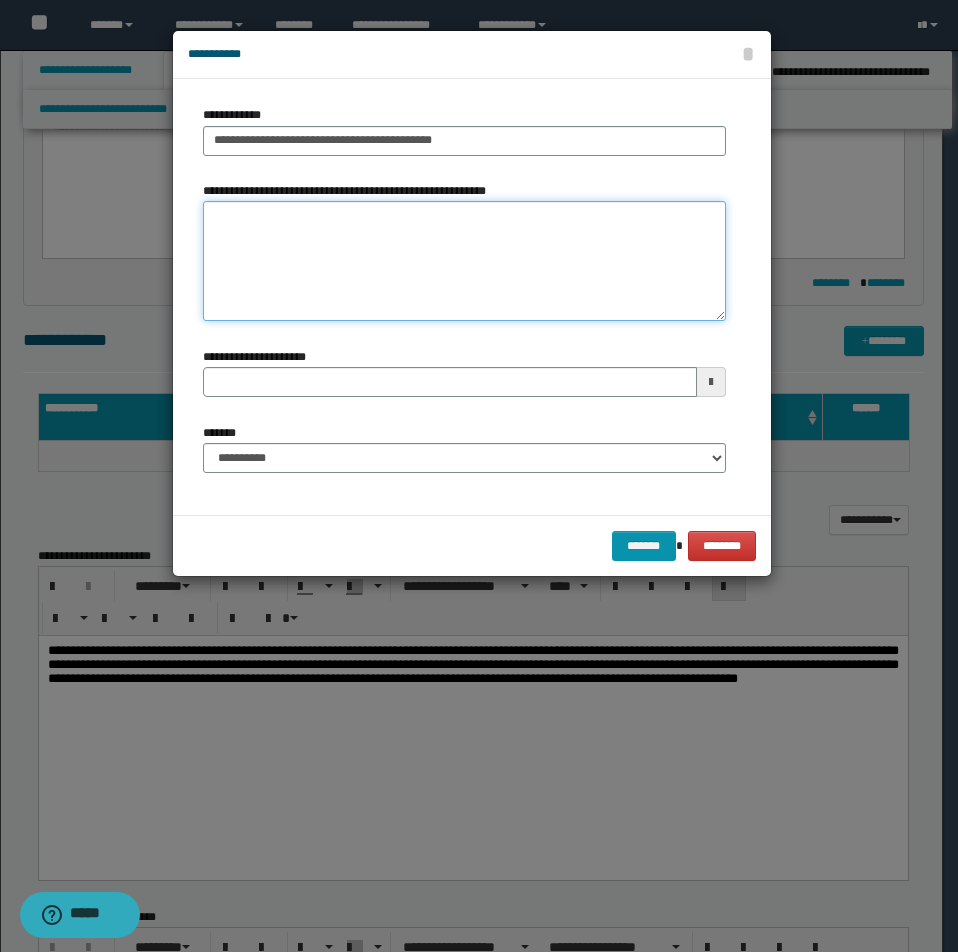 paste on "**********" 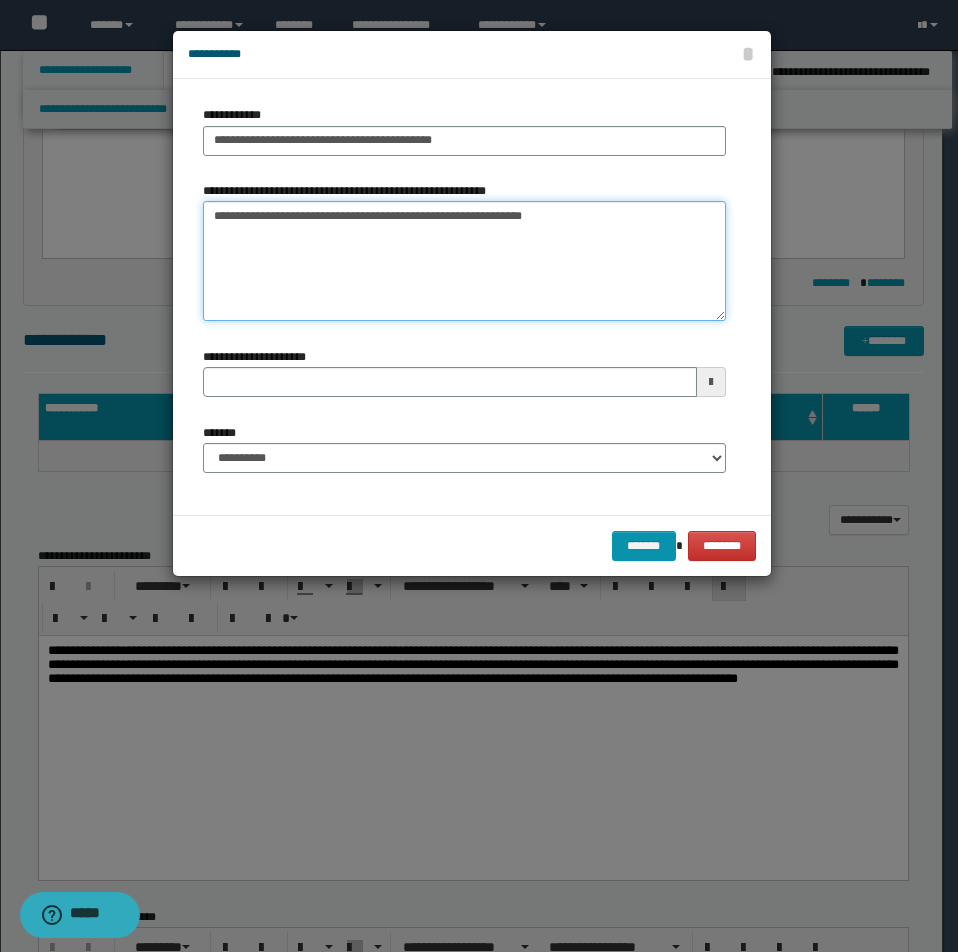 type 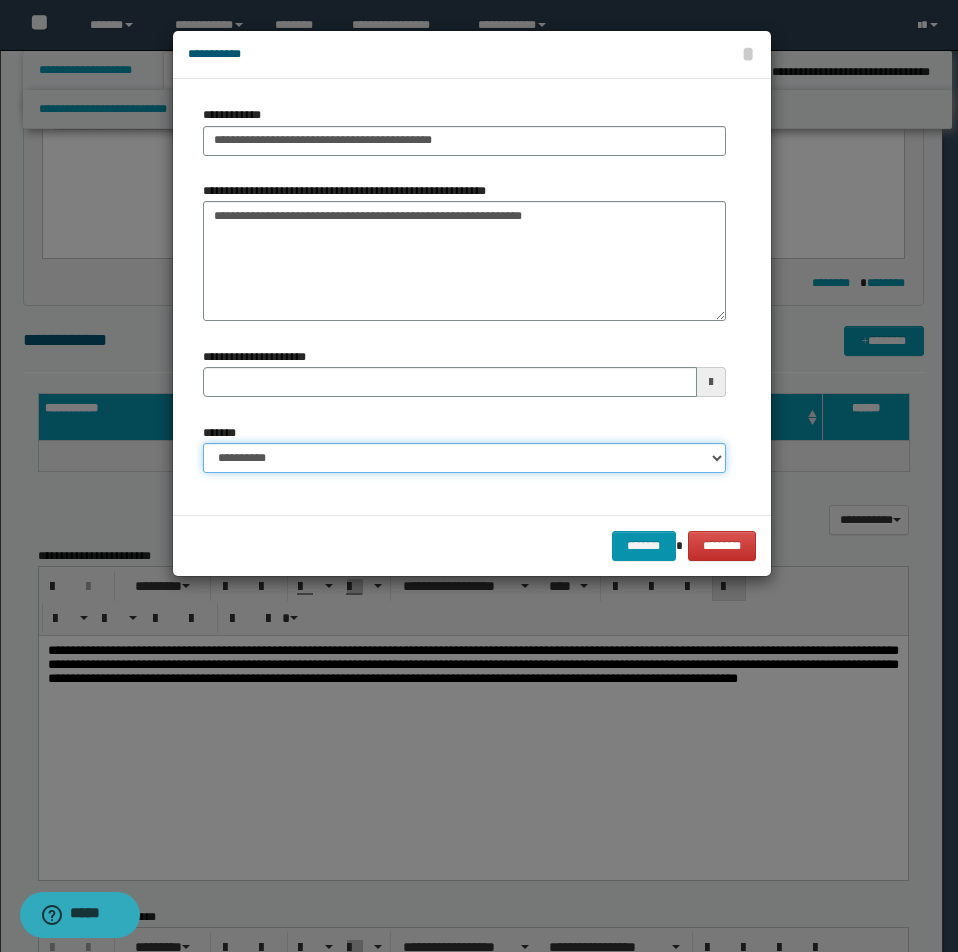 click on "**********" at bounding box center (464, 458) 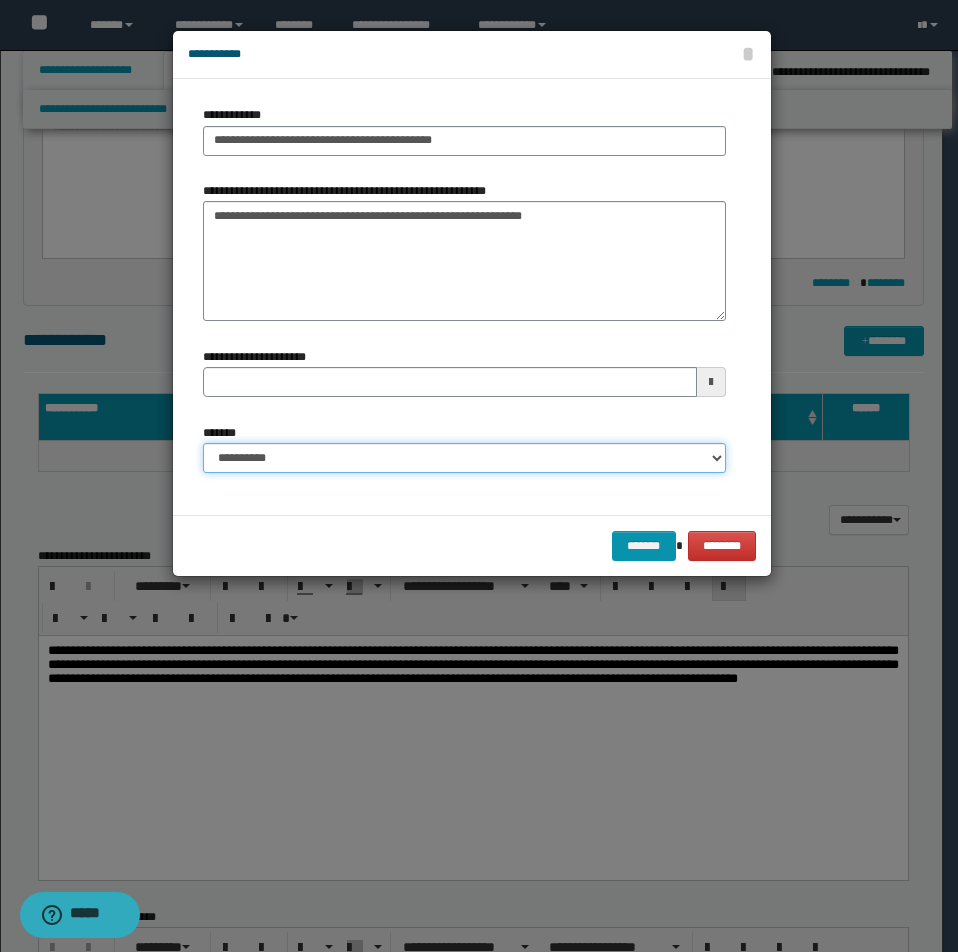 select on "*" 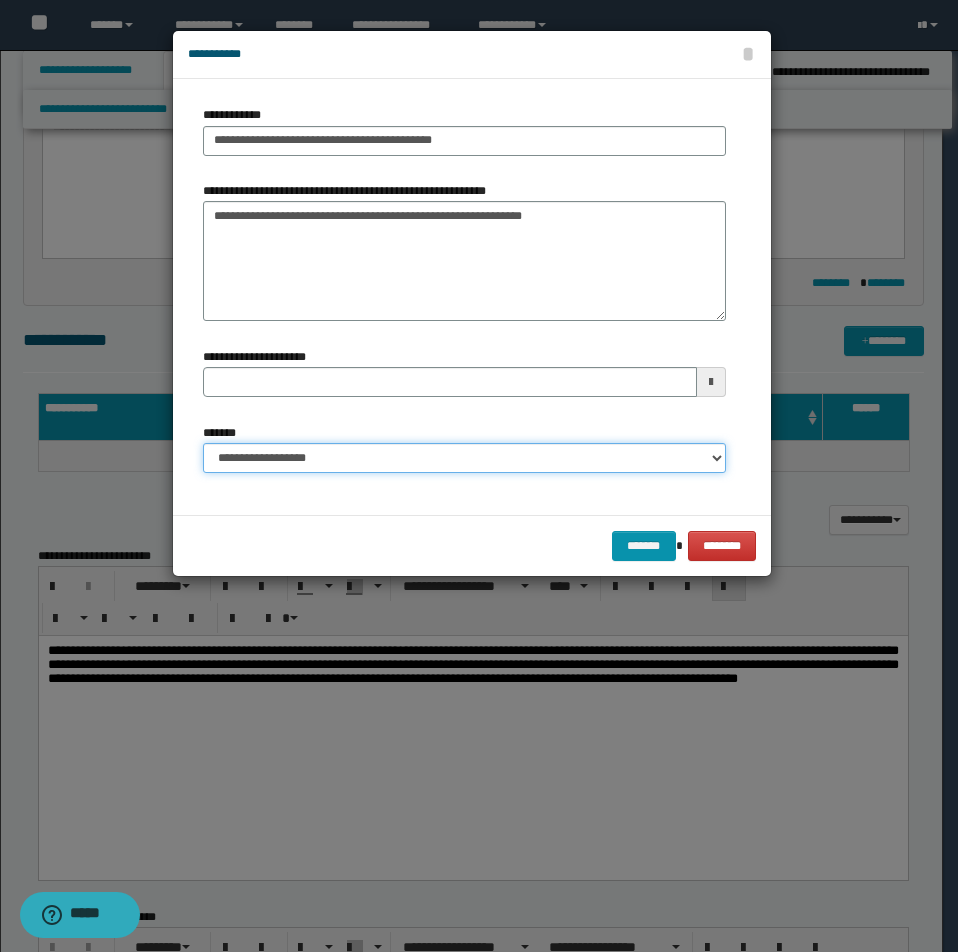 click on "**********" at bounding box center (464, 458) 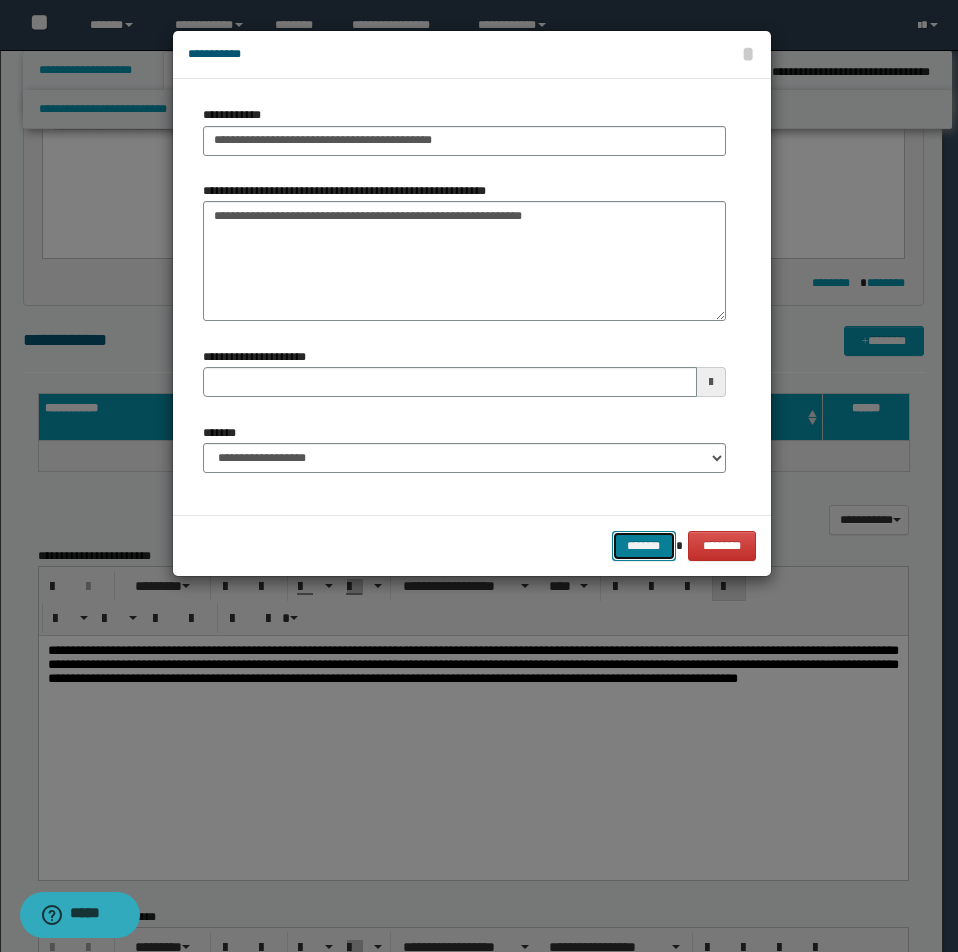 click on "*******" at bounding box center [644, 546] 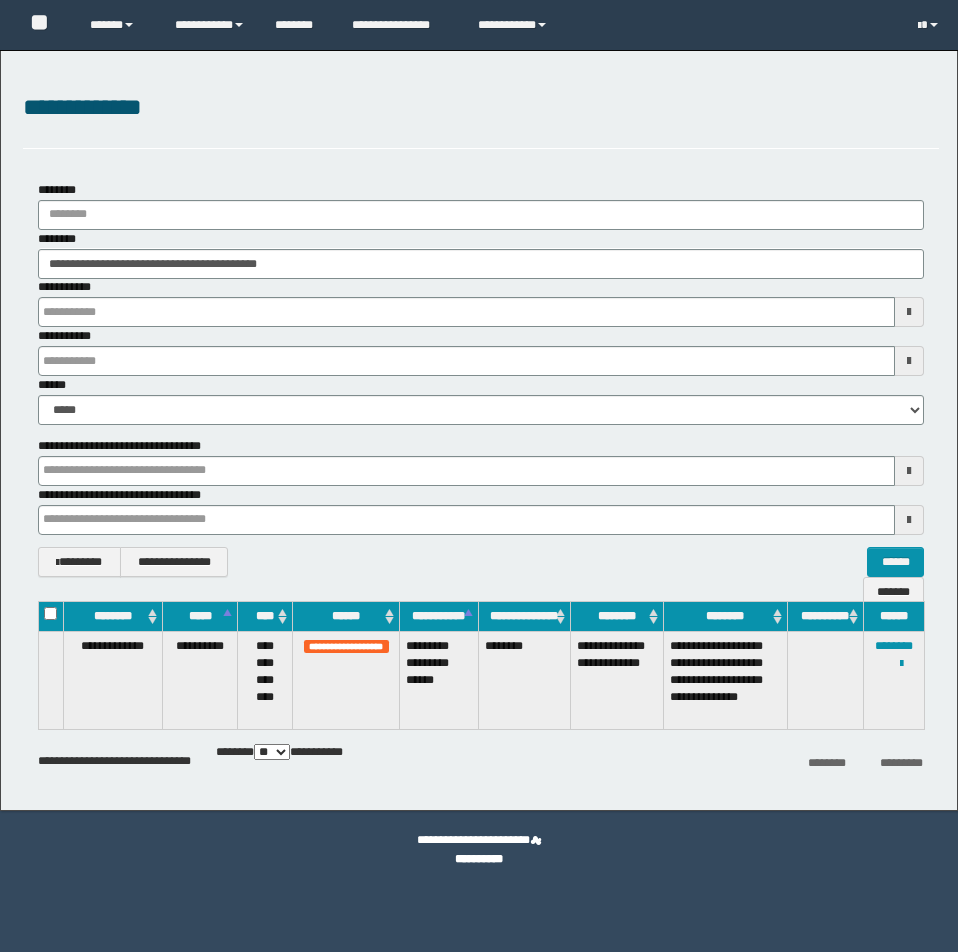 scroll, scrollTop: 0, scrollLeft: 0, axis: both 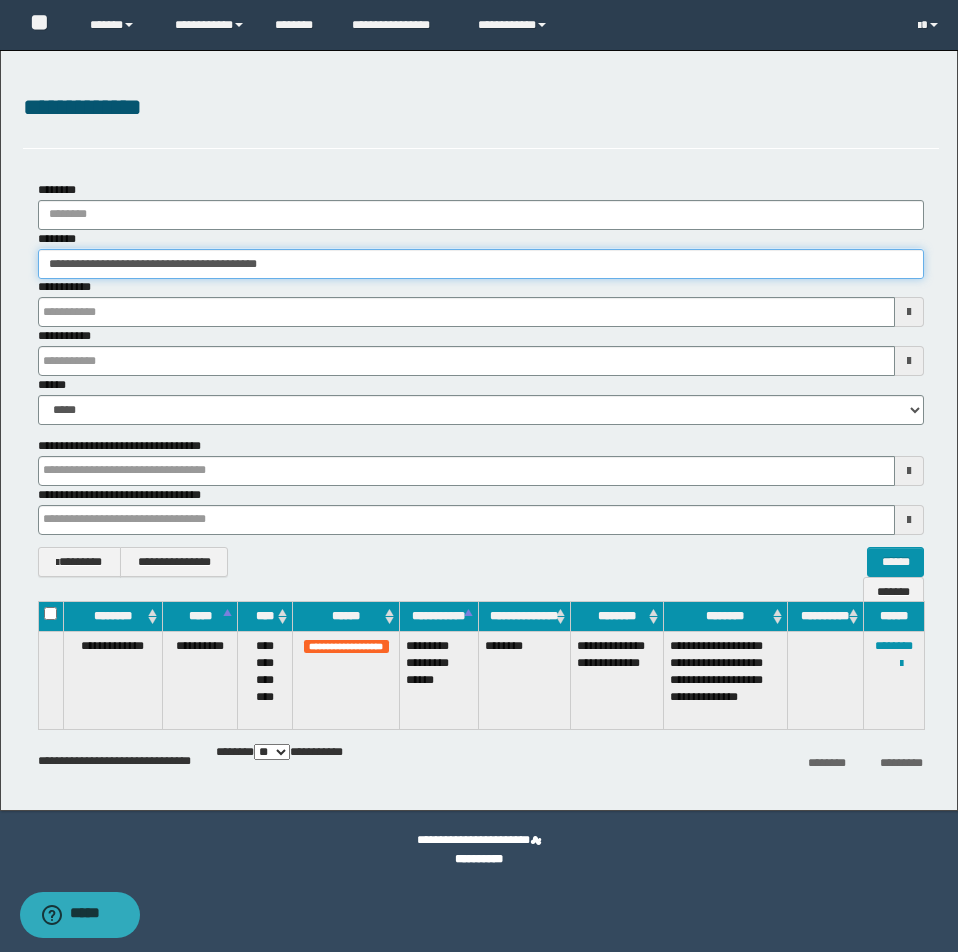 click on "**********" at bounding box center (481, 264) 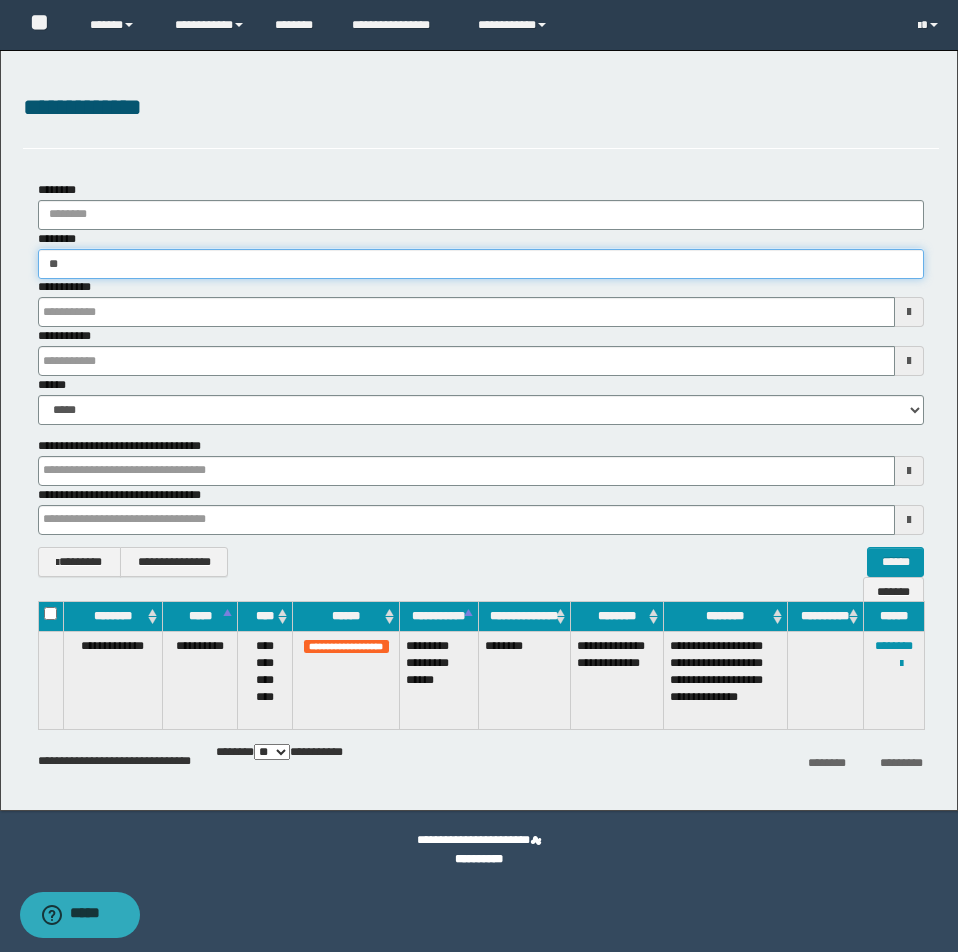 type on "*" 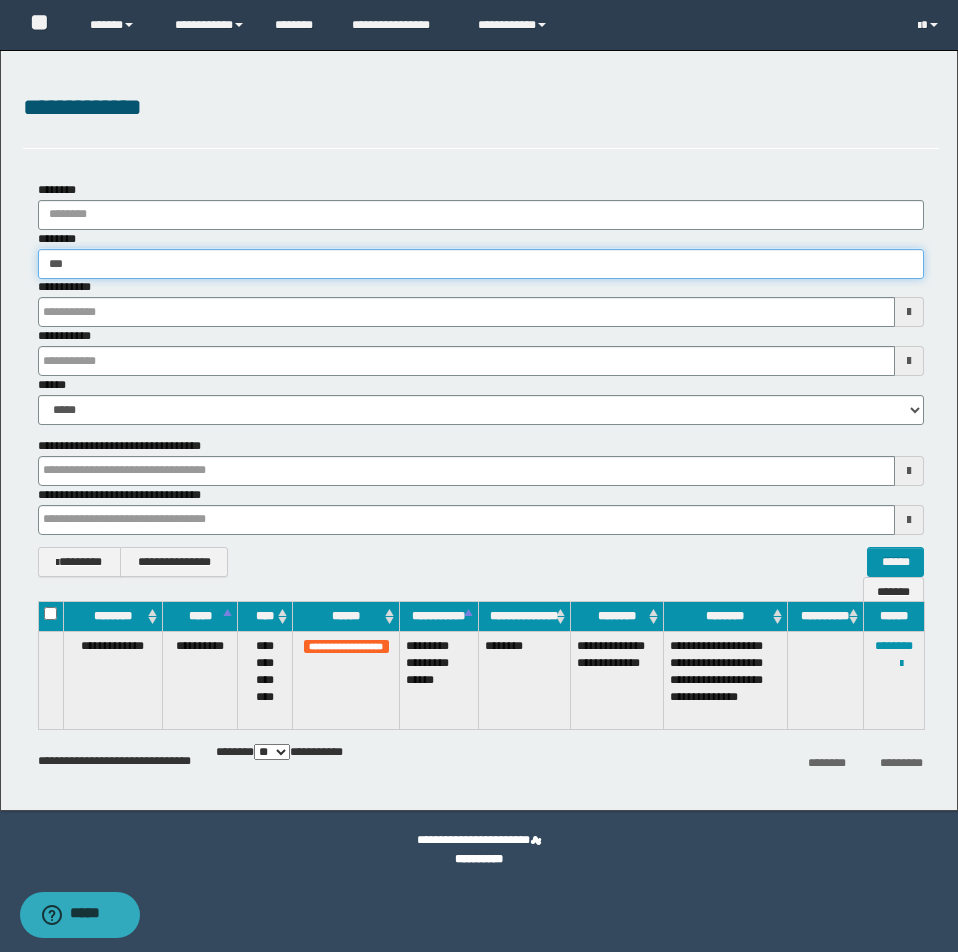 type on "***" 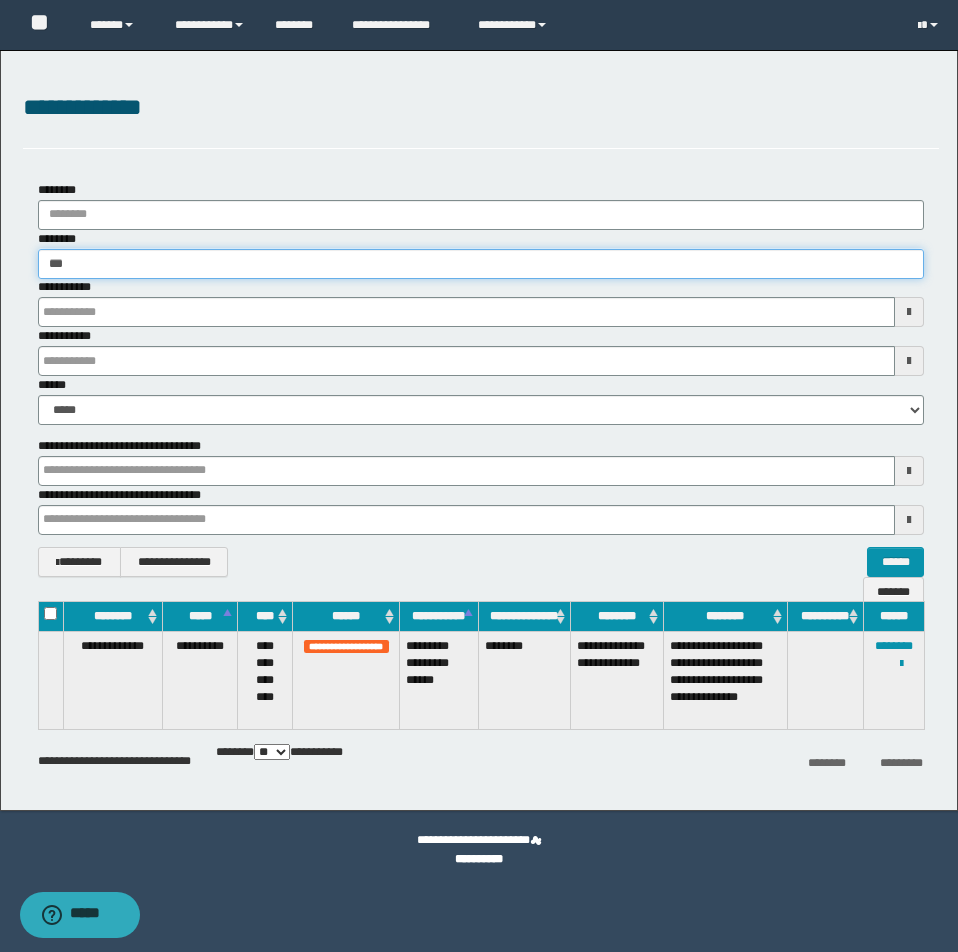 type 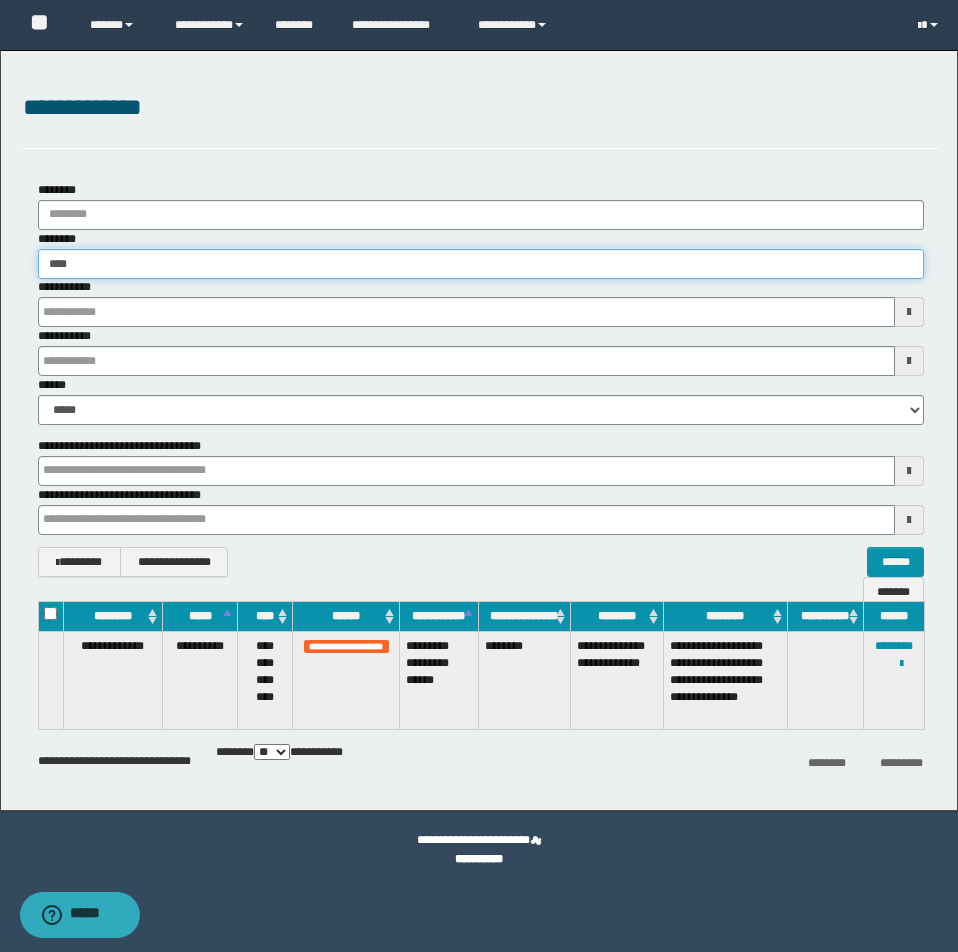 type on "*****" 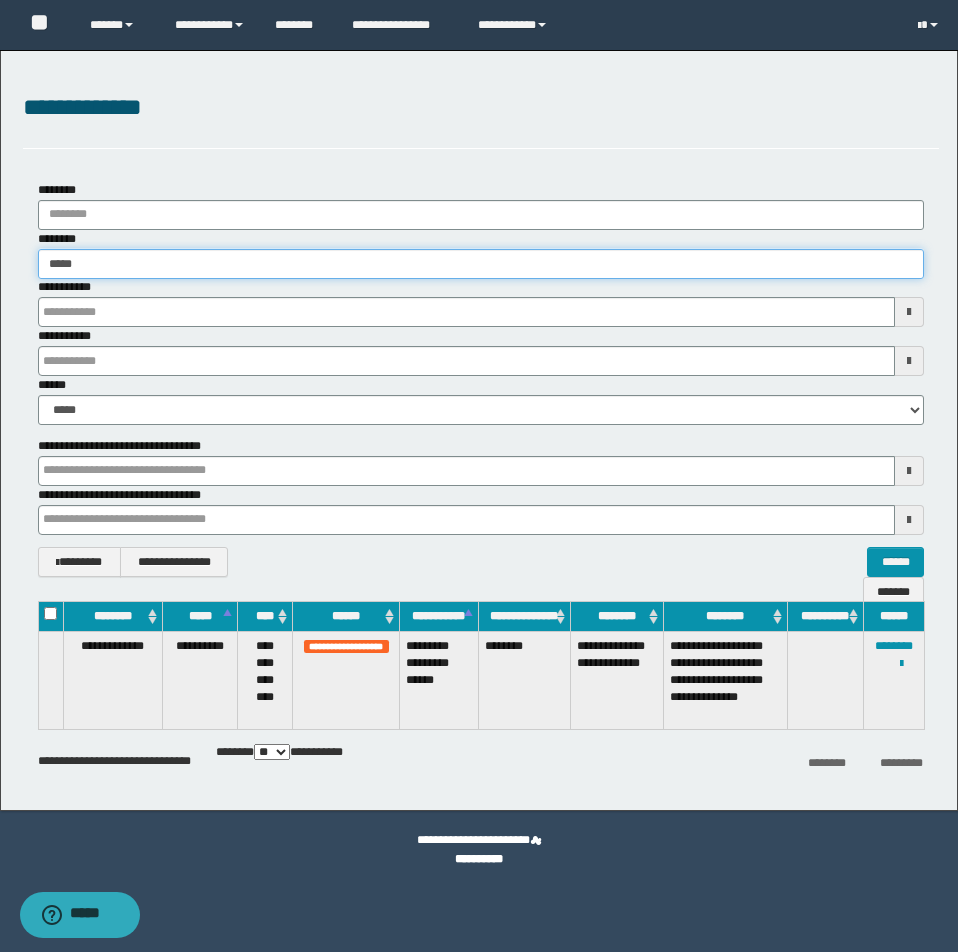 type on "*****" 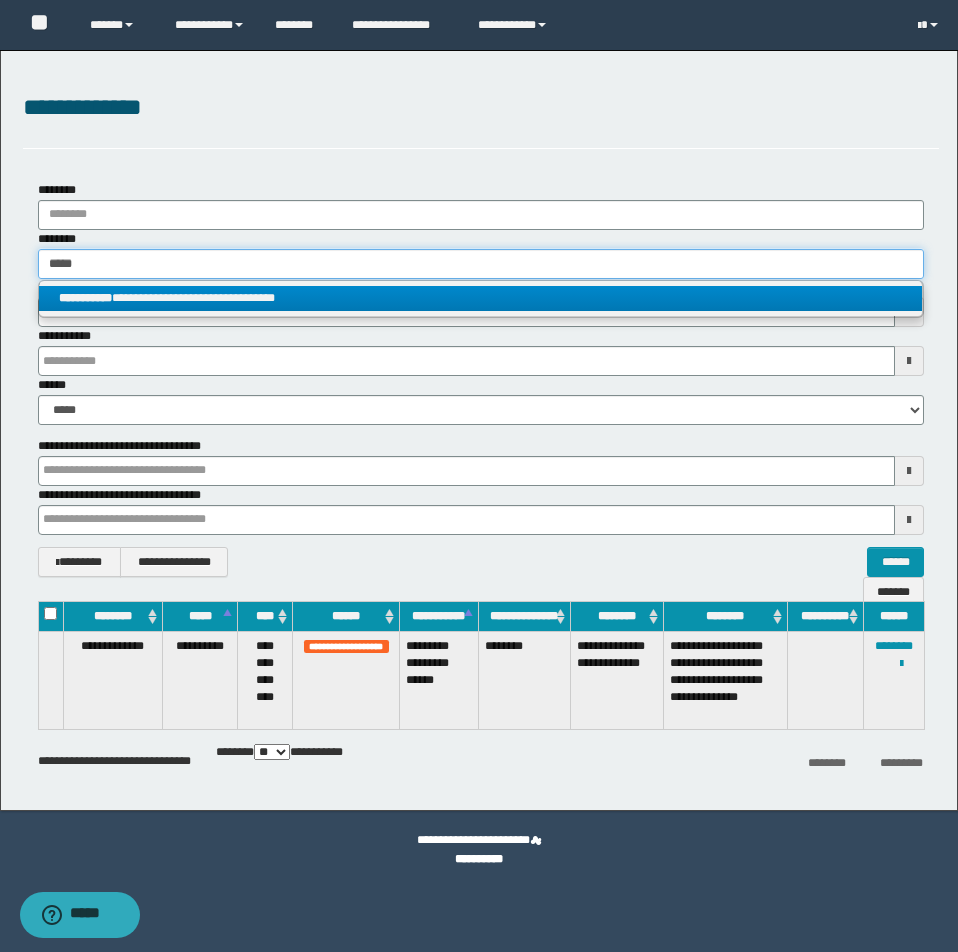 type on "*****" 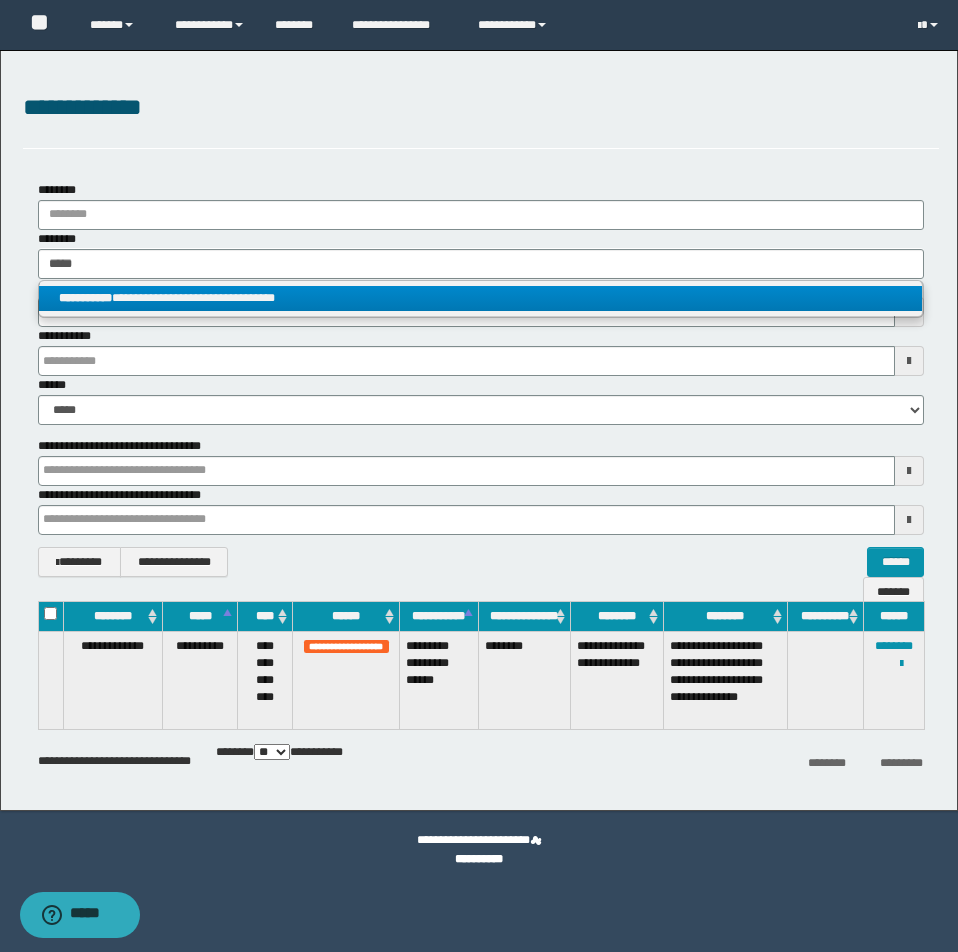 click on "**********" at bounding box center [480, 298] 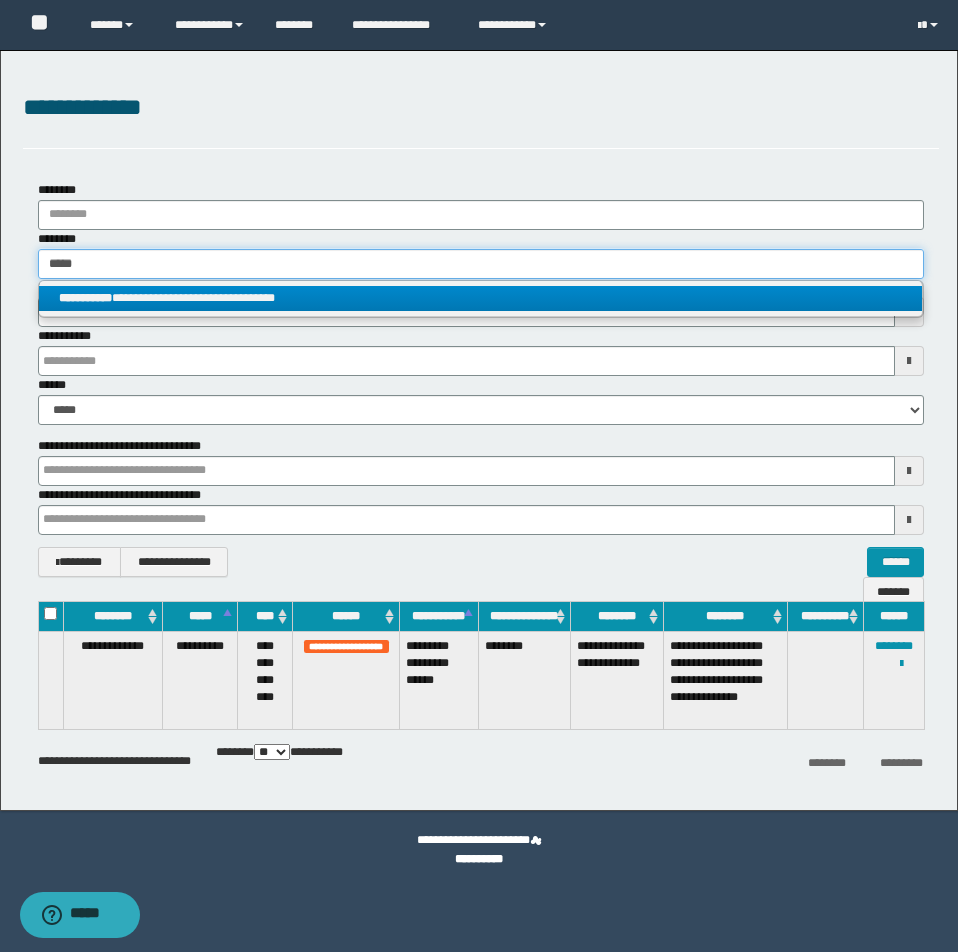 type 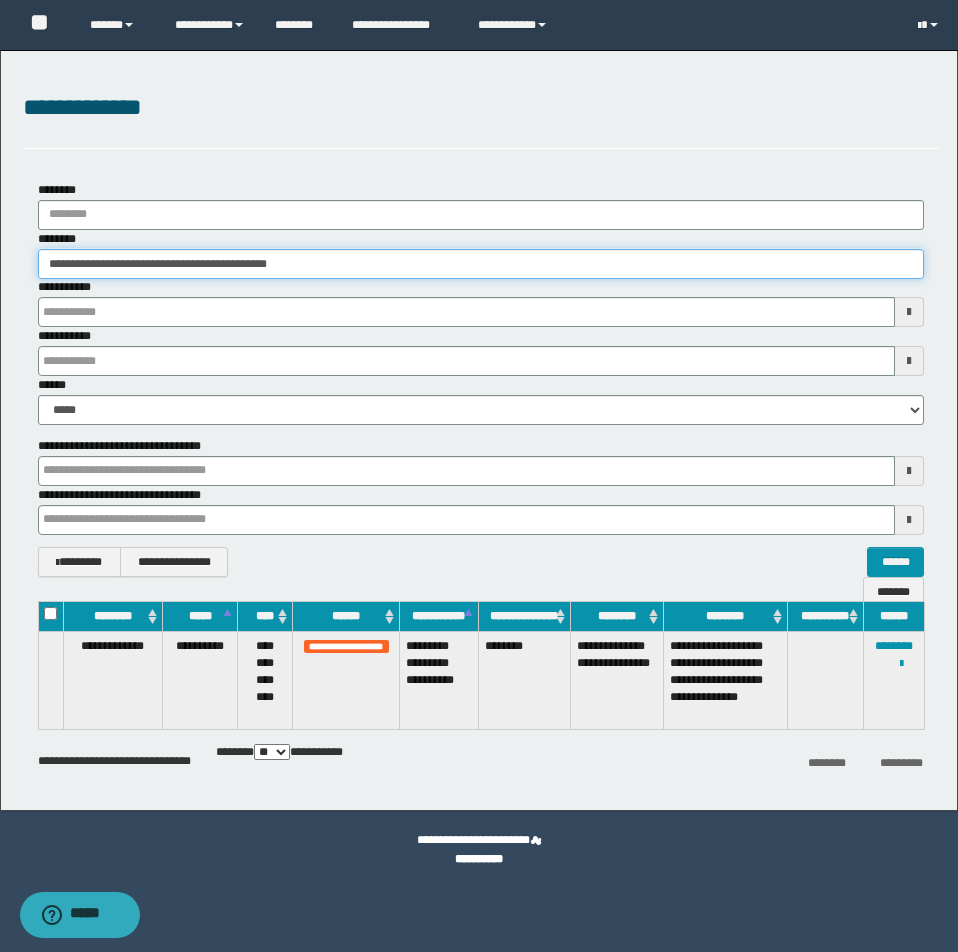 drag, startPoint x: 44, startPoint y: 263, endPoint x: 546, endPoint y: 263, distance: 502 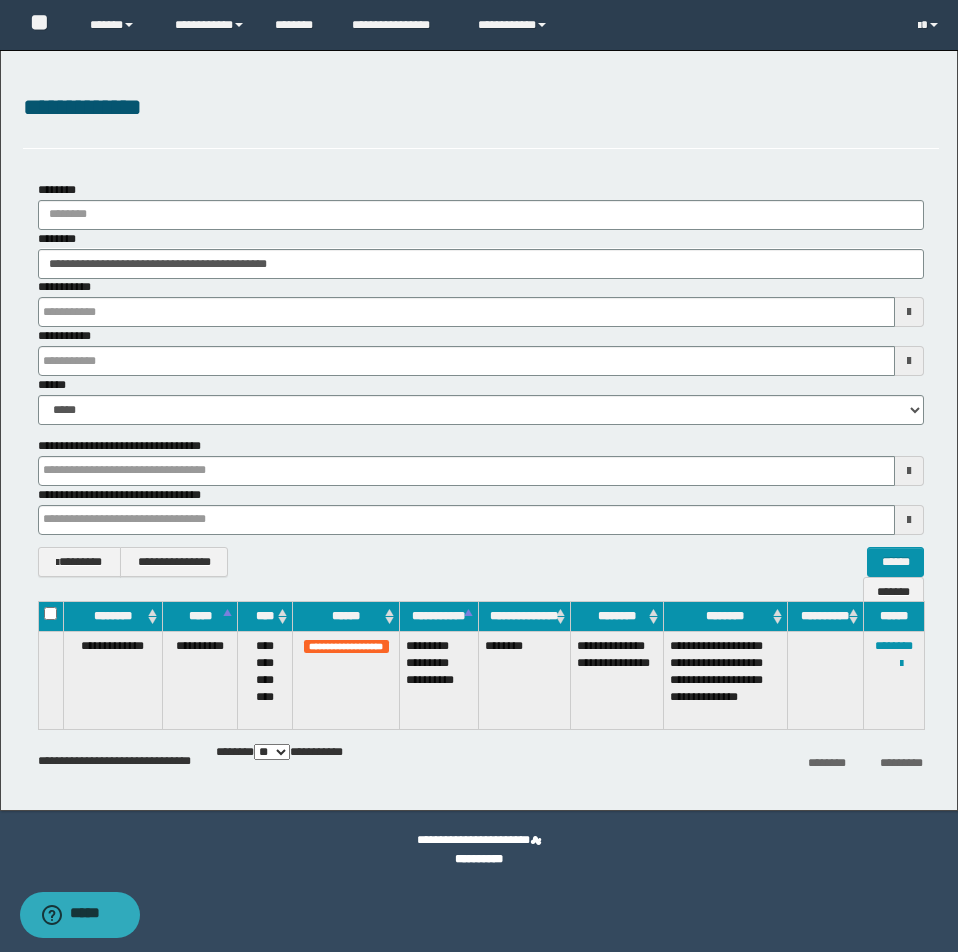 click at bounding box center (0, 0) 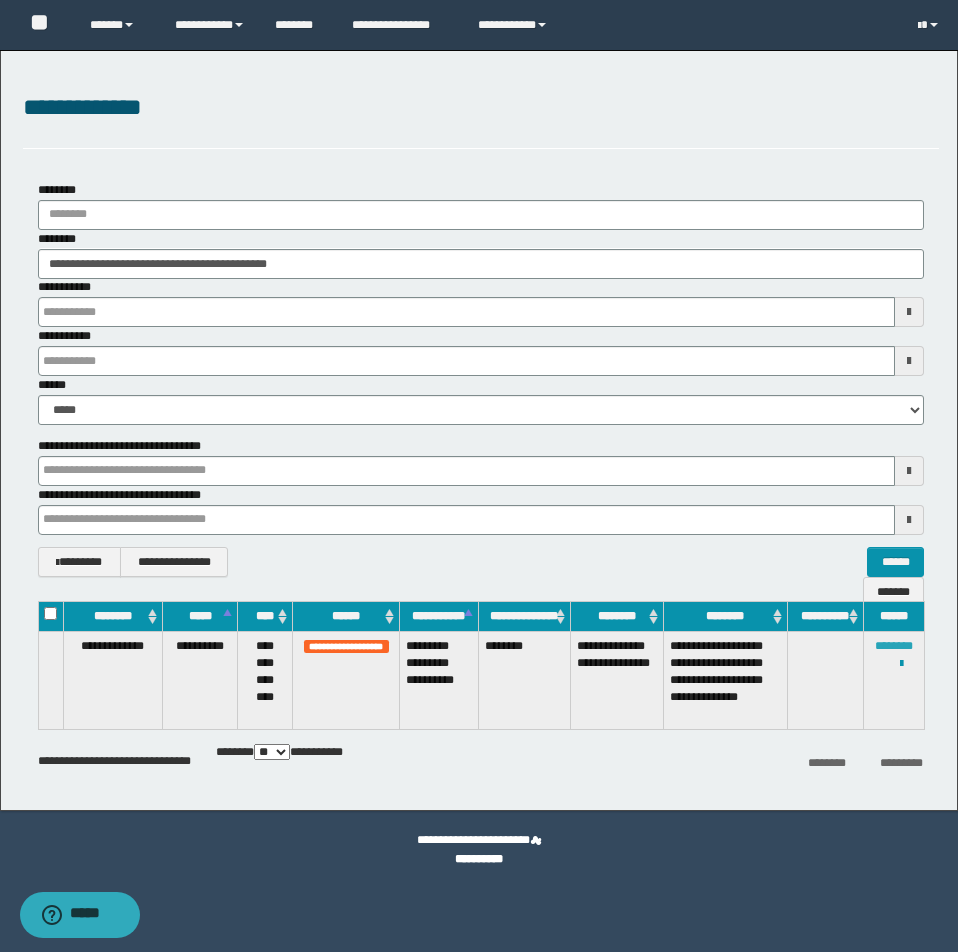click on "********" at bounding box center (894, 646) 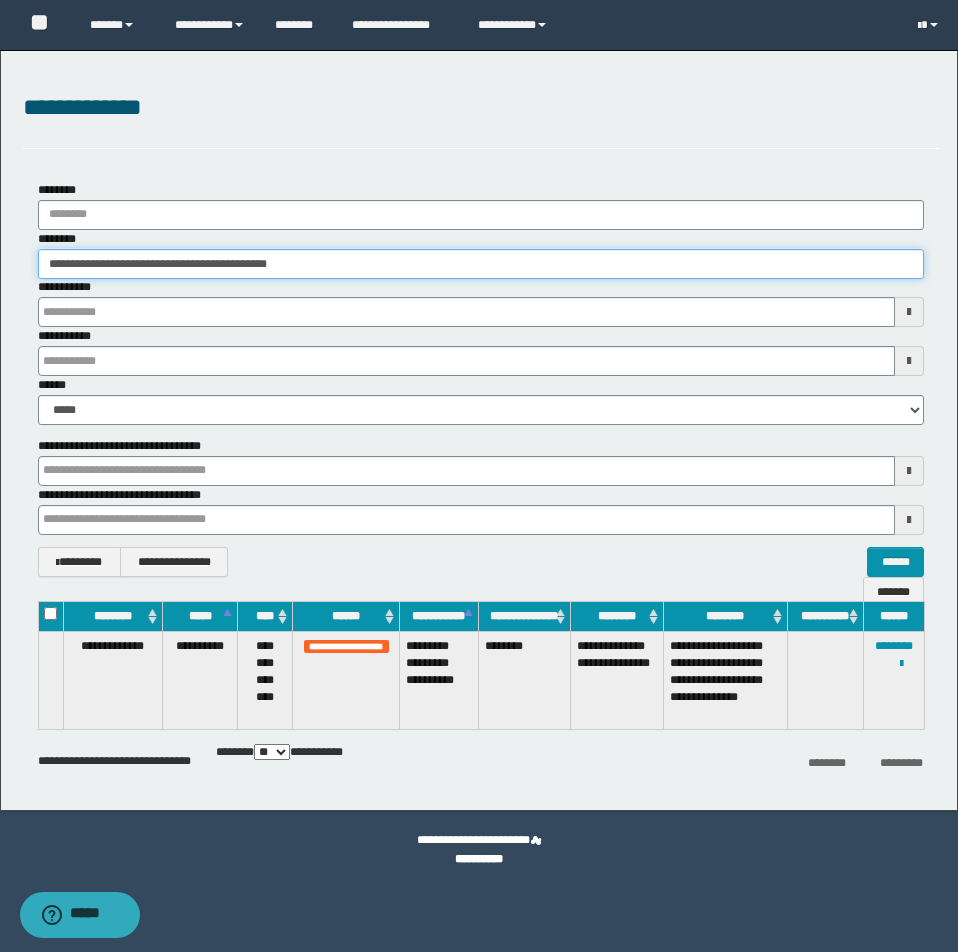 click on "**********" at bounding box center [481, 264] 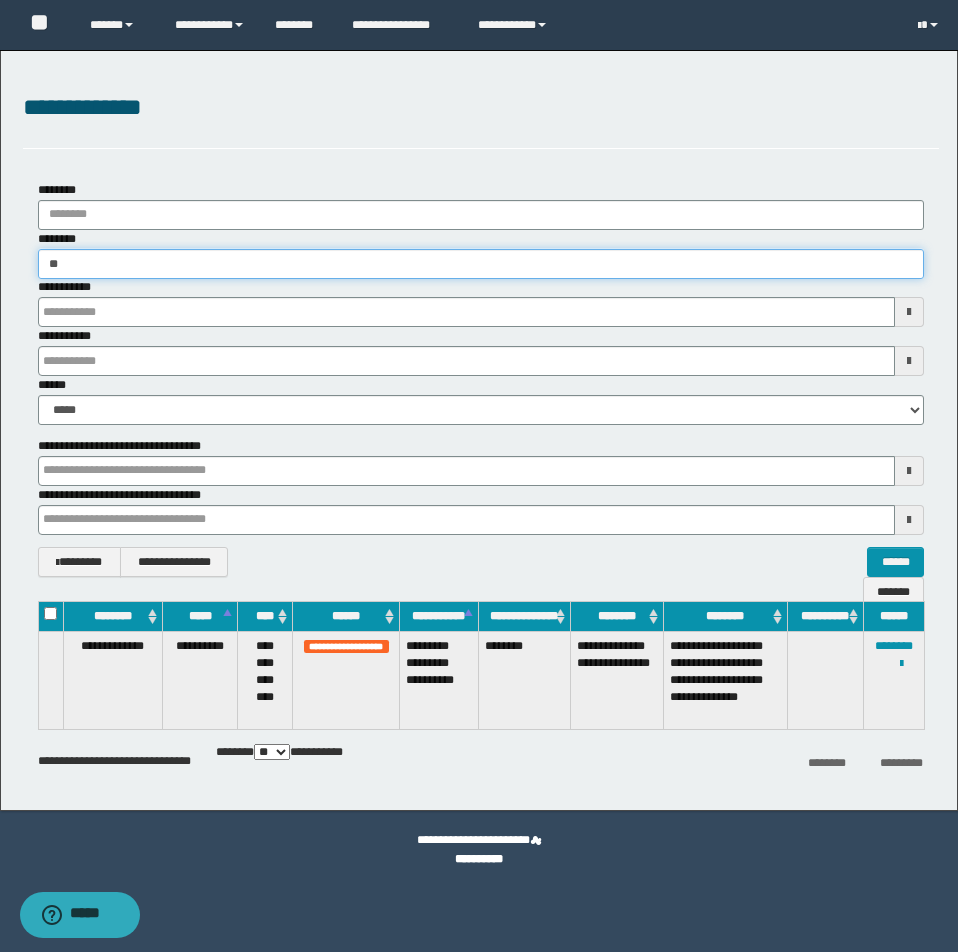 type on "*" 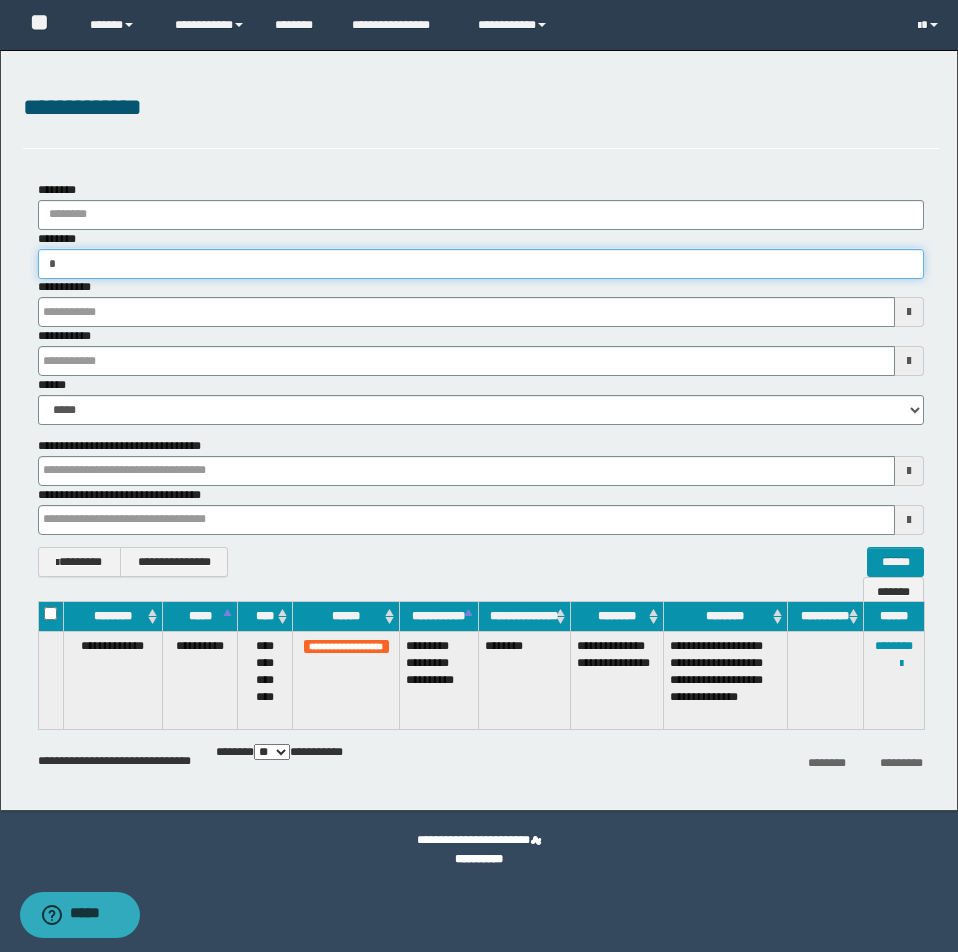 type on "**" 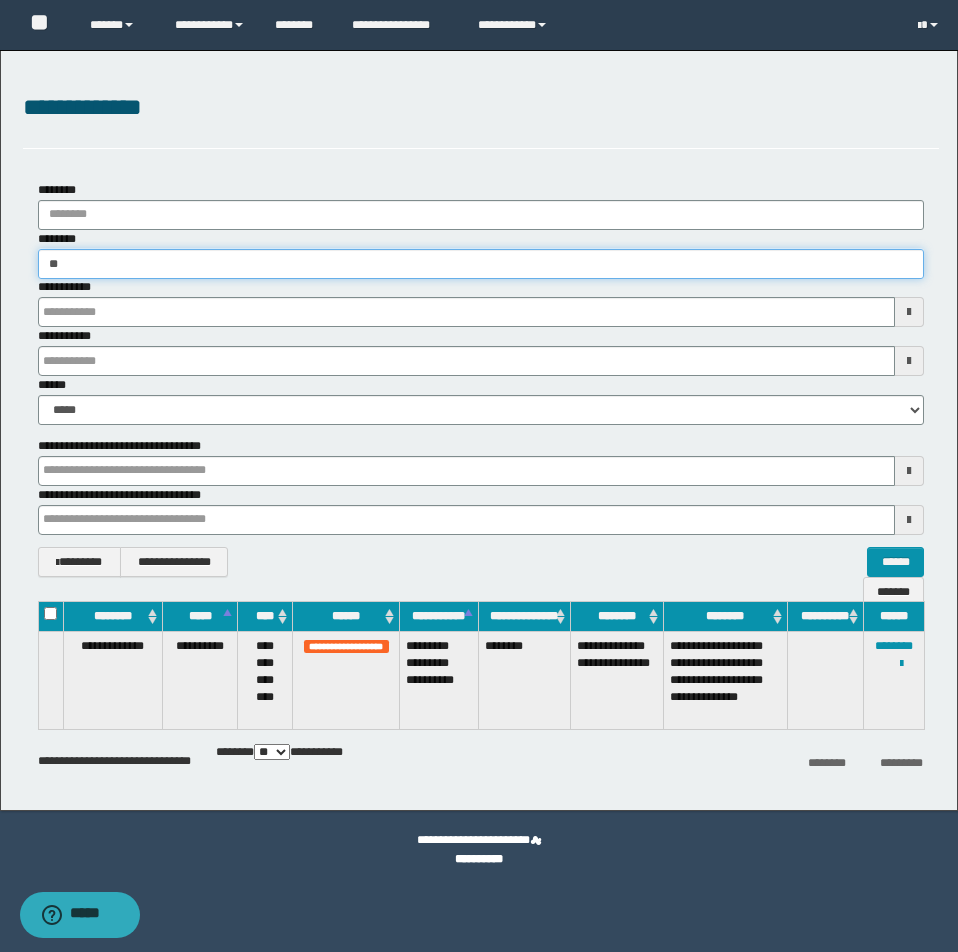 type on "**" 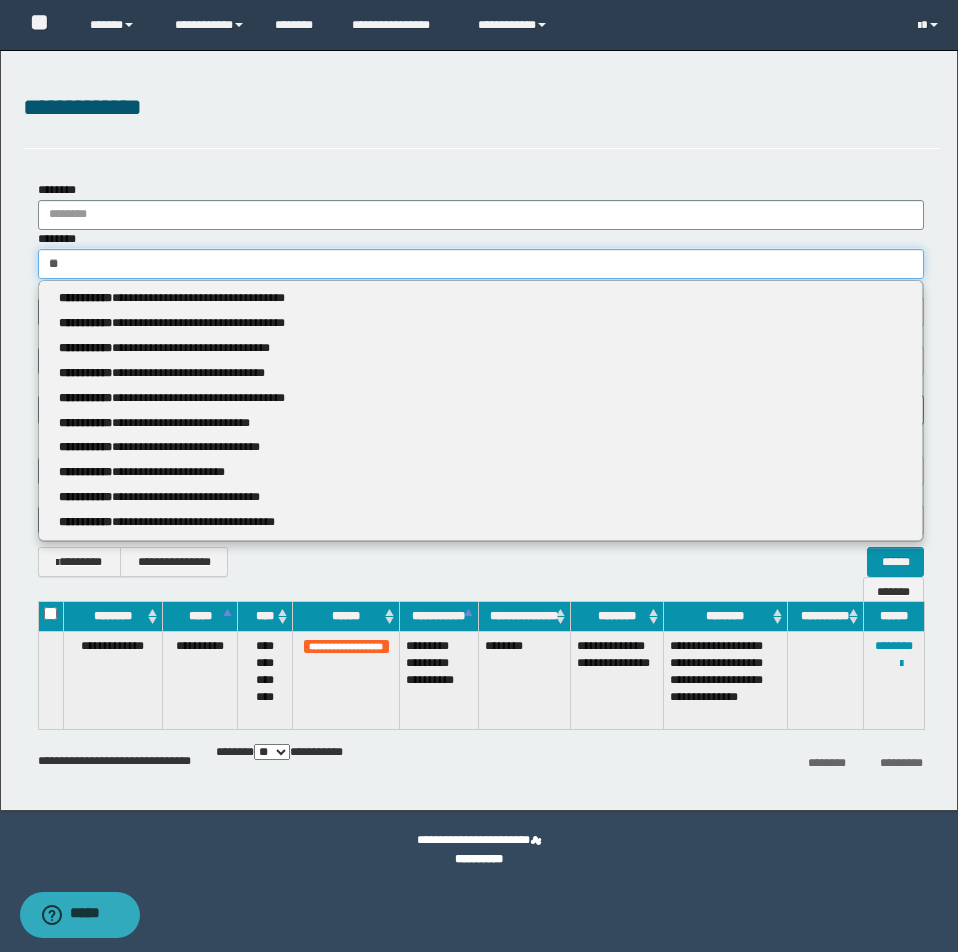 type 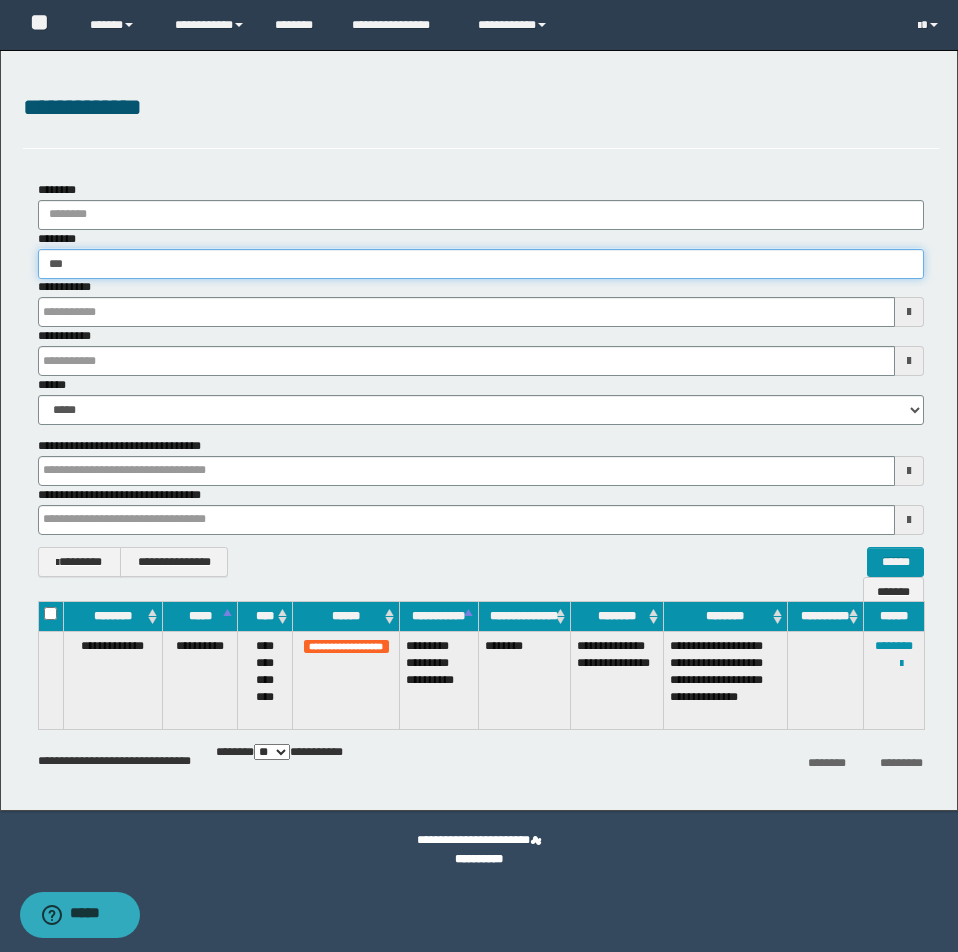 type on "****" 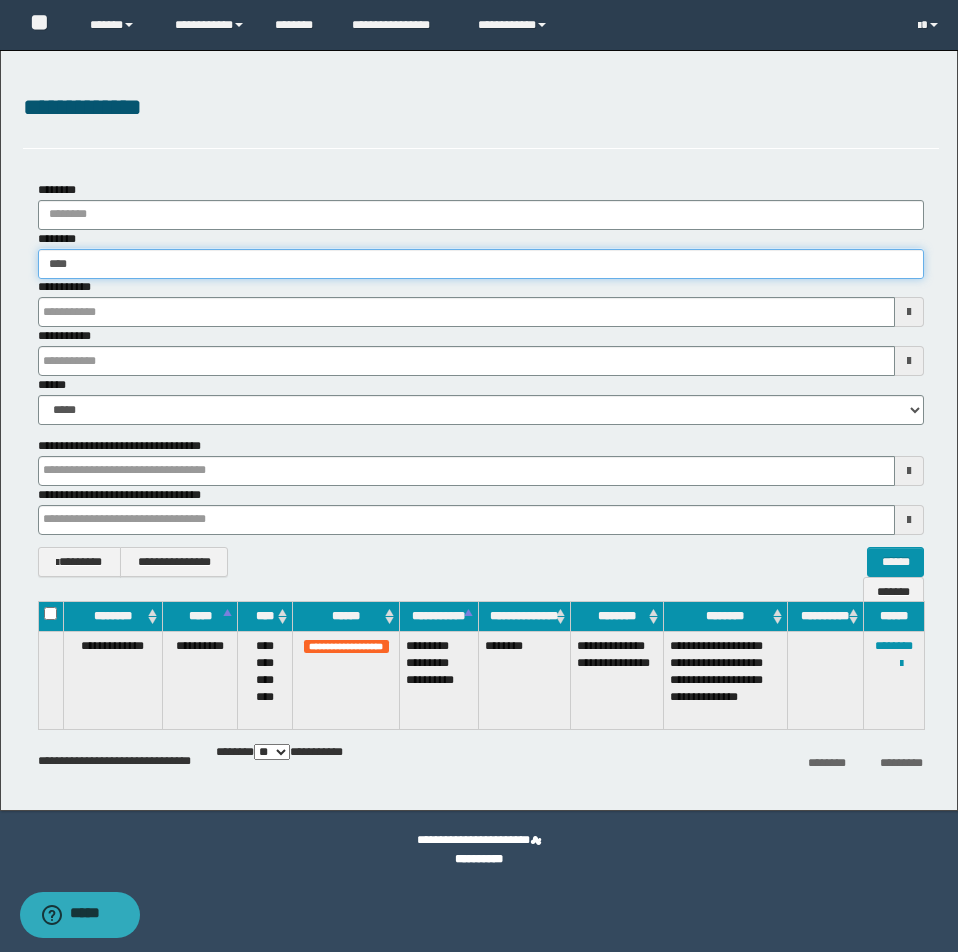 type on "****" 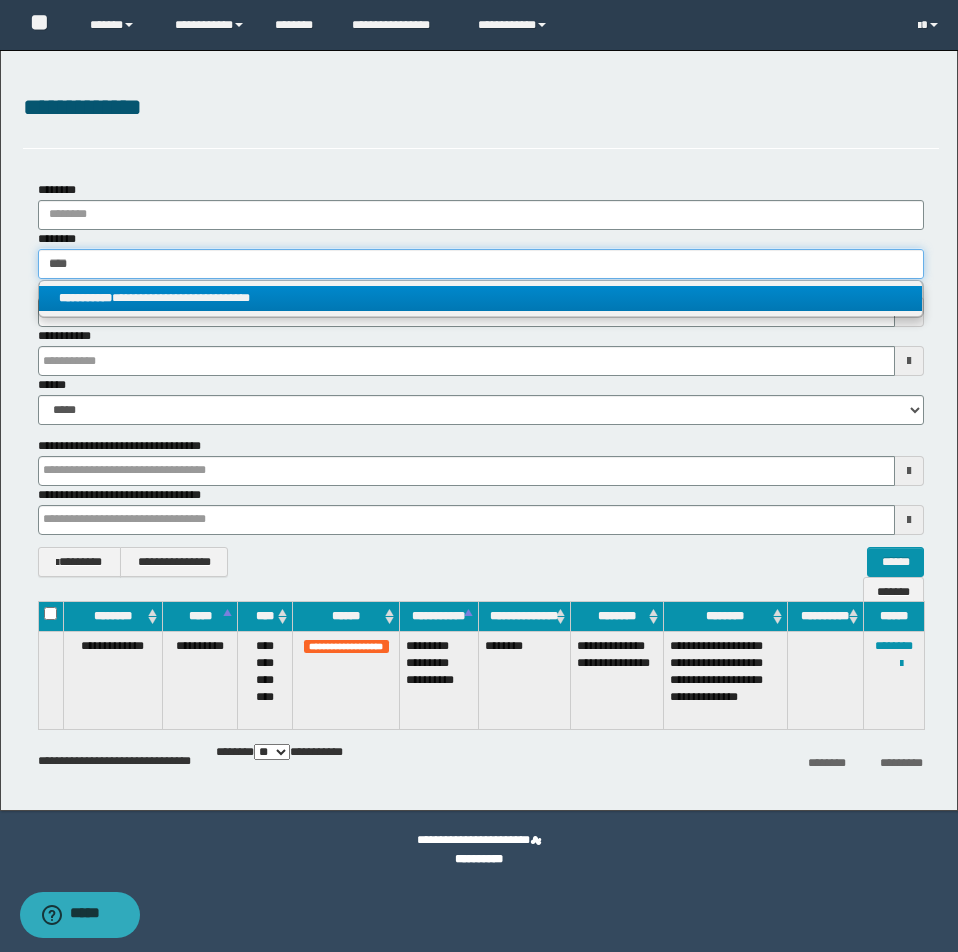 type on "****" 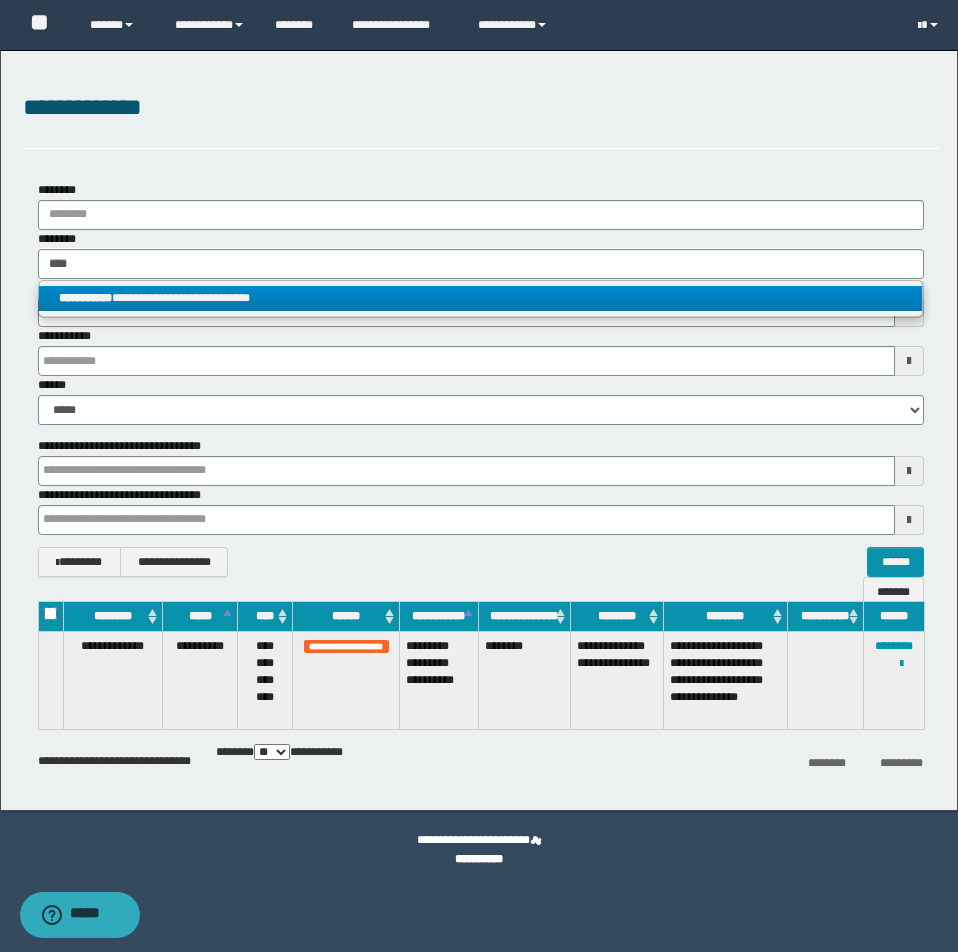 click on "**********" at bounding box center (481, 299) 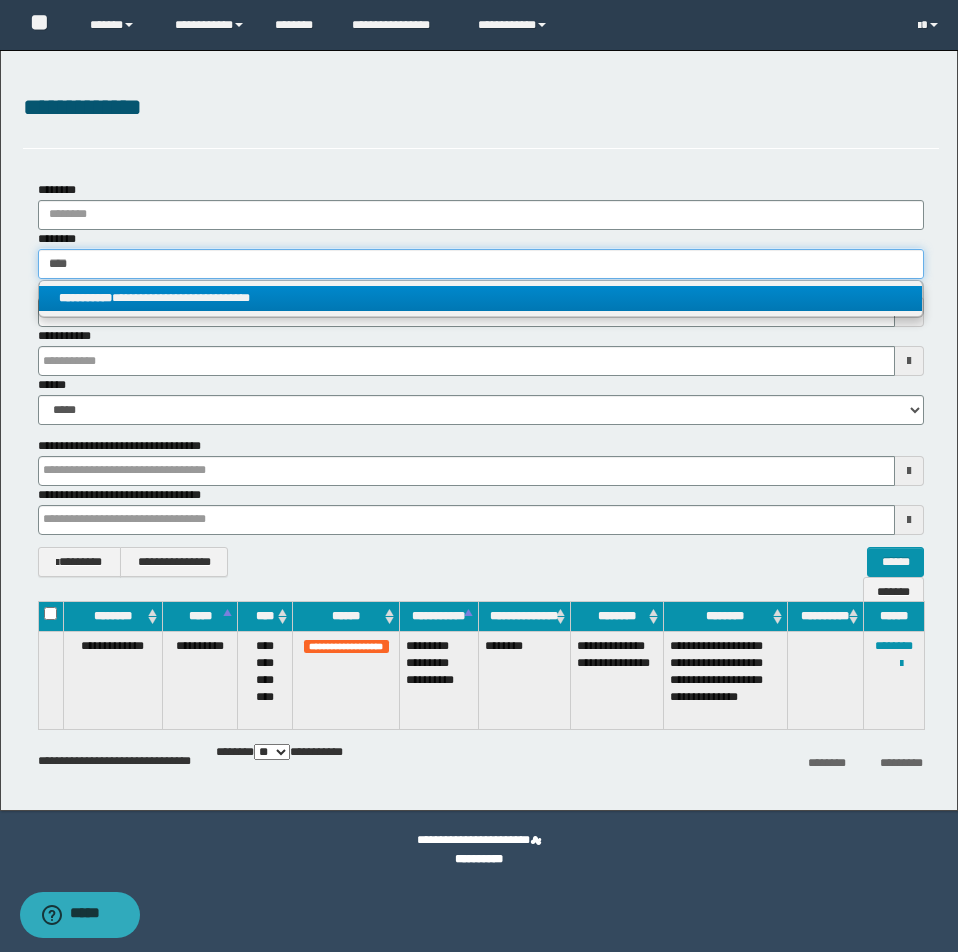 type 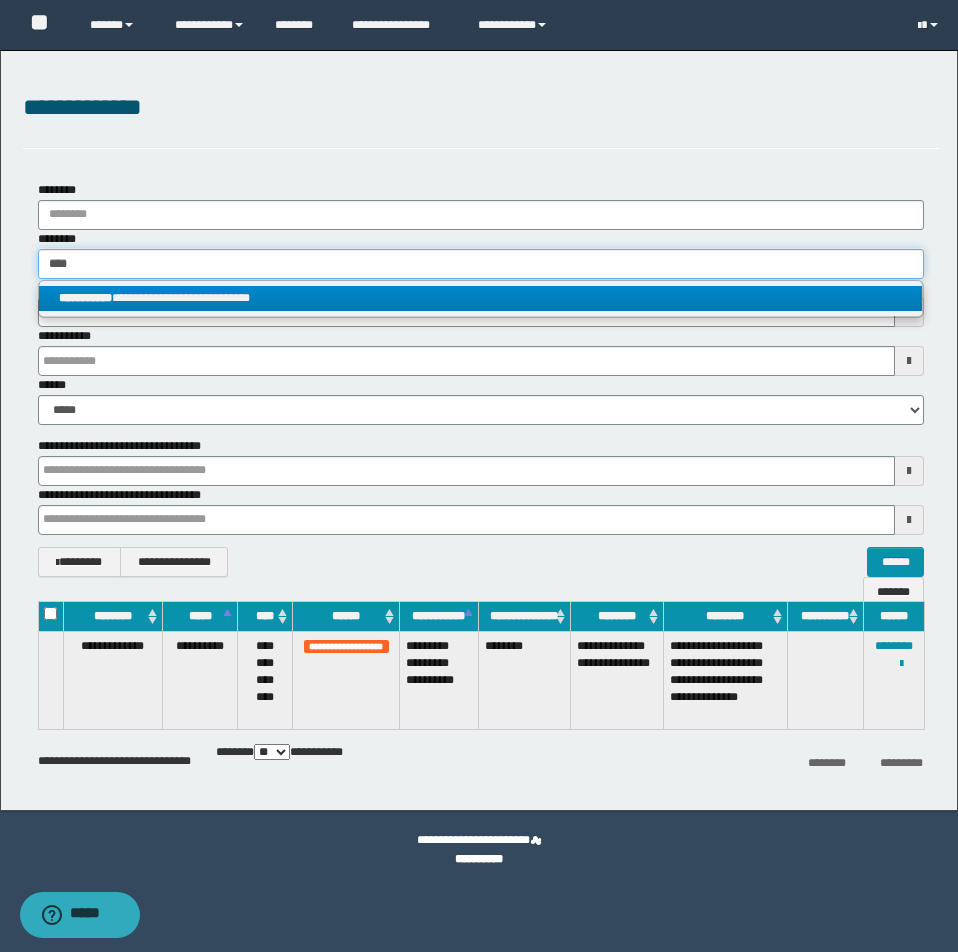 type on "**********" 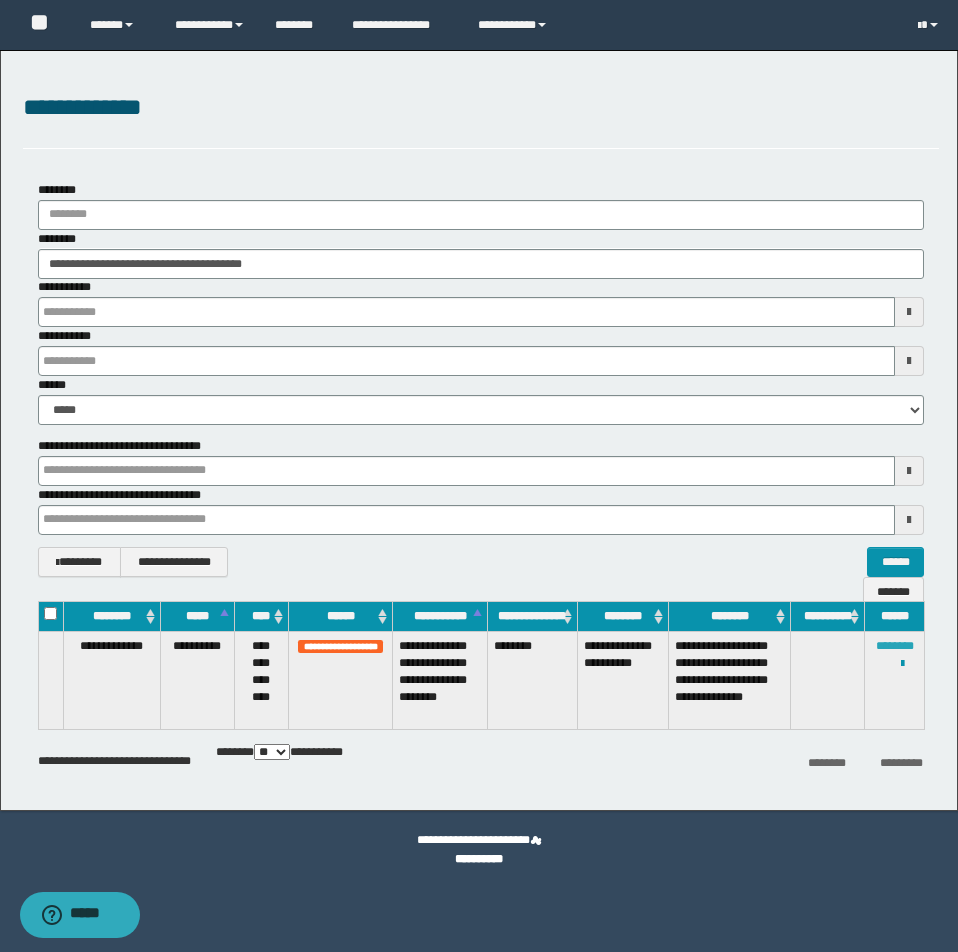click on "********" at bounding box center (895, 646) 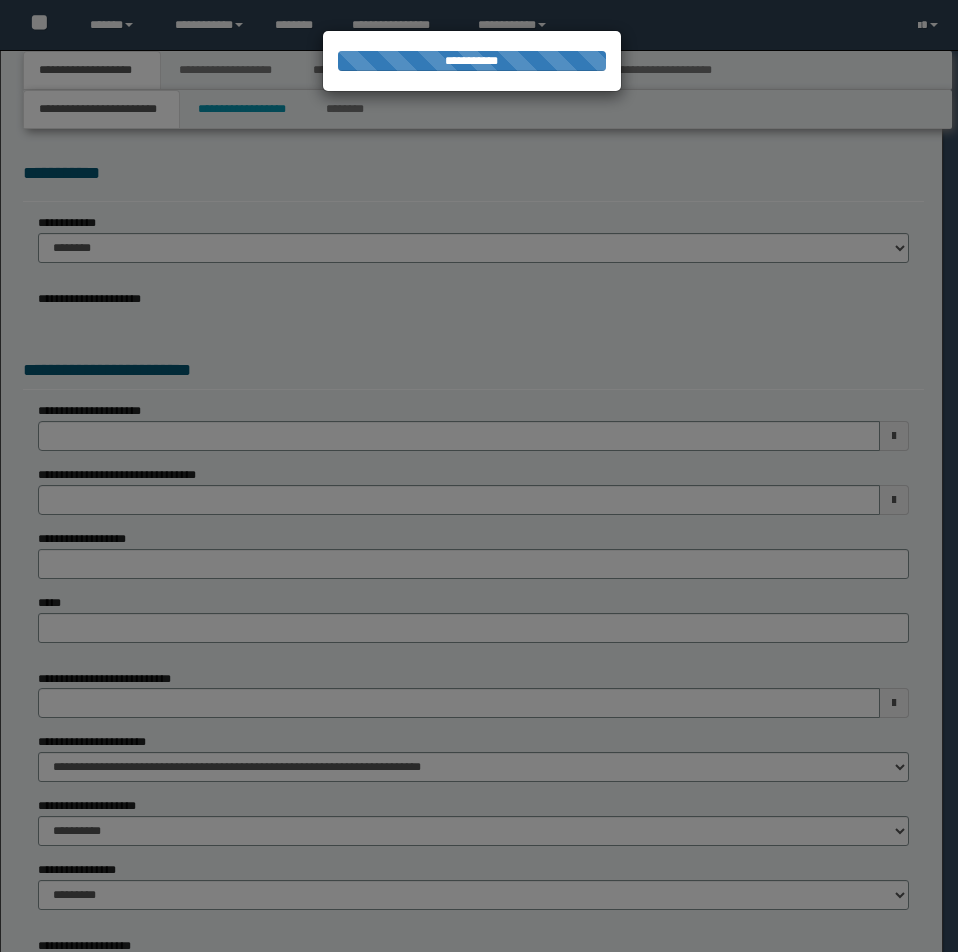 scroll, scrollTop: 0, scrollLeft: 0, axis: both 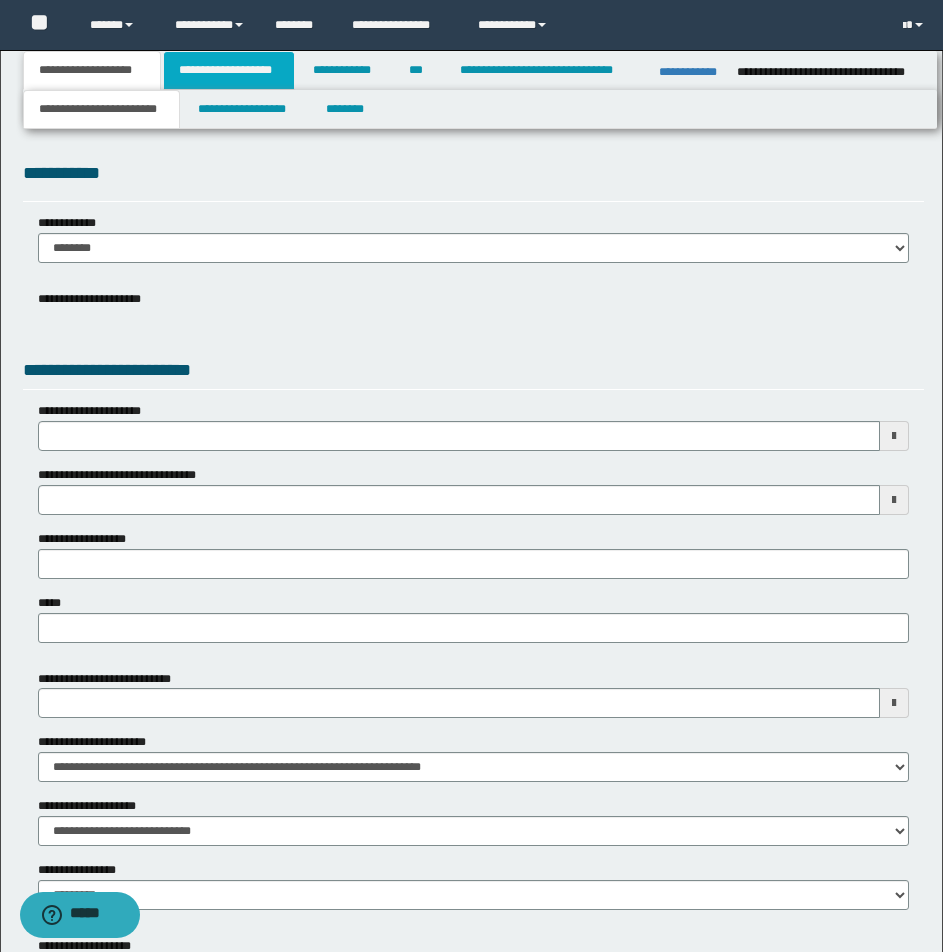 click on "**********" at bounding box center [229, 70] 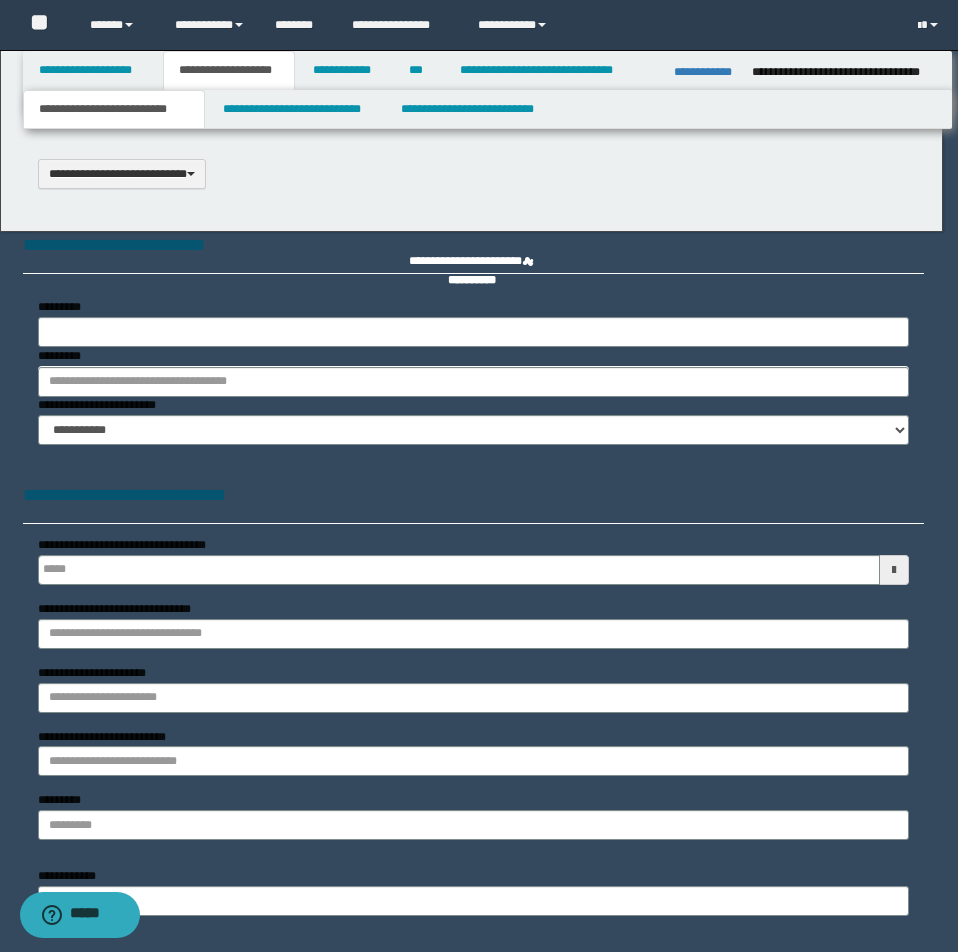 type 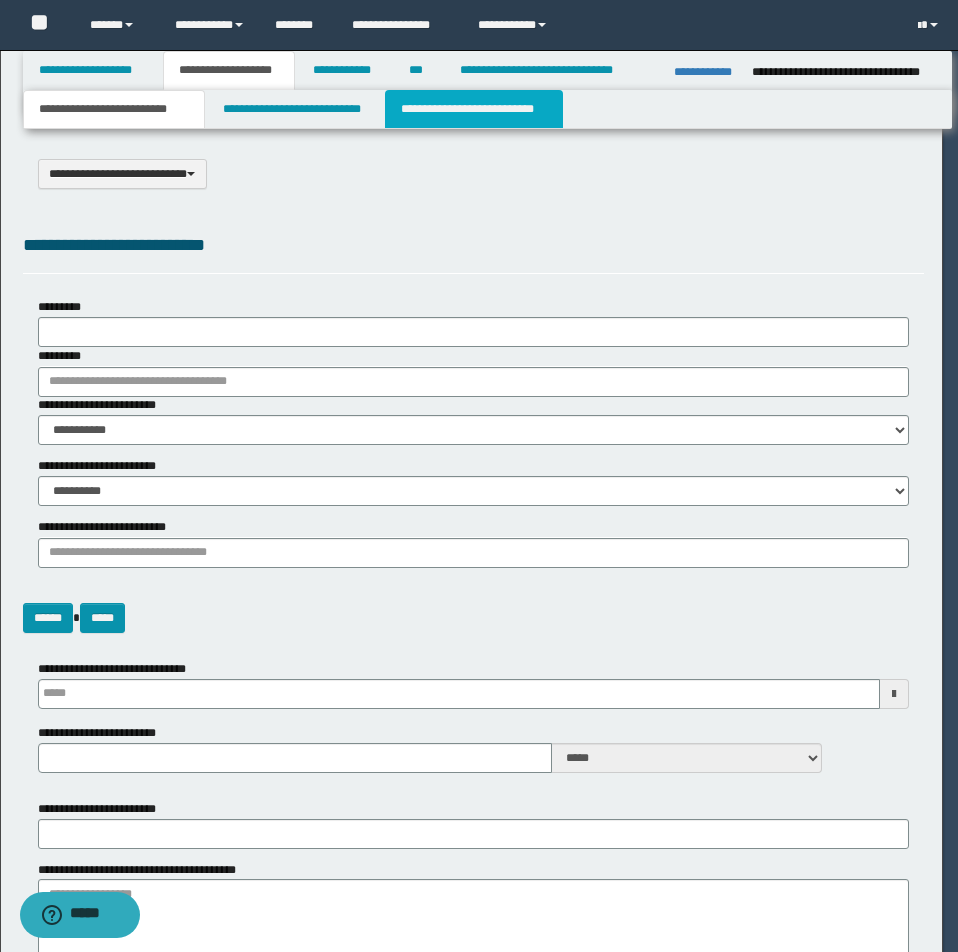click on "**********" at bounding box center (474, 109) 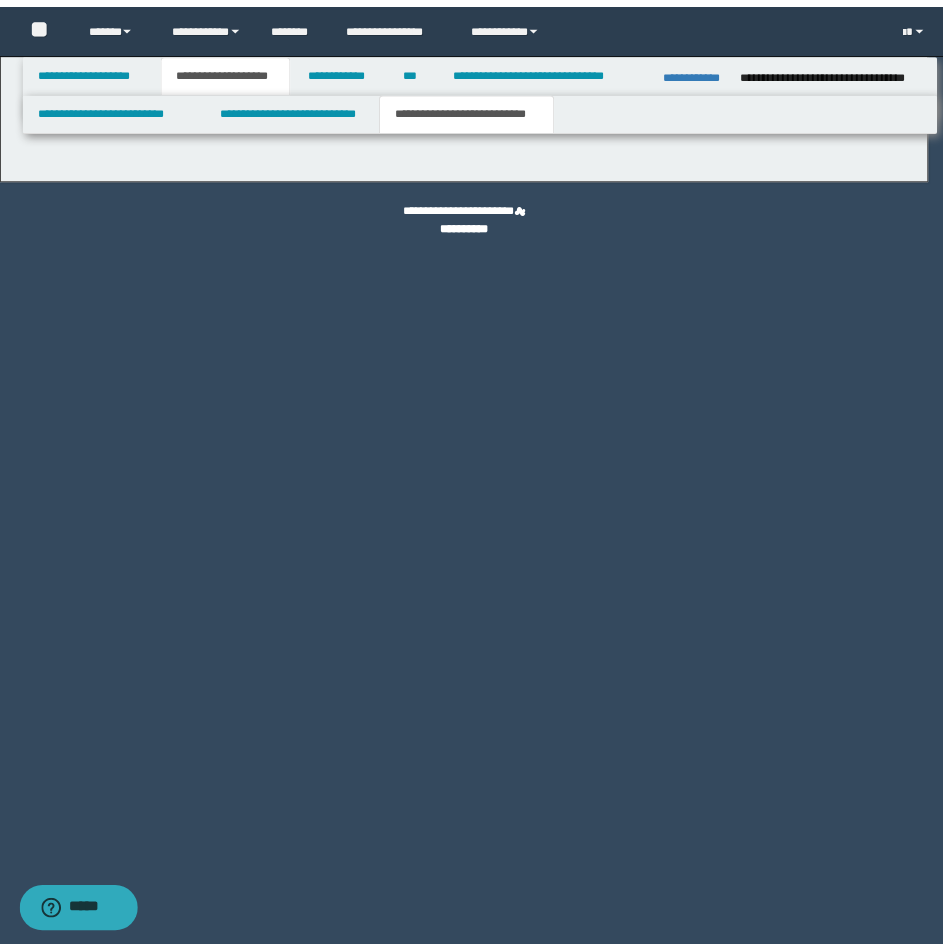 scroll, scrollTop: 0, scrollLeft: 0, axis: both 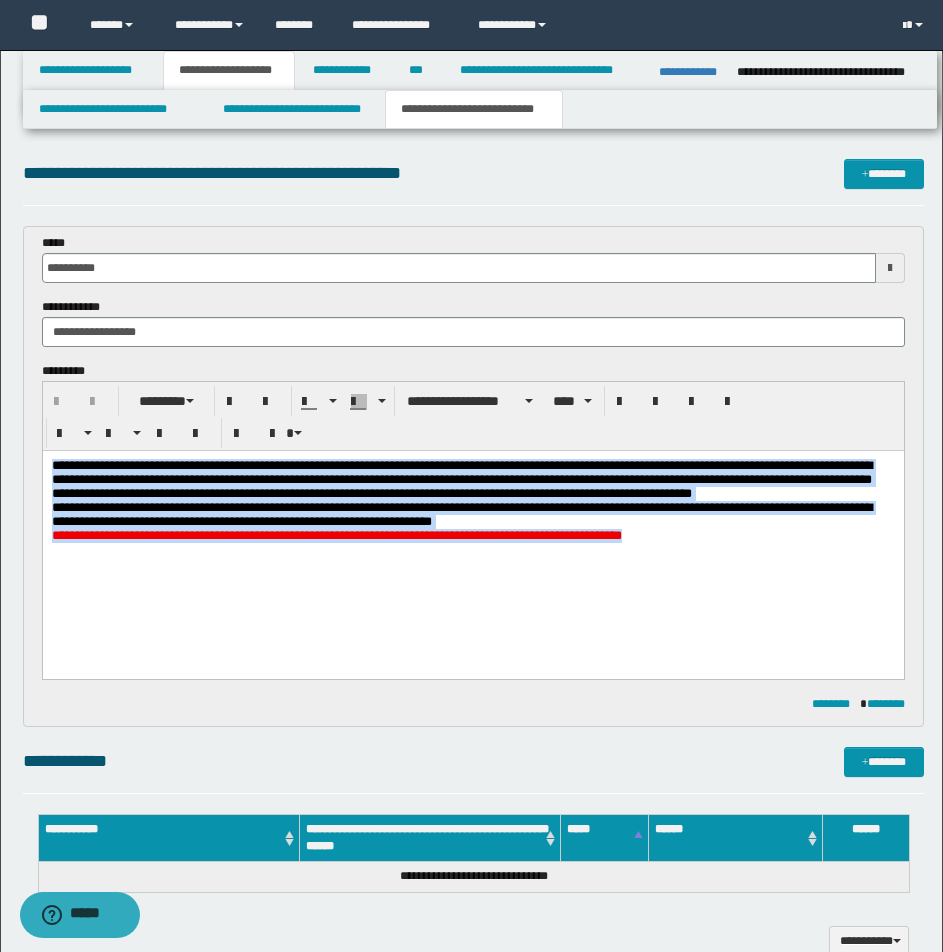 drag, startPoint x: 51, startPoint y: 461, endPoint x: 841, endPoint y: 542, distance: 794.14166 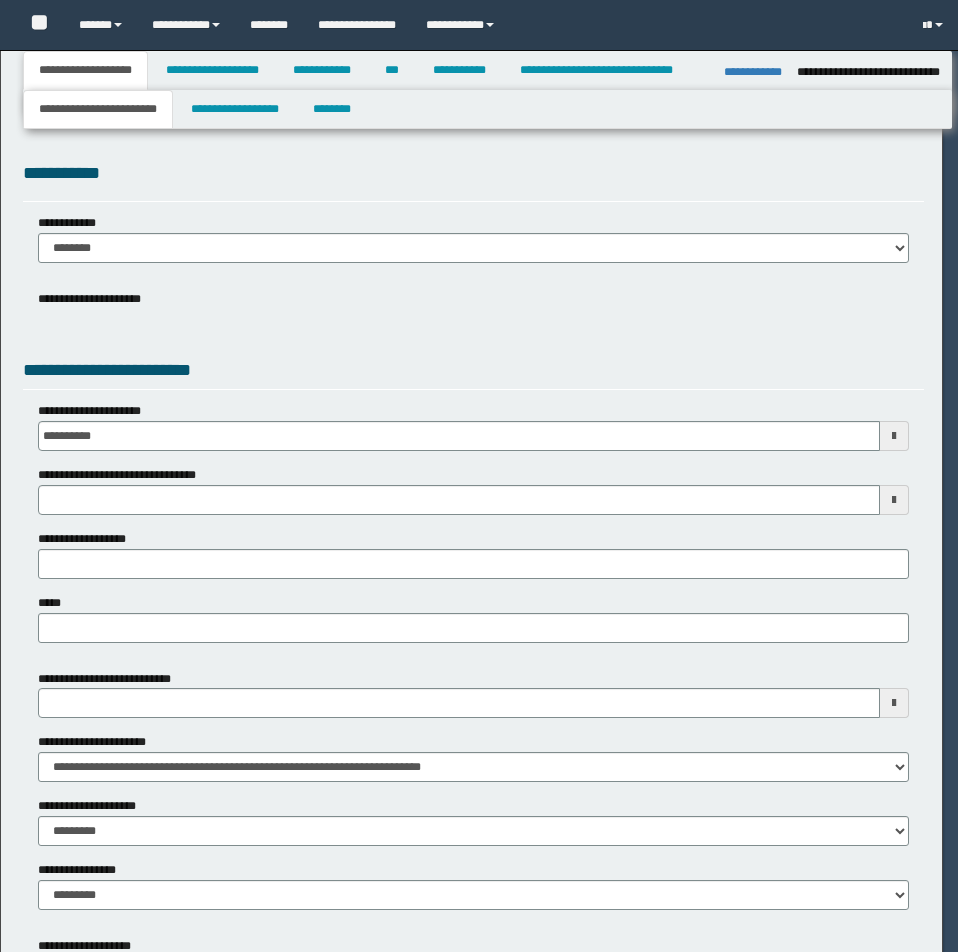 select on "*" 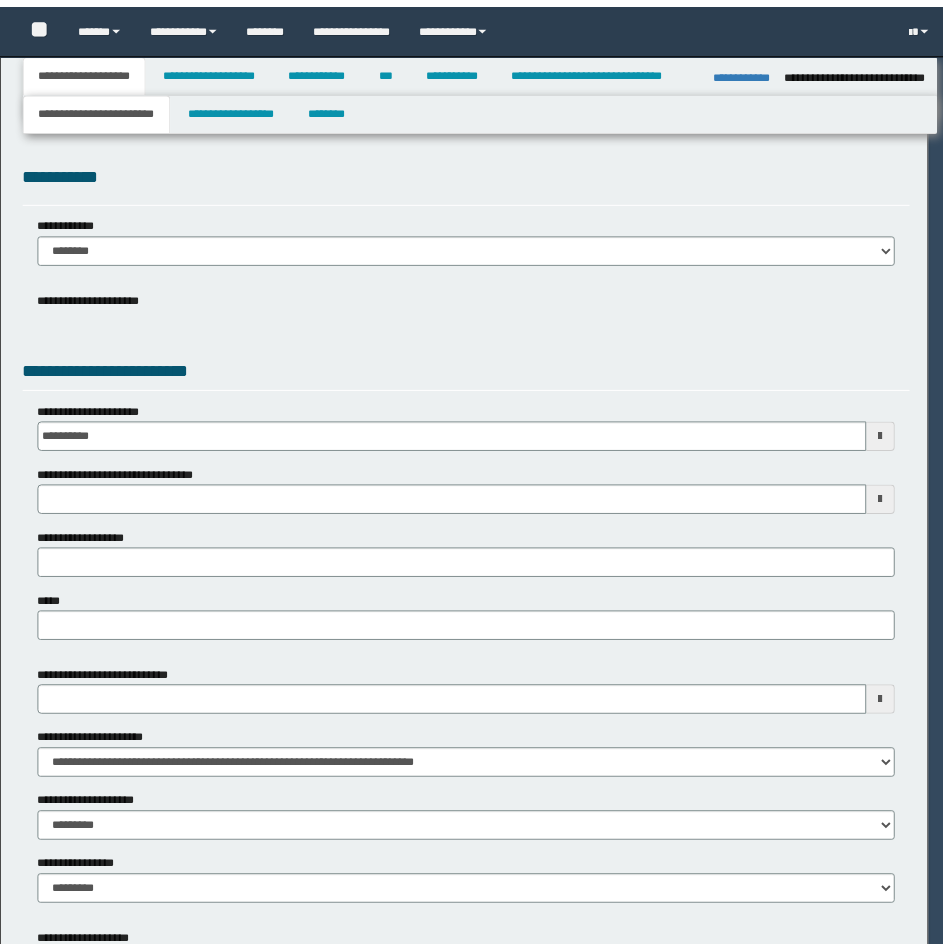 scroll, scrollTop: 0, scrollLeft: 0, axis: both 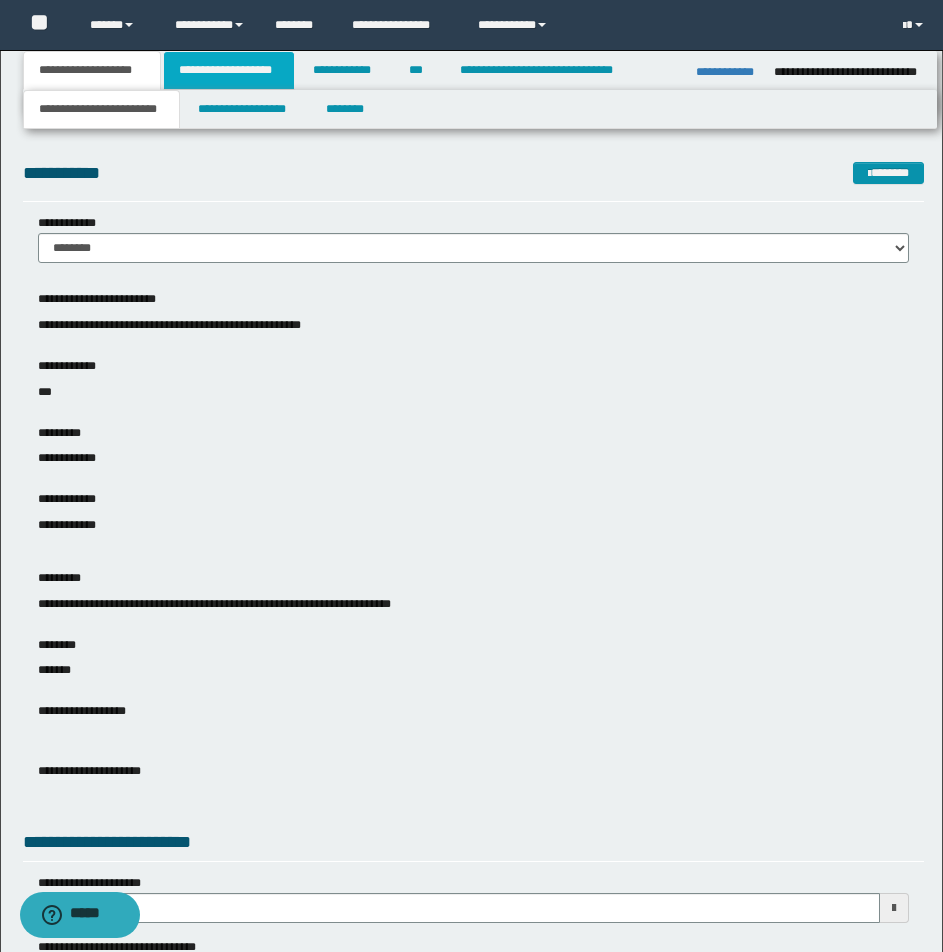 click on "**********" at bounding box center [229, 70] 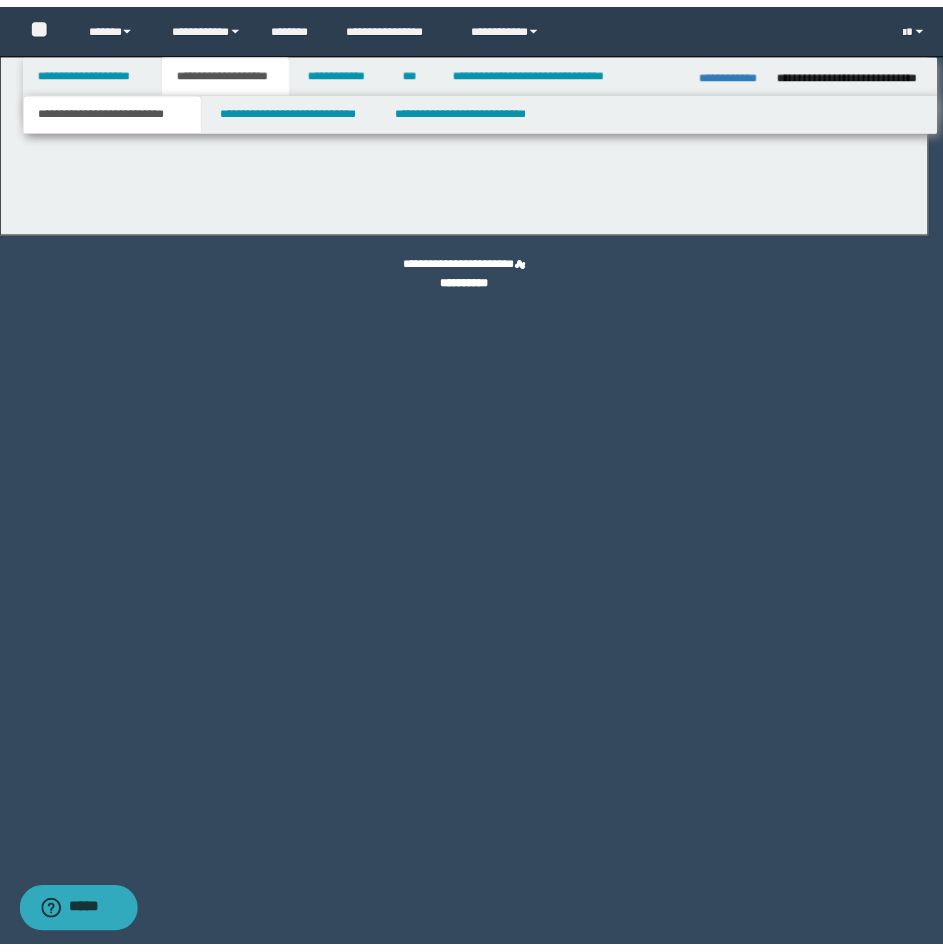 scroll, scrollTop: 0, scrollLeft: 0, axis: both 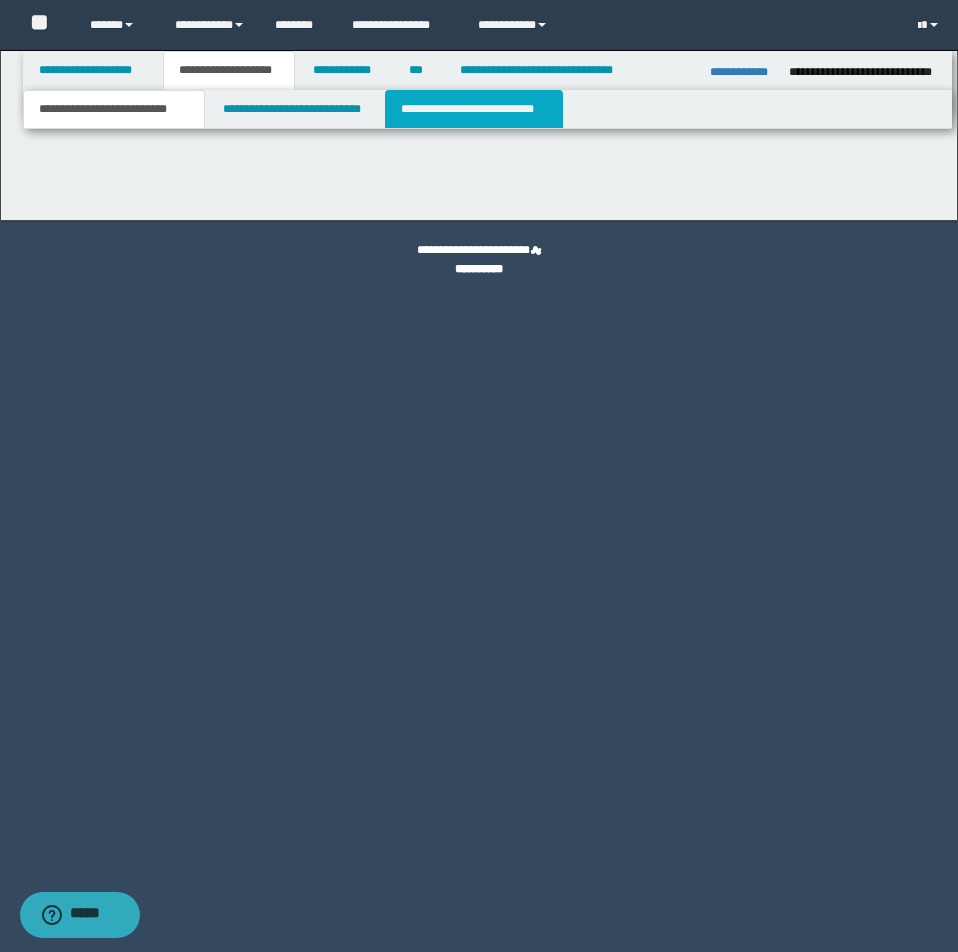click on "**********" at bounding box center [474, 109] 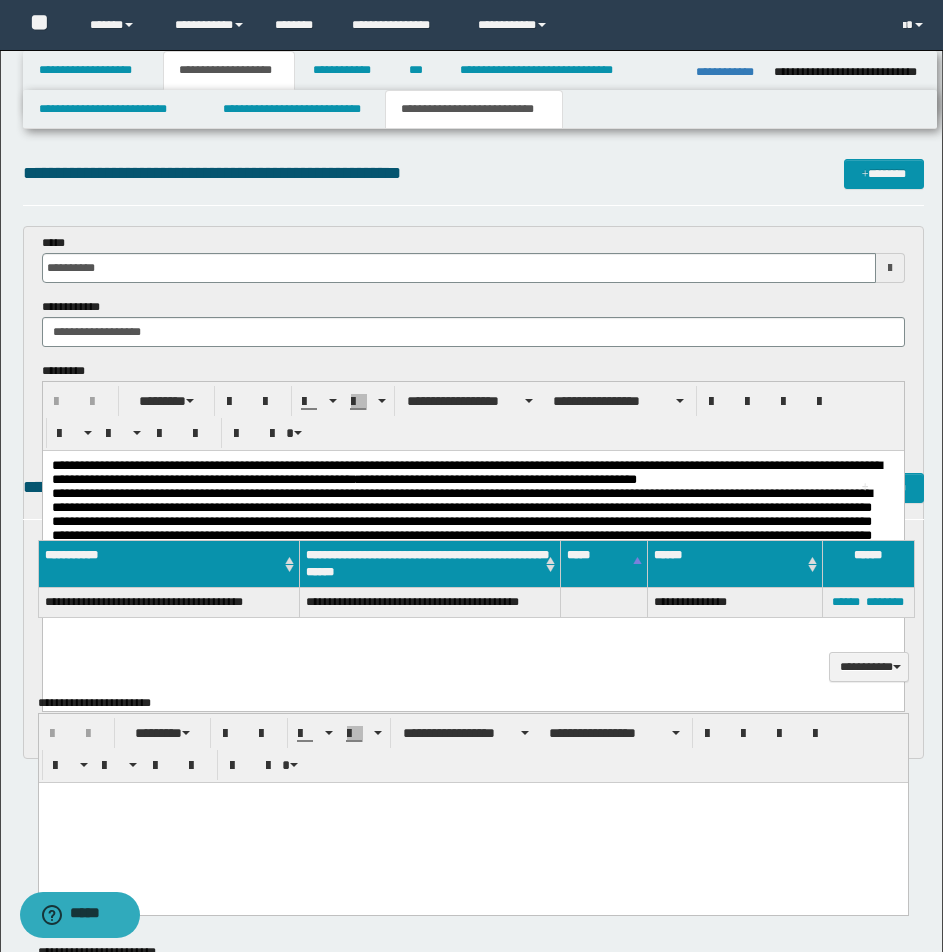 scroll, scrollTop: 0, scrollLeft: 0, axis: both 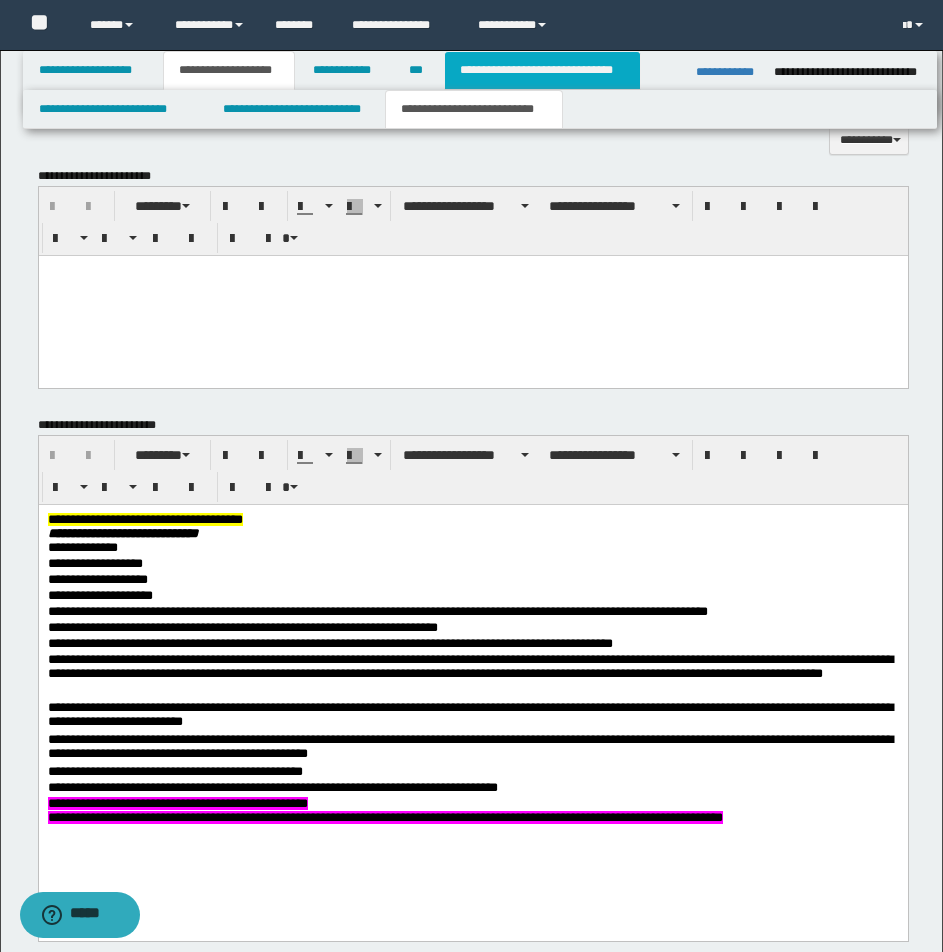 click on "**********" at bounding box center [542, 70] 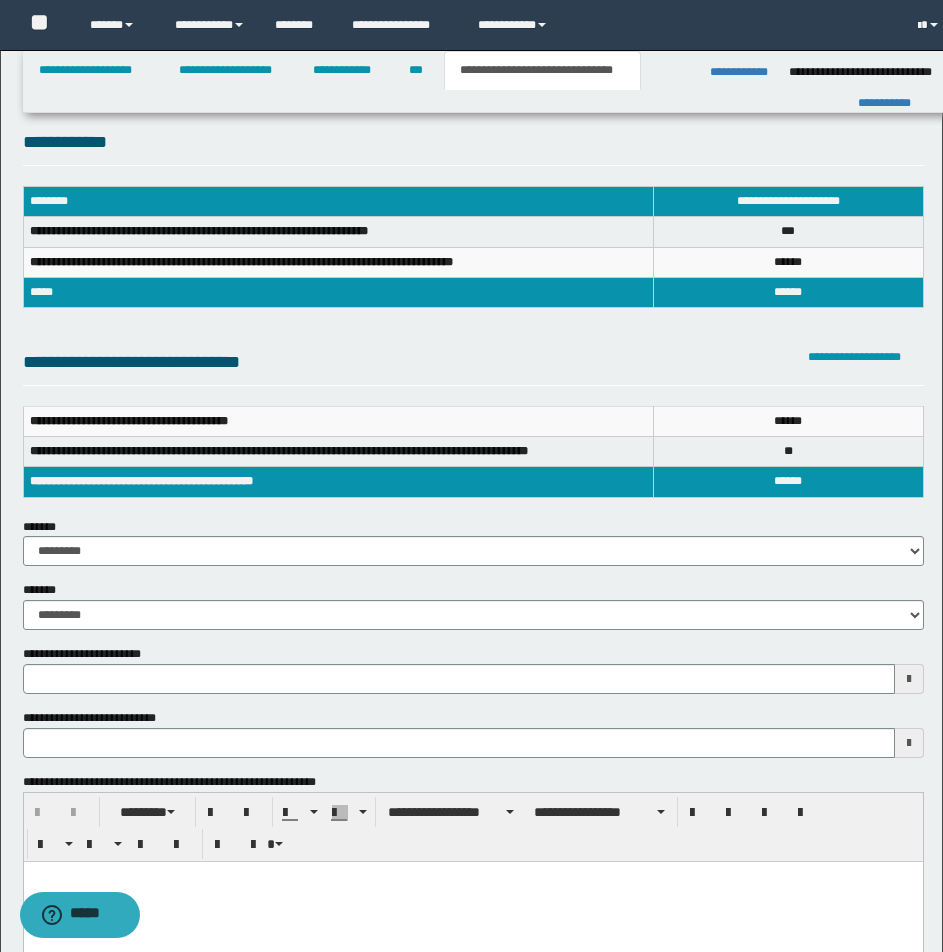 scroll, scrollTop: 0, scrollLeft: 0, axis: both 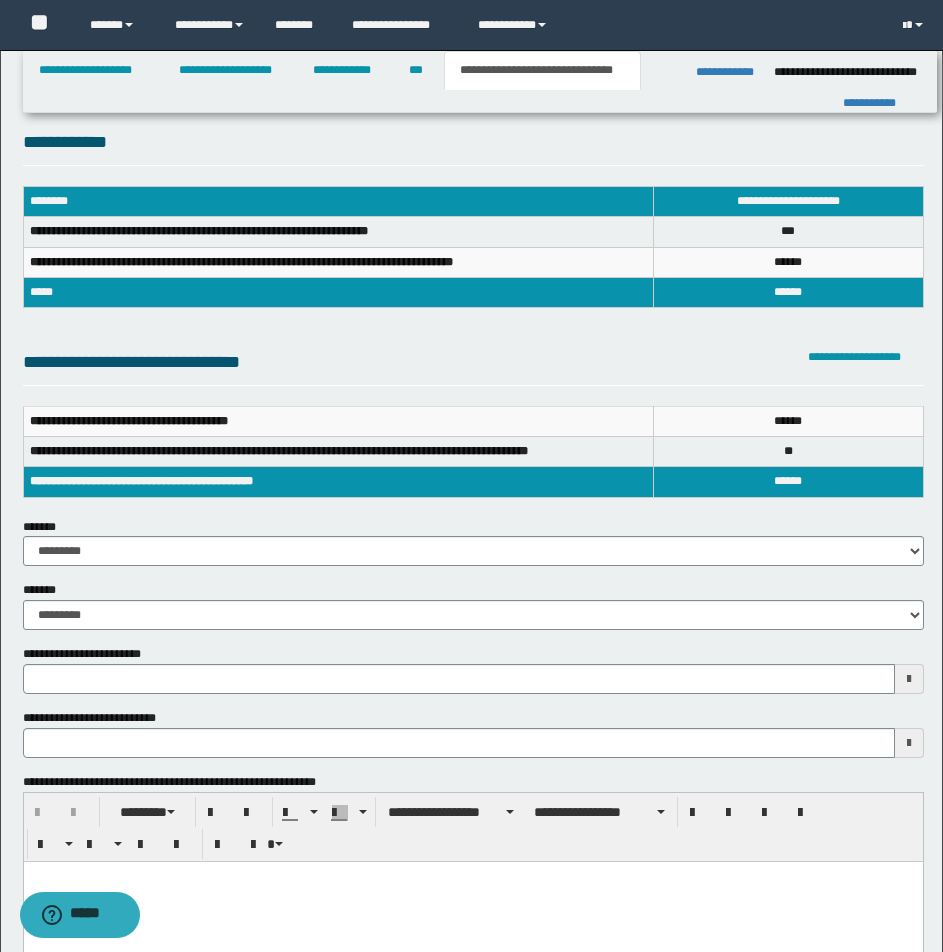 type 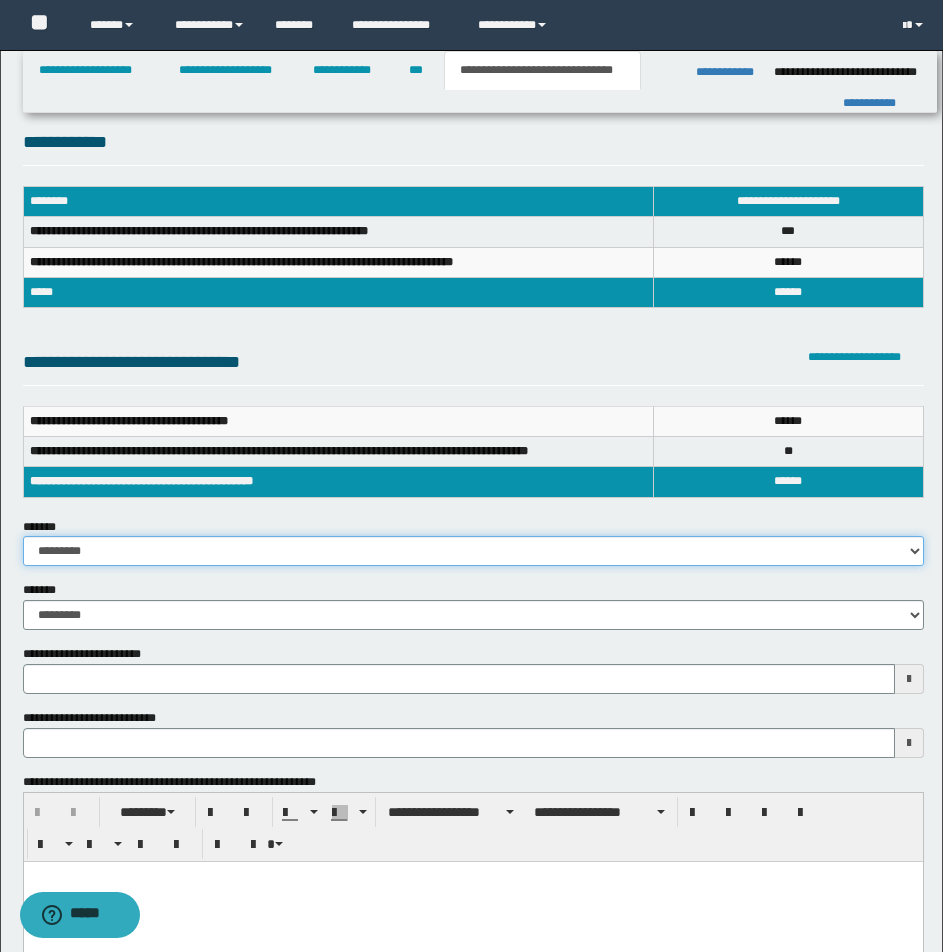 click on "**********" at bounding box center [473, 551] 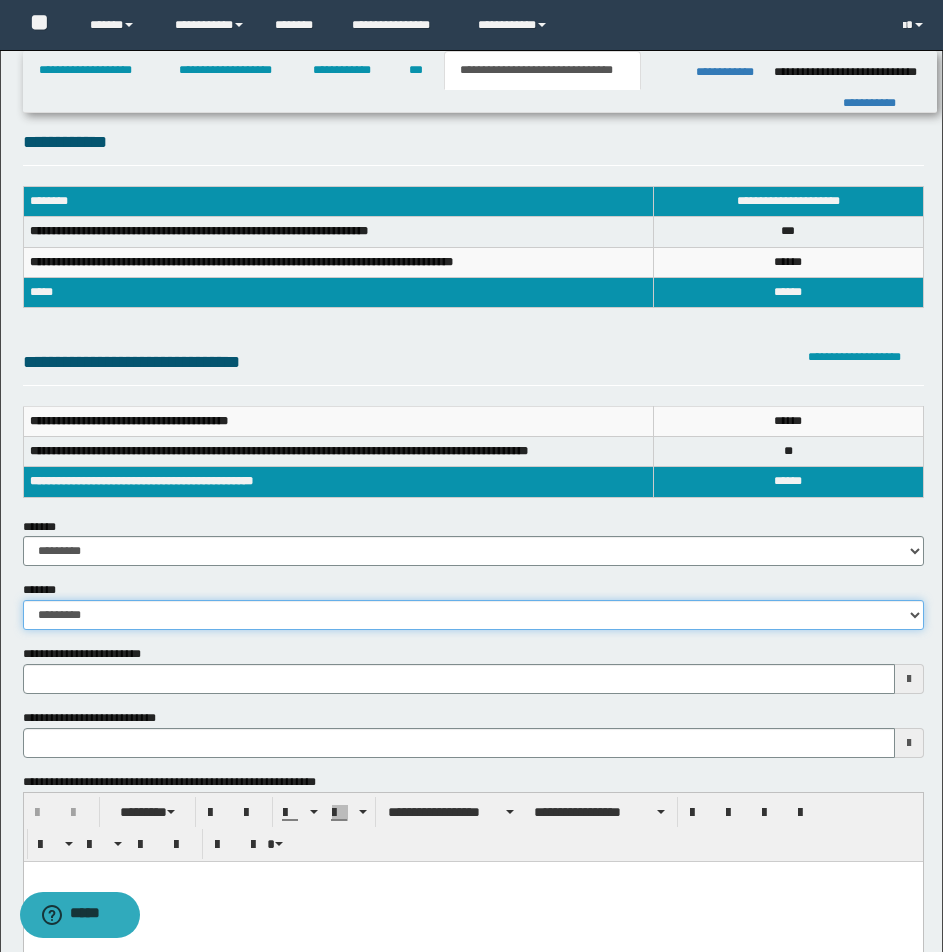click on "**********" at bounding box center [473, 615] 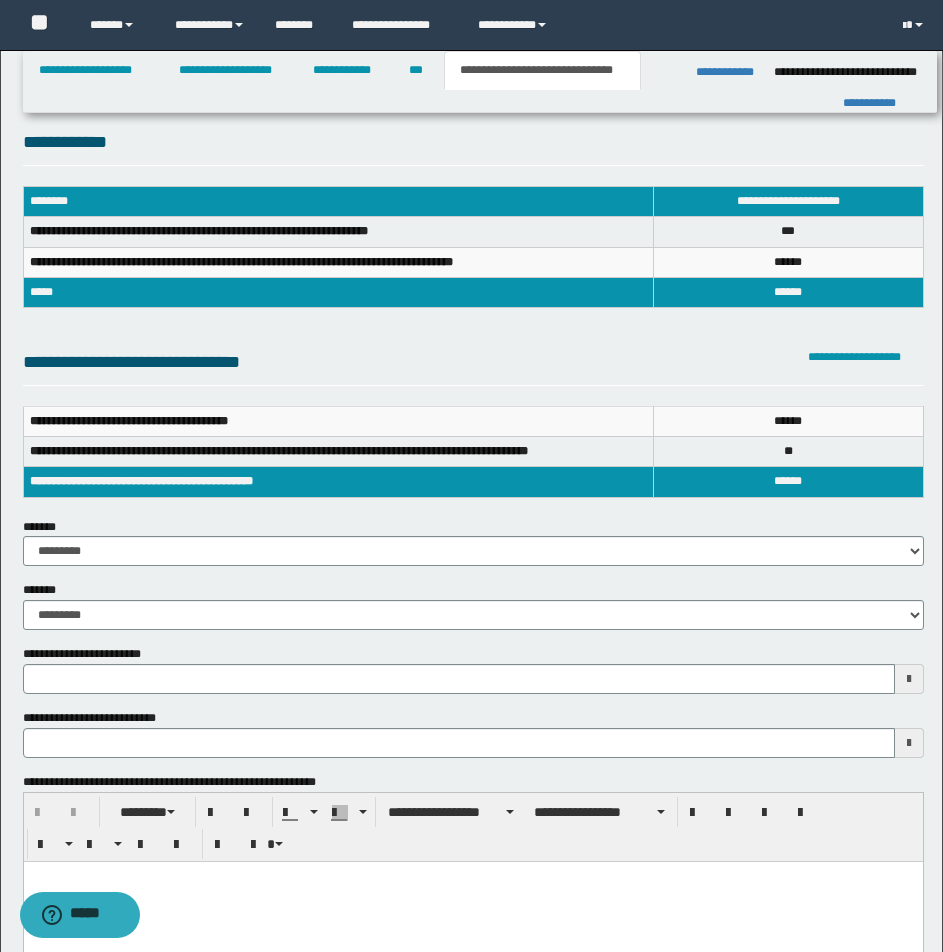 type 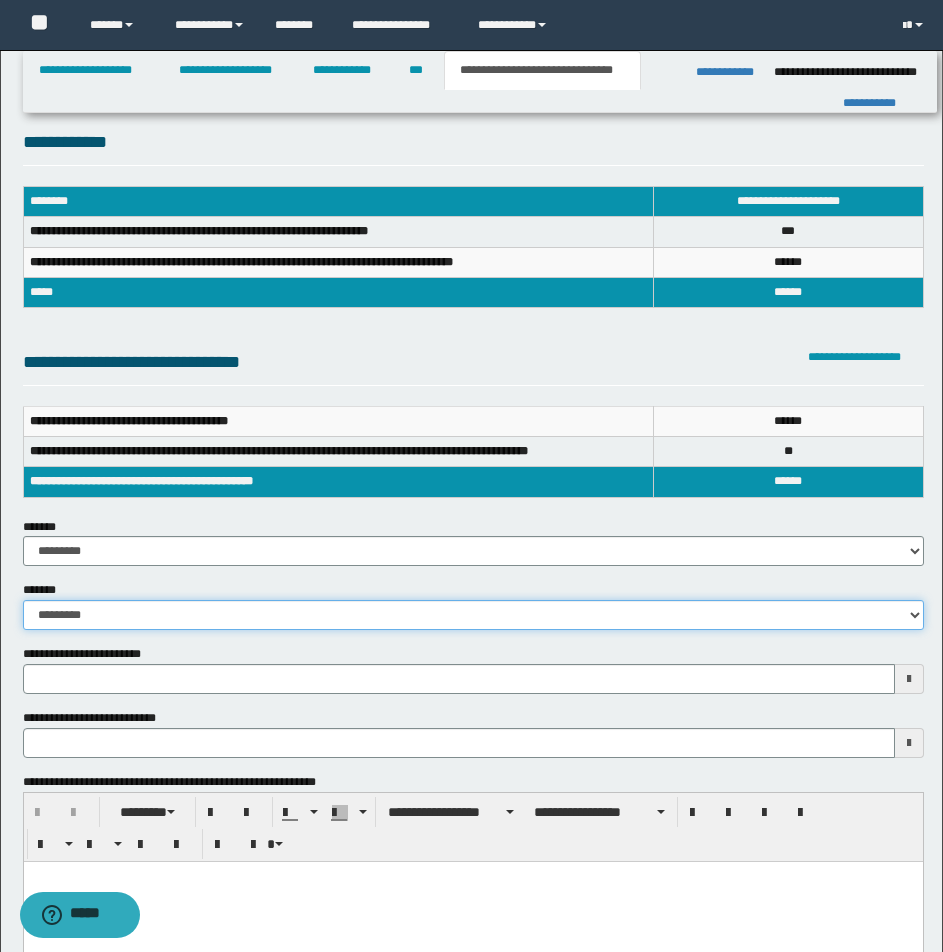 type 